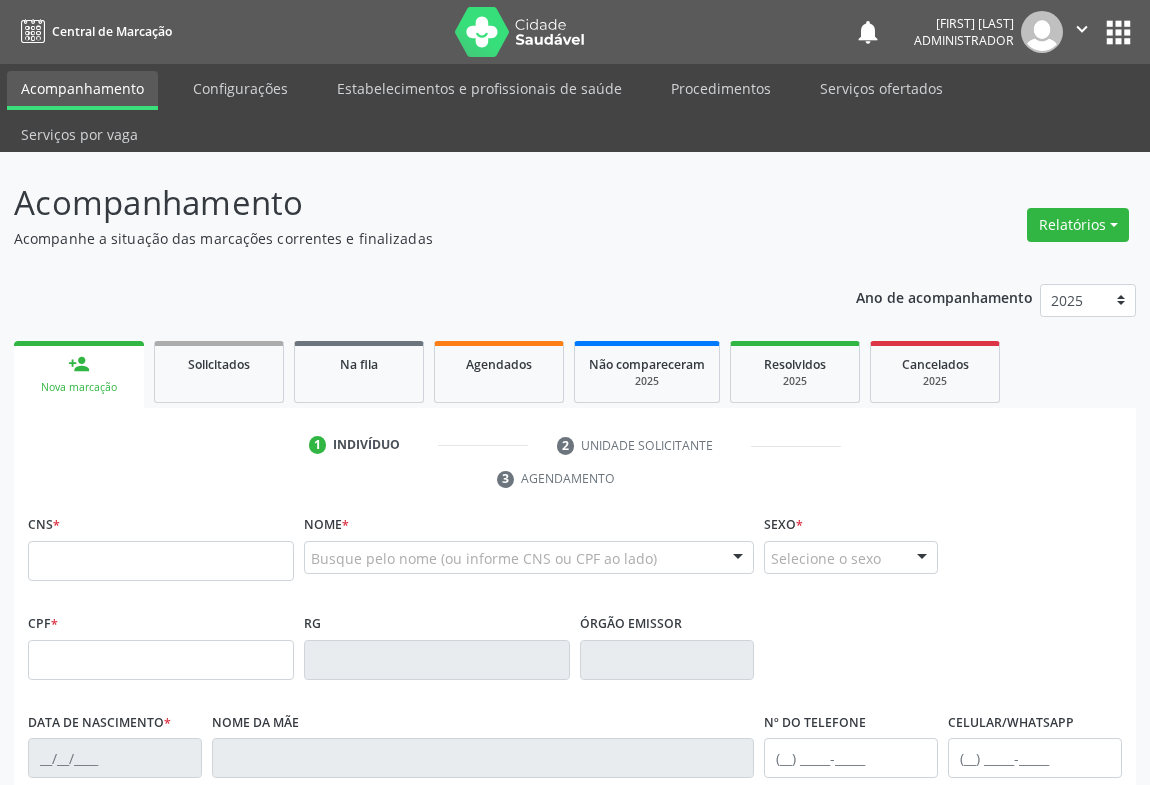 scroll, scrollTop: 0, scrollLeft: 0, axis: both 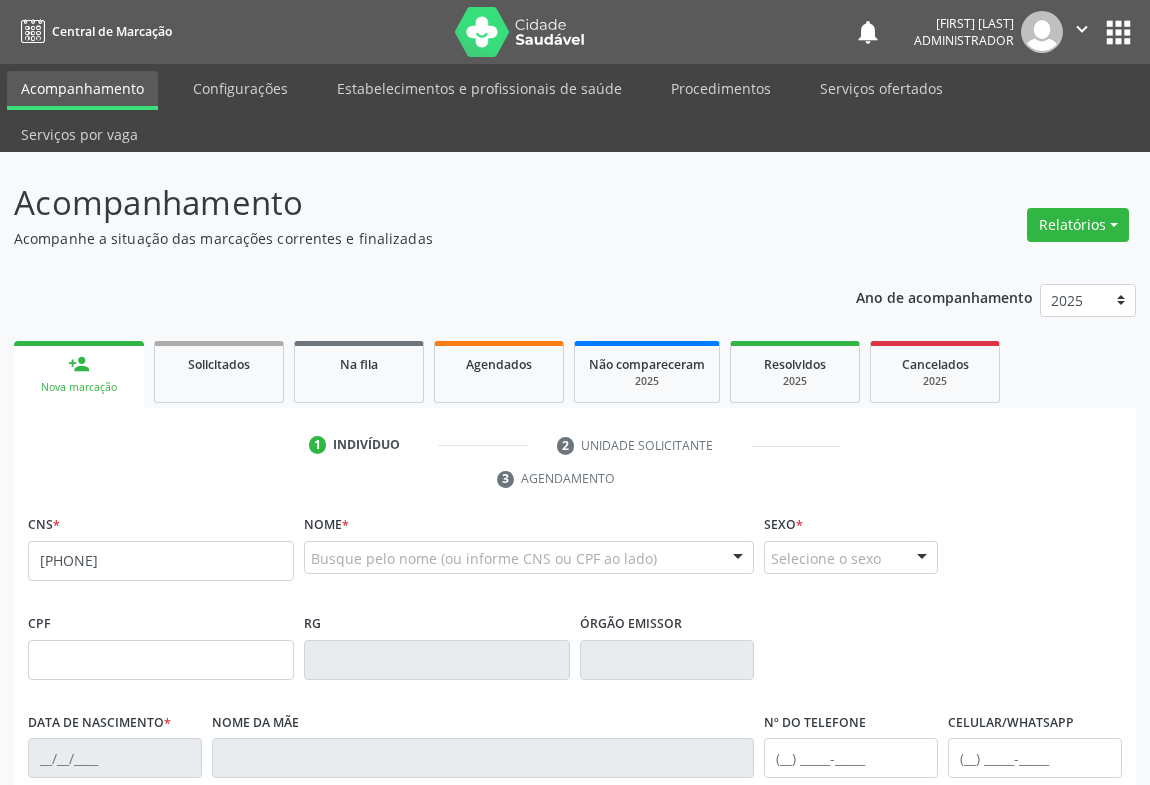 type on "[PHONE]" 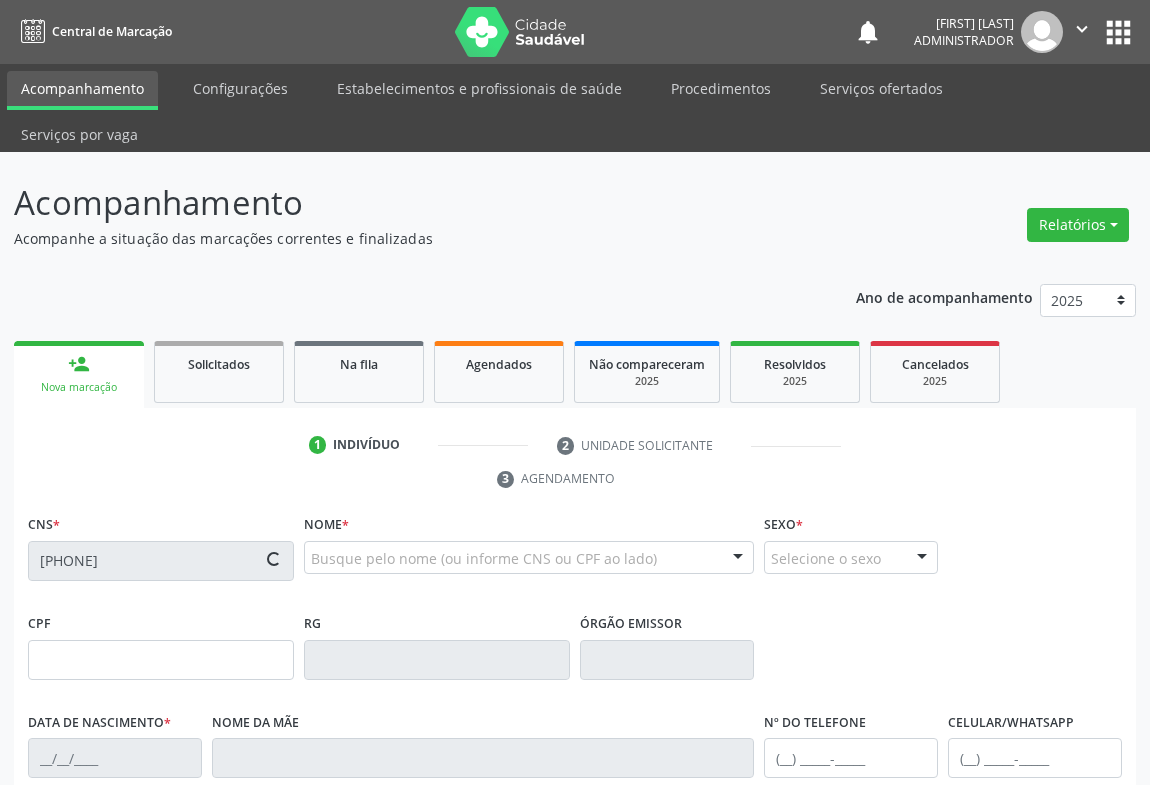 type on "335740480" 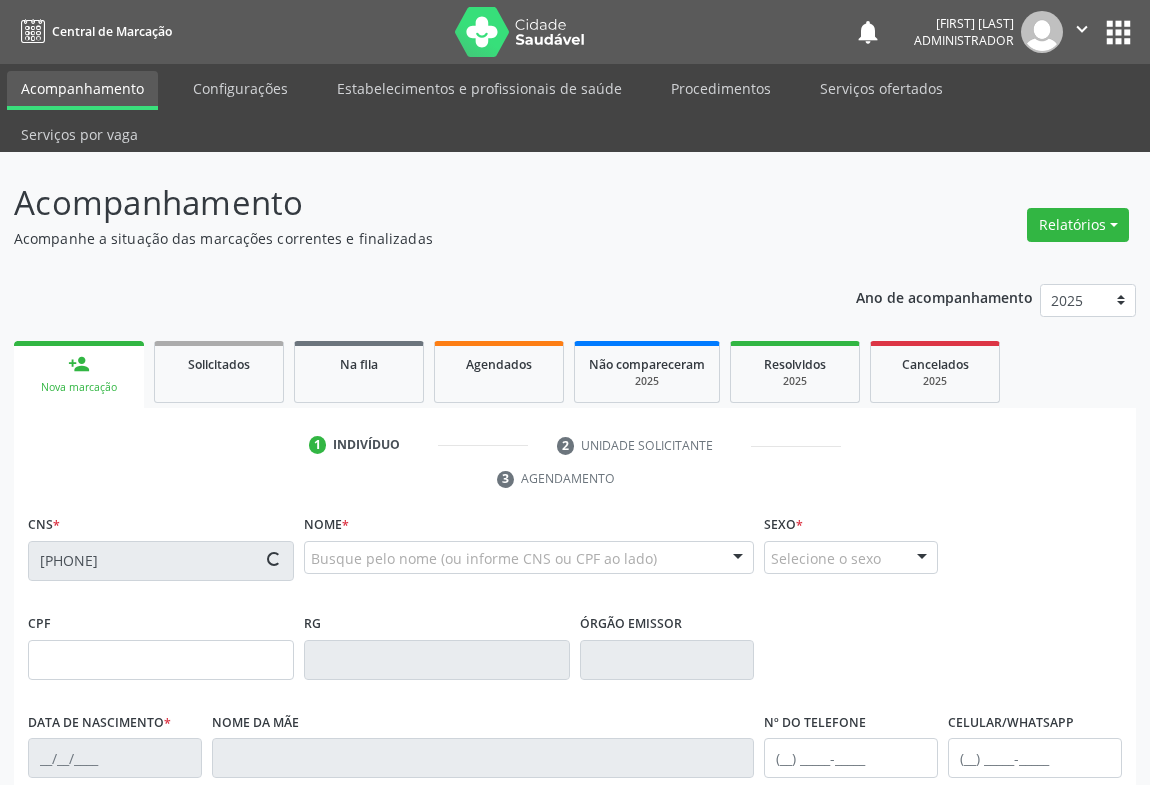 type on "(74) 99116-6072" 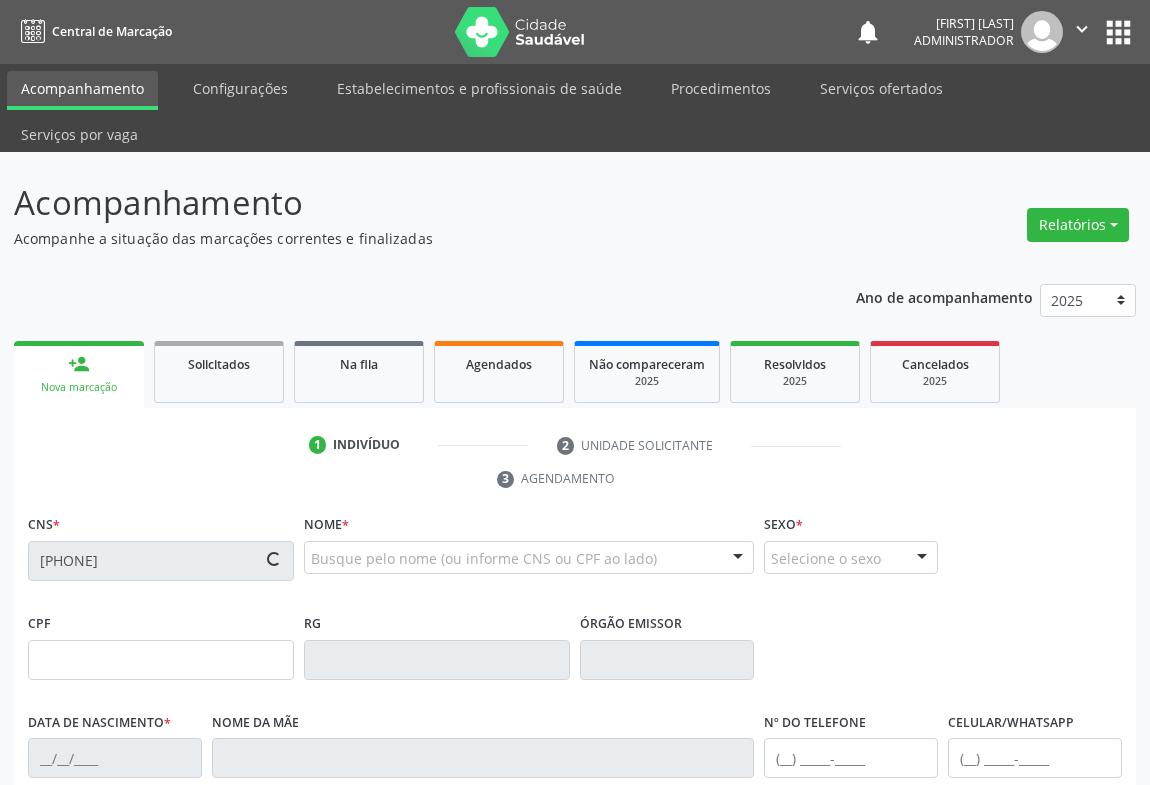 type on "(74) 99116-6072" 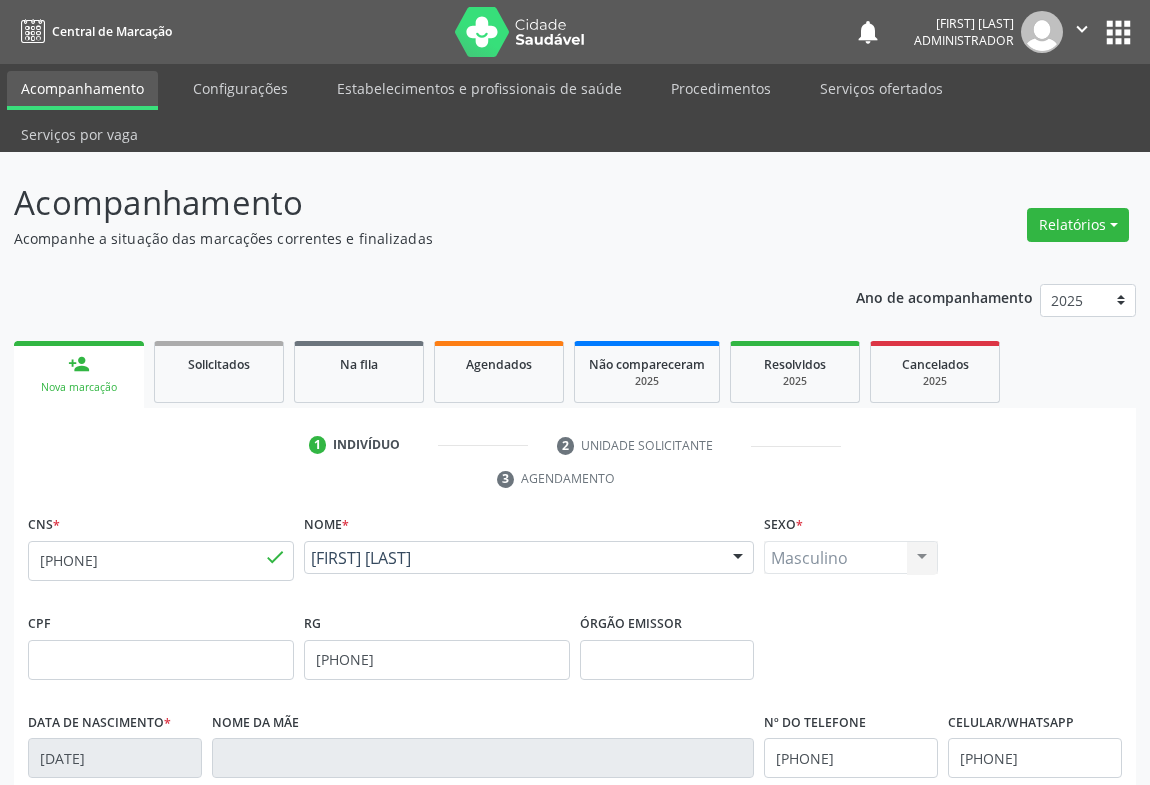 scroll, scrollTop: 90, scrollLeft: 0, axis: vertical 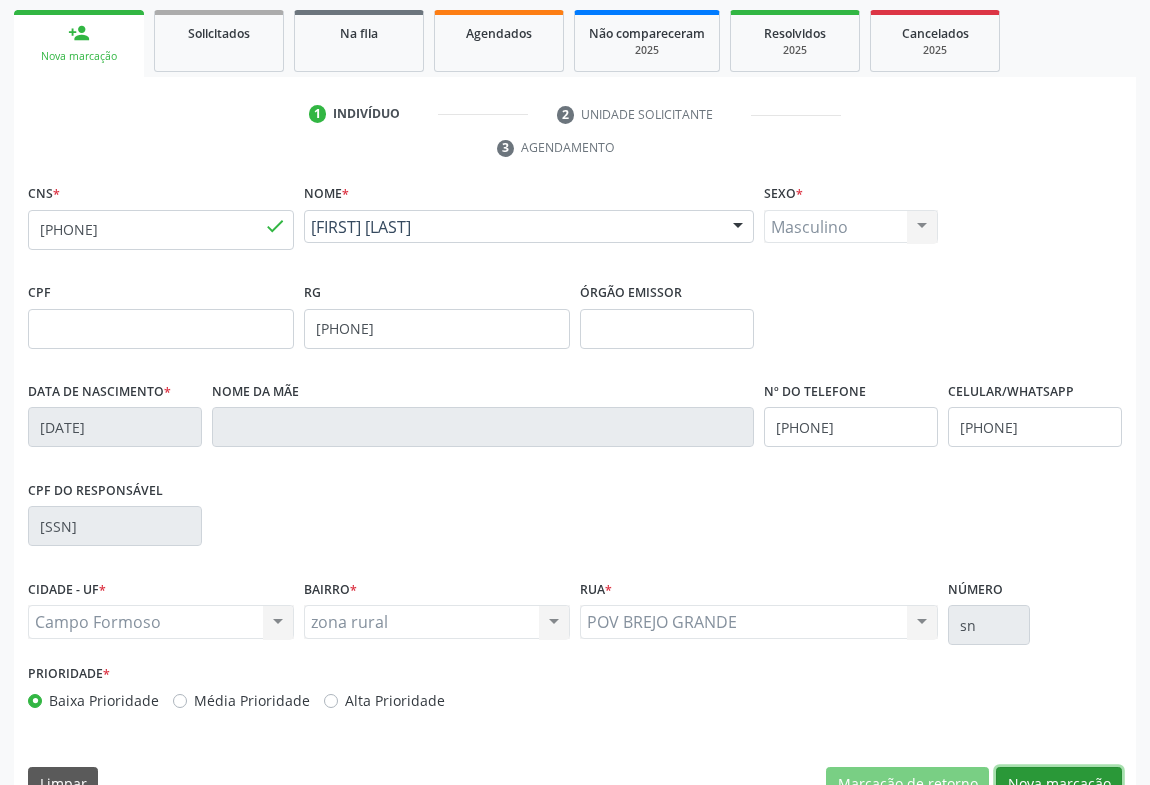 click on "Nova marcação" at bounding box center (1059, 784) 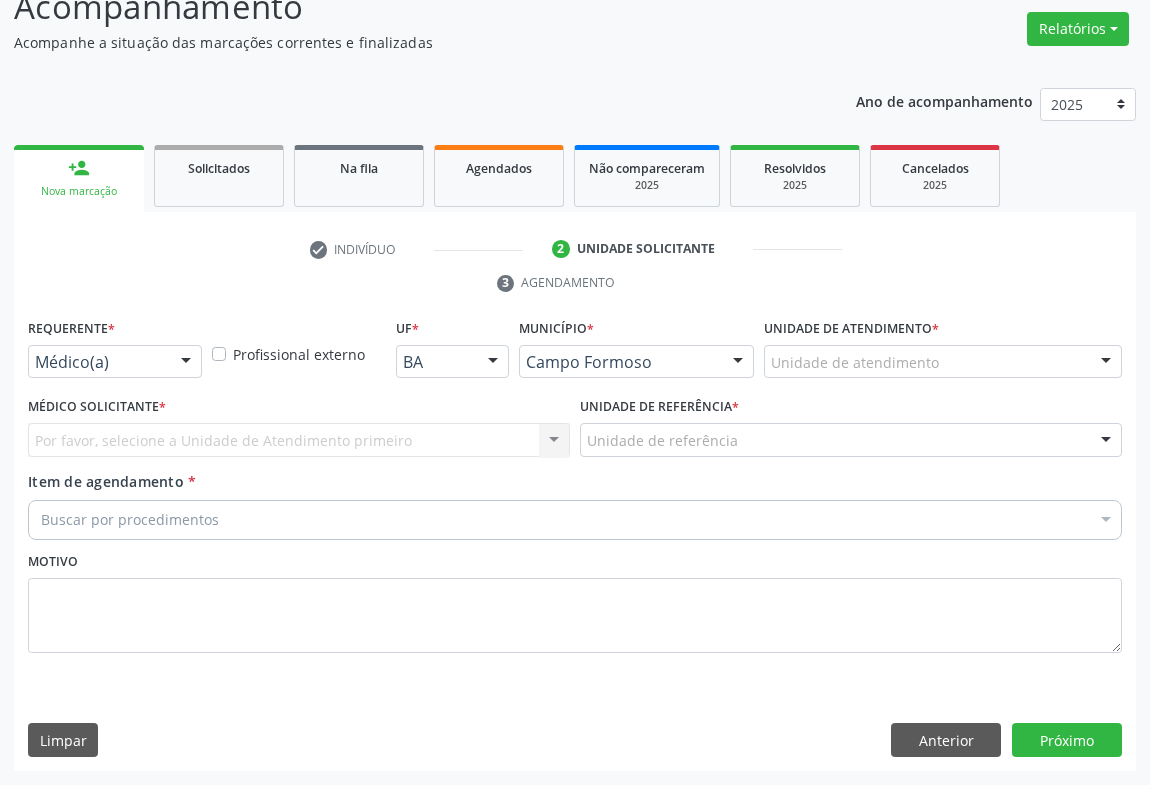 scroll, scrollTop: 152, scrollLeft: 0, axis: vertical 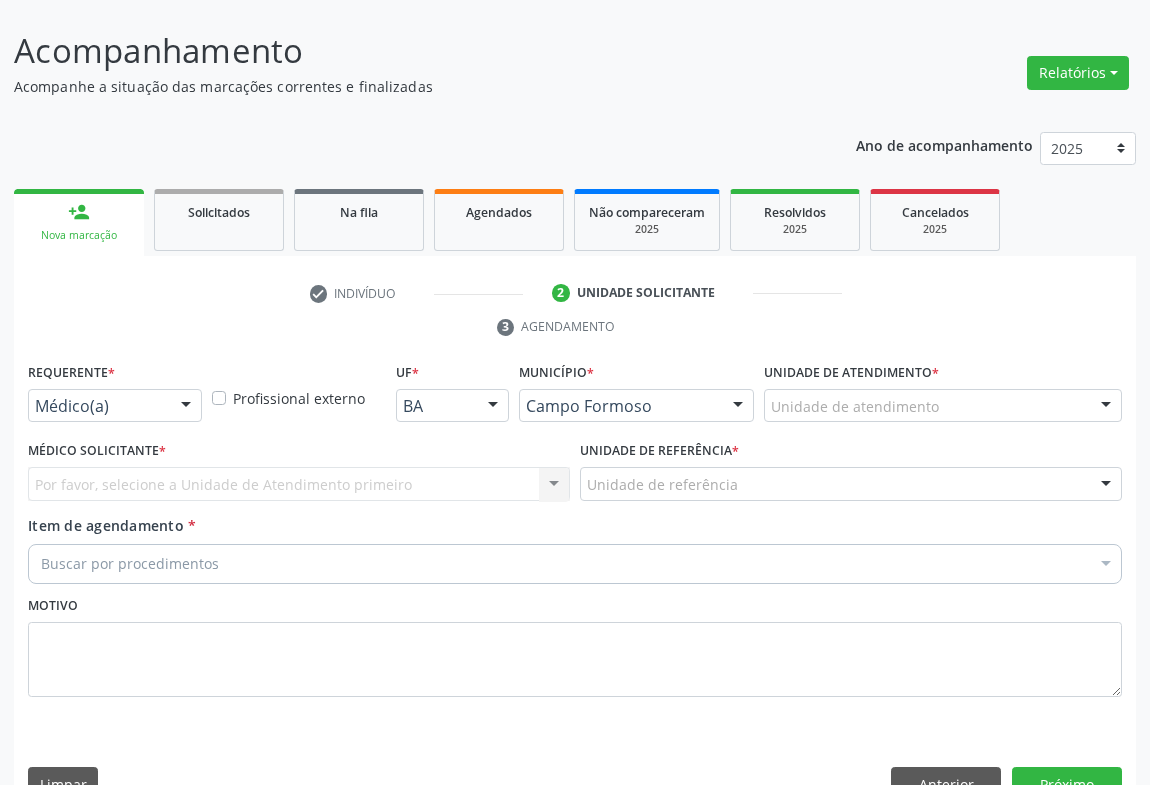 click at bounding box center (186, 407) 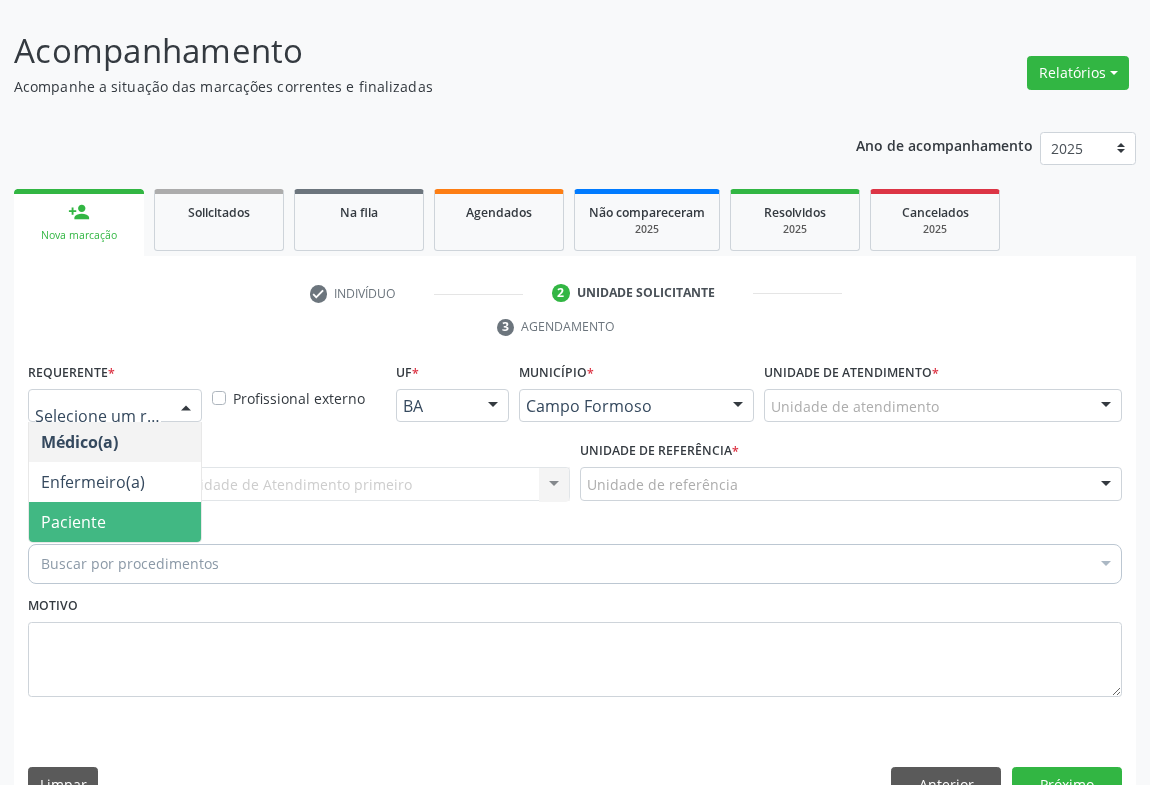 click on "Paciente" at bounding box center [115, 522] 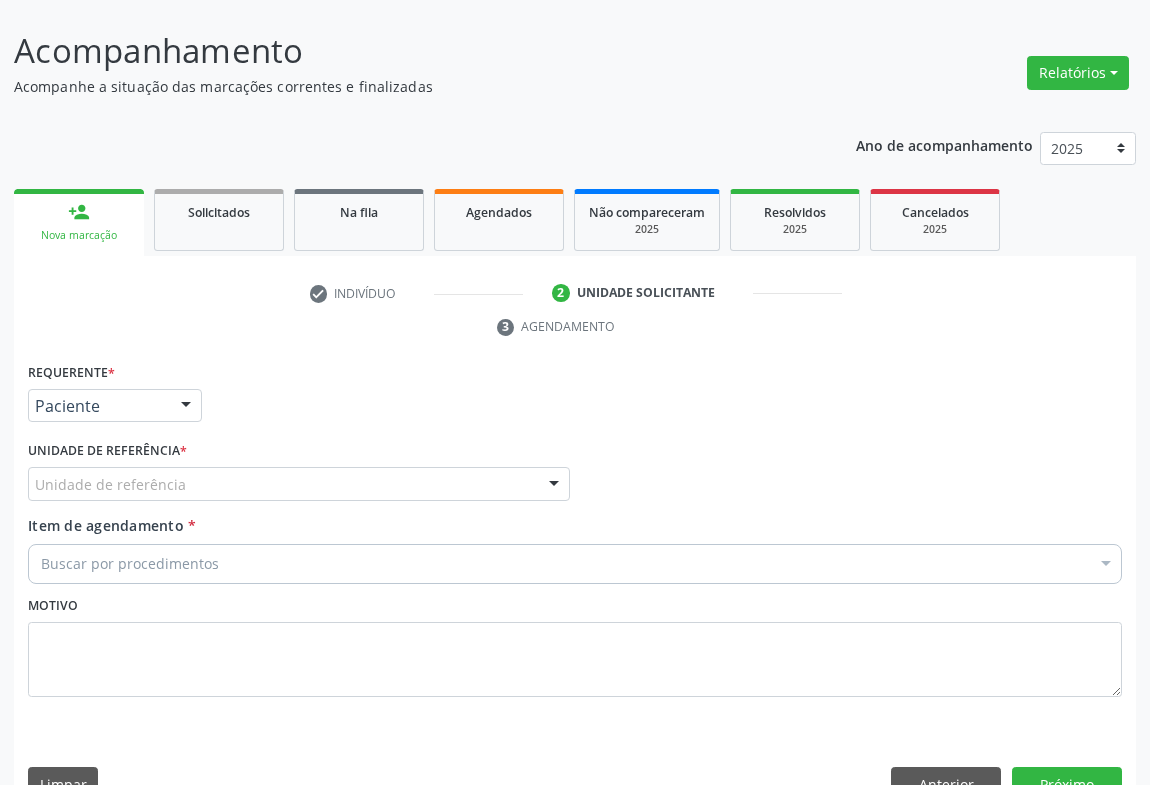 click at bounding box center (554, 485) 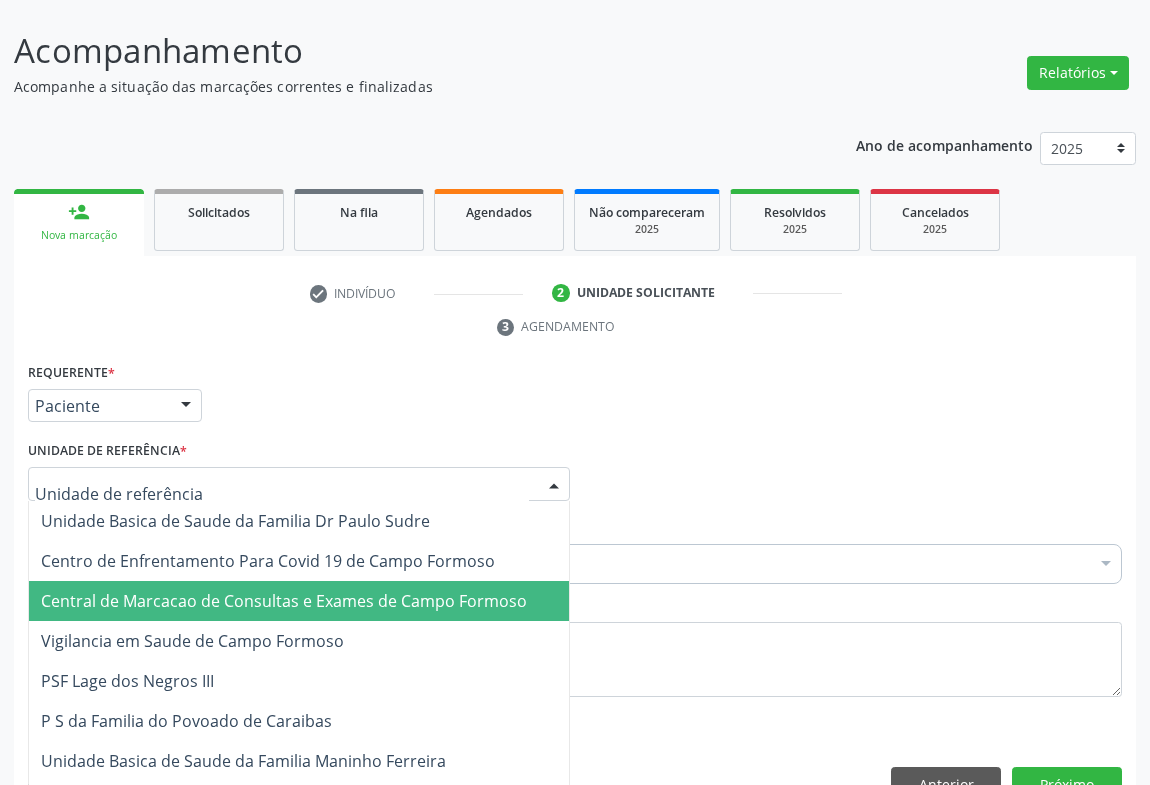 click on "Central de Marcacao de Consultas e Exames de Campo Formoso" at bounding box center [284, 601] 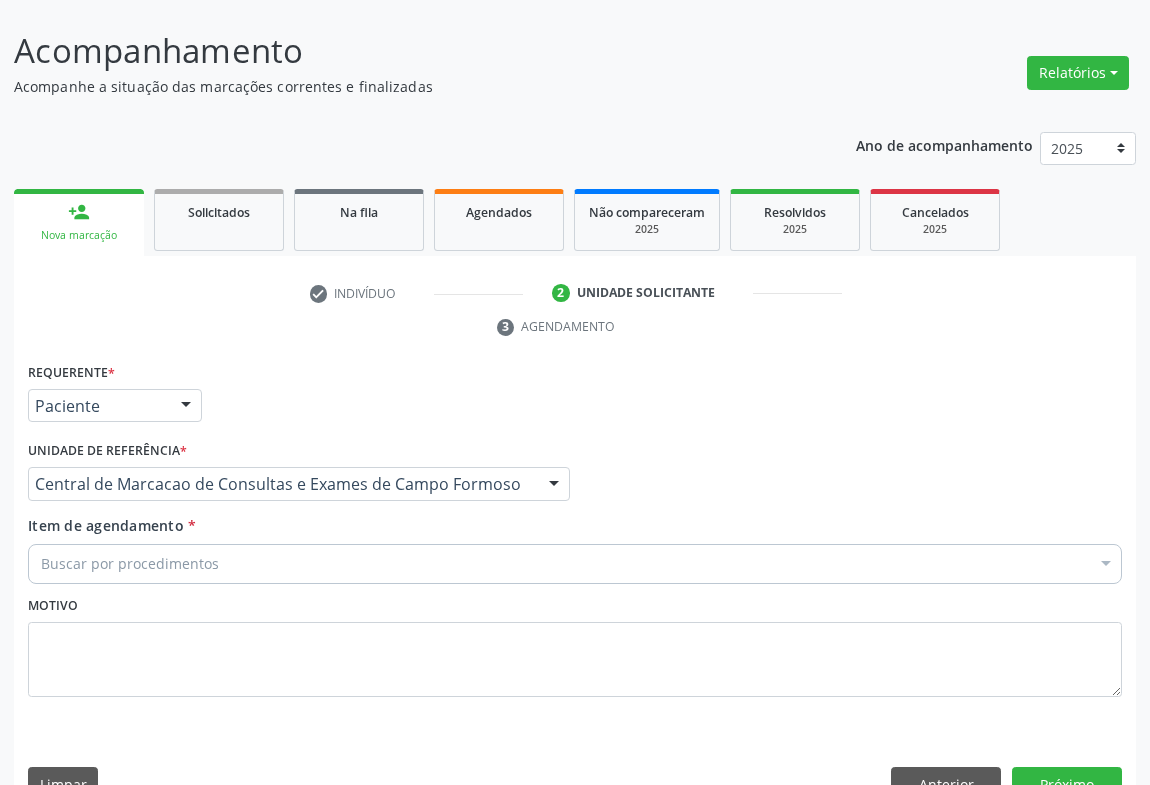 click on "Buscar por procedimentos" at bounding box center [575, 564] 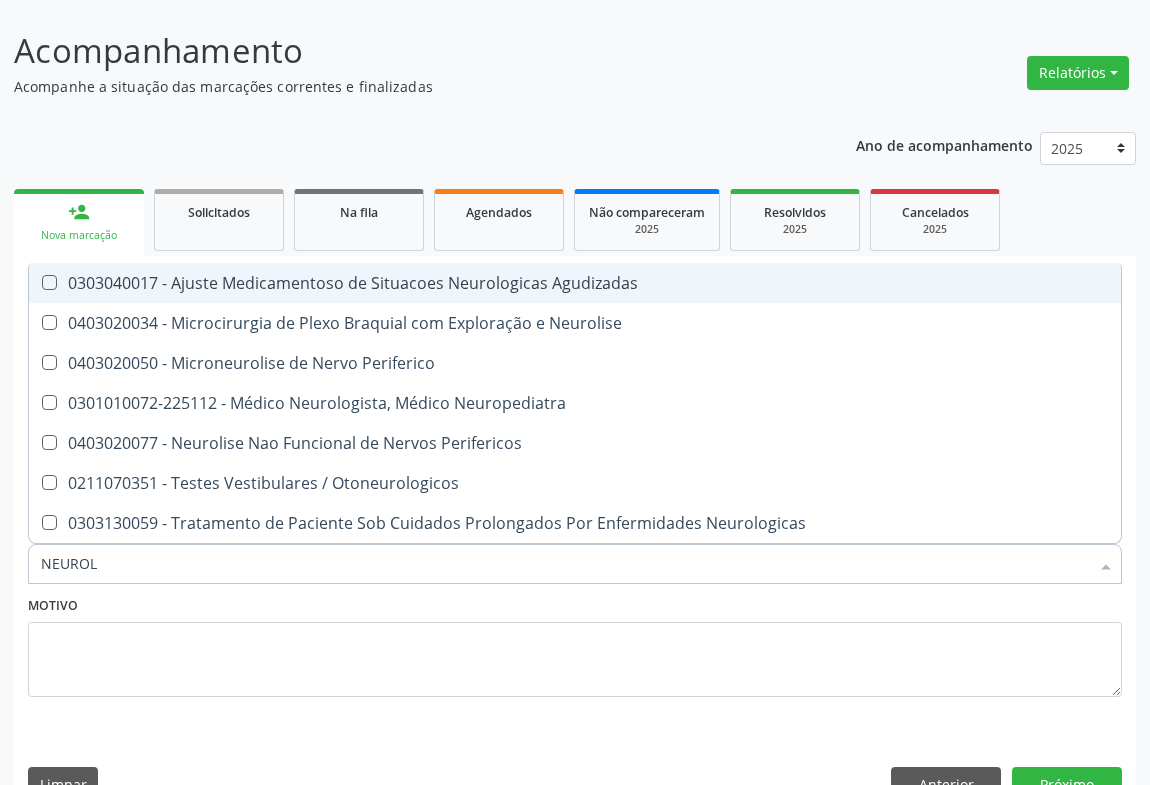 type on "NEUROLO" 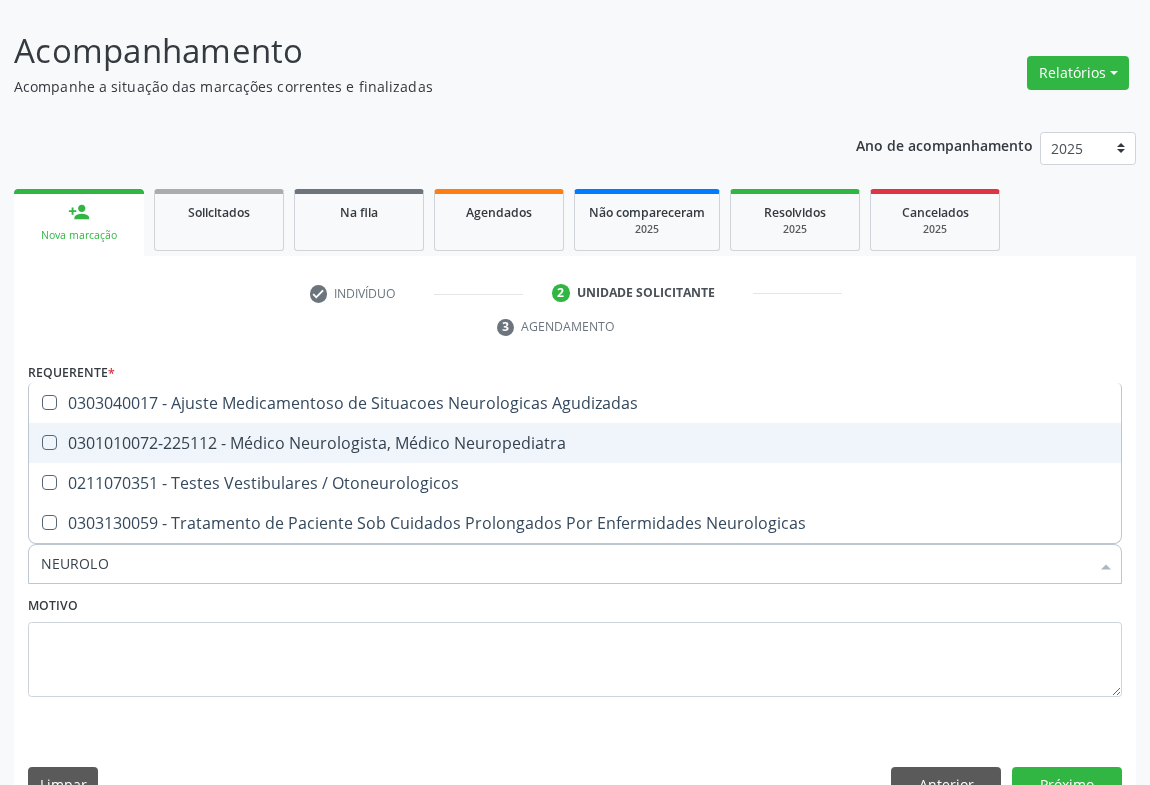 drag, startPoint x: 578, startPoint y: 400, endPoint x: 673, endPoint y: 439, distance: 102.69372 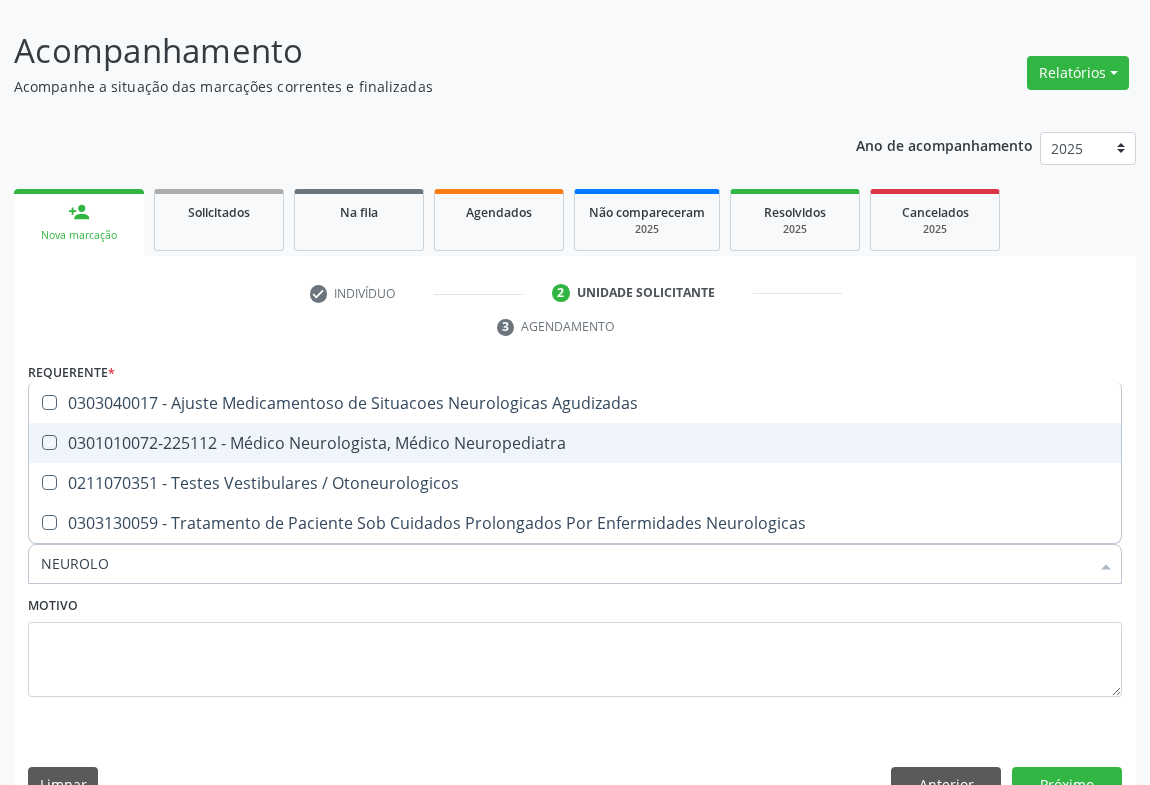checkbox on "true" 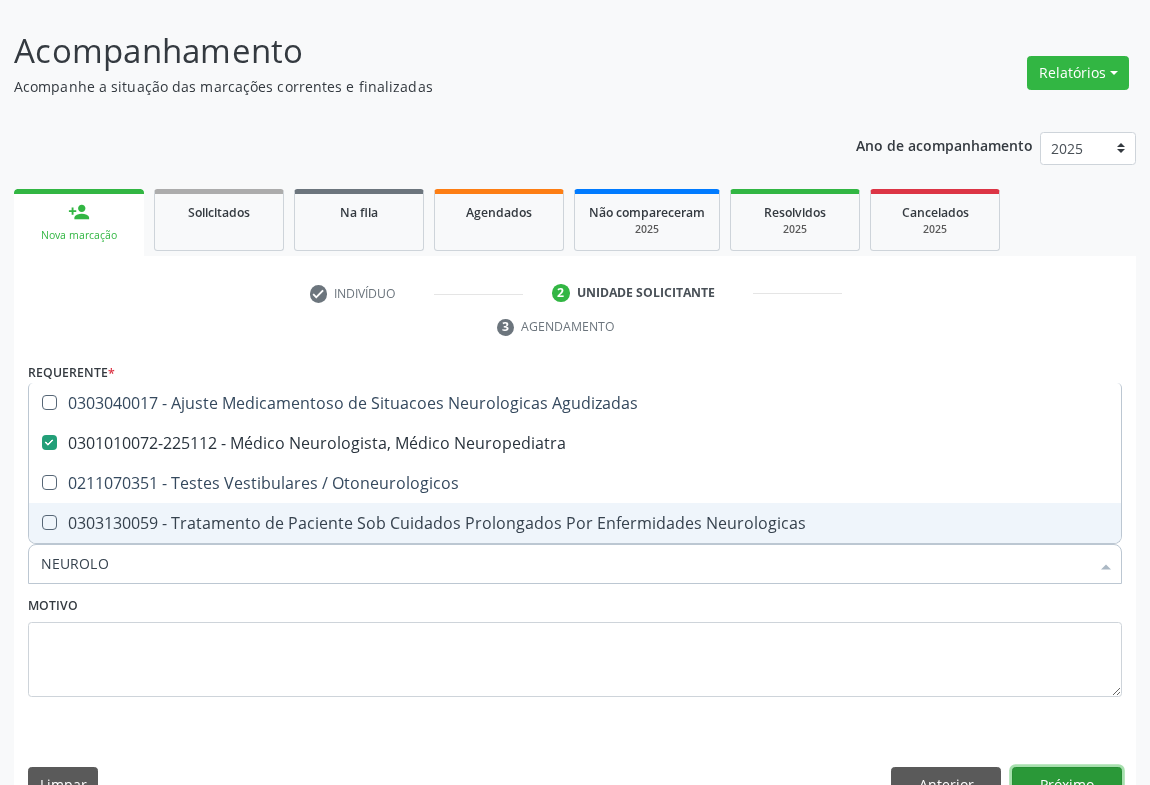 click on "Próximo" at bounding box center [1067, 784] 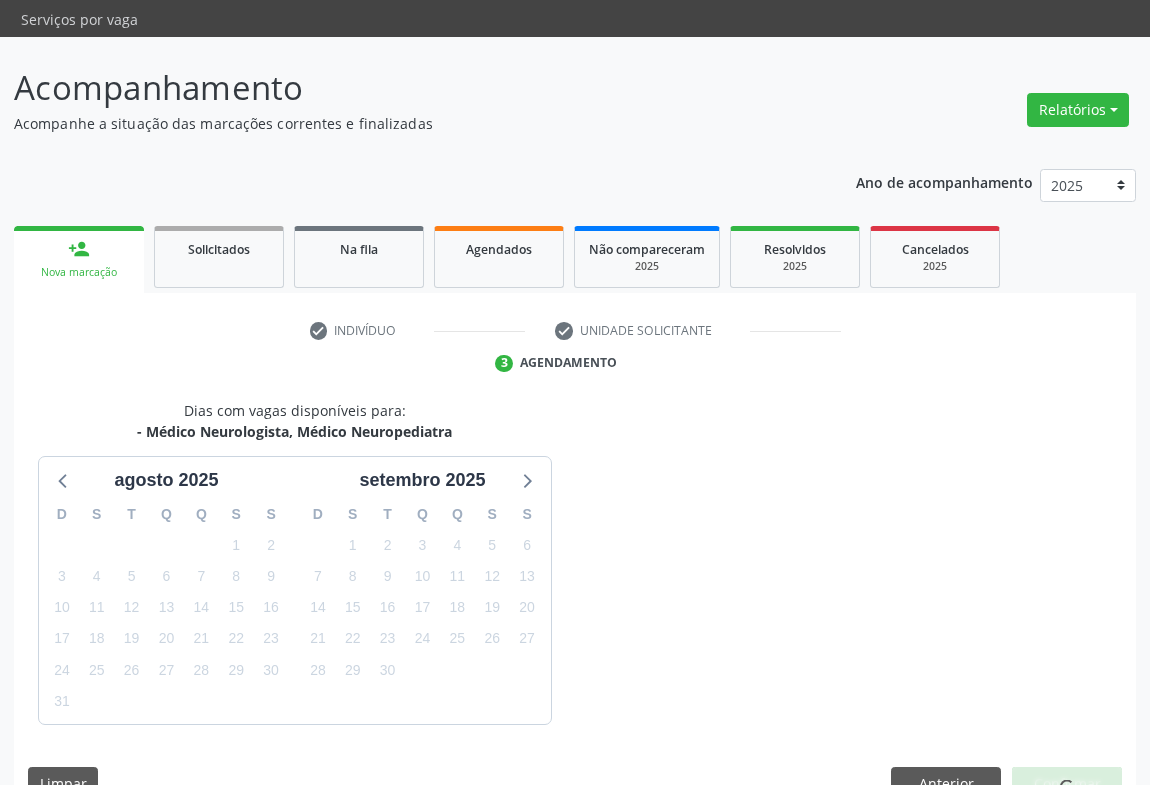 scroll, scrollTop: 152, scrollLeft: 0, axis: vertical 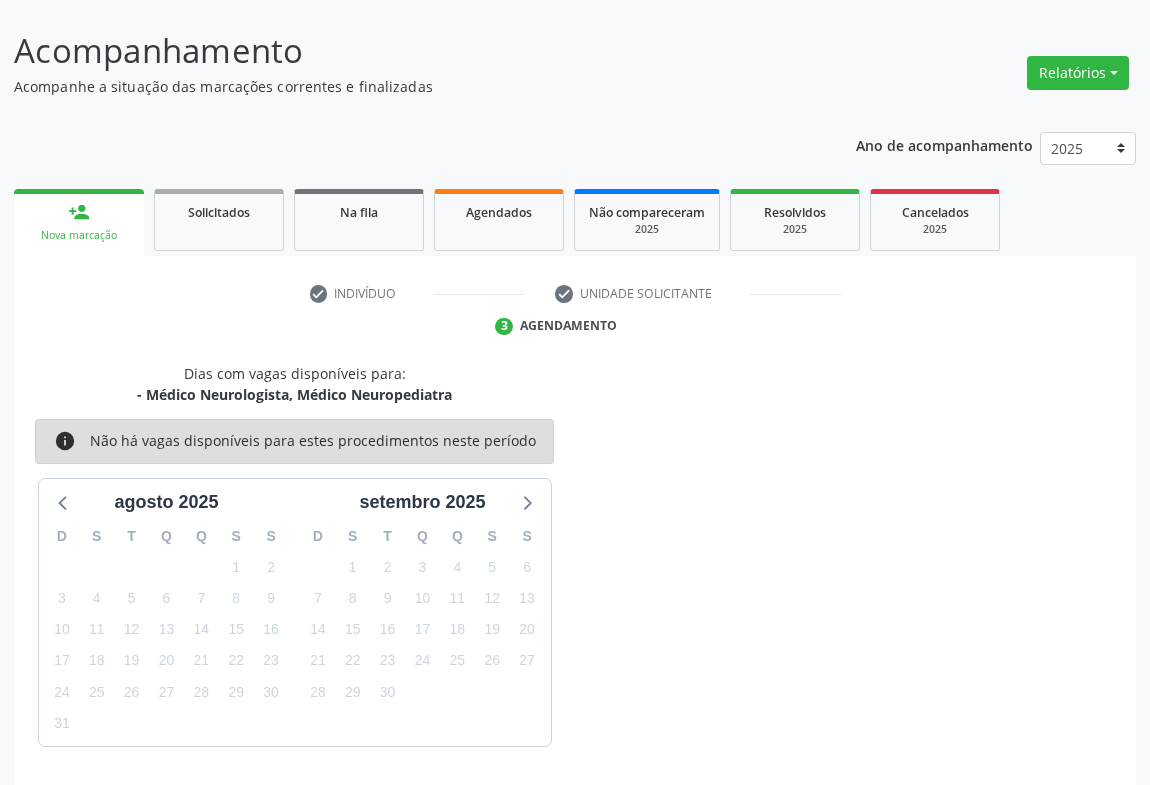 click on "Confirmar" at bounding box center (1067, 806) 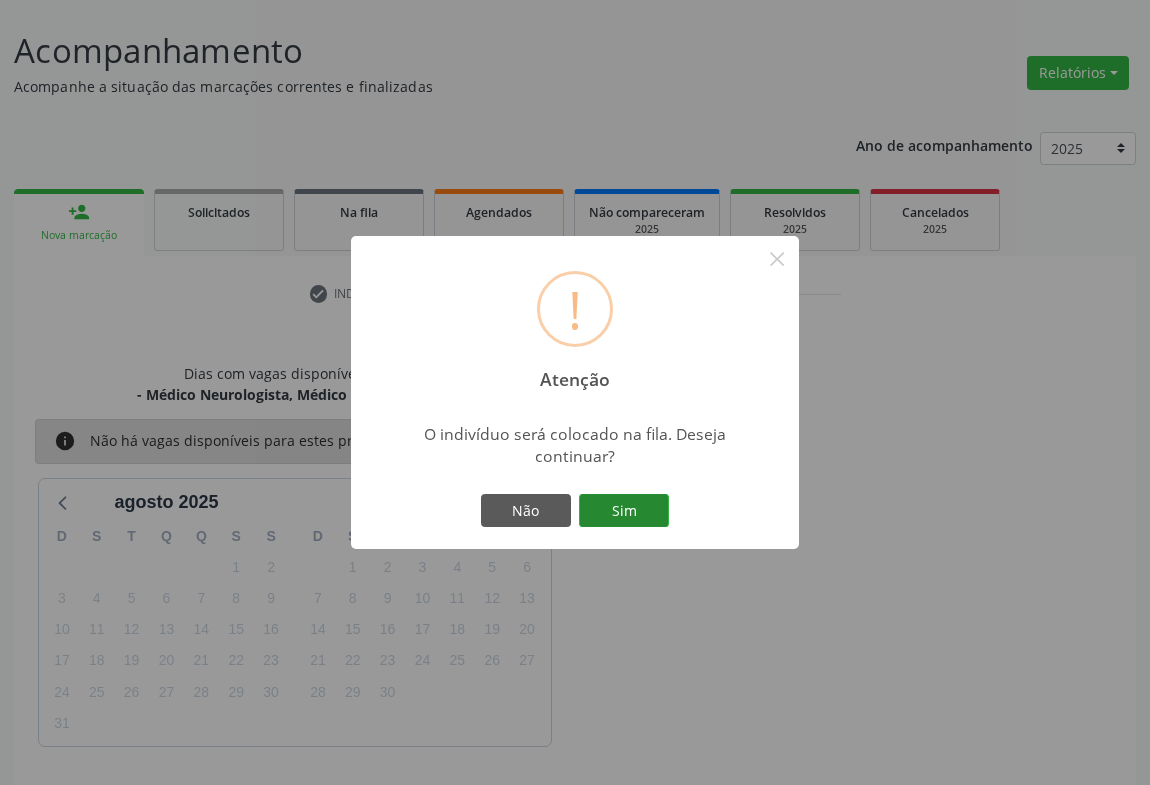 click on "Sim" at bounding box center (624, 511) 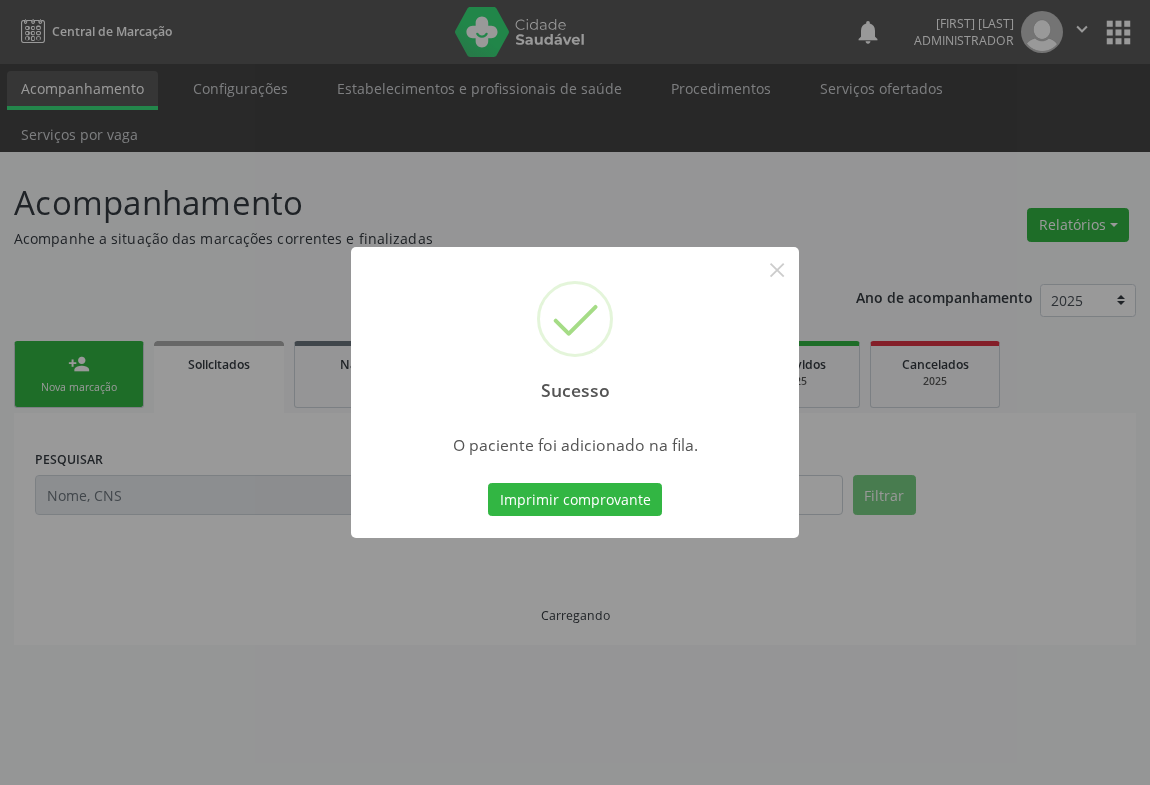 scroll, scrollTop: 0, scrollLeft: 0, axis: both 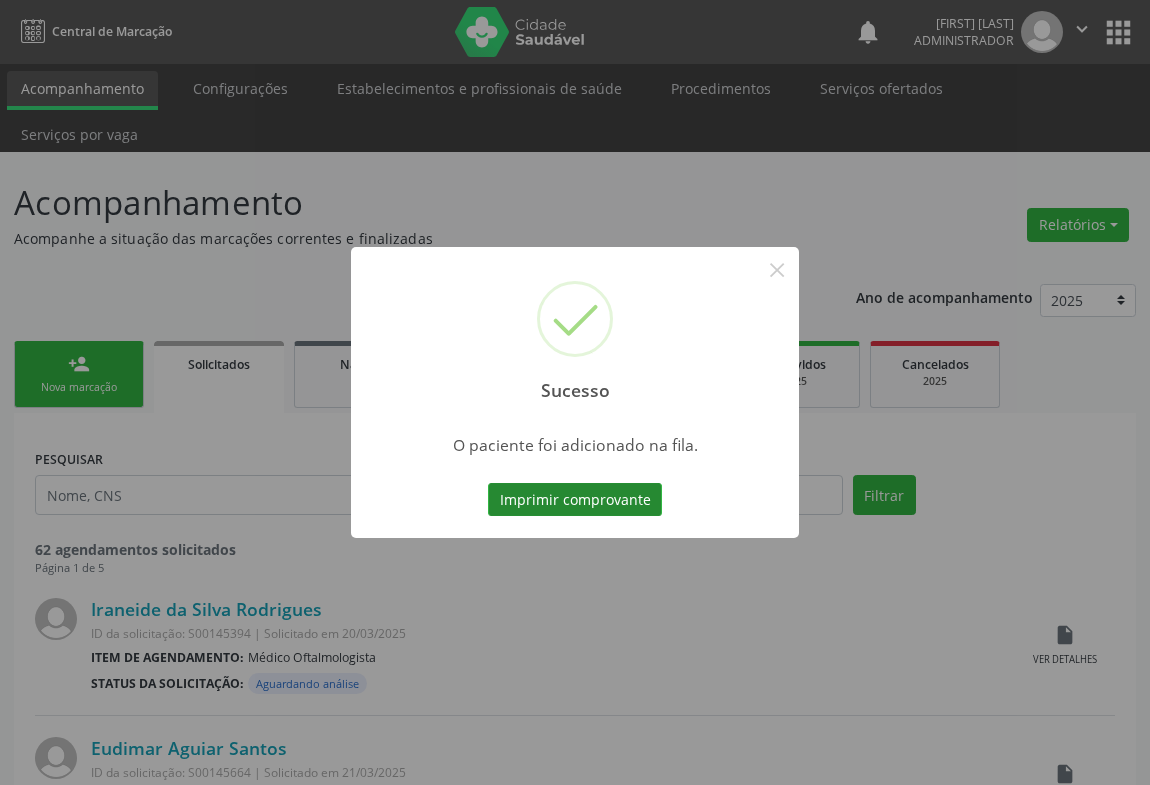 click on "Imprimir comprovante" at bounding box center (575, 500) 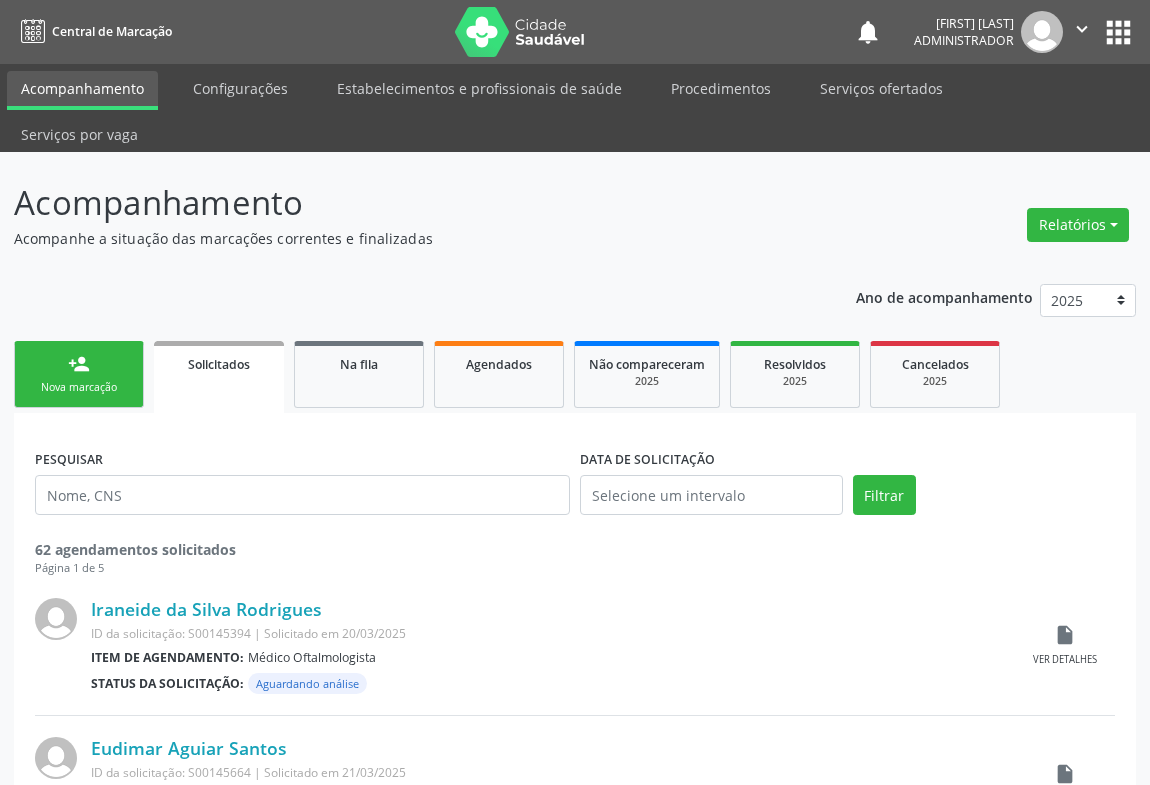 click on "person_add" at bounding box center [79, 364] 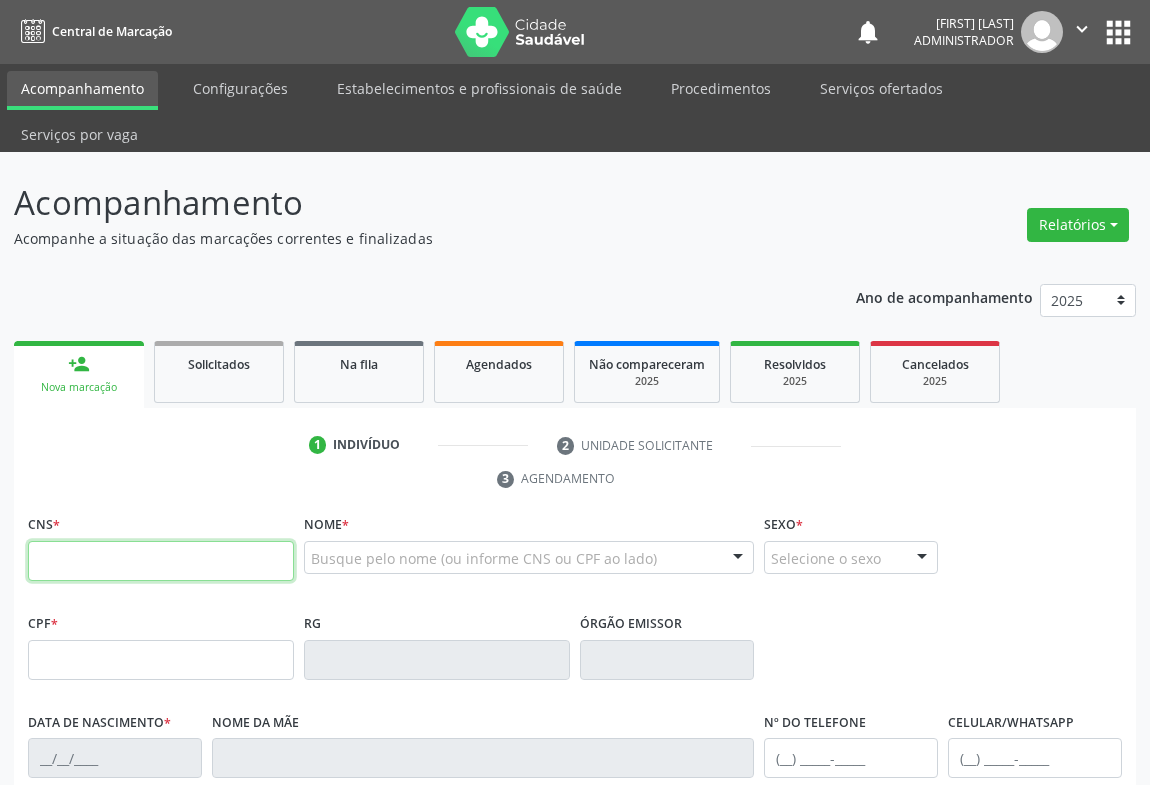click at bounding box center (161, 561) 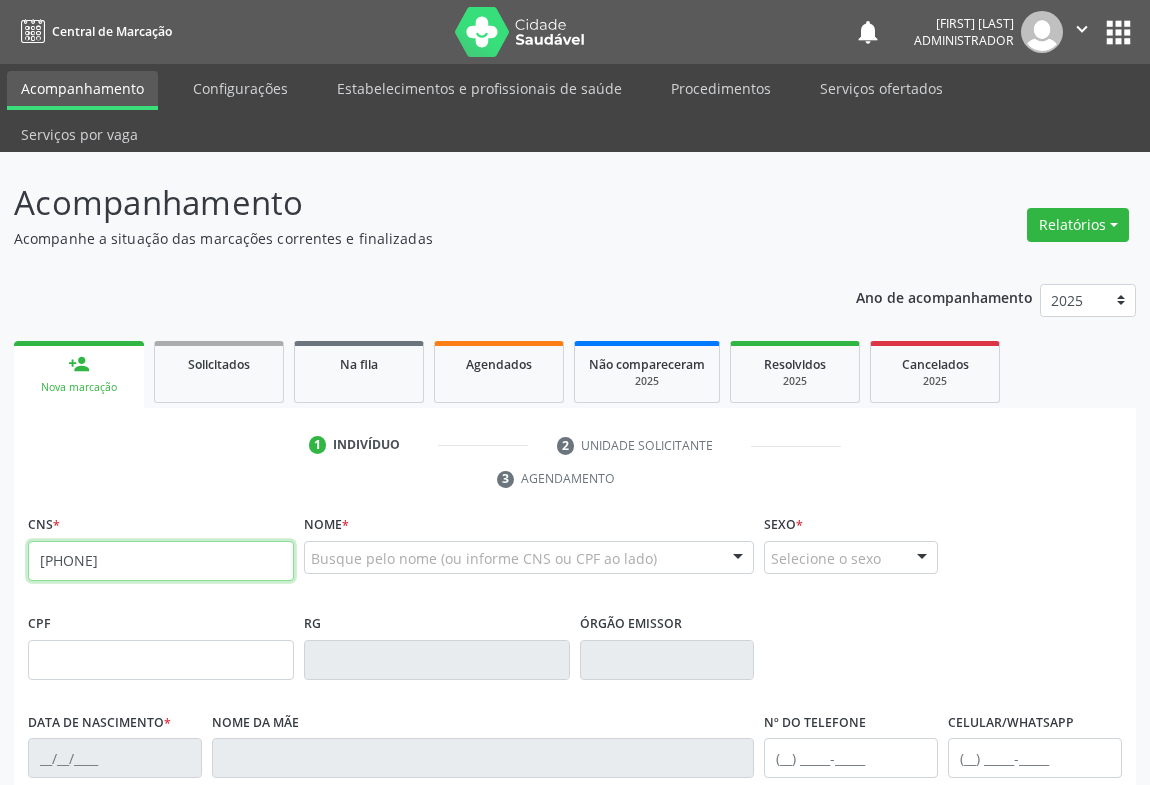 type on "709 8030 5356 9494" 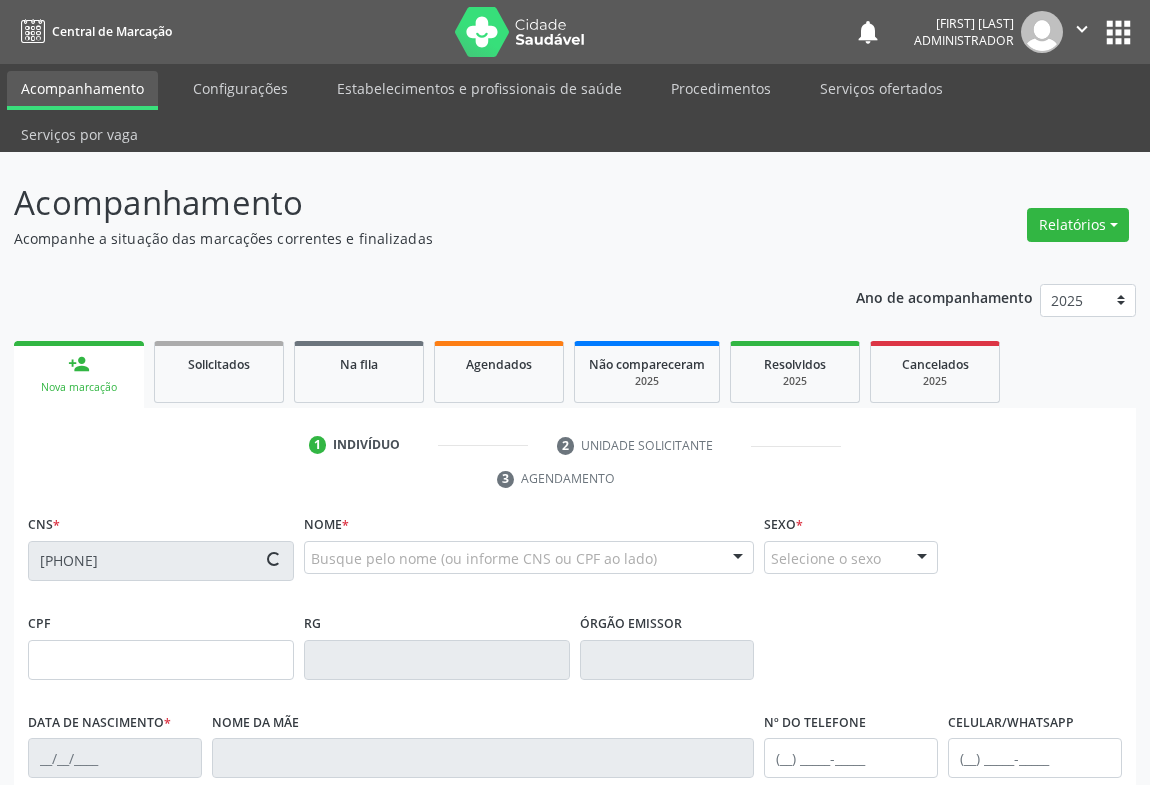type on "01/06/2025" 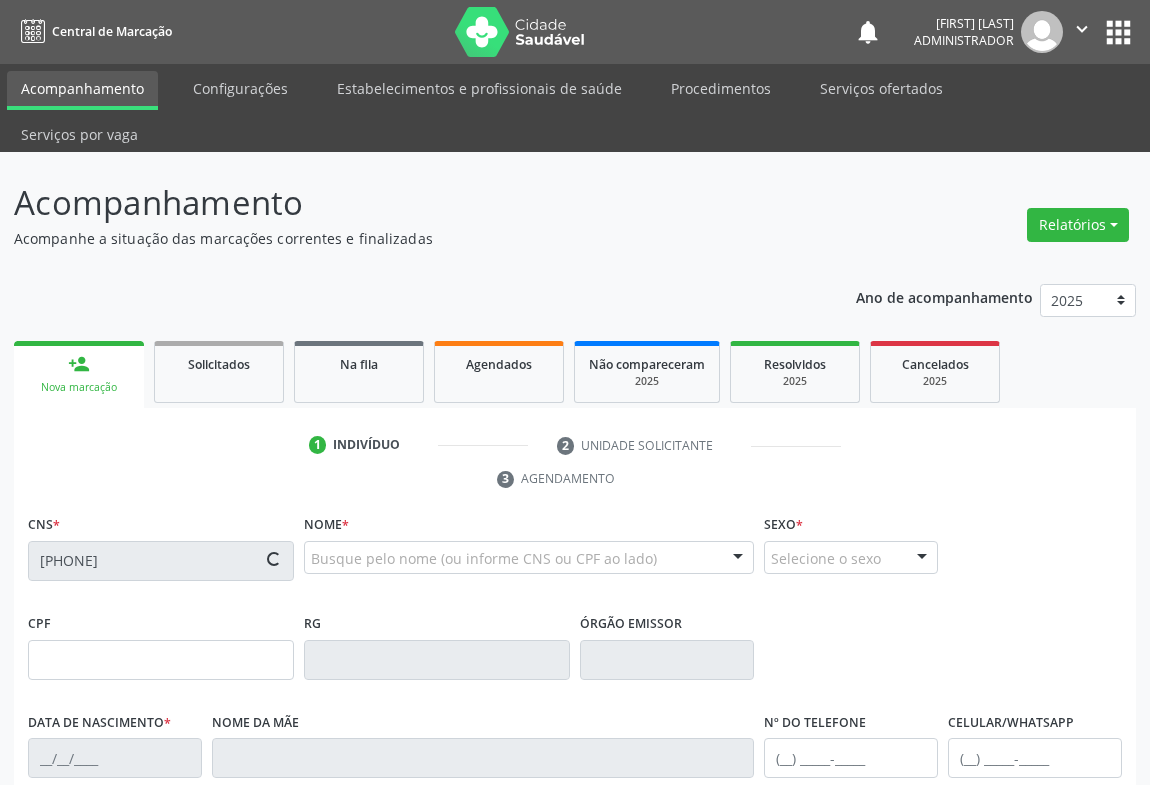 type on "S/N" 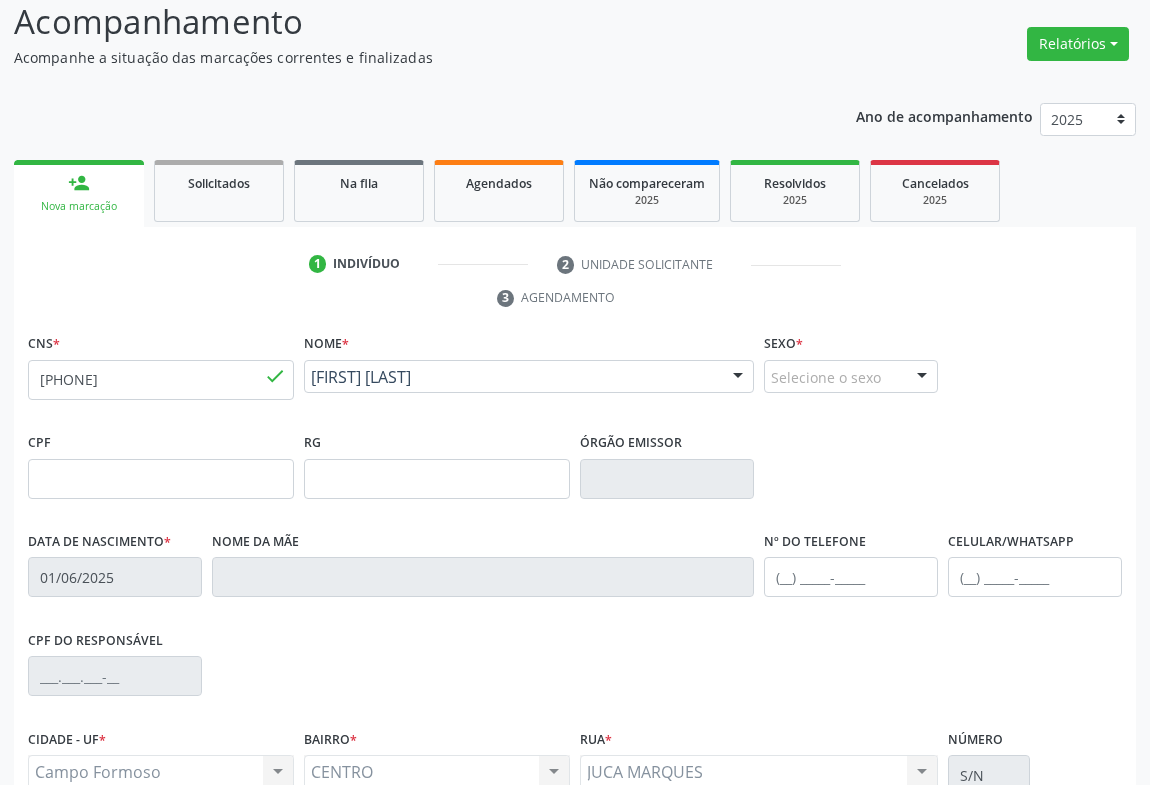 scroll, scrollTop: 331, scrollLeft: 0, axis: vertical 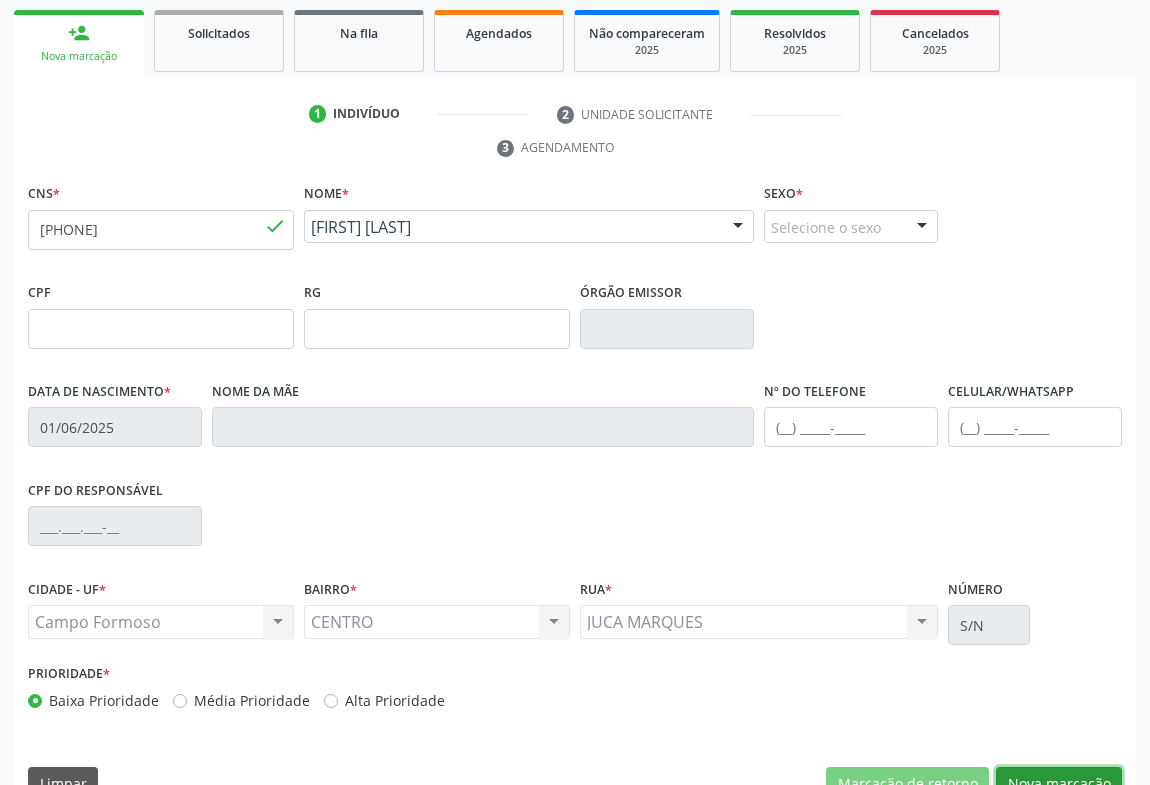 click on "Nova marcação" at bounding box center [1059, 784] 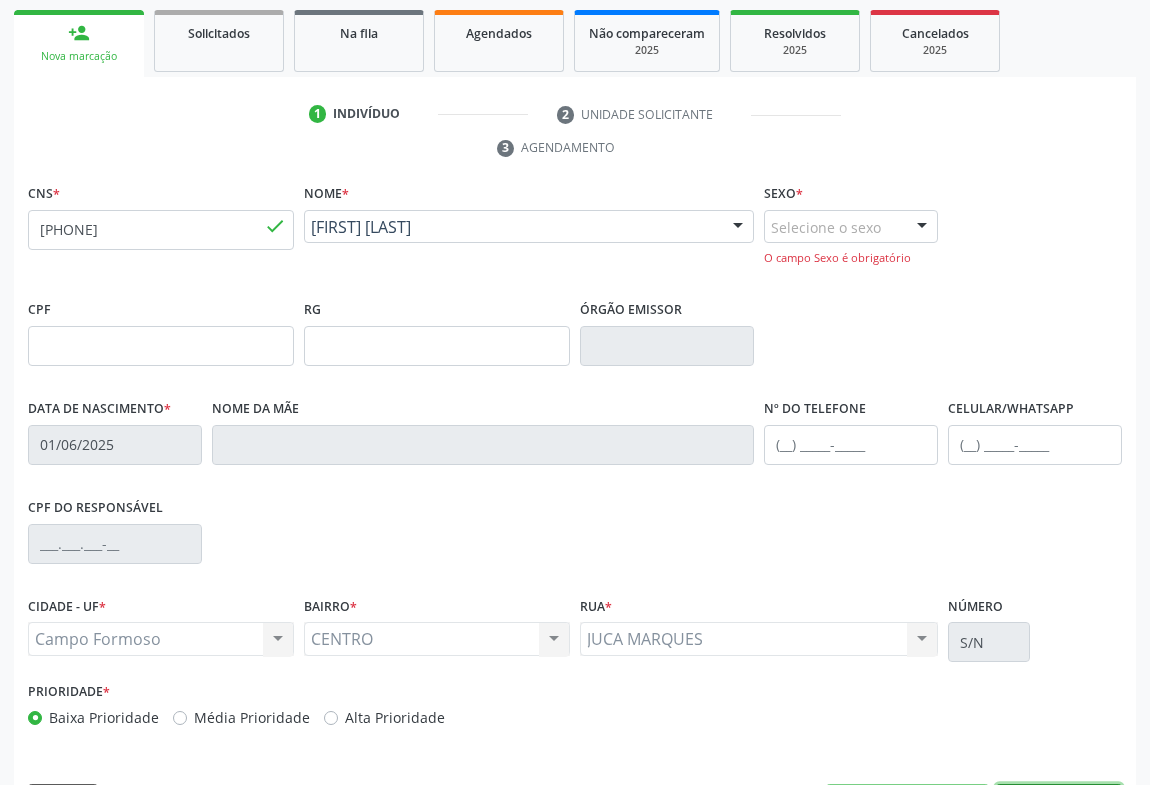 scroll, scrollTop: 349, scrollLeft: 0, axis: vertical 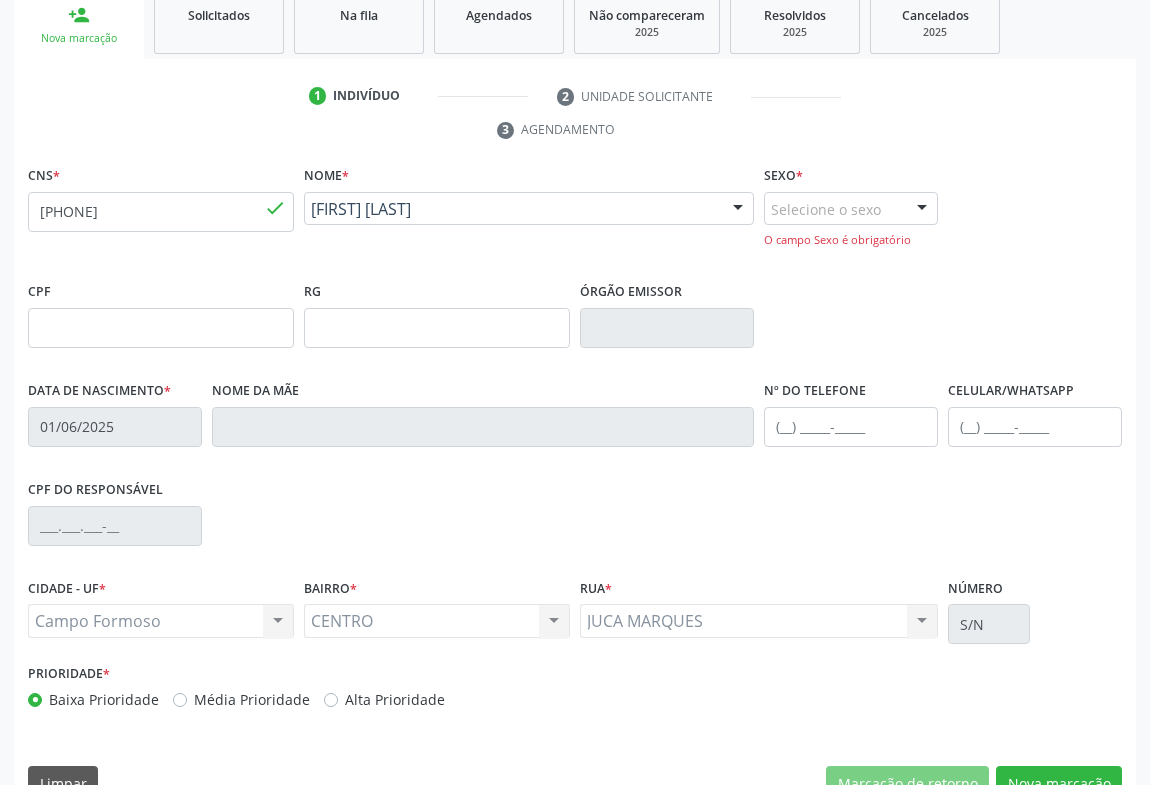 click at bounding box center (922, 210) 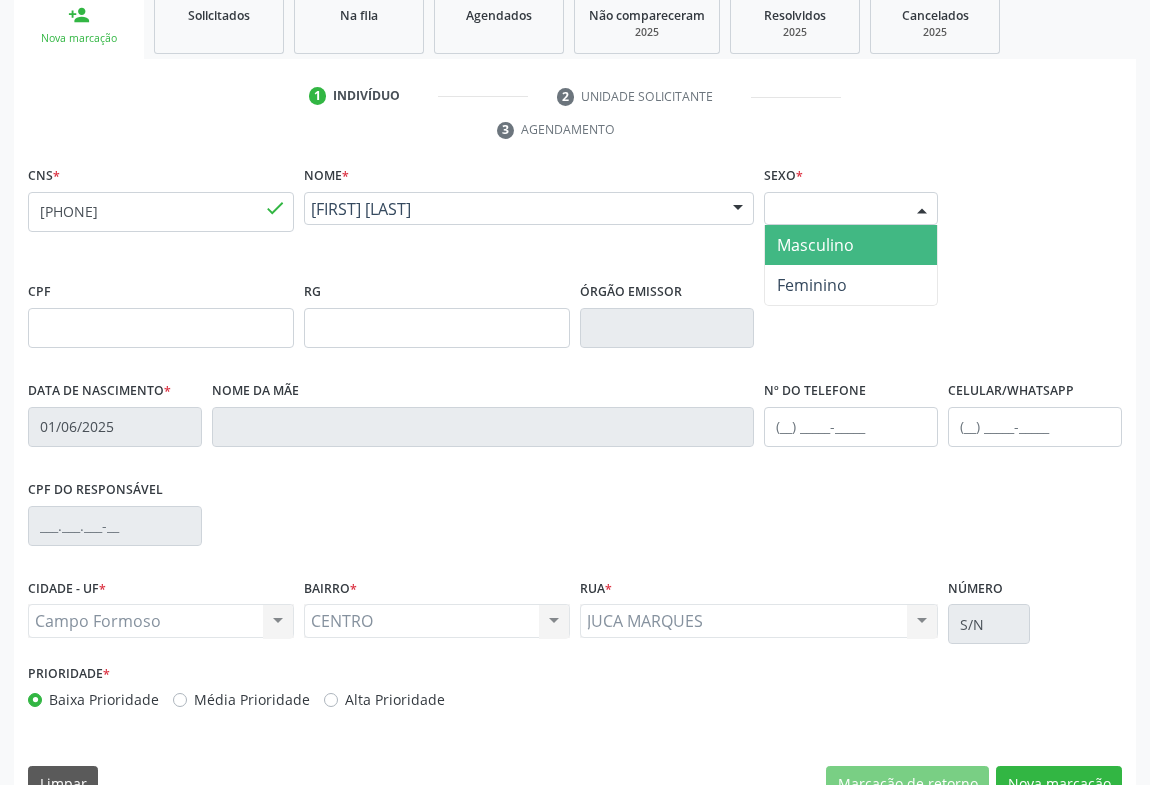 click on "Masculino" at bounding box center [851, 245] 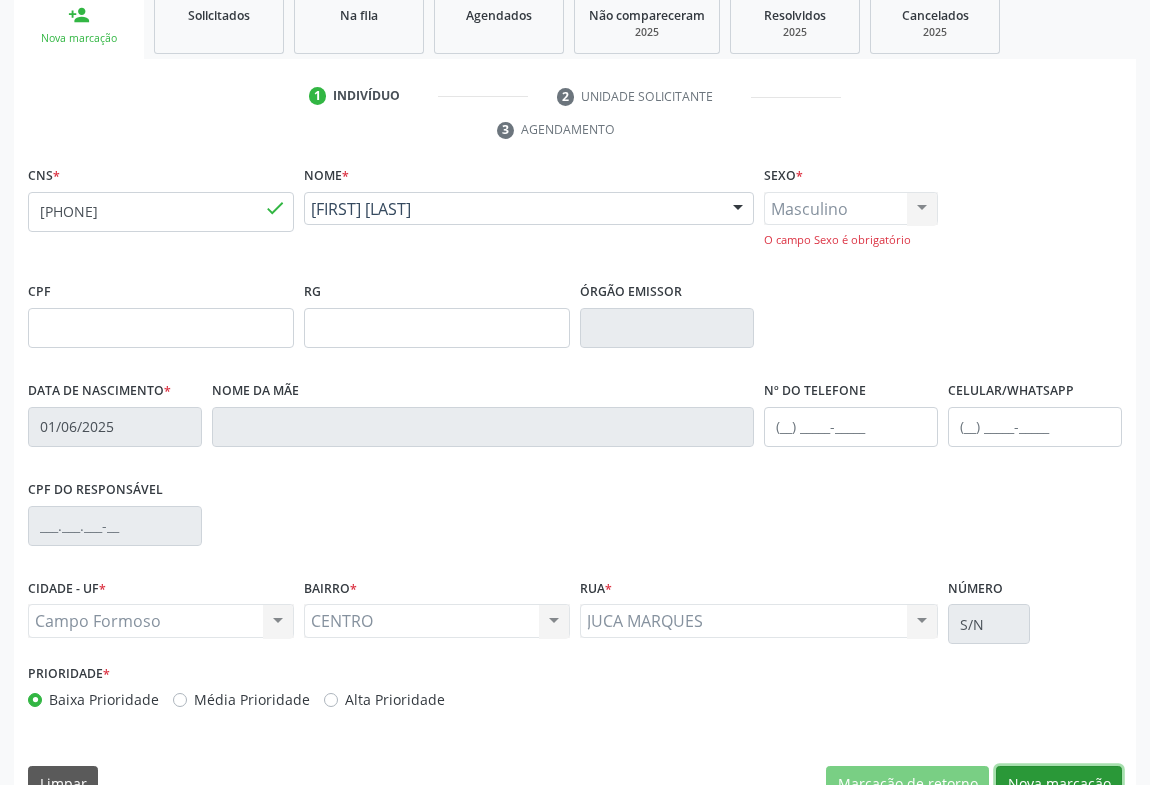 click on "Nova marcação" at bounding box center [1059, 783] 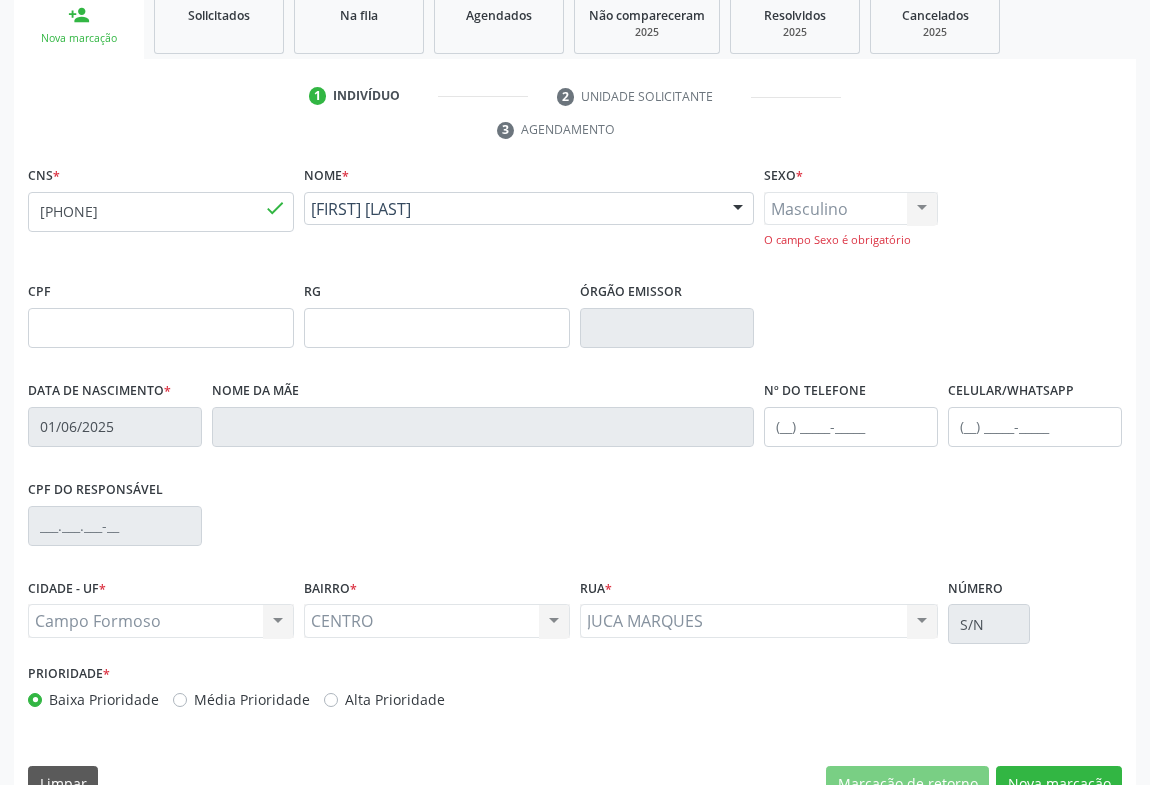 scroll, scrollTop: 152, scrollLeft: 0, axis: vertical 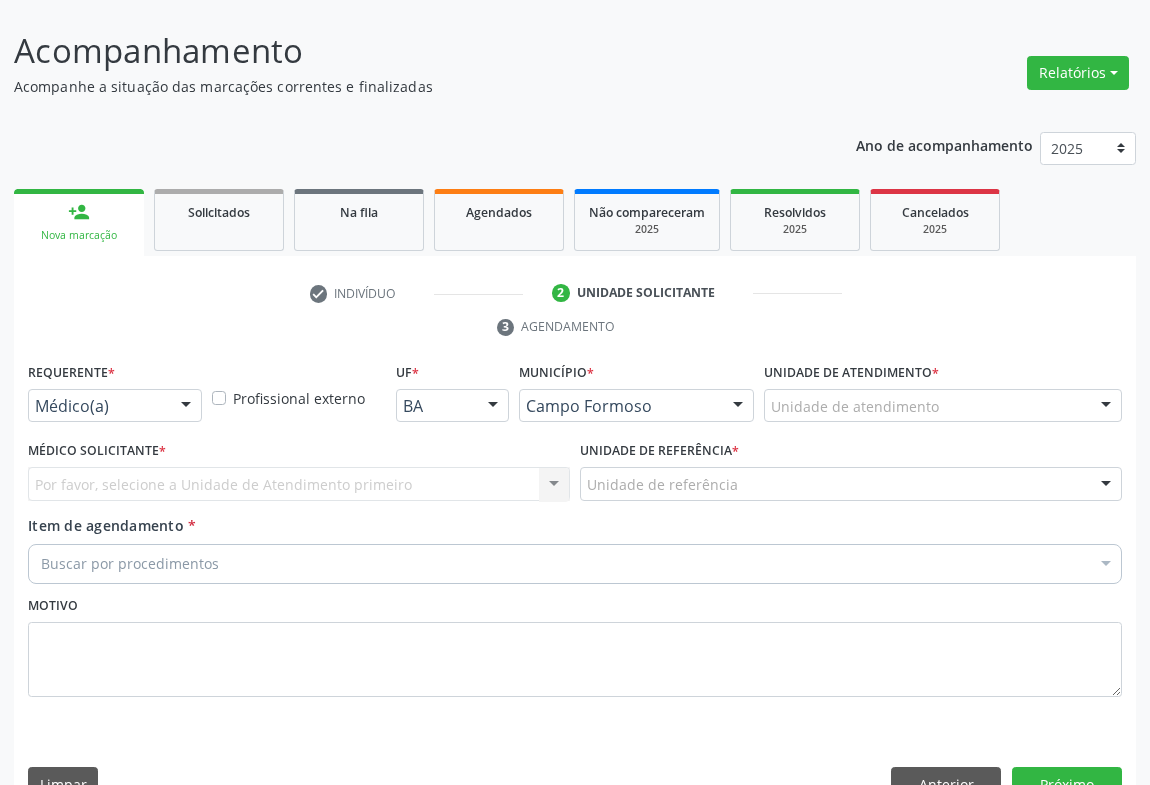 click at bounding box center [186, 407] 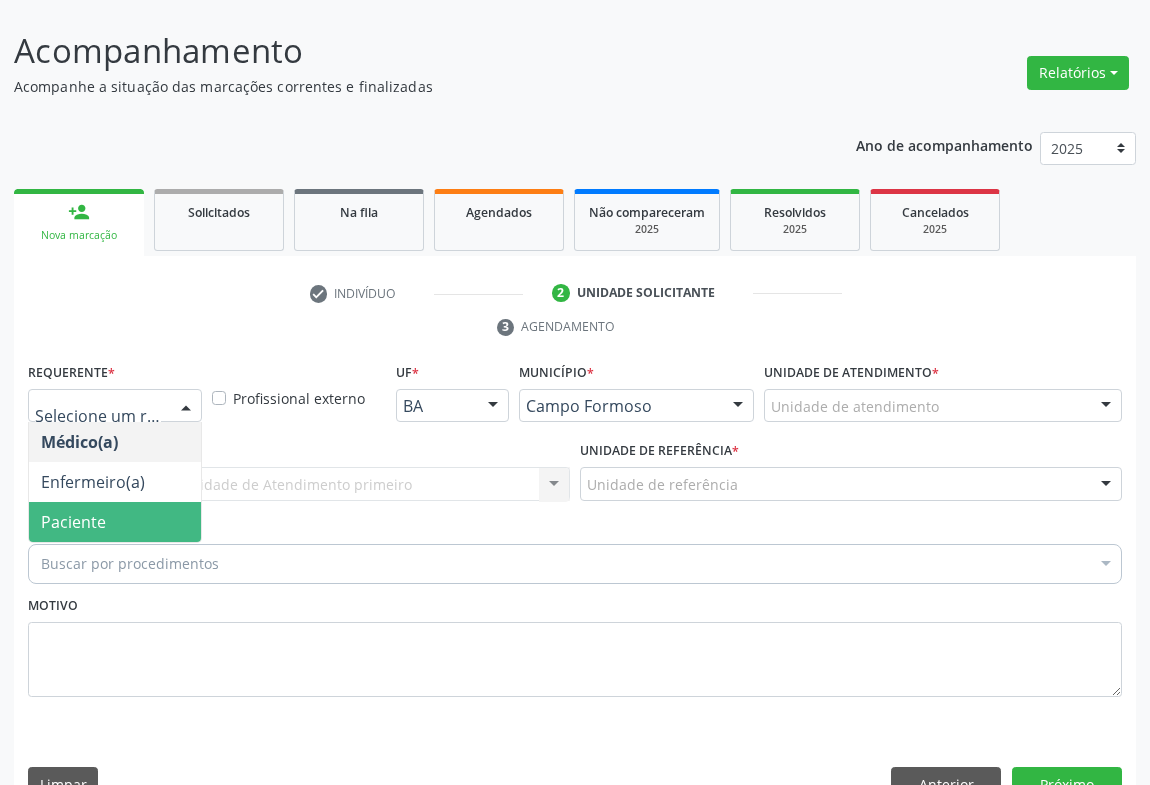 click on "Paciente" at bounding box center (115, 522) 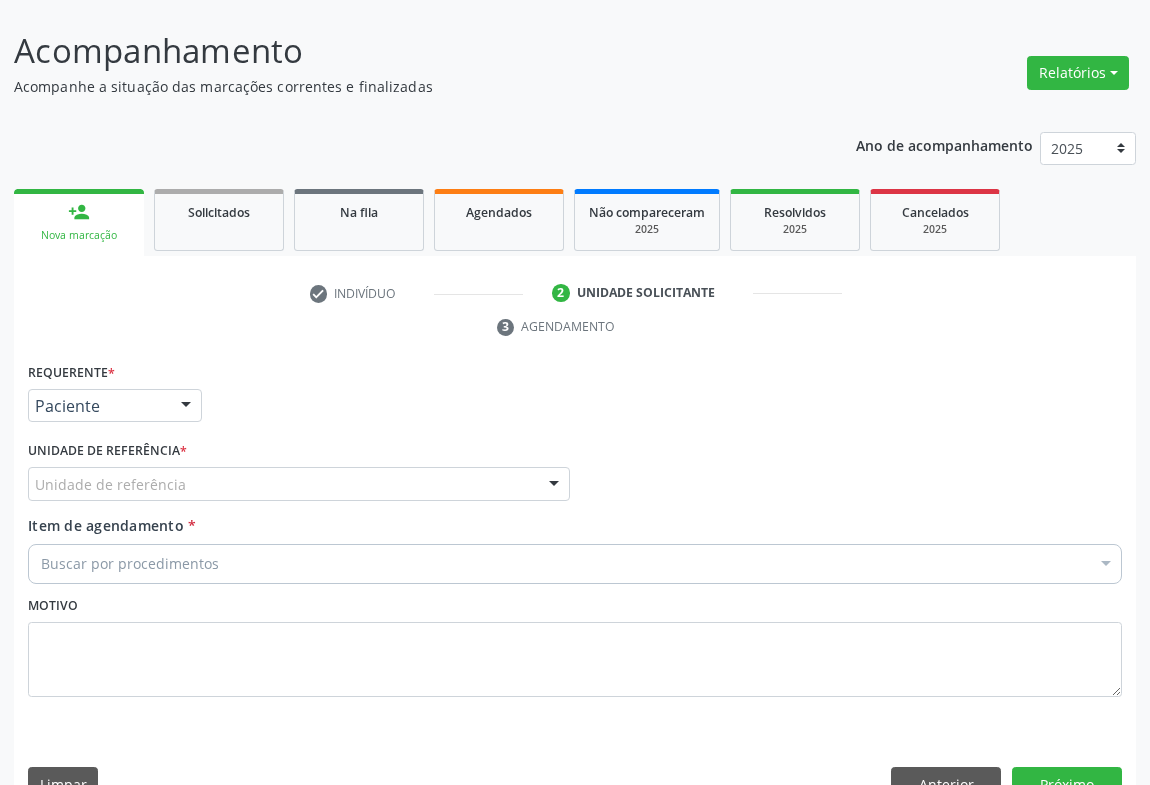 click at bounding box center [554, 485] 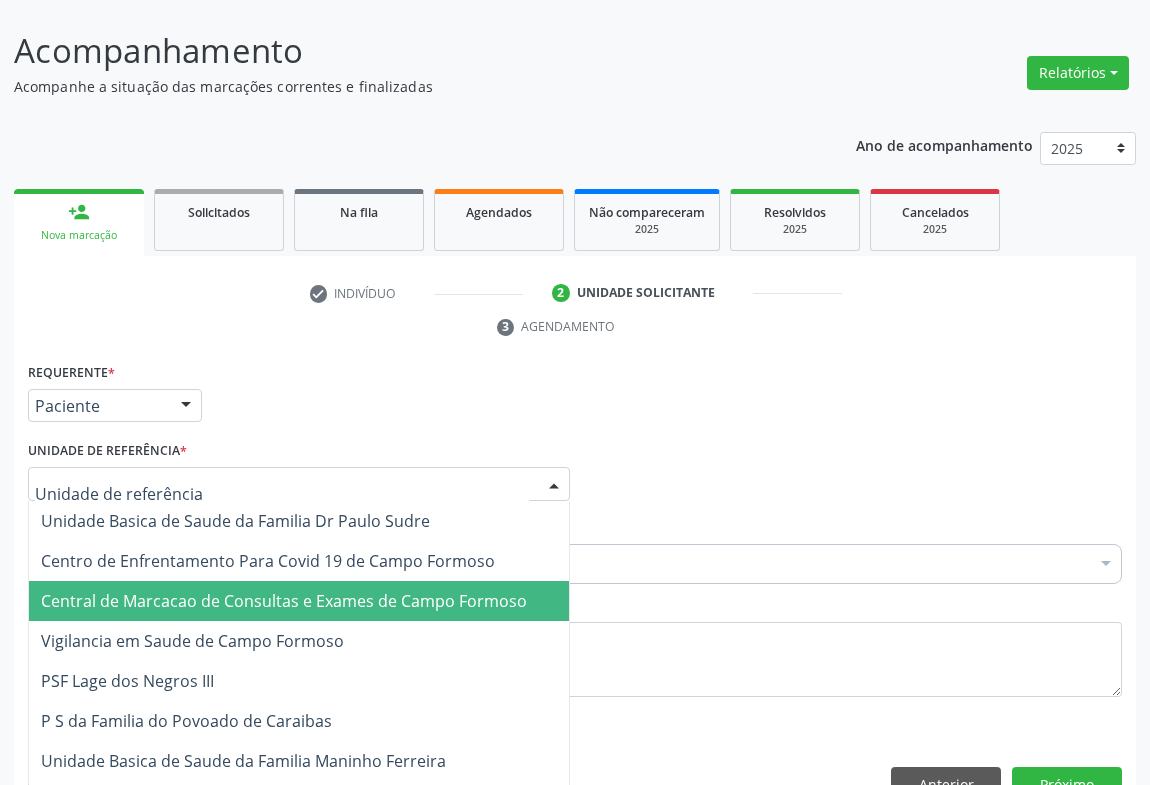 click on "Central de Marcacao de Consultas e Exames de Campo Formoso" at bounding box center (299, 601) 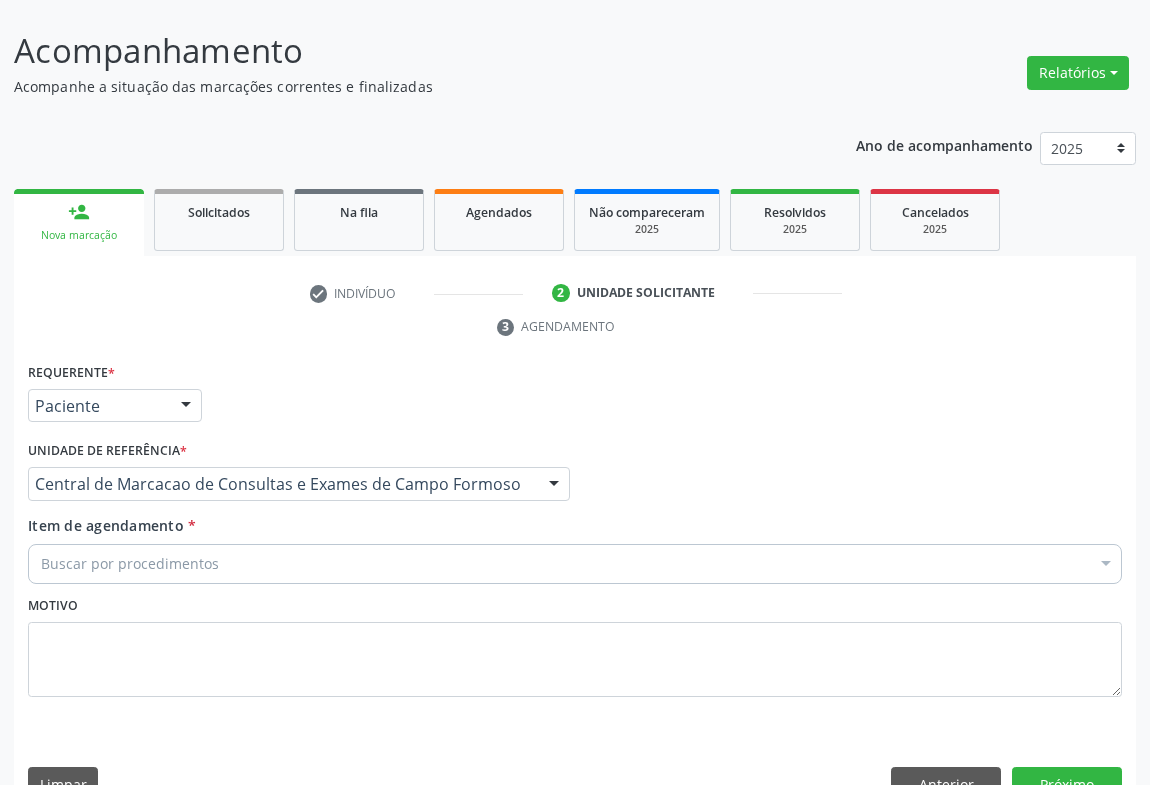 click on "Buscar por procedimentos" at bounding box center [575, 564] 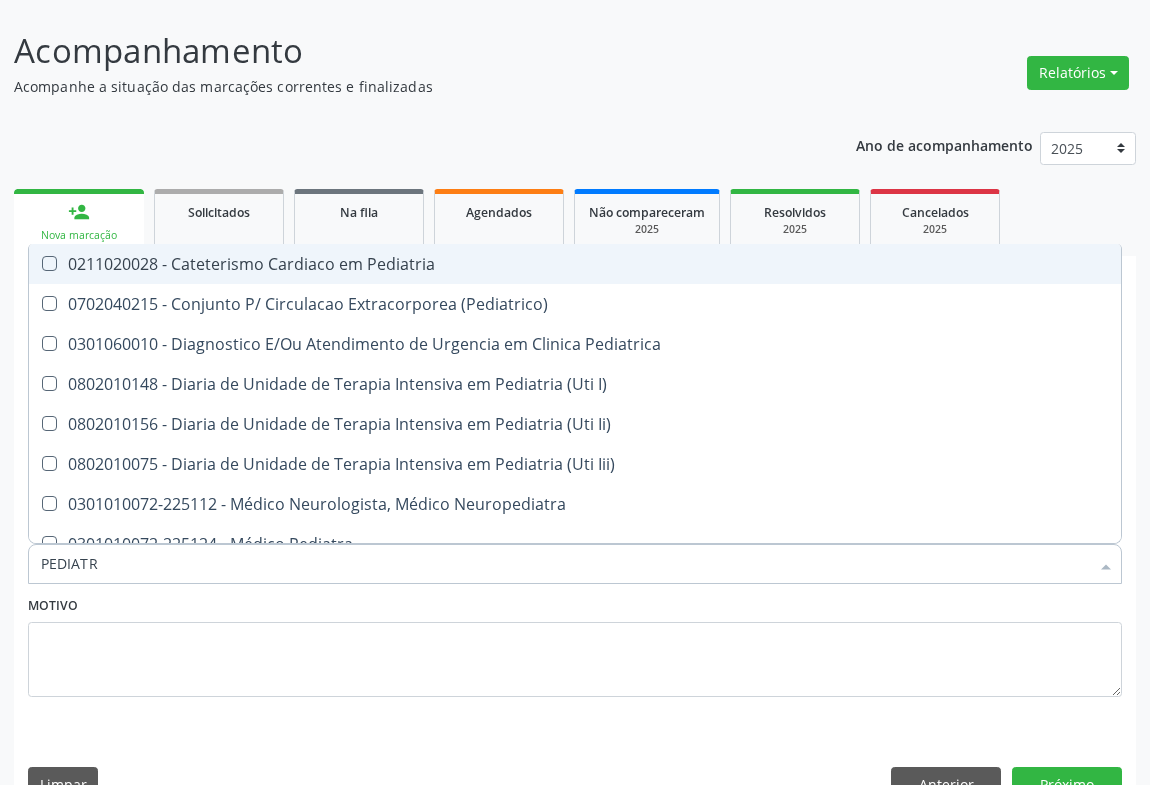 type on "PEDIATRA" 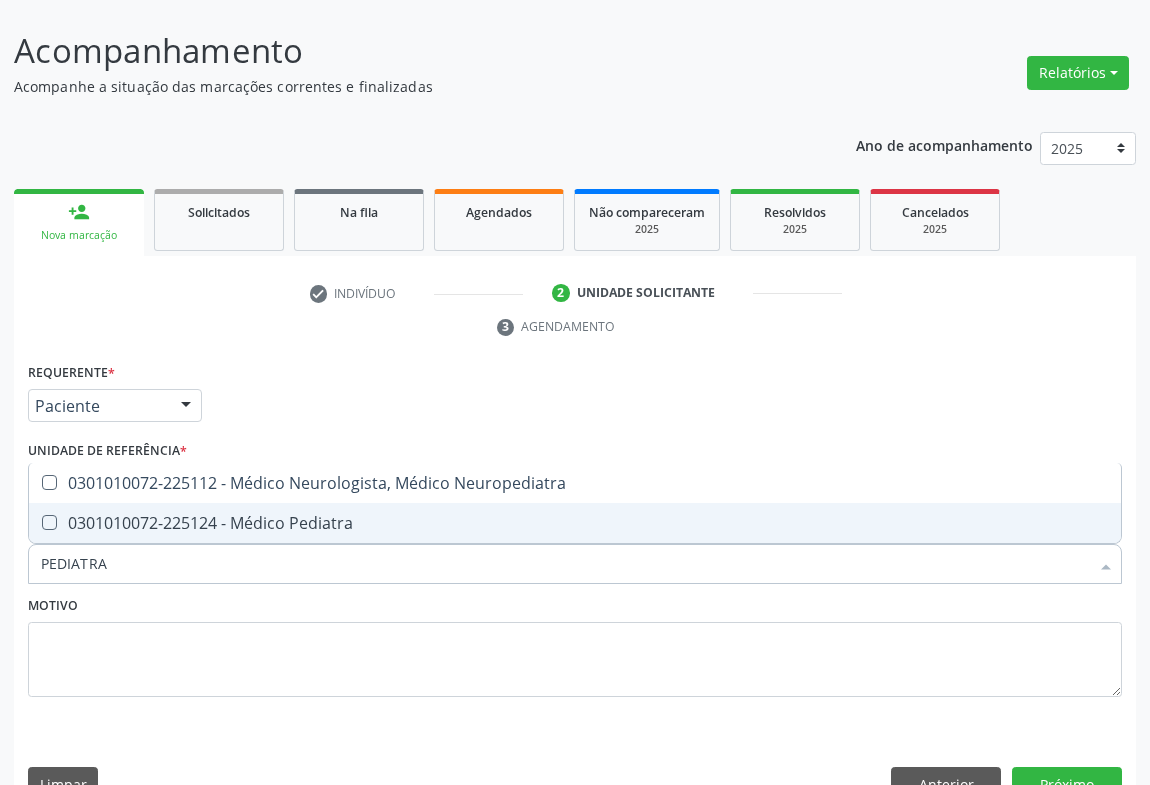 click on "0301010072-225124 - Médico Pediatra" at bounding box center [575, 523] 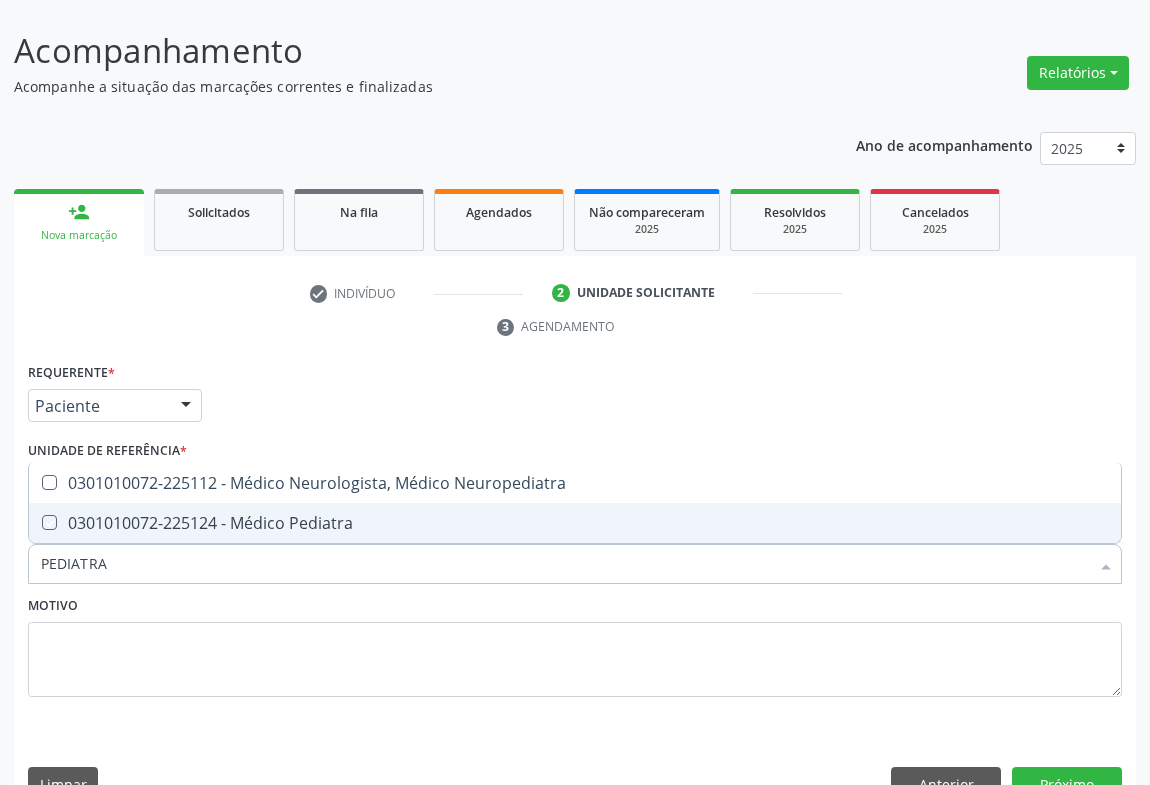 checkbox on "true" 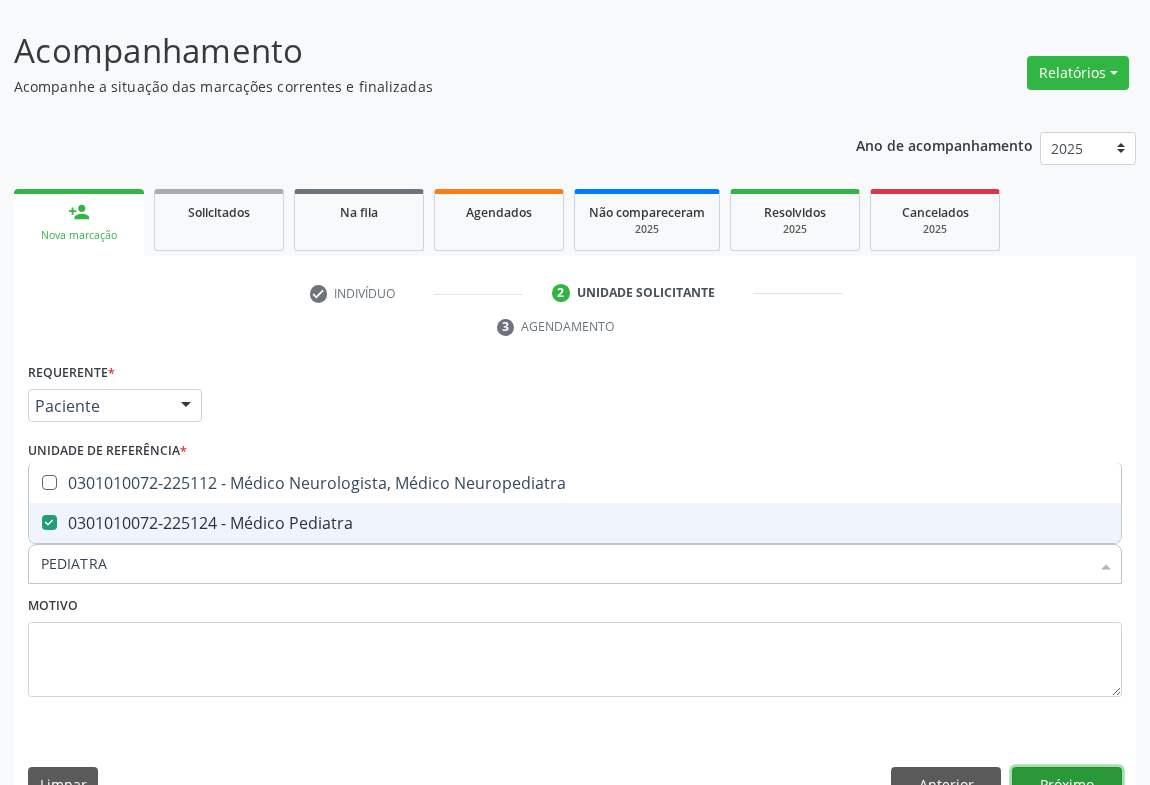 click on "Próximo" at bounding box center [1067, 784] 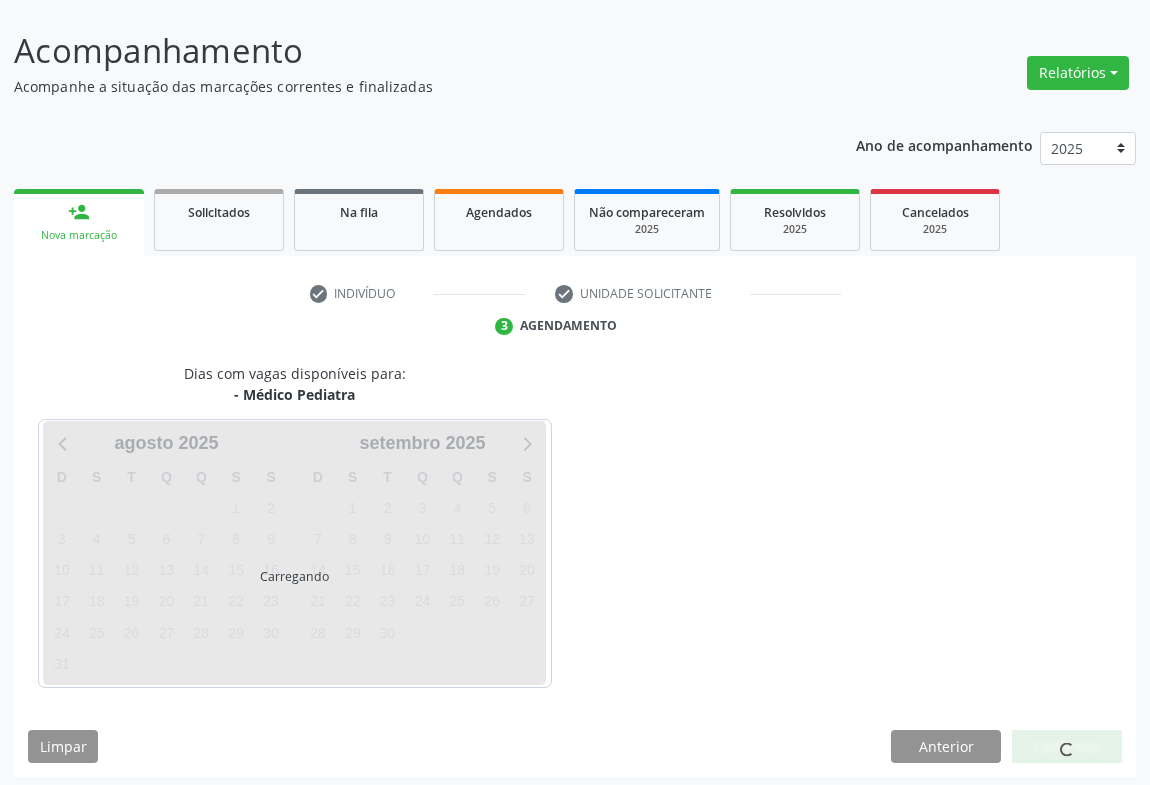 scroll, scrollTop: 115, scrollLeft: 0, axis: vertical 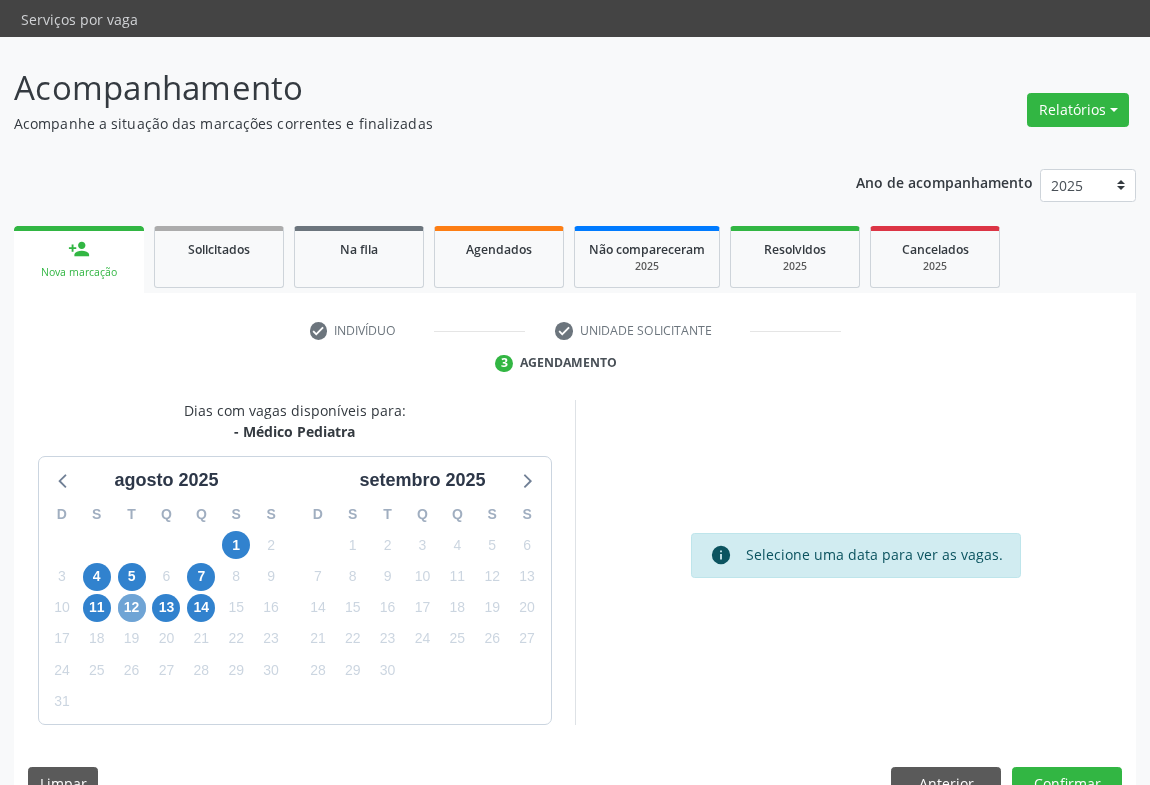 click on "12" at bounding box center [132, 608] 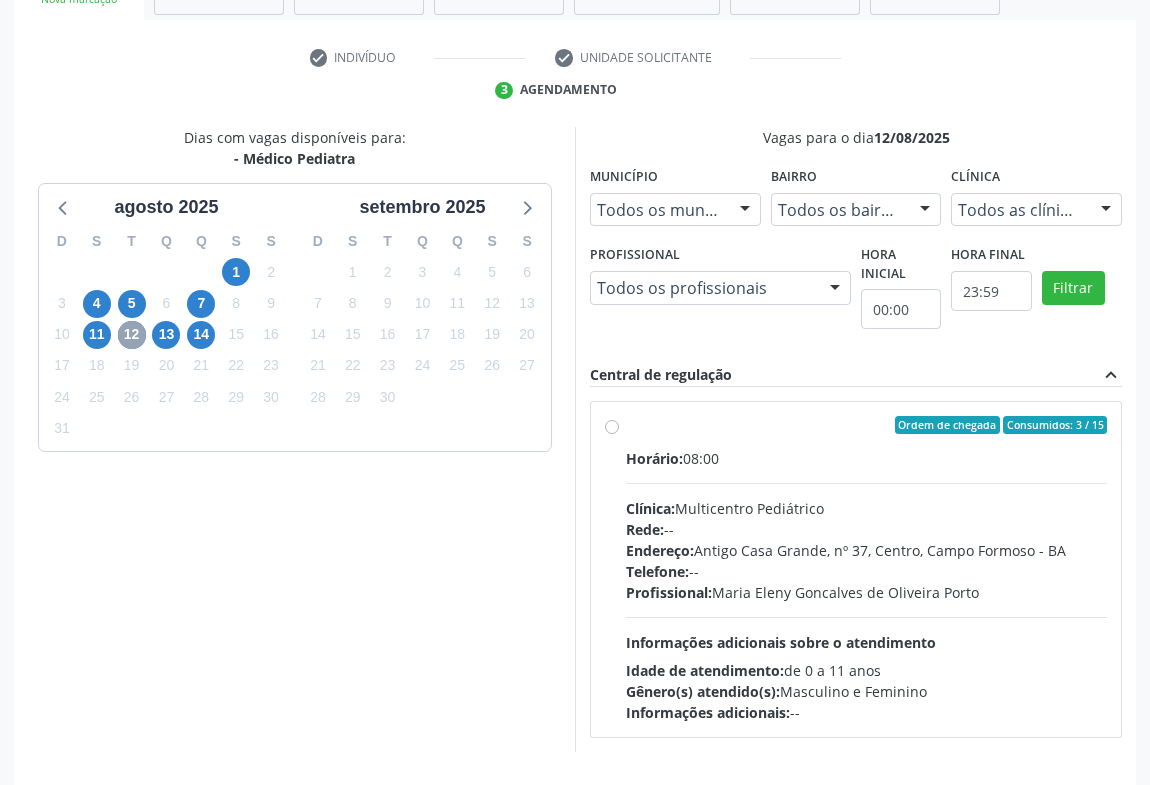 scroll, scrollTop: 415, scrollLeft: 0, axis: vertical 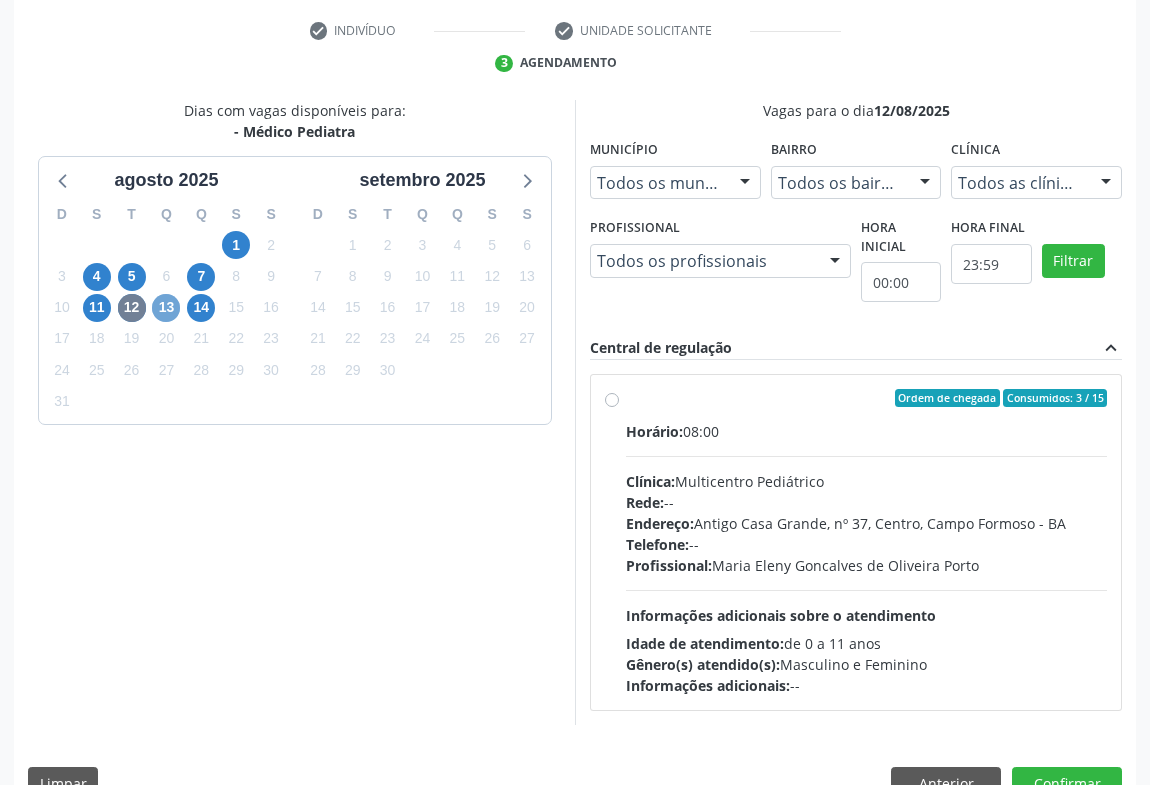 click on "13" at bounding box center [166, 308] 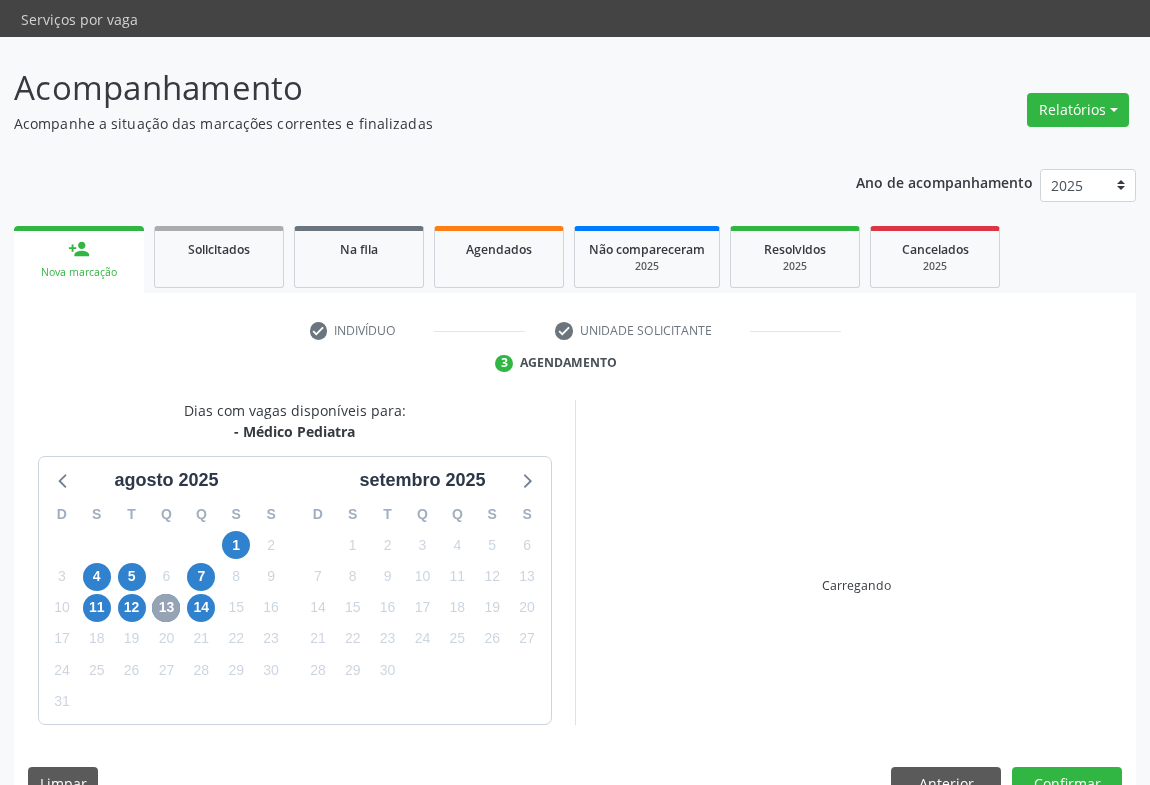 scroll, scrollTop: 415, scrollLeft: 0, axis: vertical 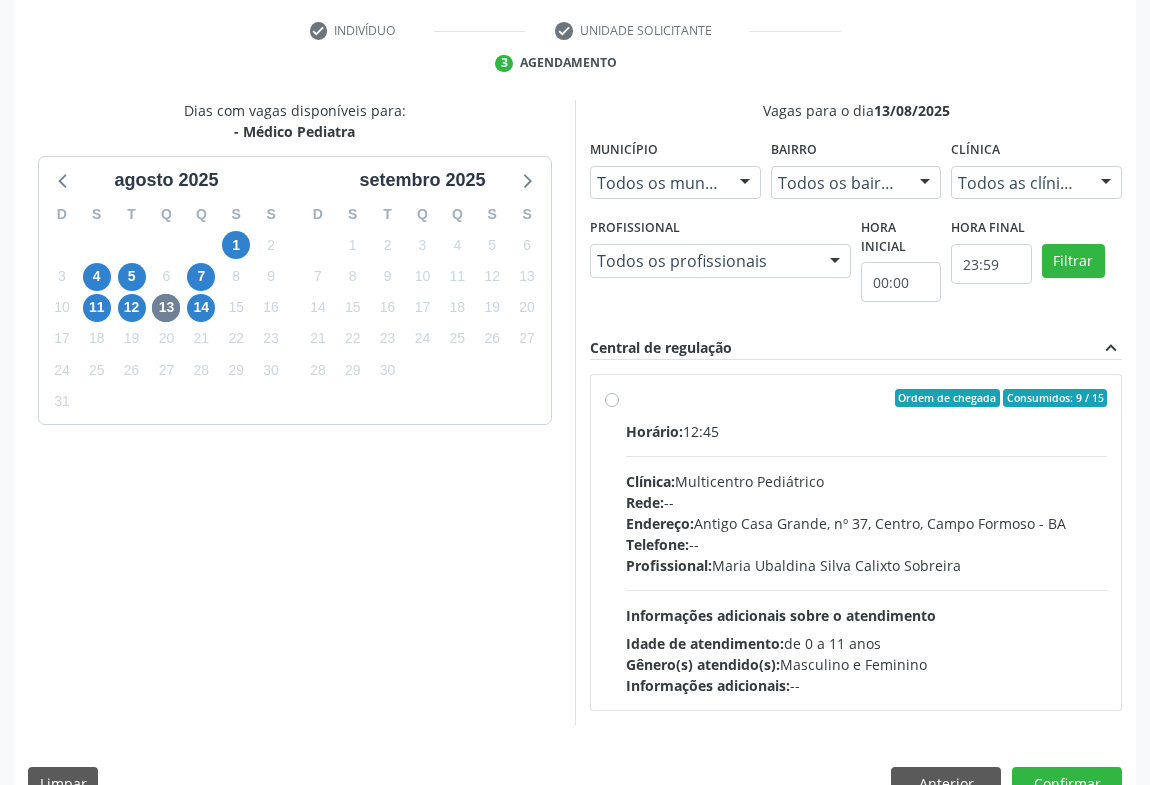 click on "Ordem de chegada
Consumidos: 9 / 15
Horário:   12:45
Clínica:  Multicentro Pediátrico
Rede:
--
Endereço:   Antigo Casa Grande, nº 37, Centro, Campo Formoso - BA
Telefone:   --
Profissional:
Maria Ubaldina Silva Calixto Sobreira
Informações adicionais sobre o atendimento
Idade de atendimento:
de 0 a 11 anos
Gênero(s) atendido(s):
Masculino e Feminino
Informações adicionais:
--" at bounding box center [866, 542] 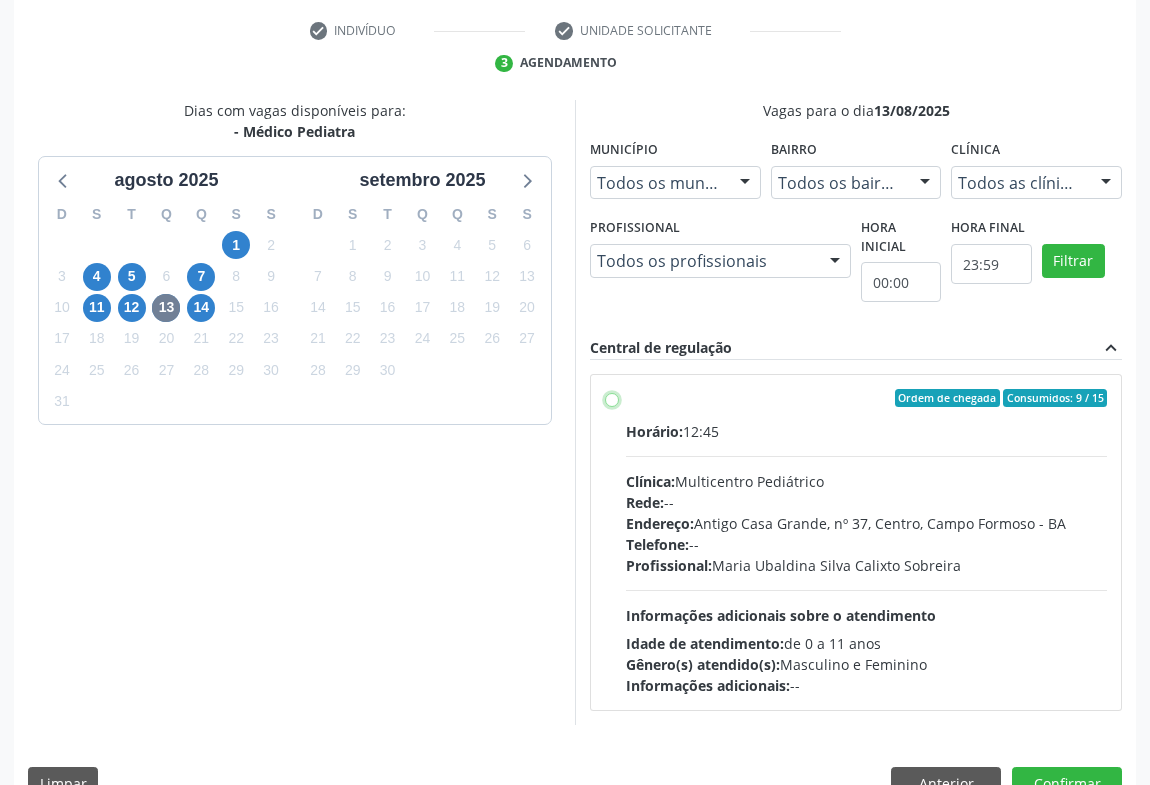click on "Ordem de chegada
Consumidos: 9 / 15
Horário:   12:45
Clínica:  Multicentro Pediátrico
Rede:
--
Endereço:   Antigo Casa Grande, nº 37, Centro, Campo Formoso - BA
Telefone:   --
Profissional:
Maria Ubaldina Silva Calixto Sobreira
Informações adicionais sobre o atendimento
Idade de atendimento:
de 0 a 11 anos
Gênero(s) atendido(s):
Masculino e Feminino
Informações adicionais:
--" at bounding box center [612, 398] 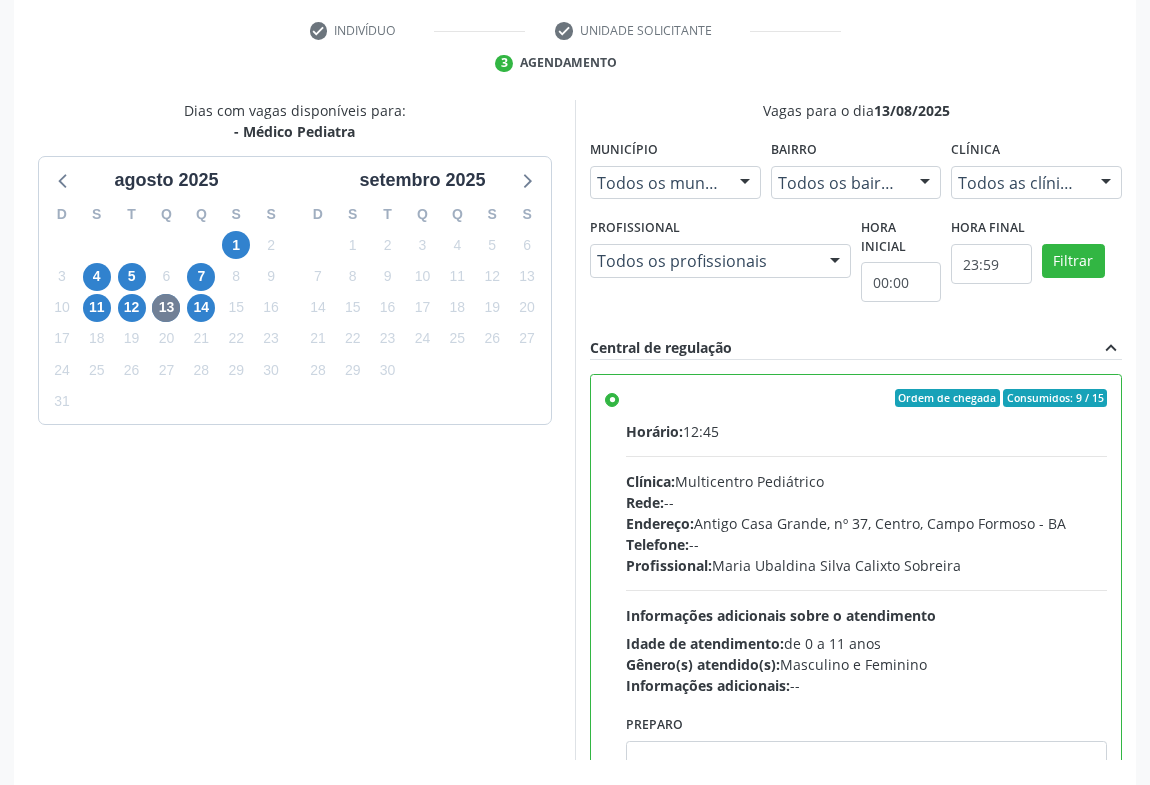click on "Confirmar" at bounding box center (1067, 819) 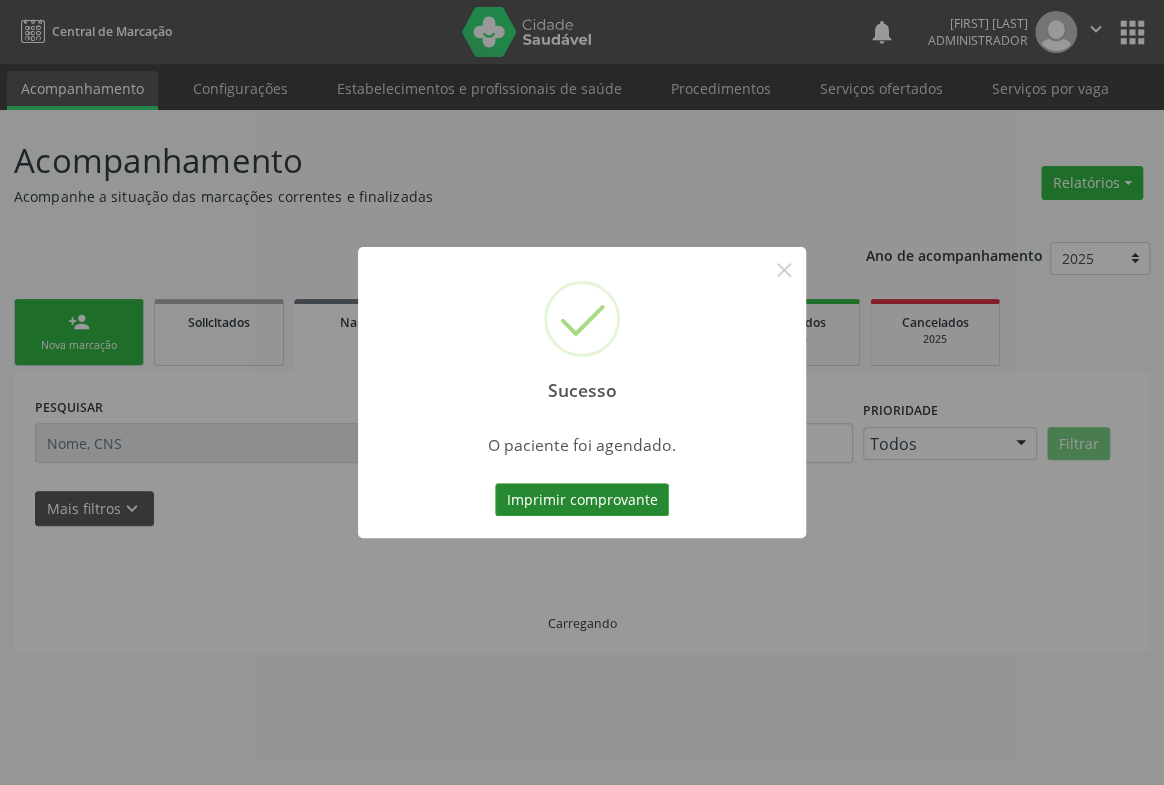 click on "Imprimir comprovante" at bounding box center (582, 500) 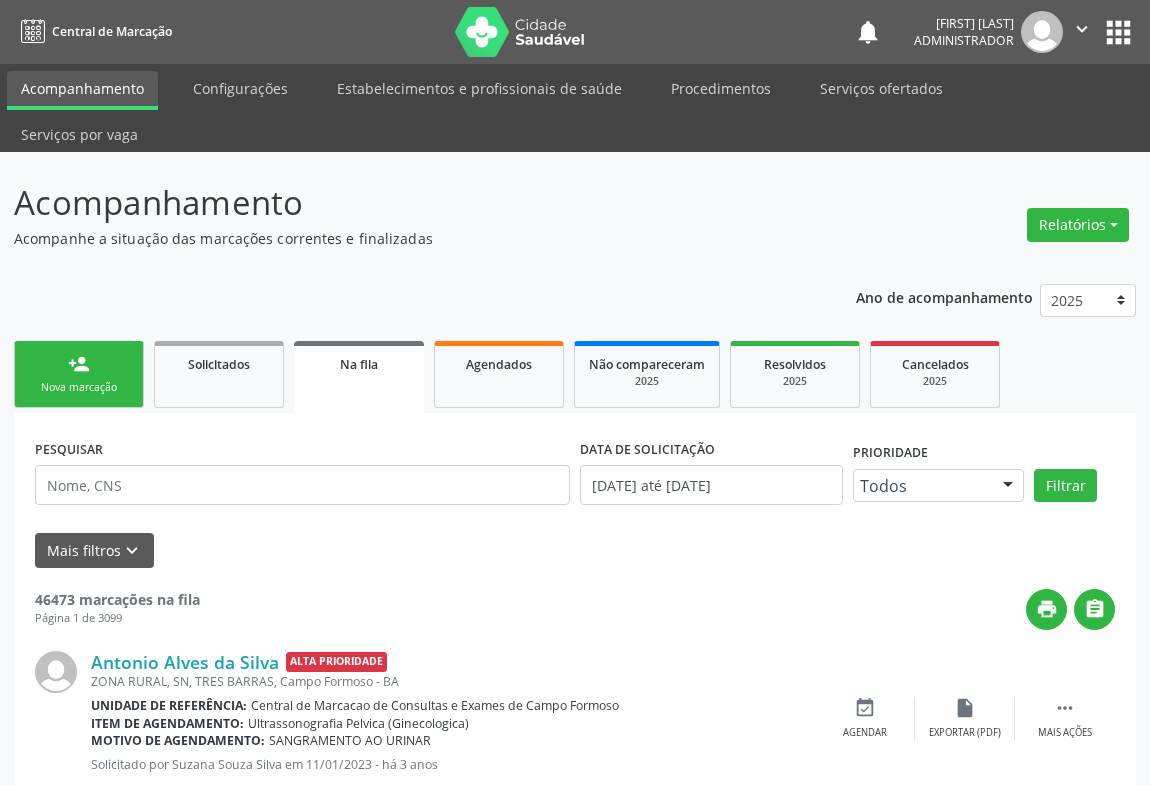 click on "Nova marcação" at bounding box center [79, 387] 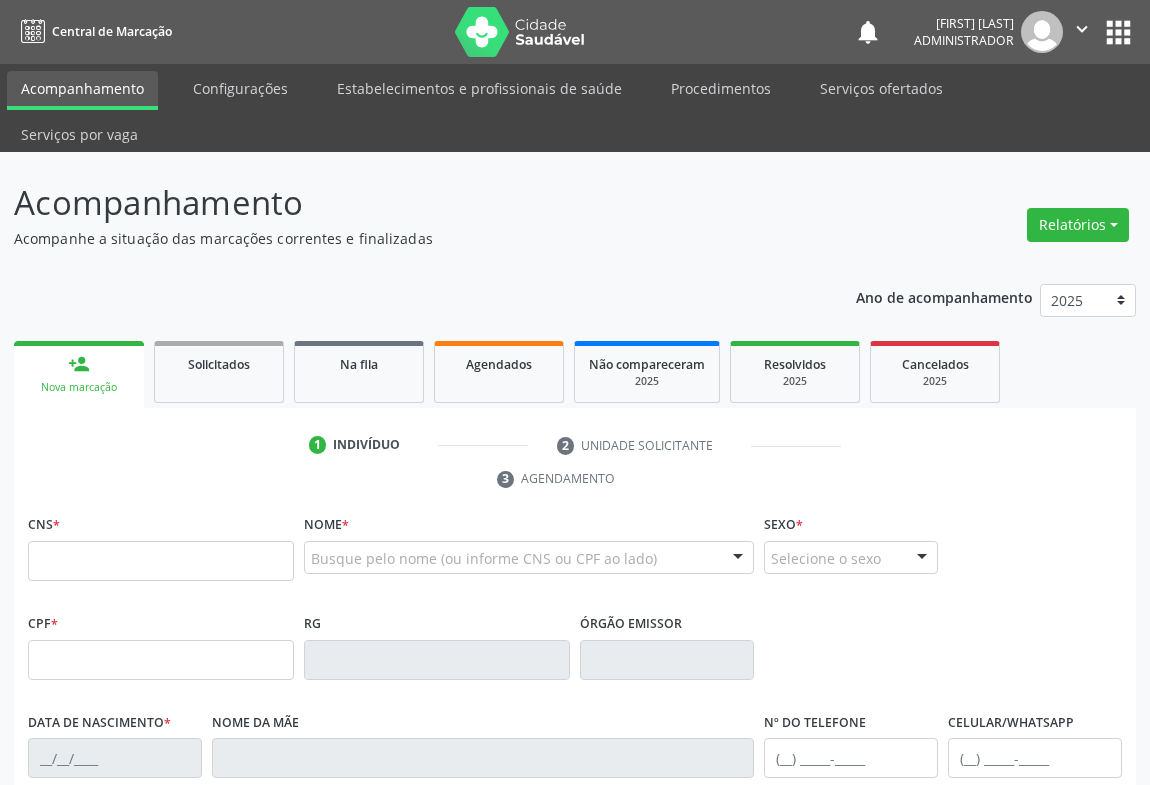 click on "person_add
Nova marcação" at bounding box center [79, 374] 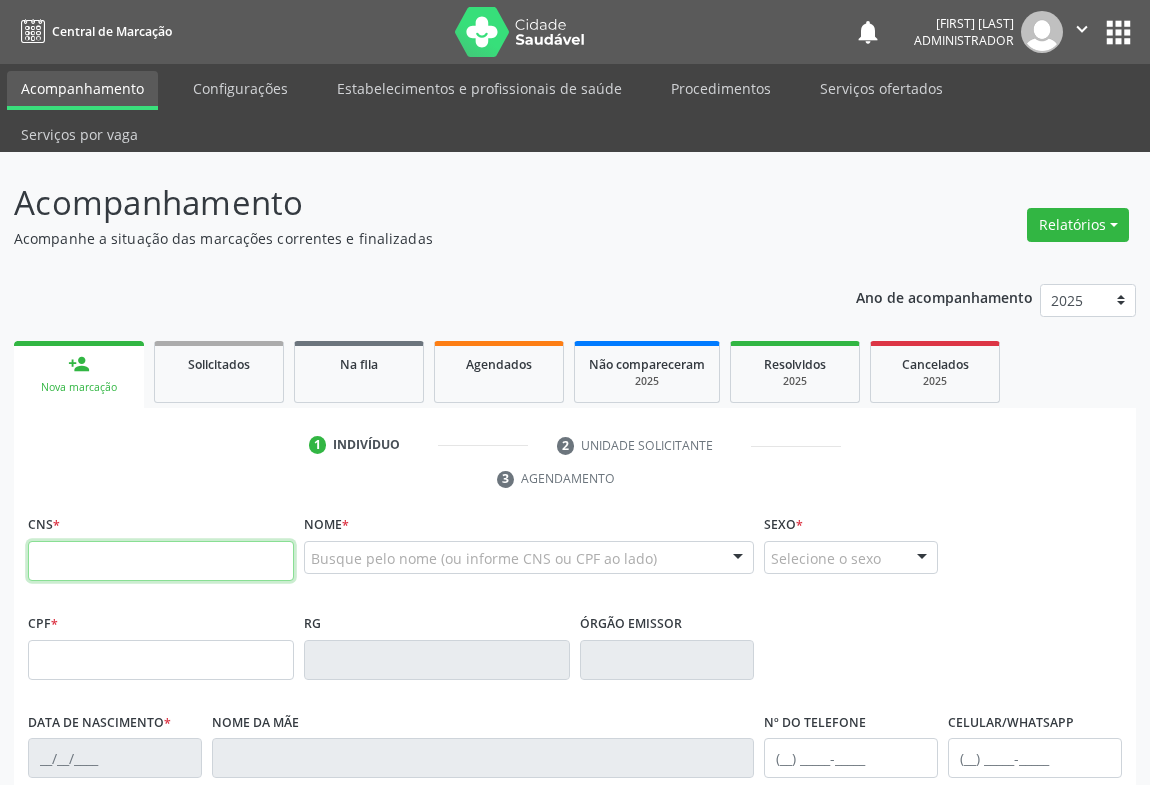 click at bounding box center [161, 561] 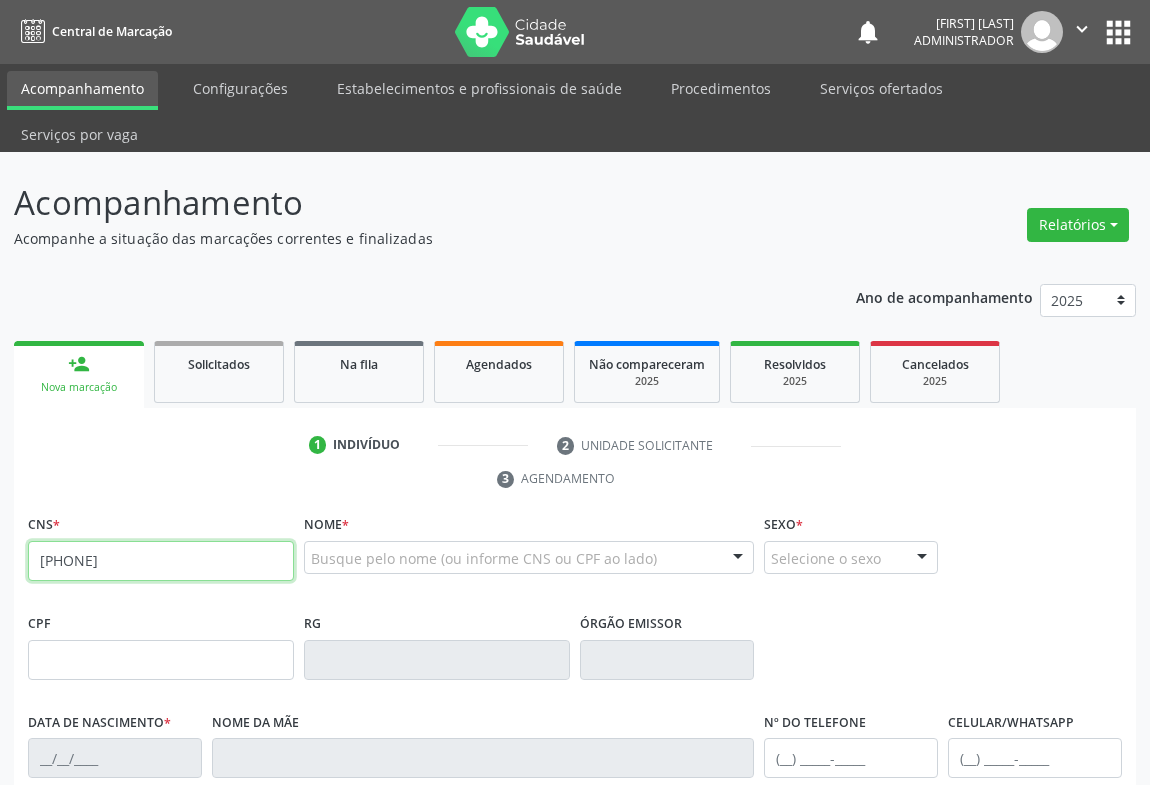 type on "709 6006 6057 9270" 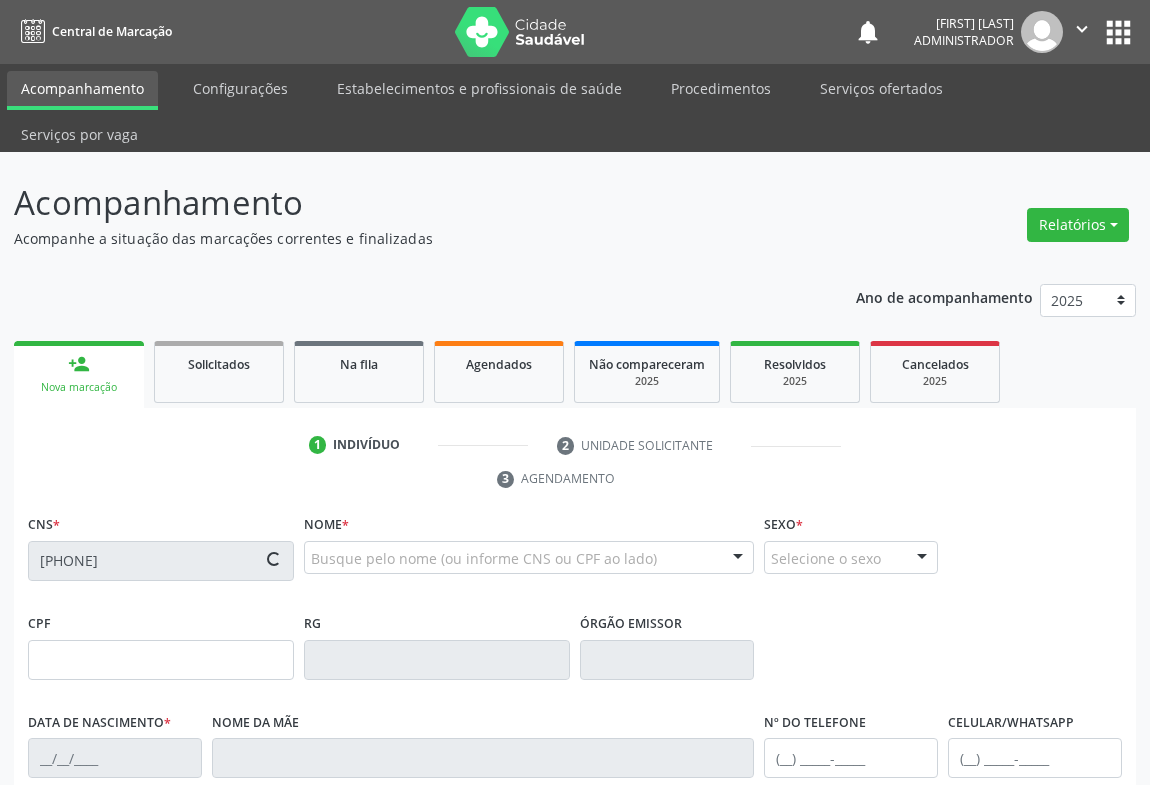 type on "220.937.965-20" 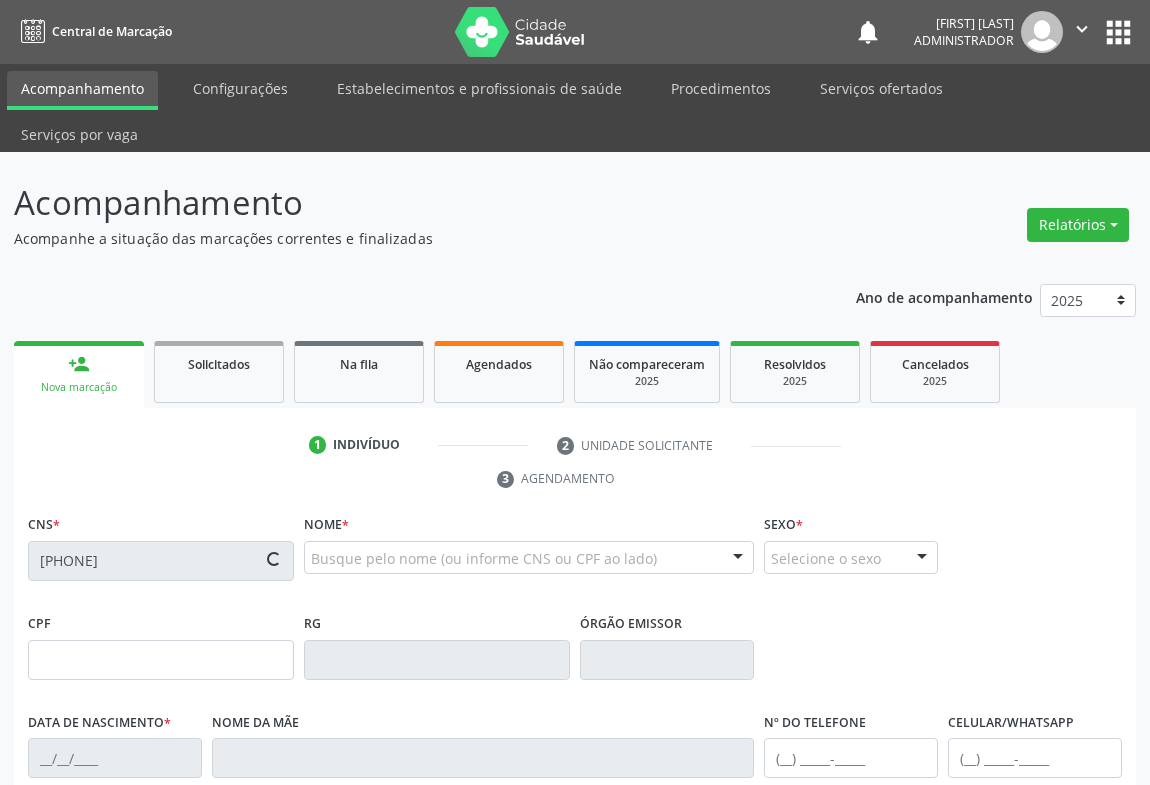type on "0183671007" 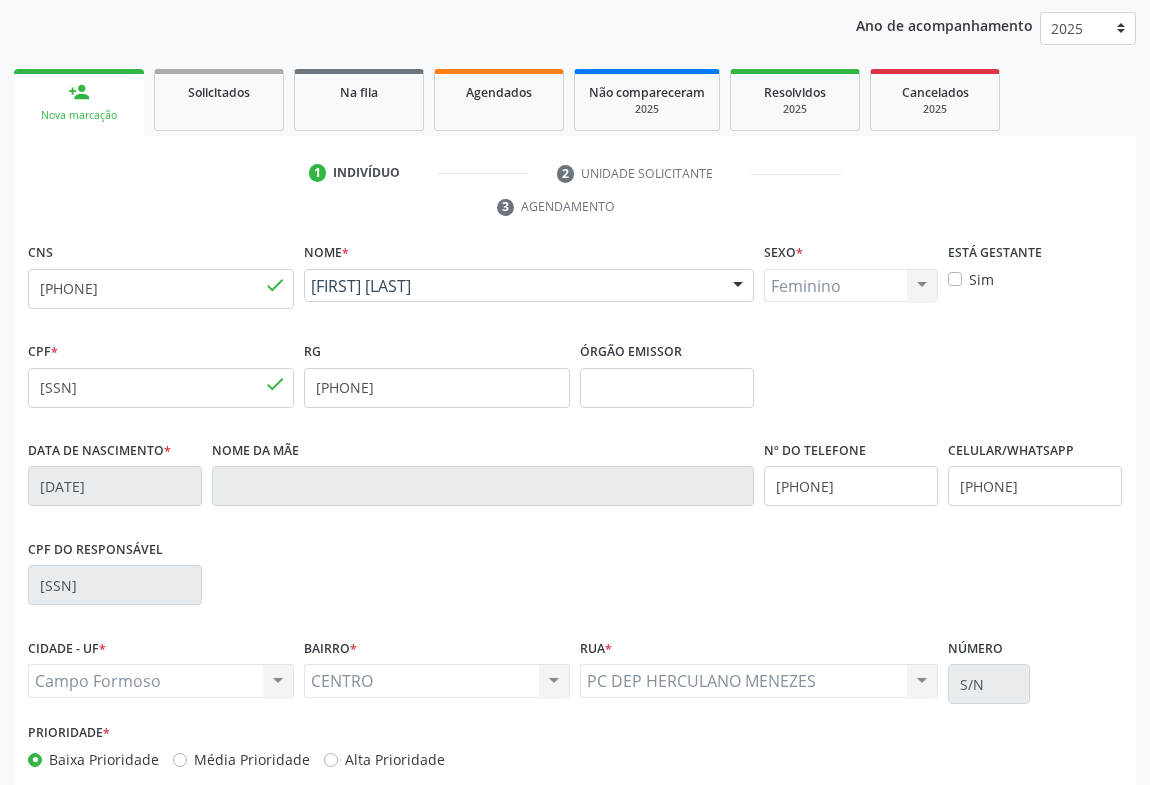scroll, scrollTop: 331, scrollLeft: 0, axis: vertical 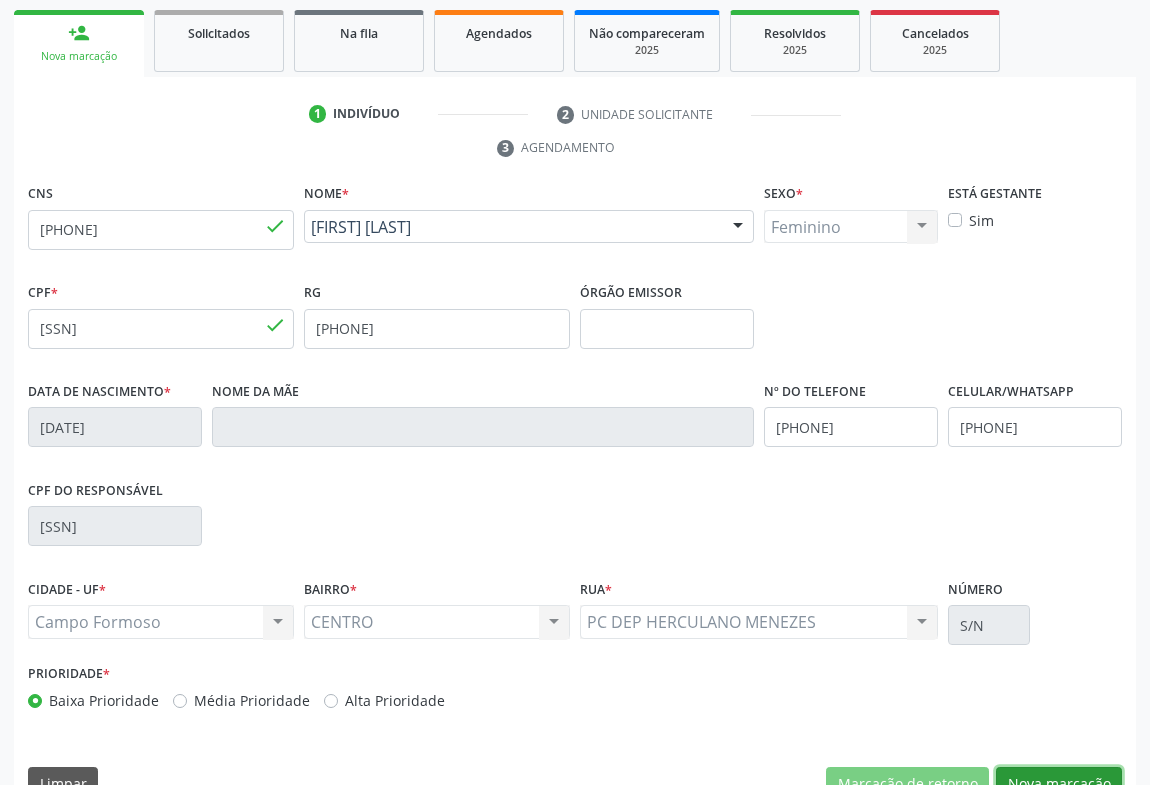 click on "Nova marcação" at bounding box center [1059, 784] 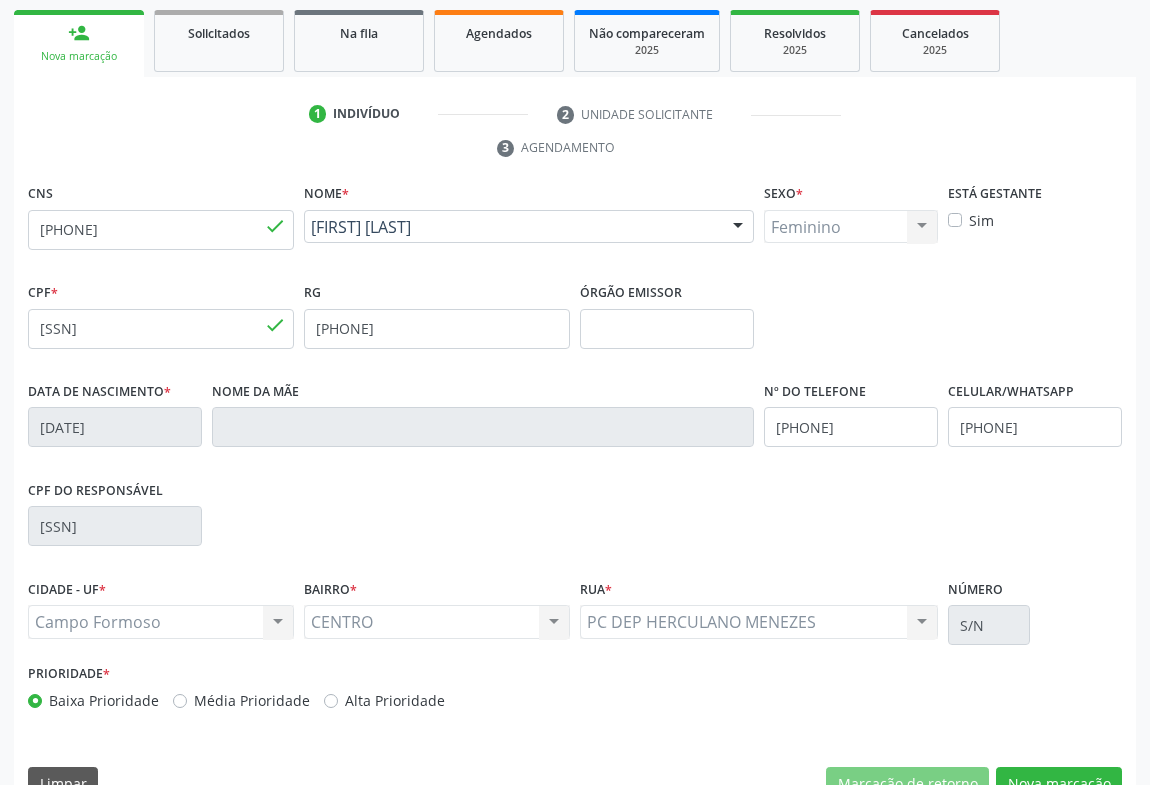 scroll, scrollTop: 152, scrollLeft: 0, axis: vertical 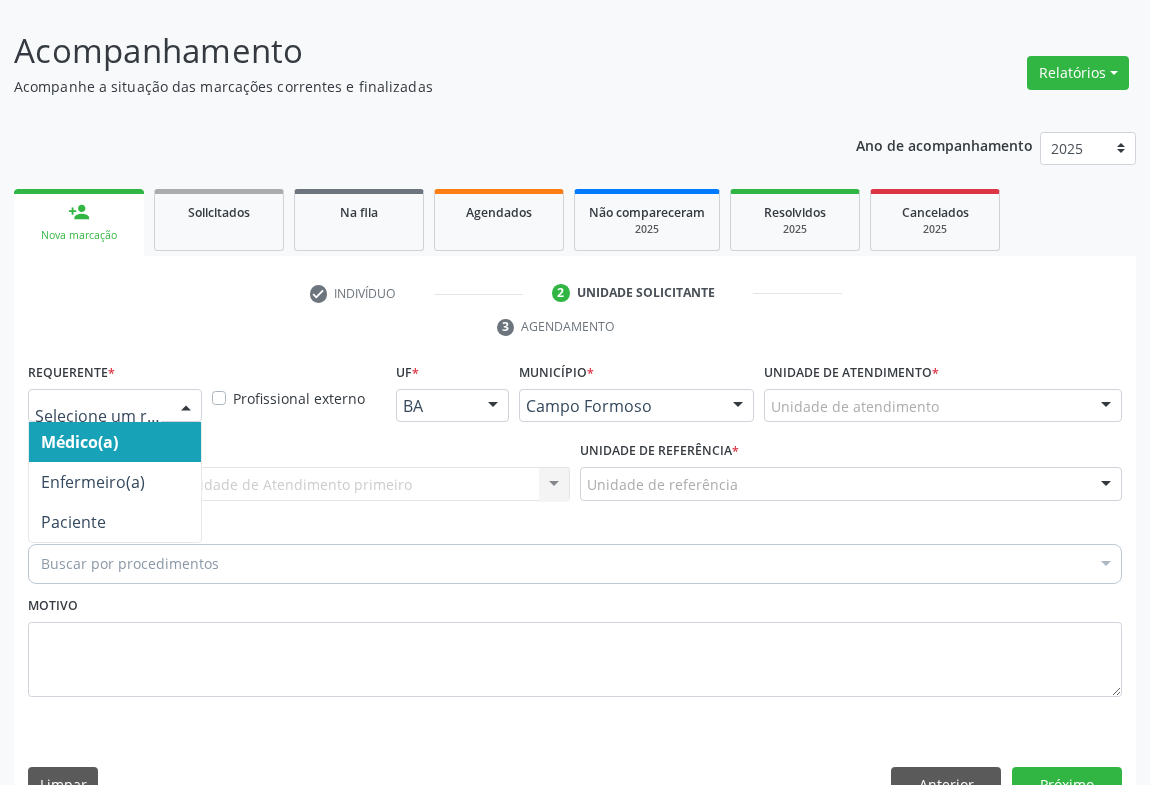 click at bounding box center (186, 407) 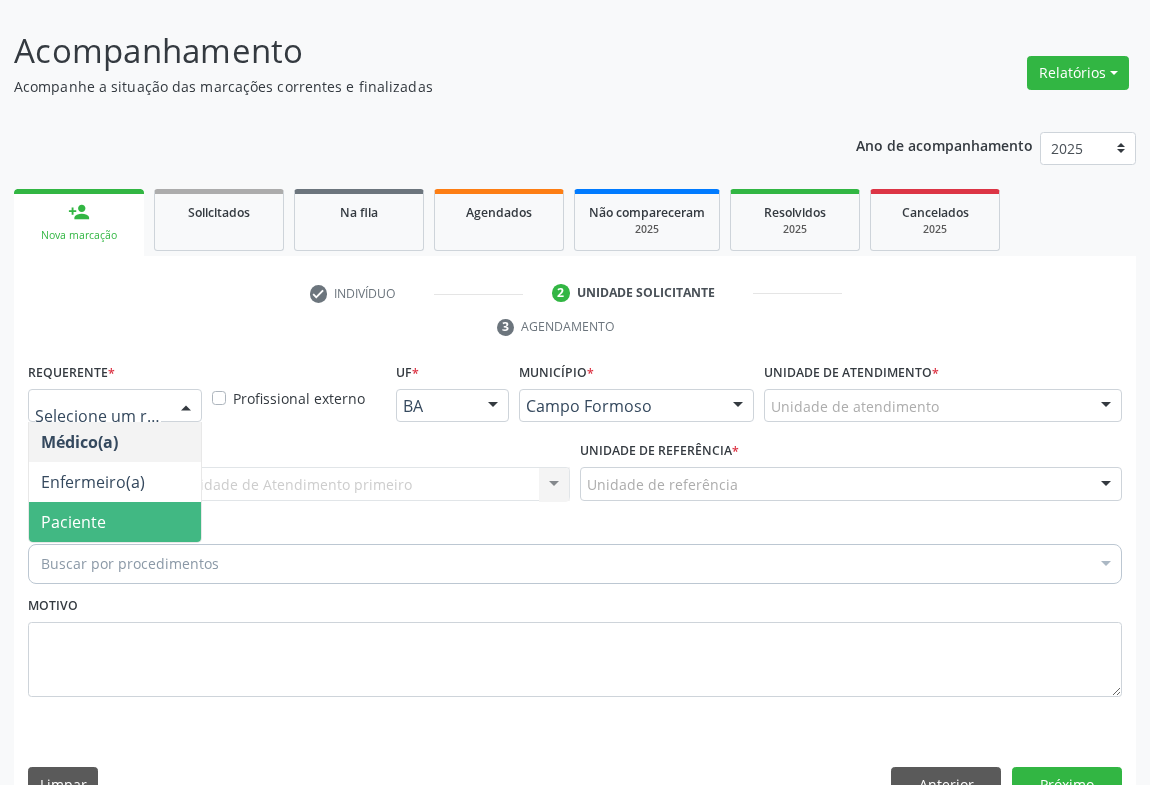 click on "Paciente" at bounding box center [115, 522] 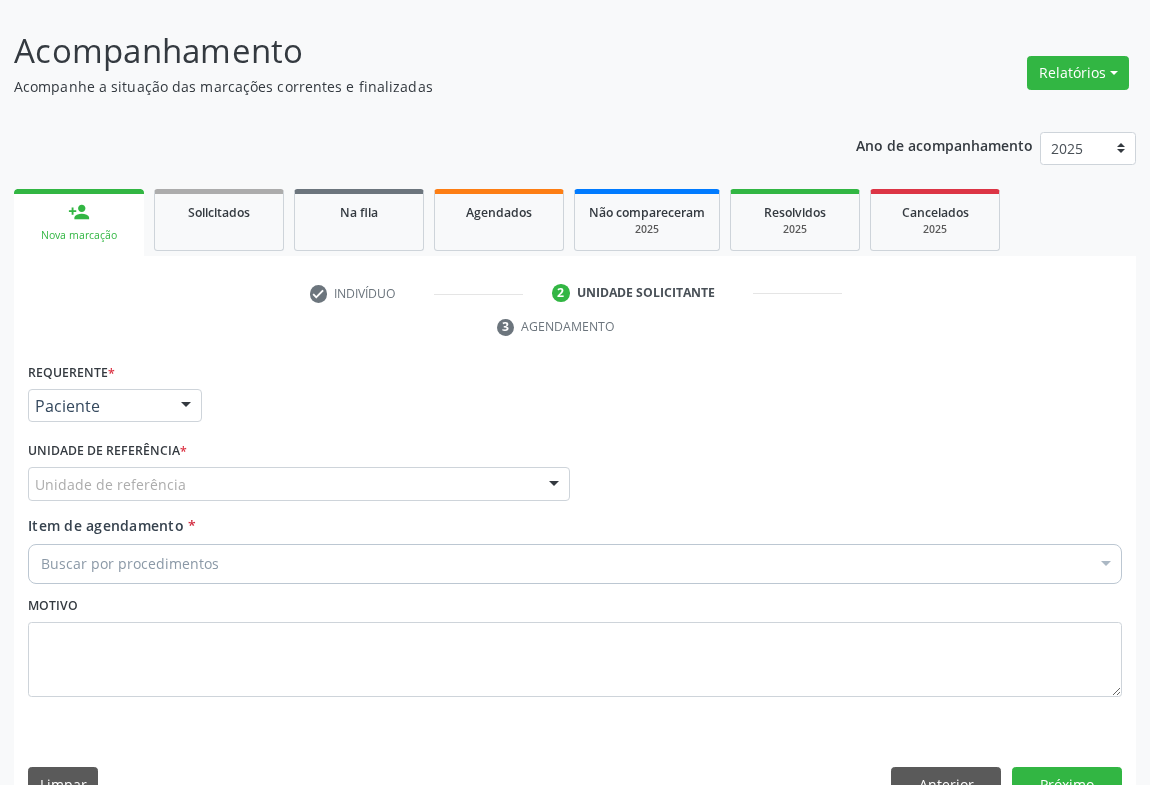 click at bounding box center (554, 485) 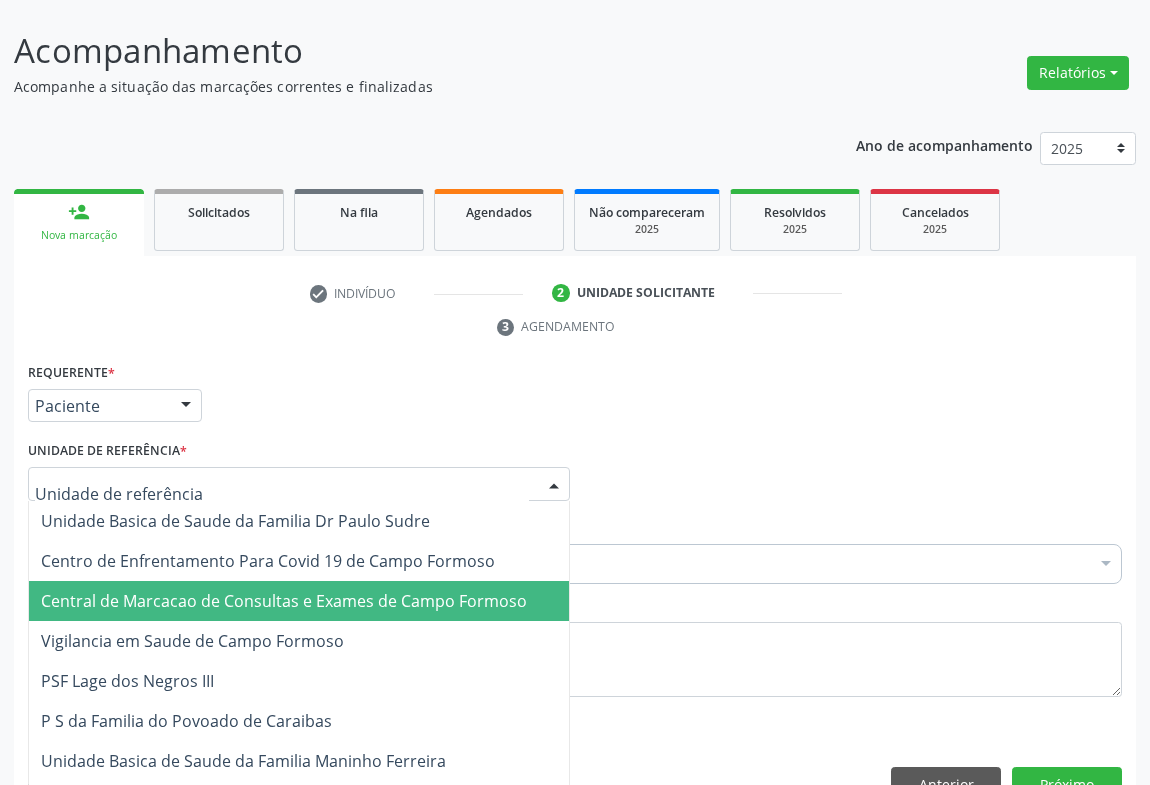 click on "Central de Marcacao de Consultas e Exames de Campo Formoso" at bounding box center [299, 601] 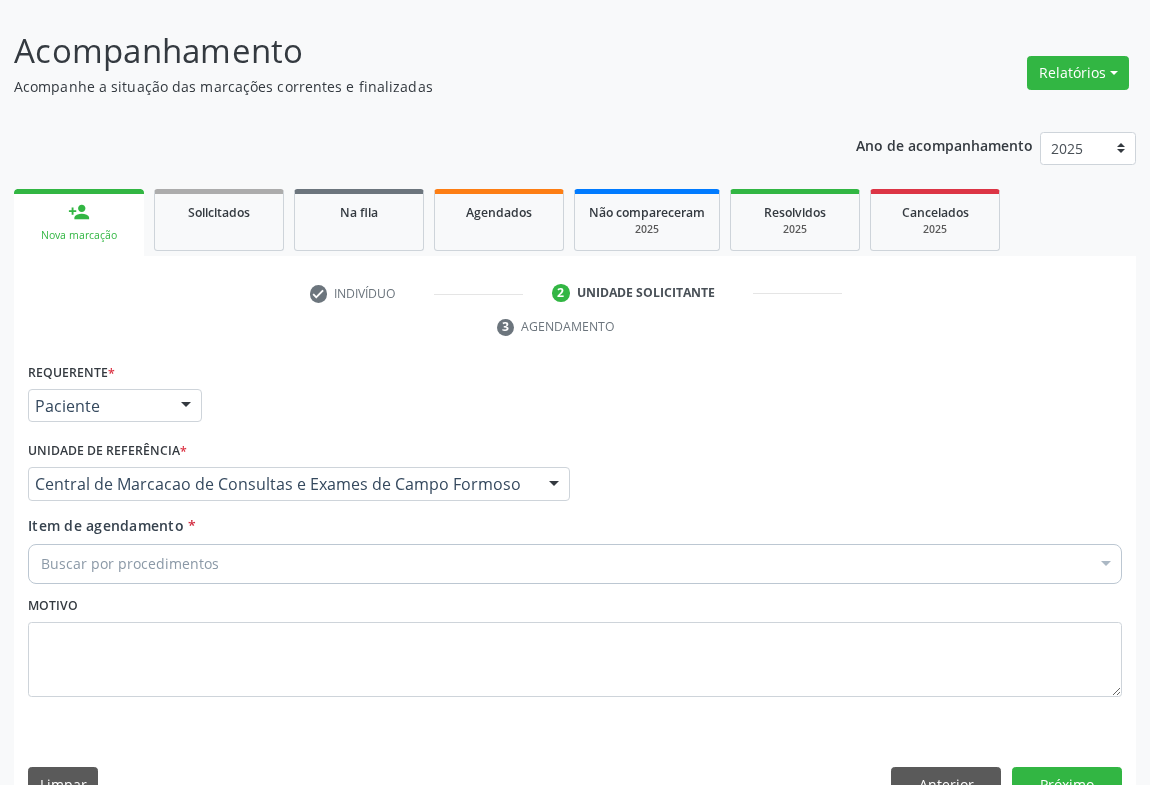 click on "Buscar por procedimentos" at bounding box center (575, 564) 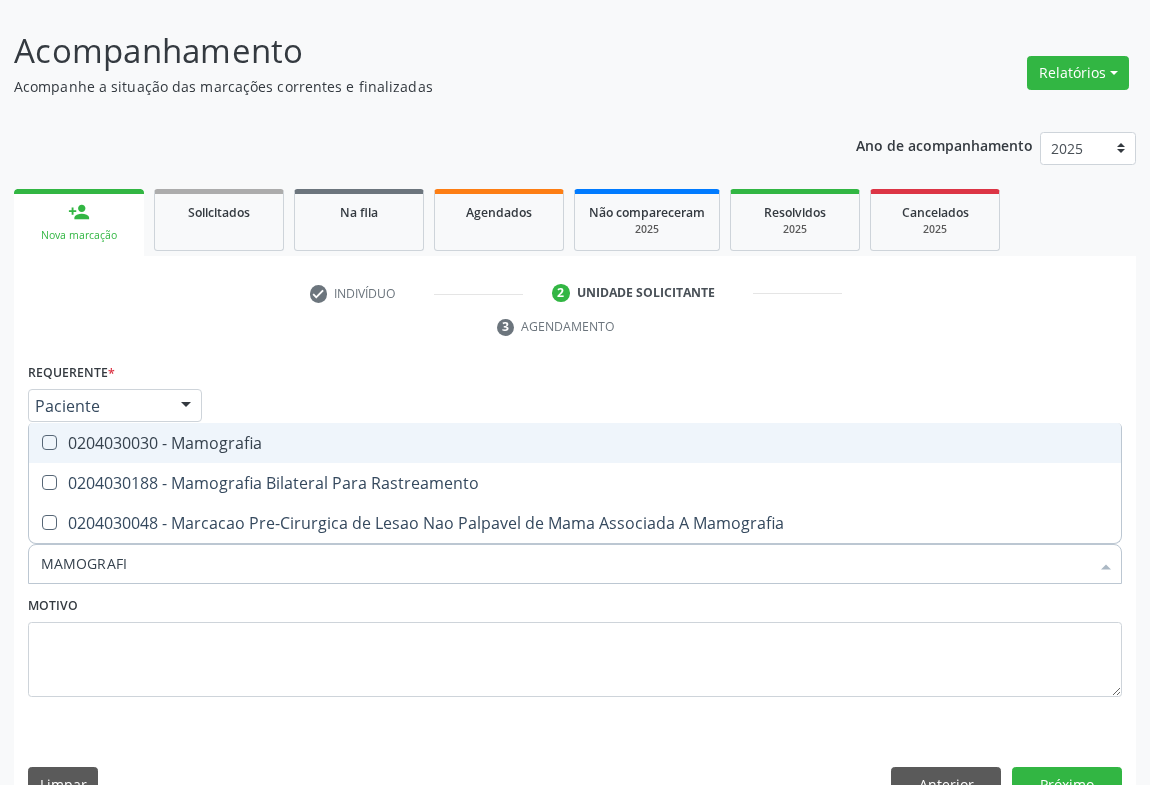 type on "MAMOGRAFIA" 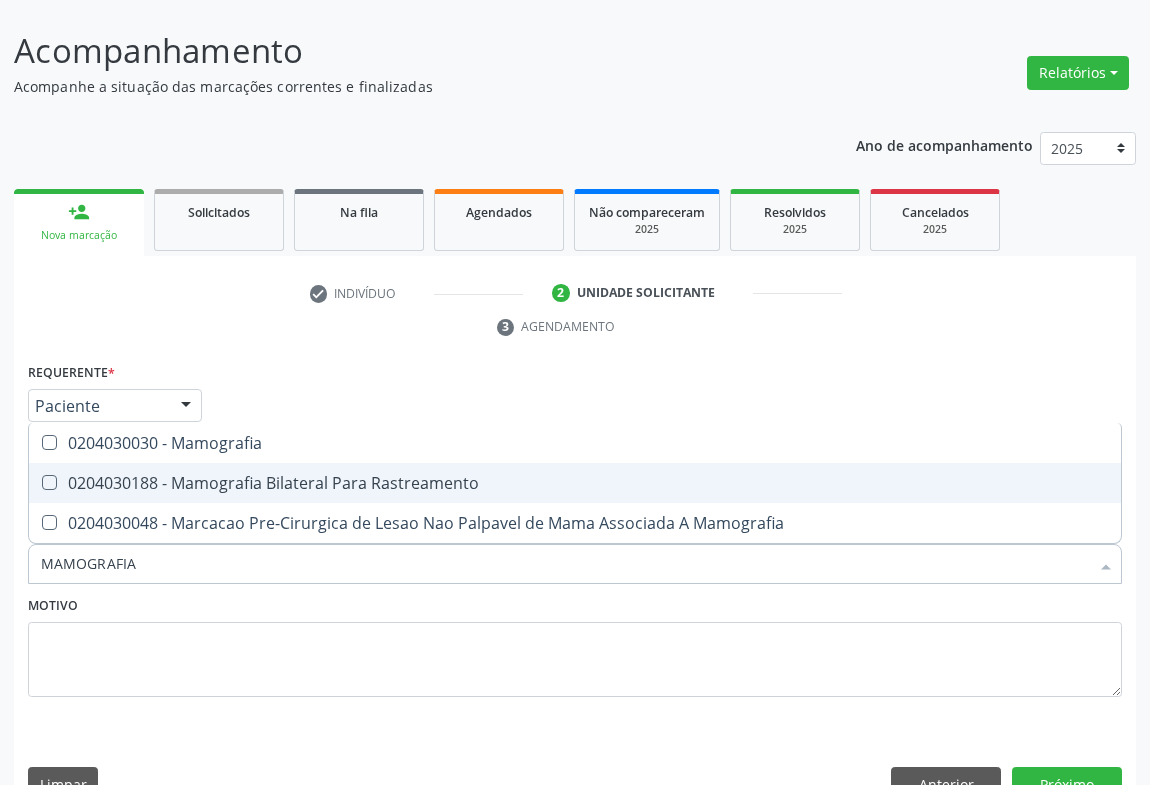 click on "0204030188 - Mamografia Bilateral Para Rastreamento" at bounding box center (575, 483) 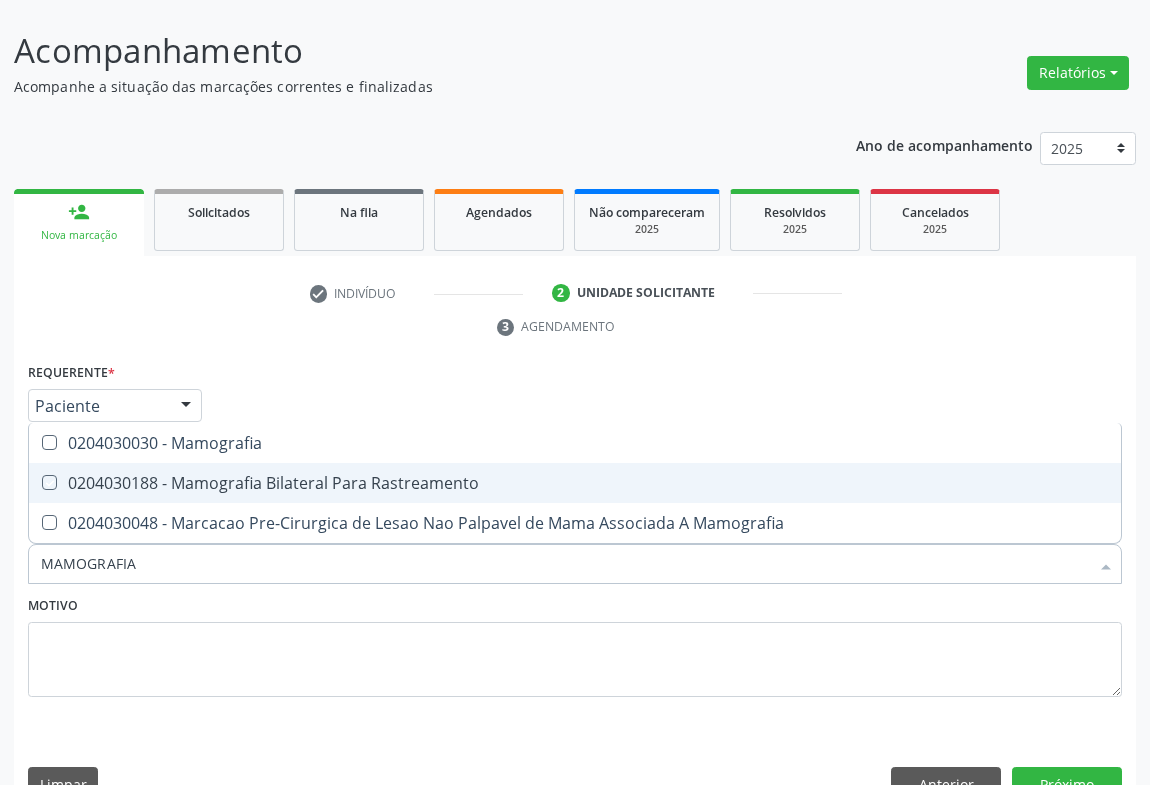 checkbox on "true" 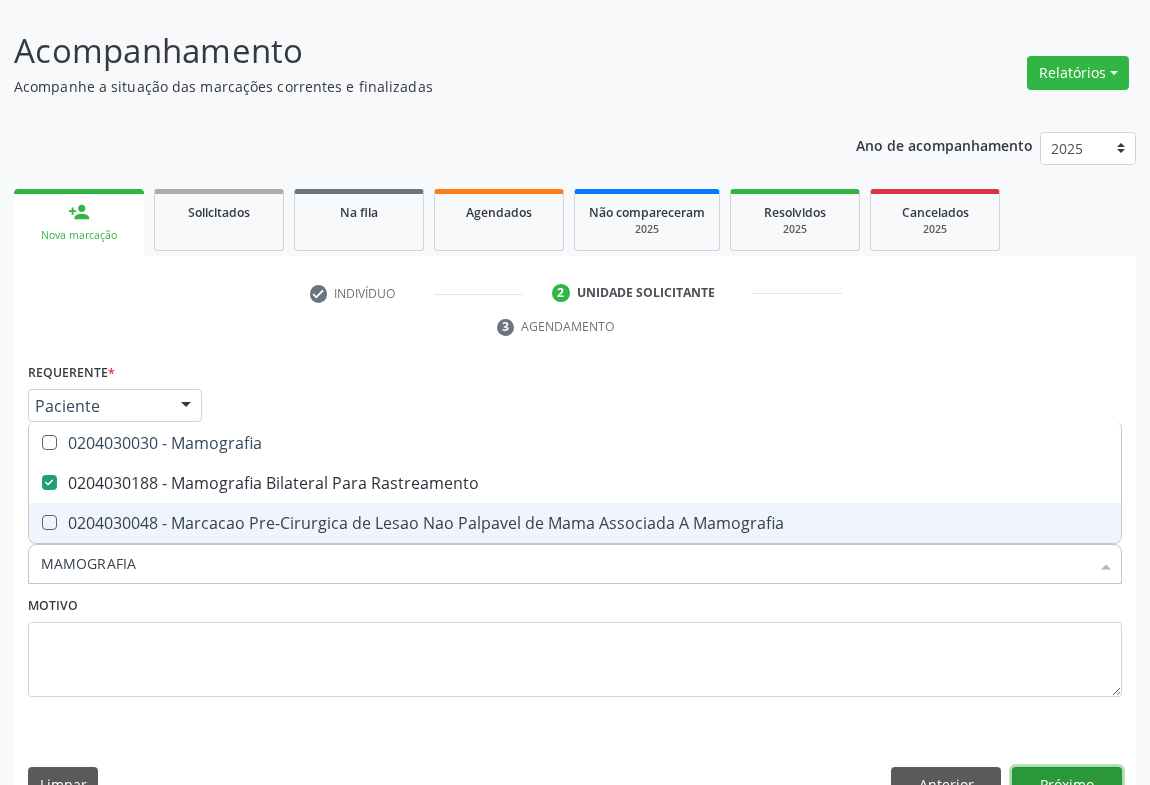 click on "Próximo" at bounding box center (1067, 784) 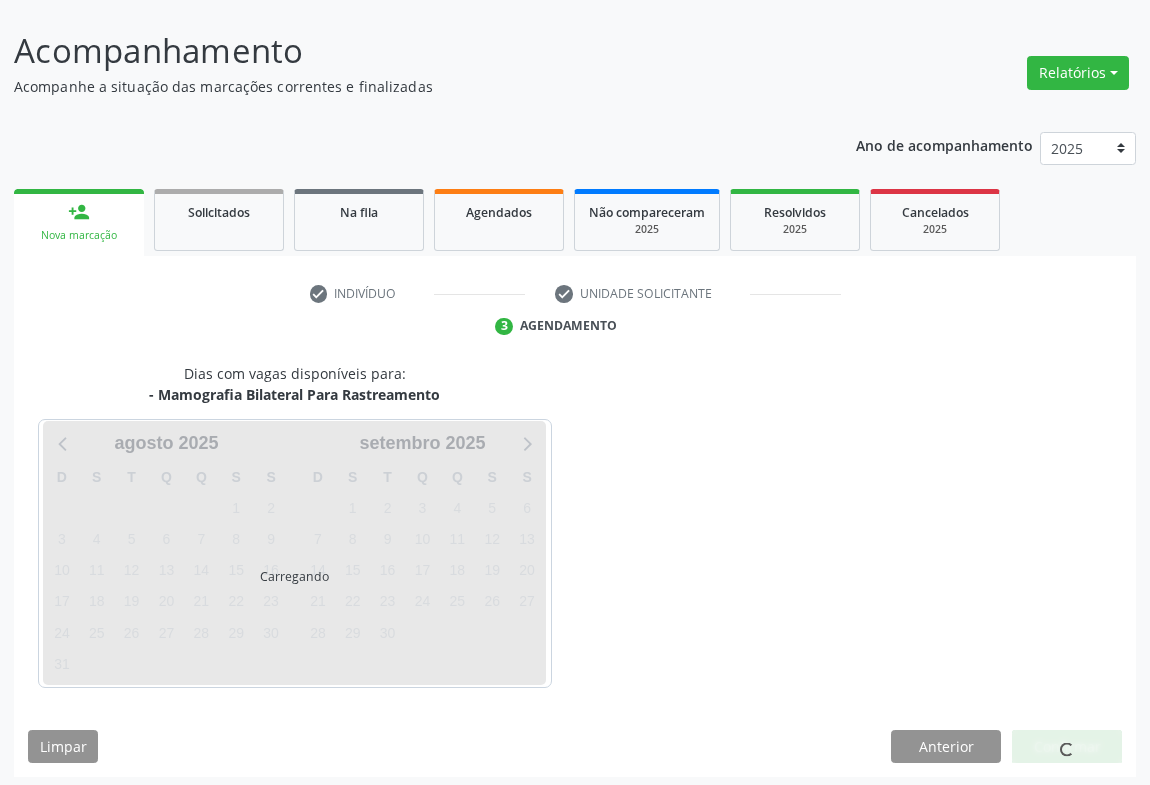 scroll, scrollTop: 115, scrollLeft: 0, axis: vertical 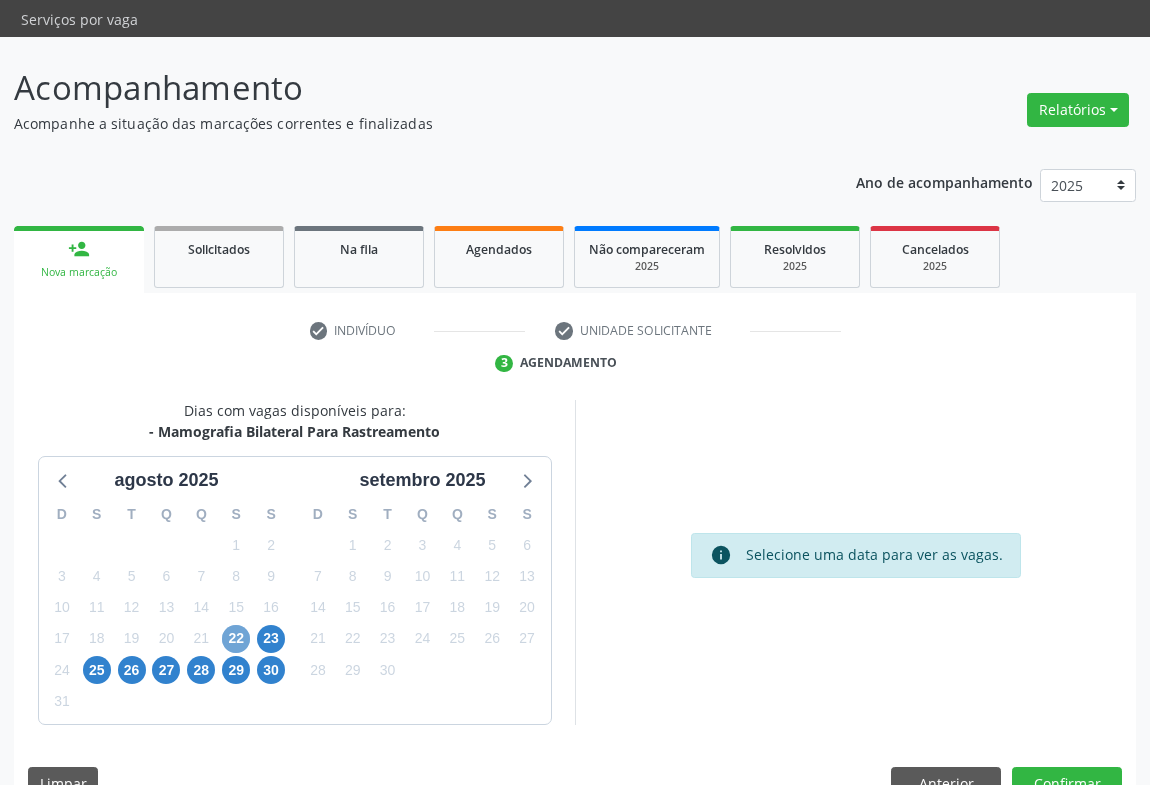 click on "22" at bounding box center [236, 639] 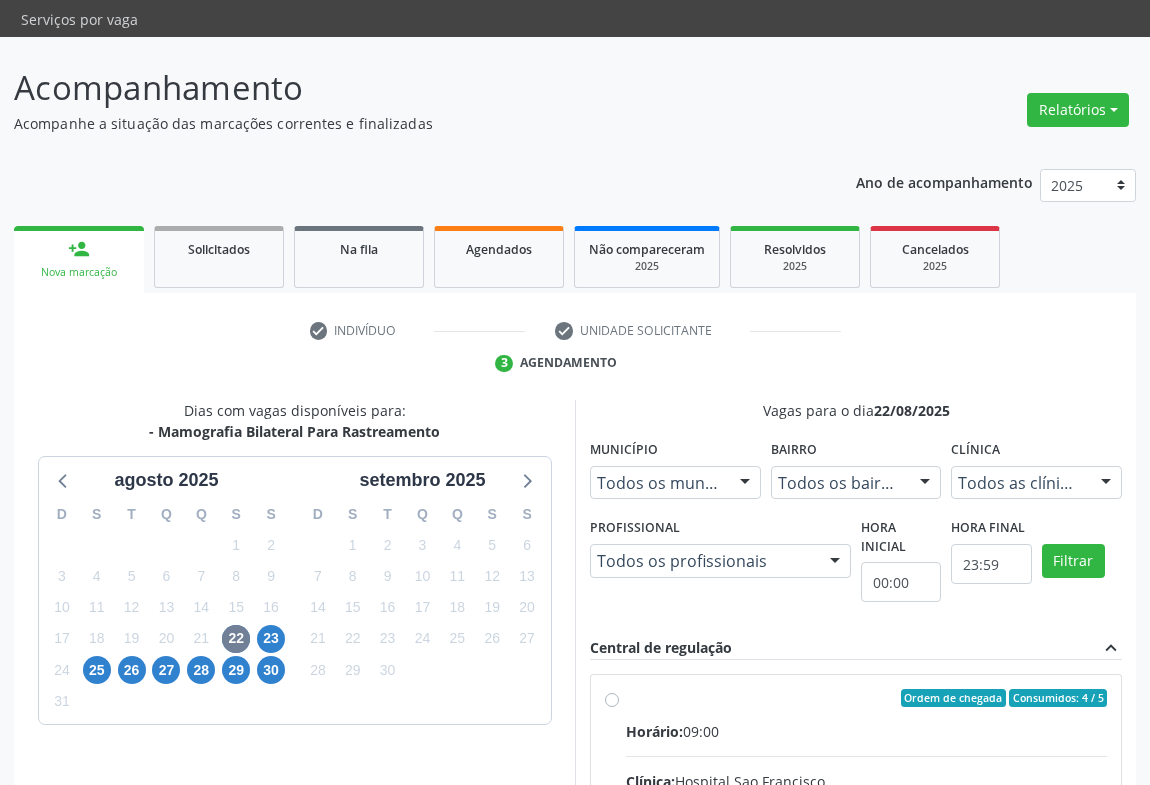 click on "Ordem de chegada
Consumidos: 4 / 5
Horário:   09:00
Clínica:  Hospital Sao Francisco
Rede:
--
Endereço:   Blocos, nº 258, Centro, Campo Formoso - BA
Telefone:   (74) 36451217
Profissional:
Joel da Rocha Almeida
Informações adicionais sobre o atendimento
Idade de atendimento:
de 0 a 120 anos
Gênero(s) atendido(s):
Masculino e Feminino
Informações adicionais:
--" at bounding box center [866, 842] 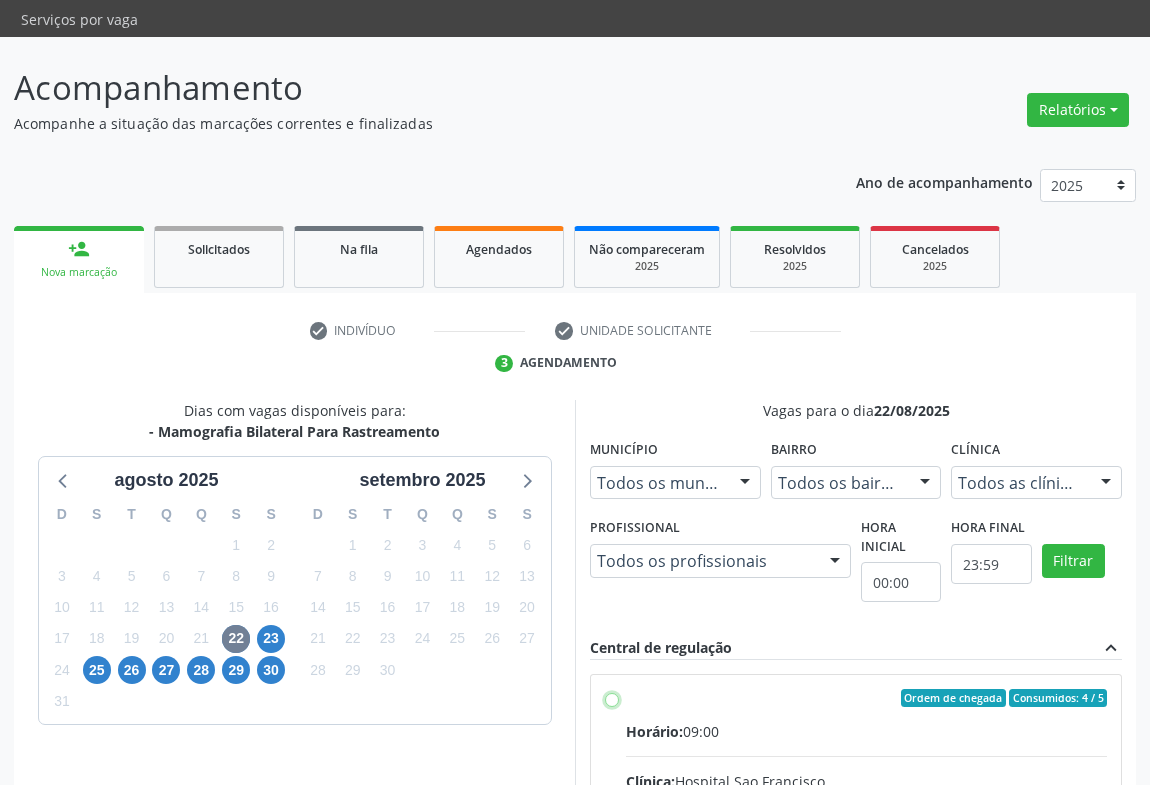 click on "Ordem de chegada
Consumidos: 4 / 5
Horário:   09:00
Clínica:  Hospital Sao Francisco
Rede:
--
Endereço:   Blocos, nº 258, Centro, Campo Formoso - BA
Telefone:   (74) 36451217
Profissional:
Joel da Rocha Almeida
Informações adicionais sobre o atendimento
Idade de atendimento:
de 0 a 120 anos
Gênero(s) atendido(s):
Masculino e Feminino
Informações adicionais:
--" at bounding box center [612, 698] 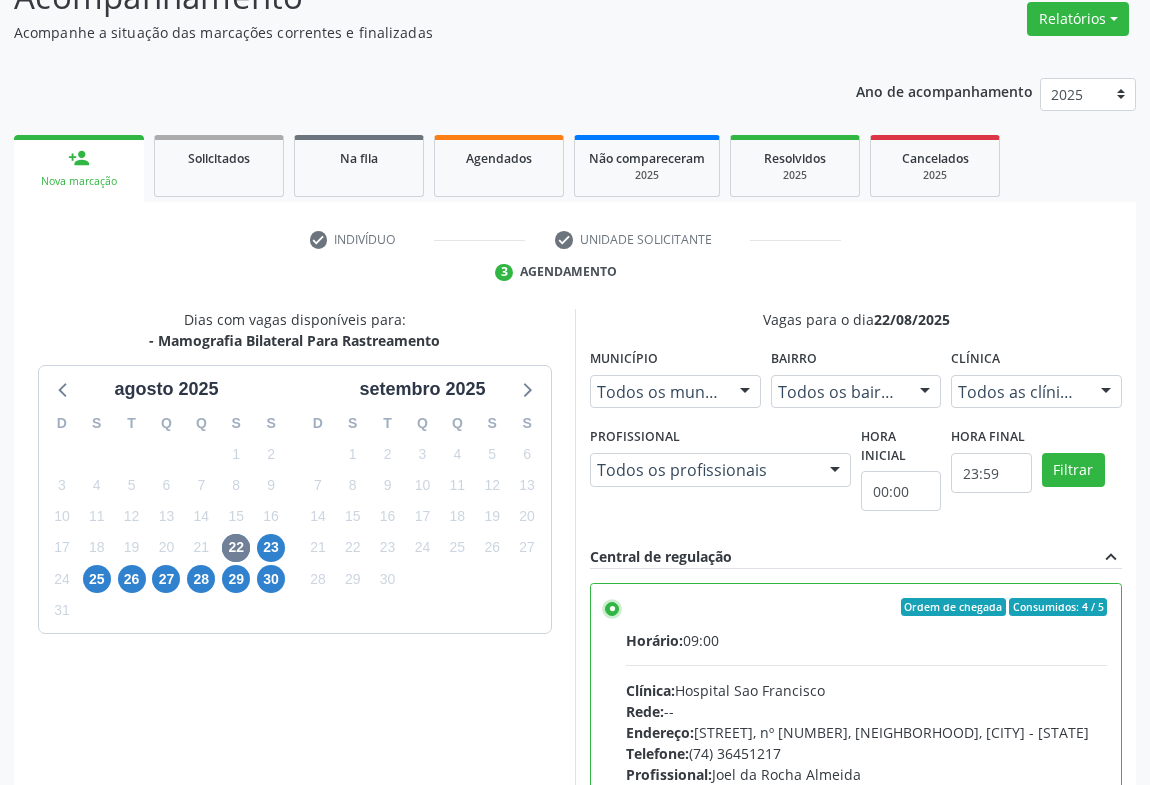 scroll, scrollTop: 451, scrollLeft: 0, axis: vertical 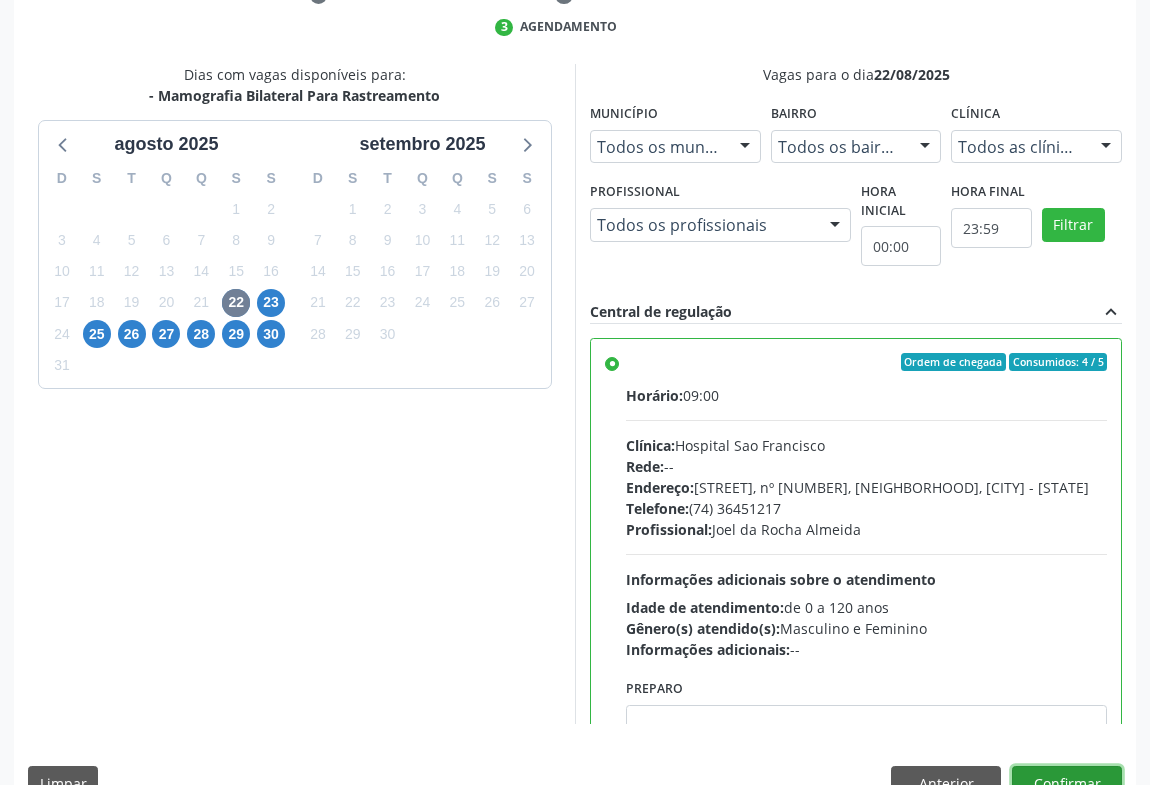 click on "Confirmar" at bounding box center [1067, 783] 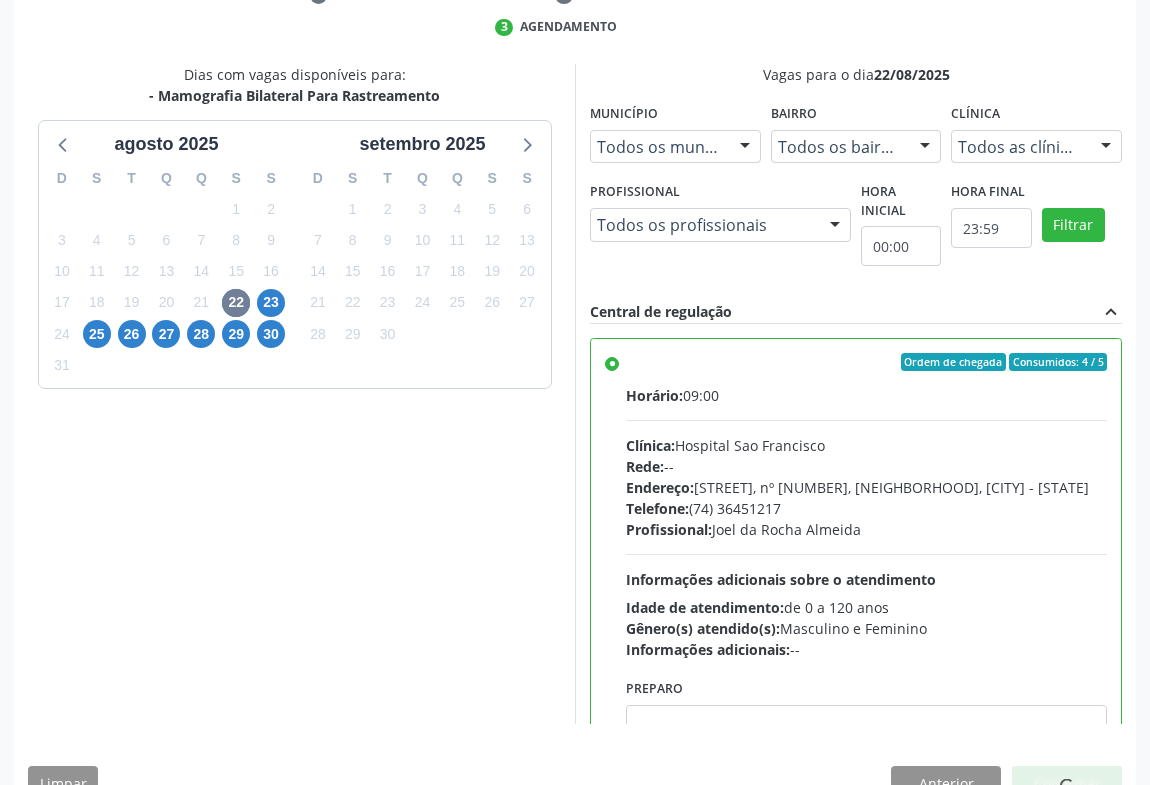 scroll, scrollTop: 0, scrollLeft: 0, axis: both 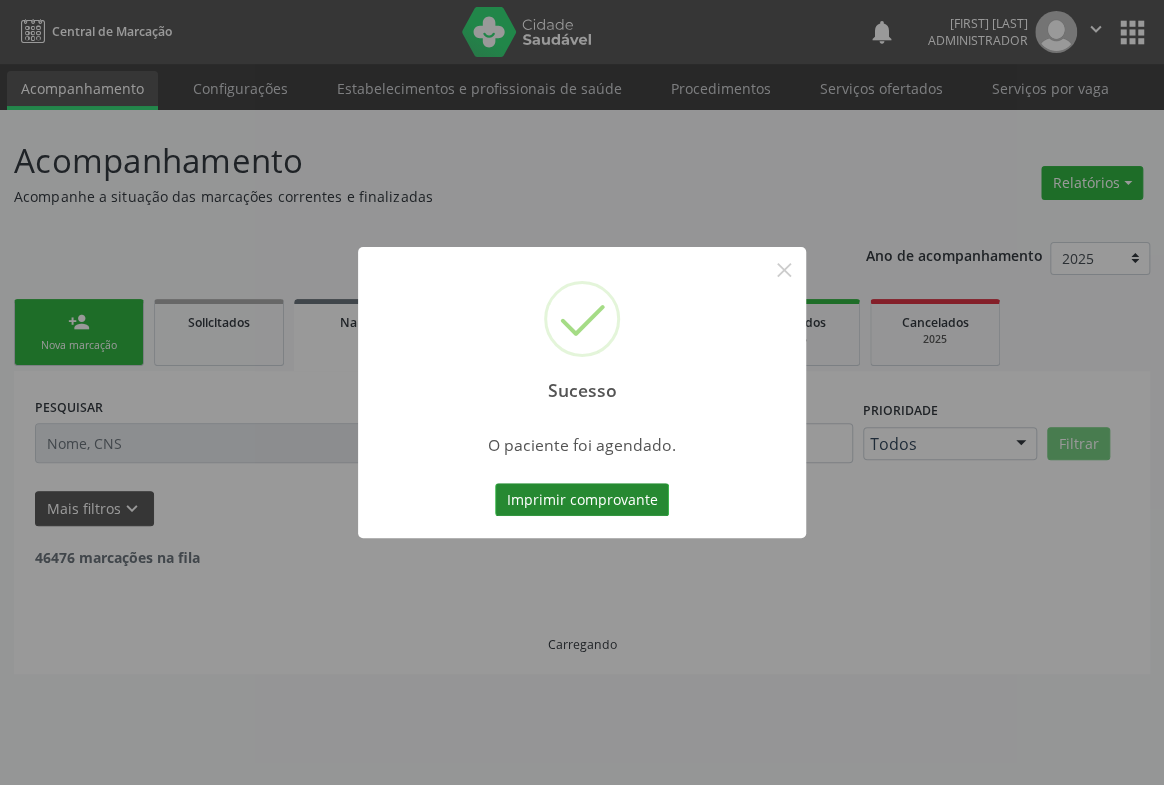 click on "Imprimir comprovante" at bounding box center [582, 500] 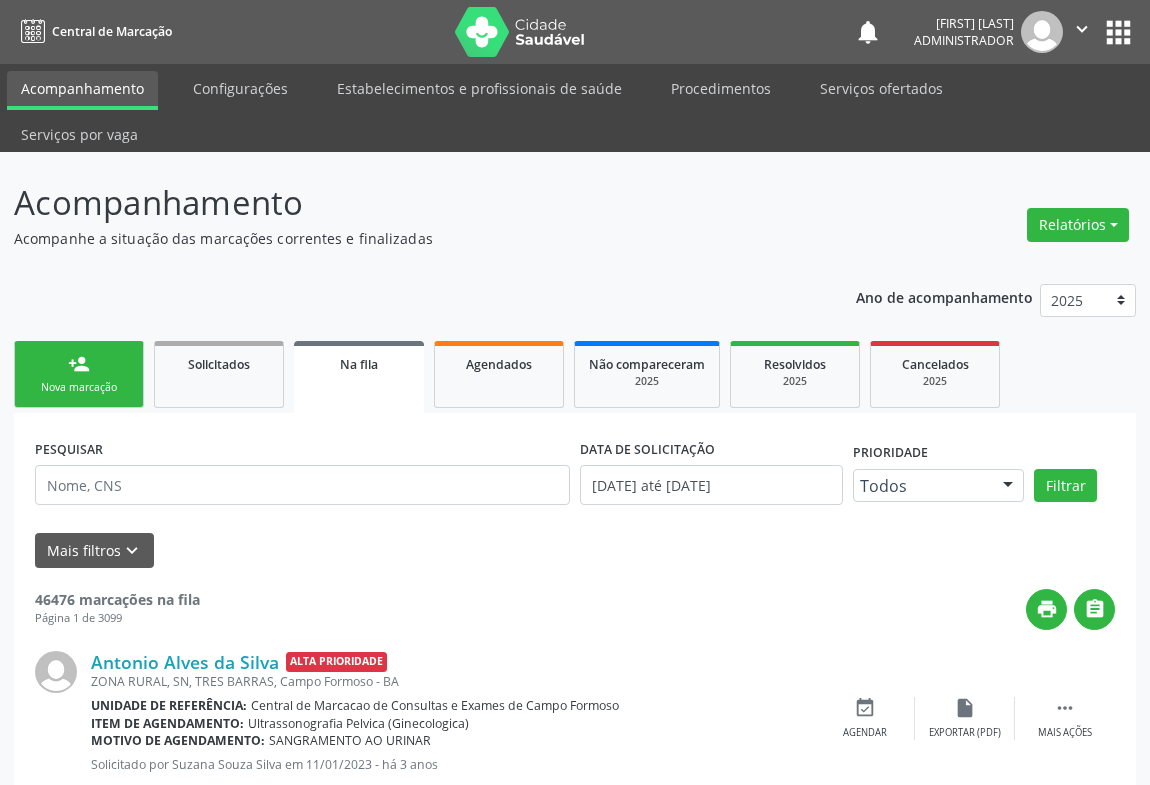click on "person_add
Nova marcação" at bounding box center [79, 374] 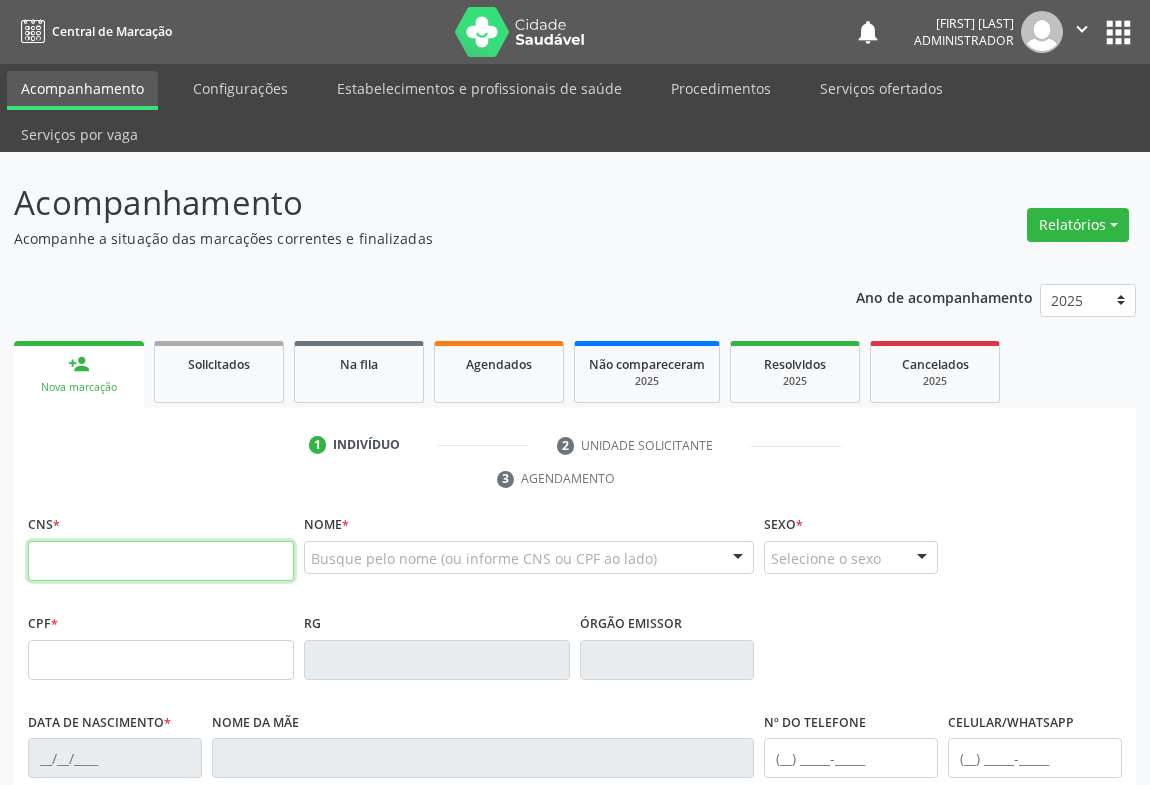 click at bounding box center [161, 561] 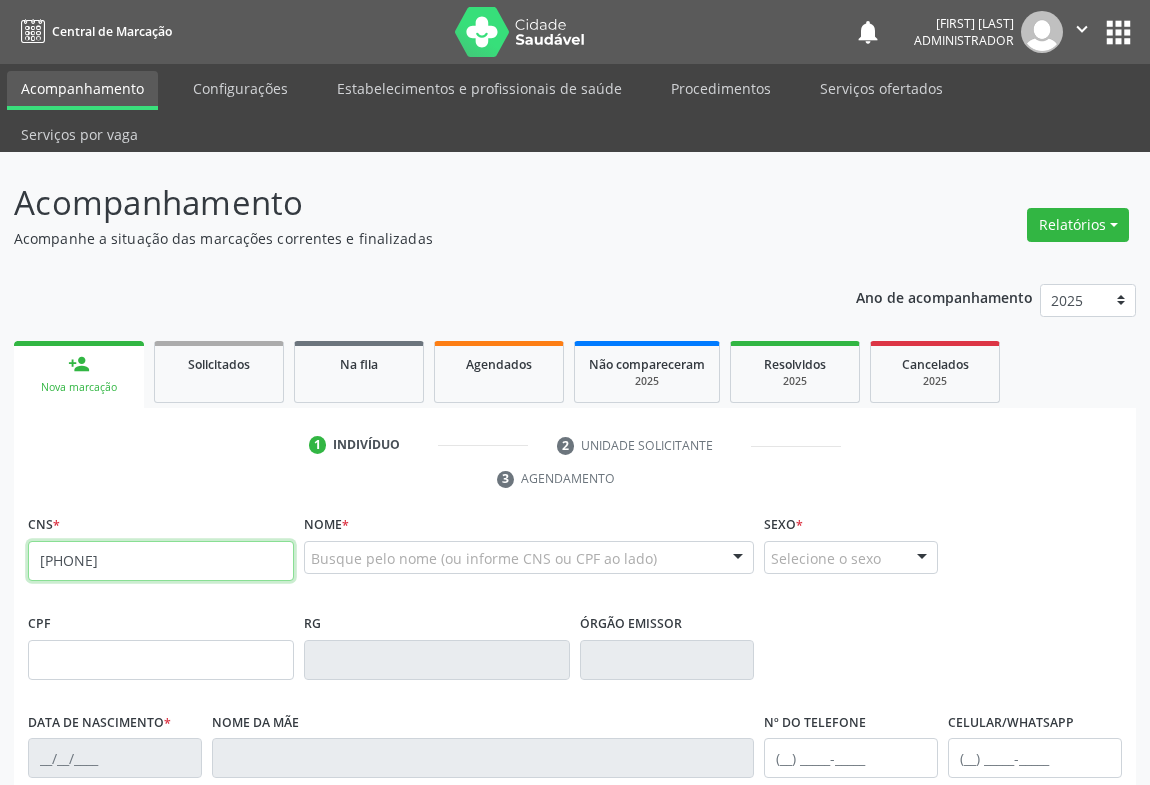type on "702 8081 1393 5863" 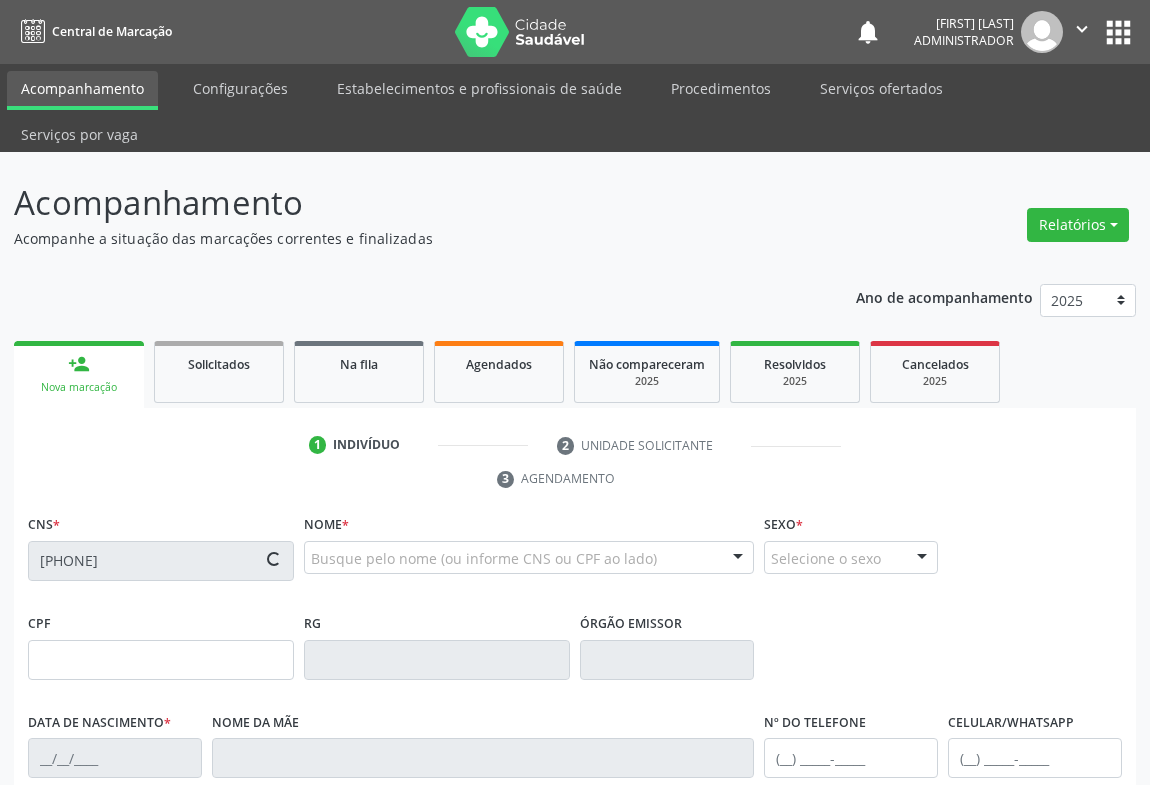 type on "0734018975" 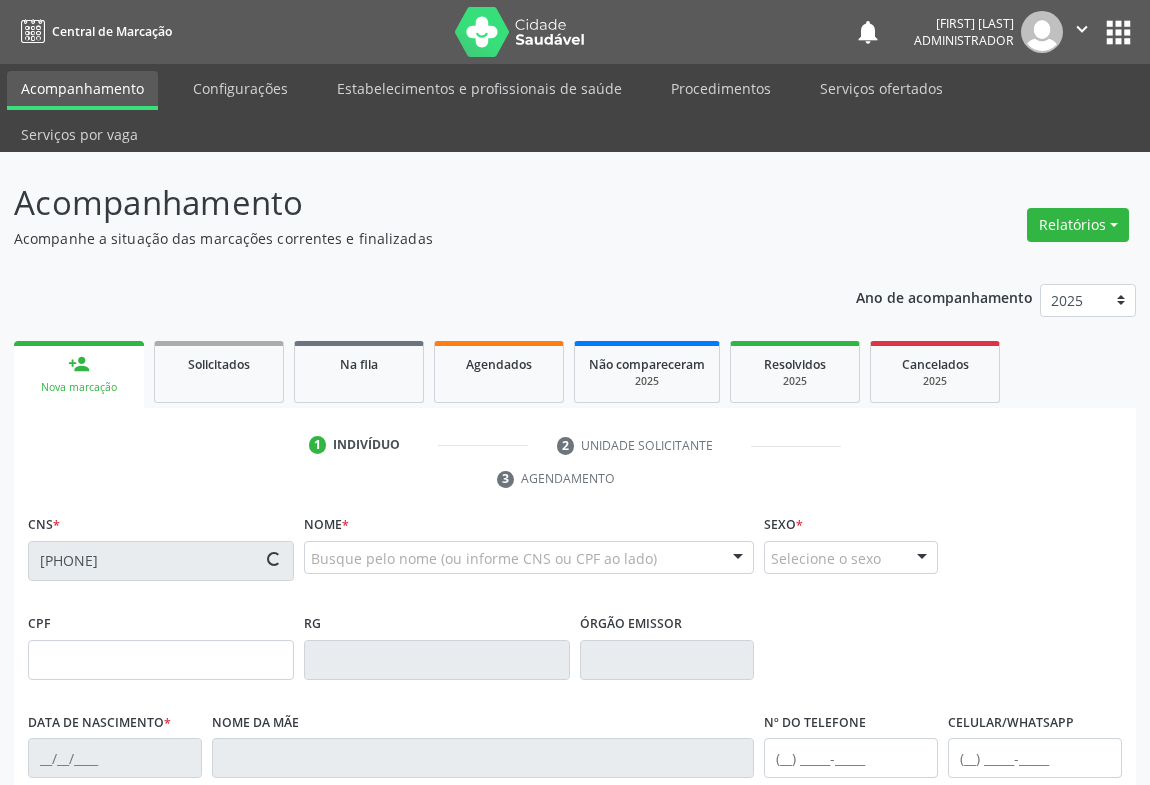 type on "01/10/1955" 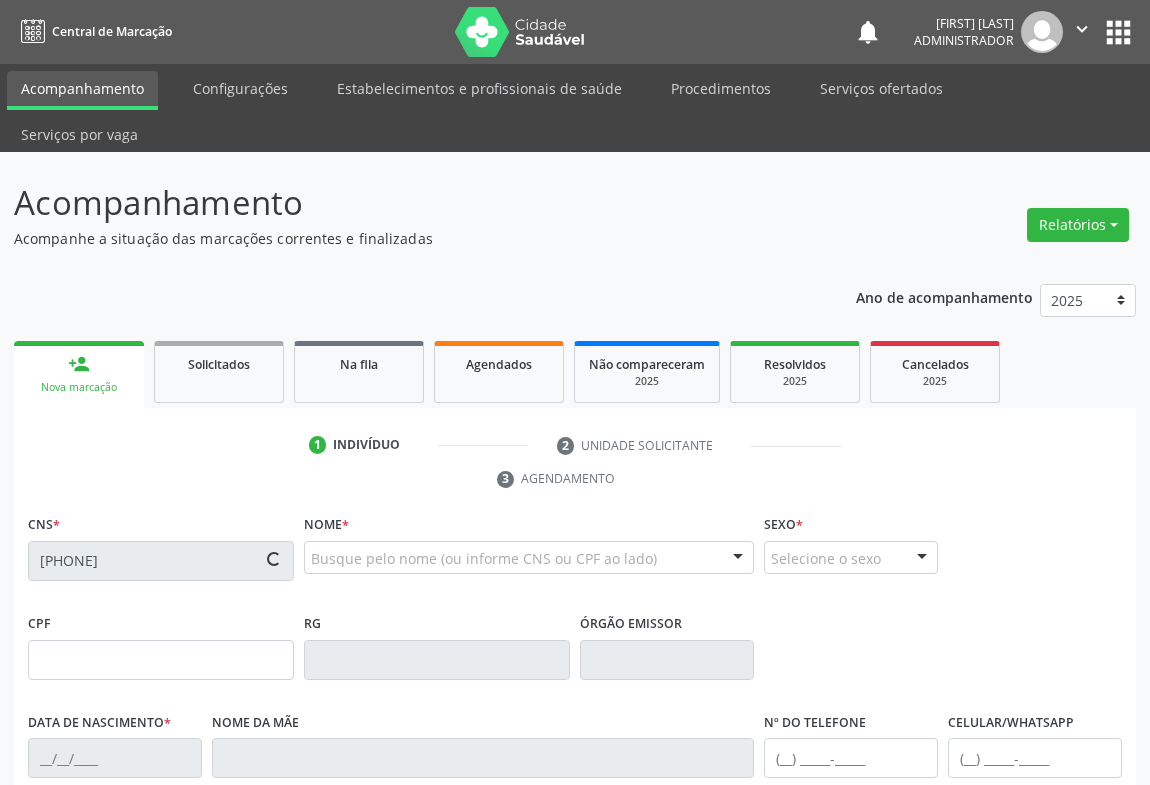 type on "SN" 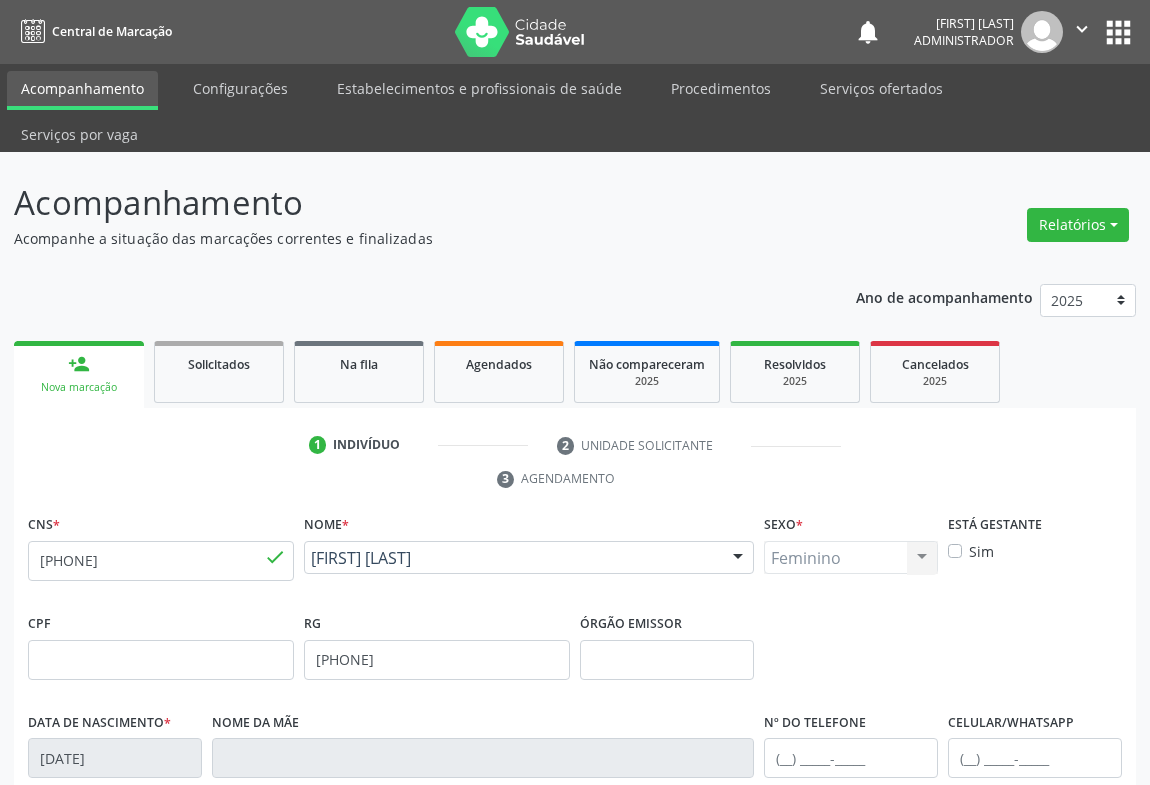 scroll, scrollTop: 331, scrollLeft: 0, axis: vertical 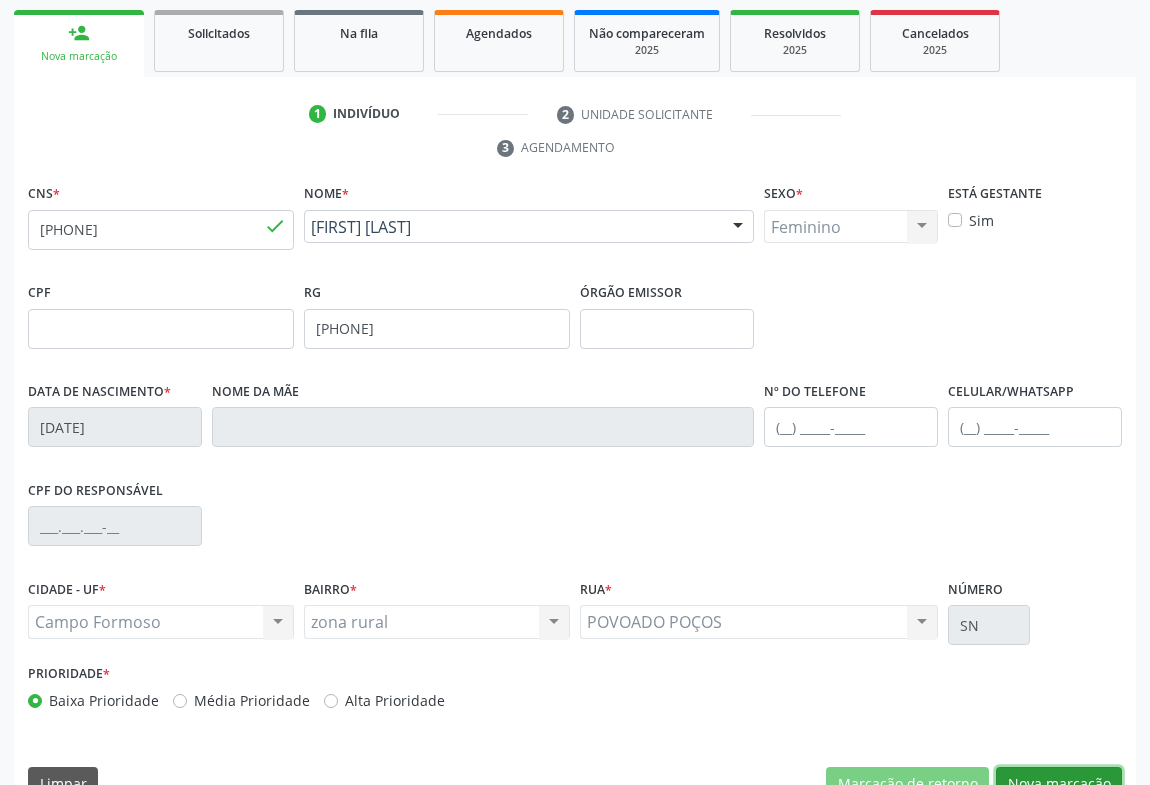 click on "Nova marcação" at bounding box center [1059, 784] 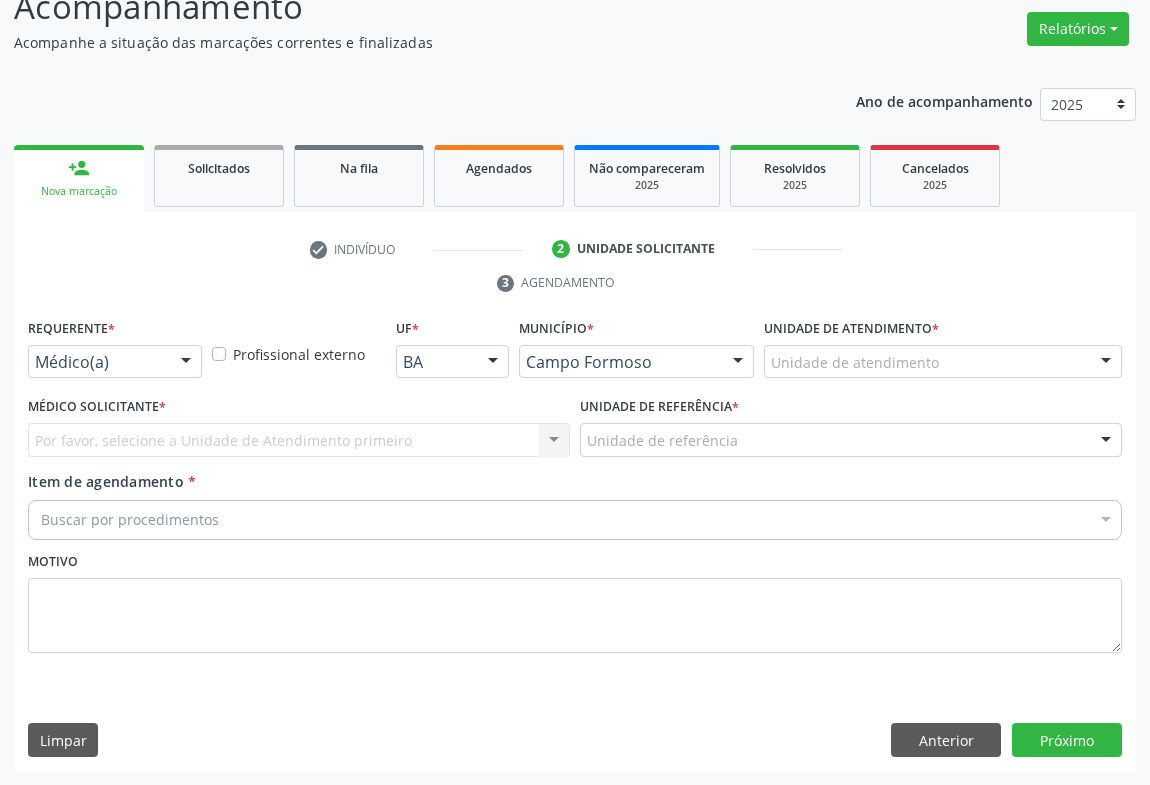 scroll, scrollTop: 152, scrollLeft: 0, axis: vertical 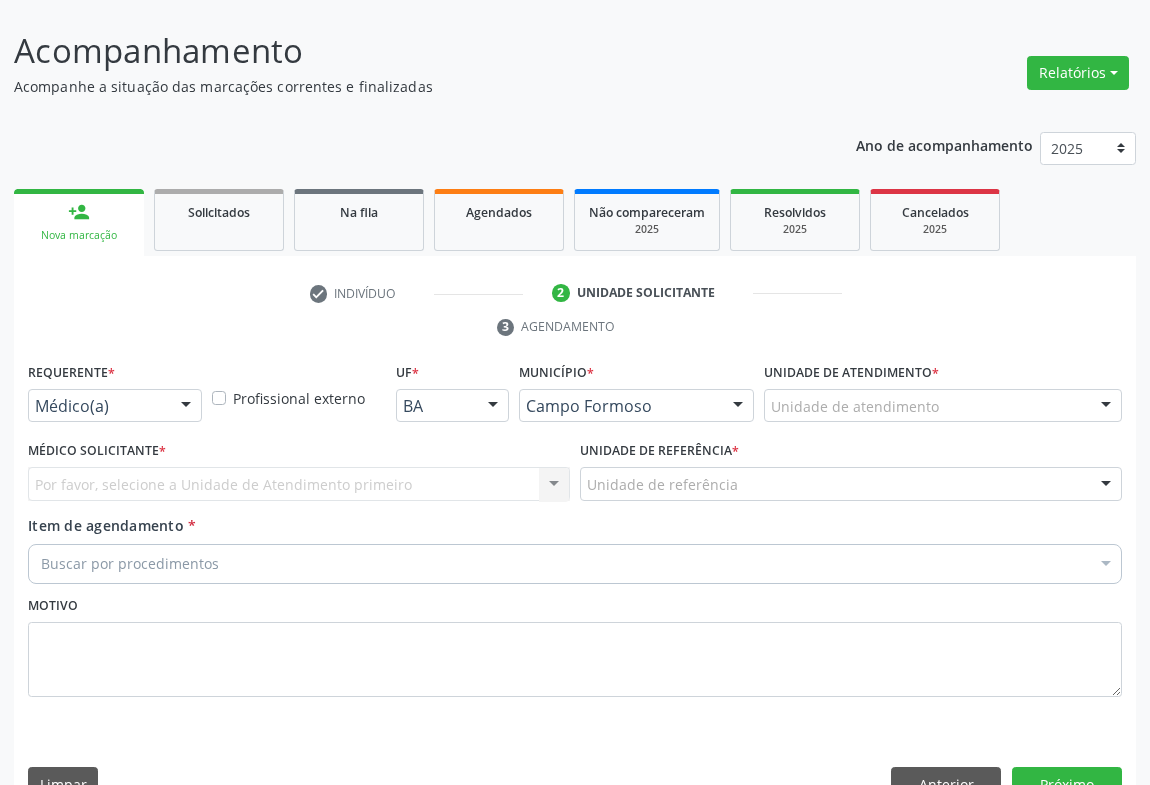 click at bounding box center (186, 407) 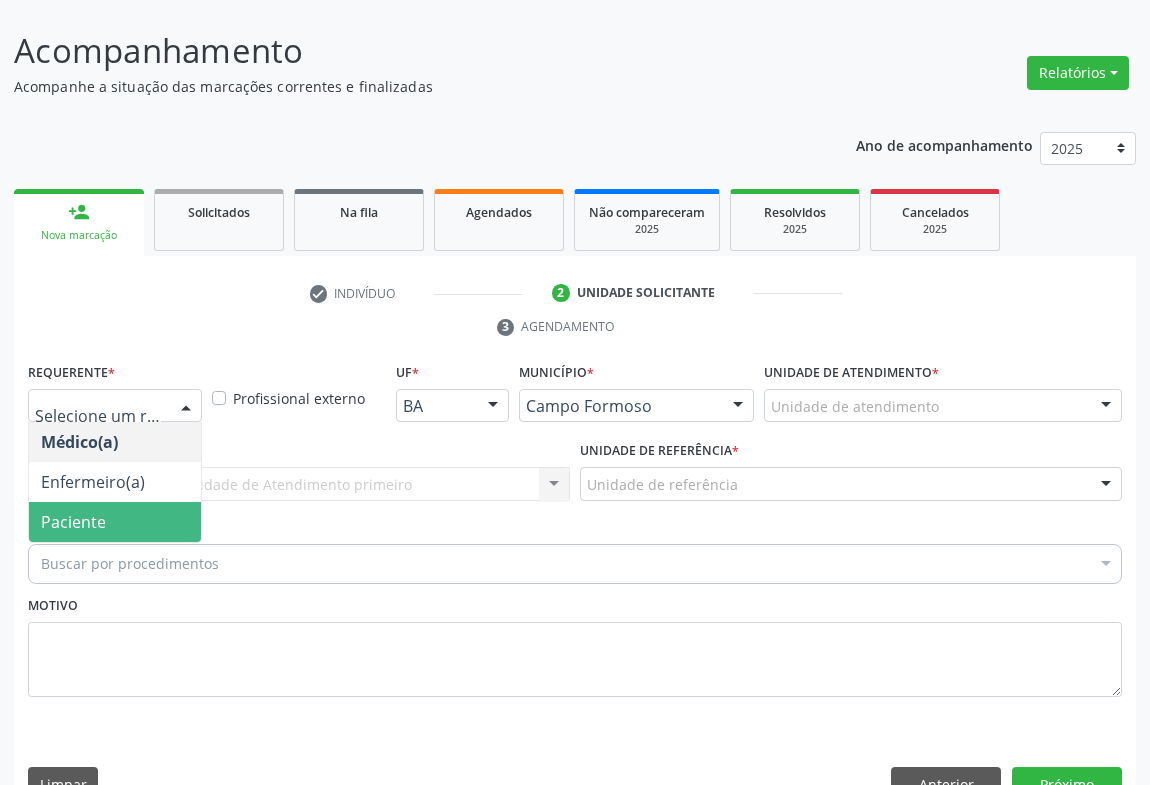 click on "Paciente" at bounding box center (115, 522) 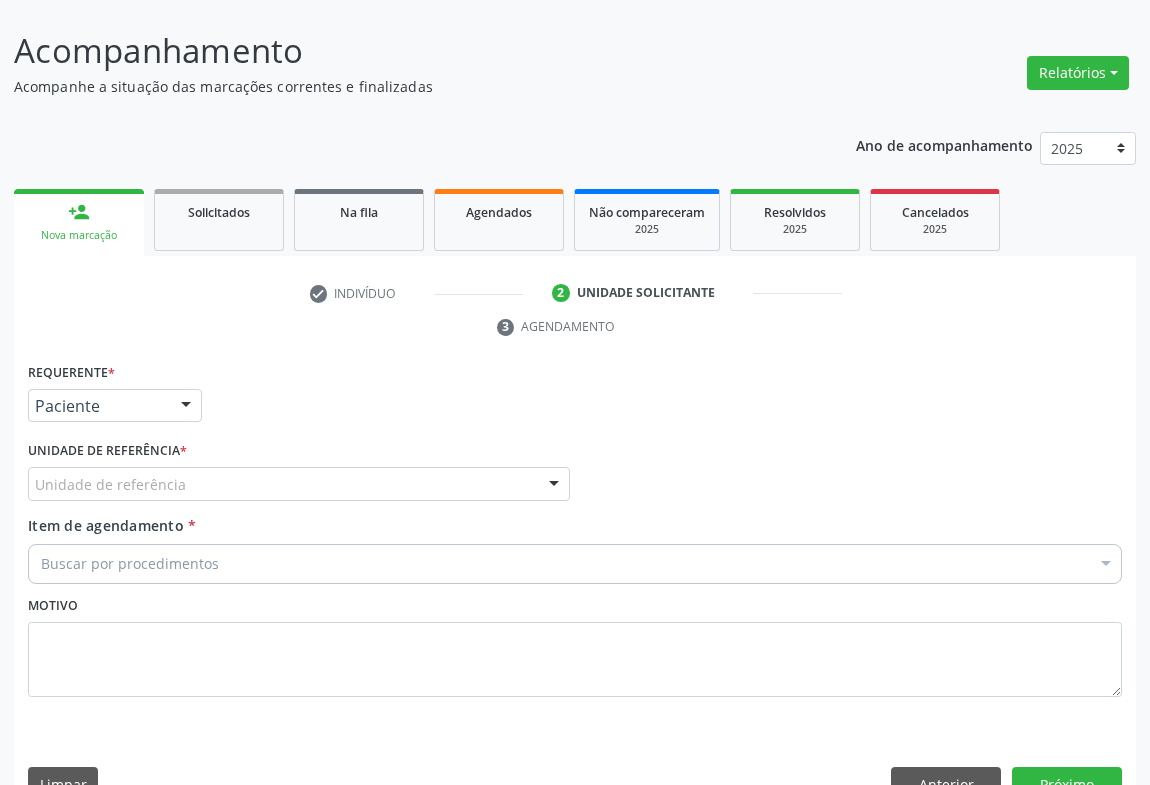 click at bounding box center [554, 485] 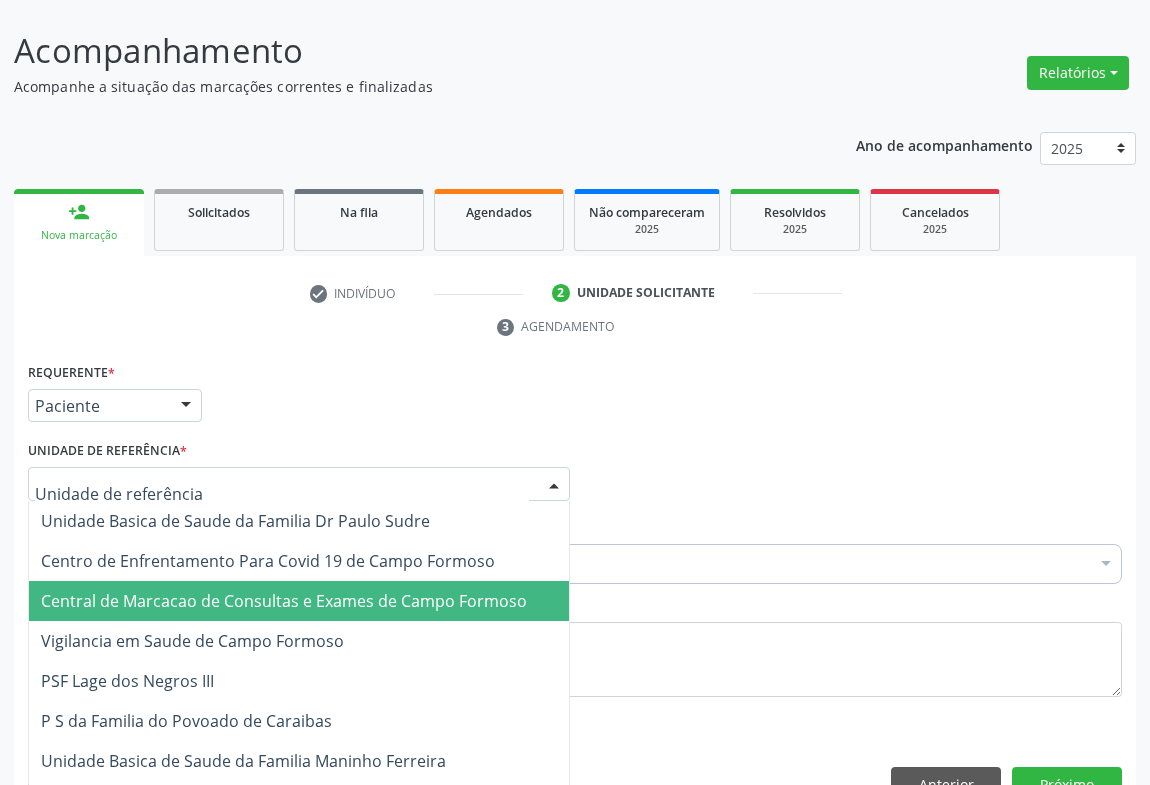 click on "Central de Marcacao de Consultas e Exames de Campo Formoso" at bounding box center (284, 601) 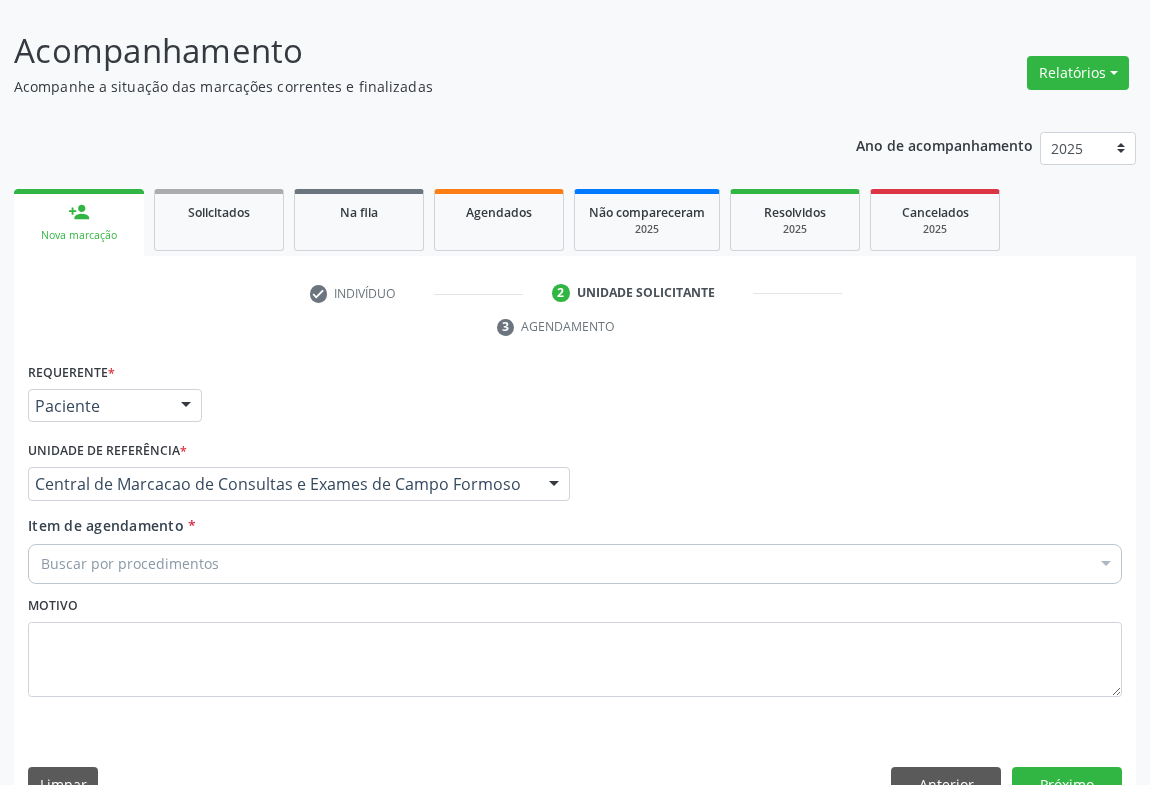 click on "Buscar por procedimentos" at bounding box center [575, 564] 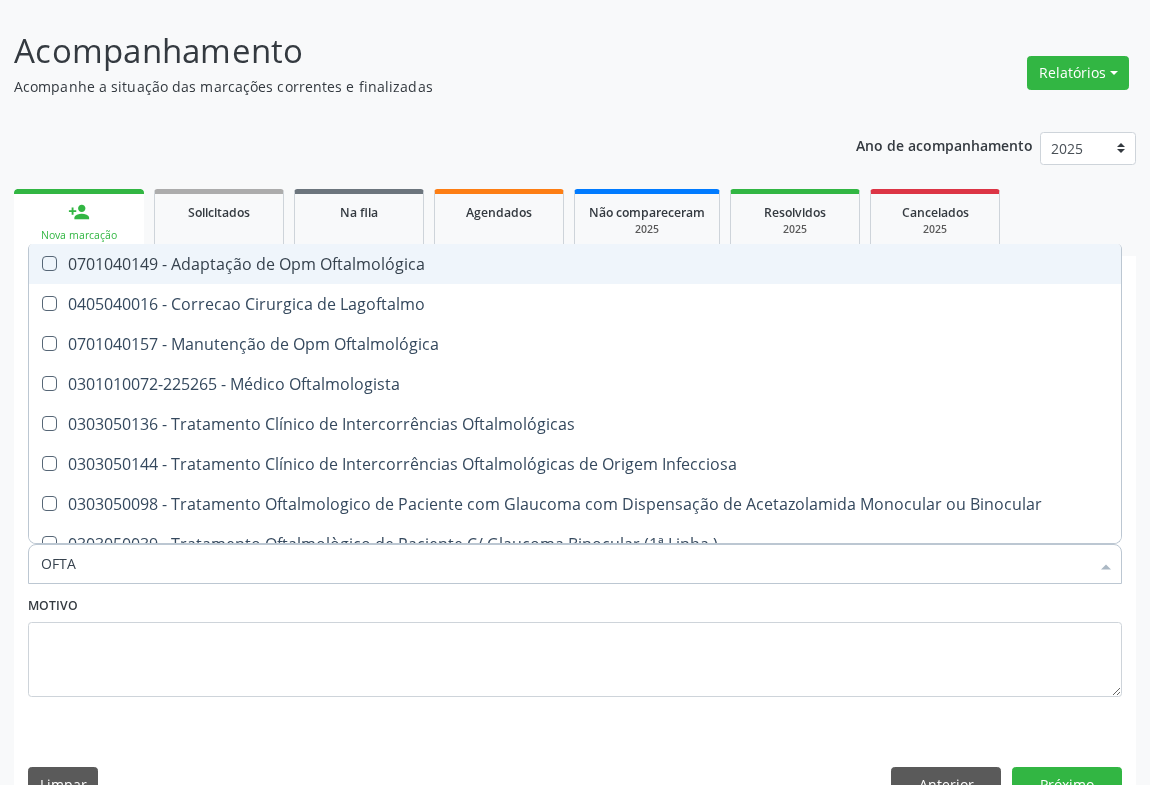 type on "OFTAL" 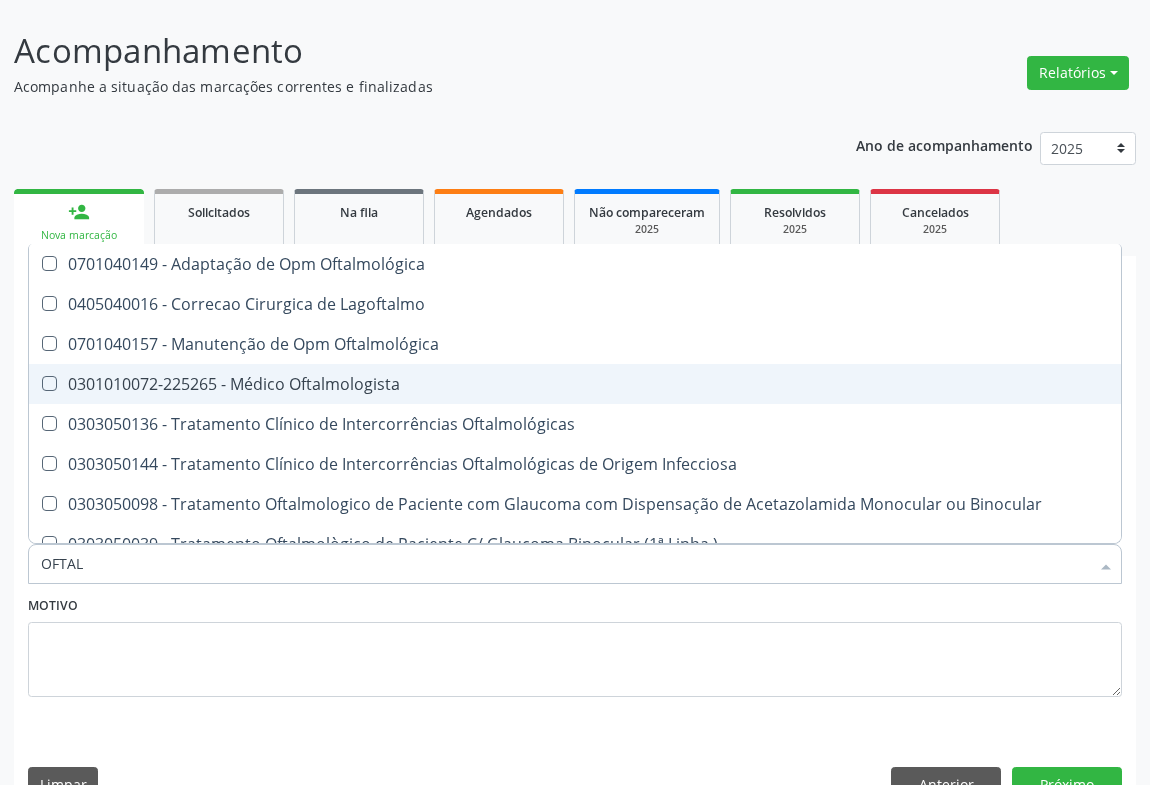 click on "0301010072-225265 - Médico Oftalmologista" at bounding box center [575, 384] 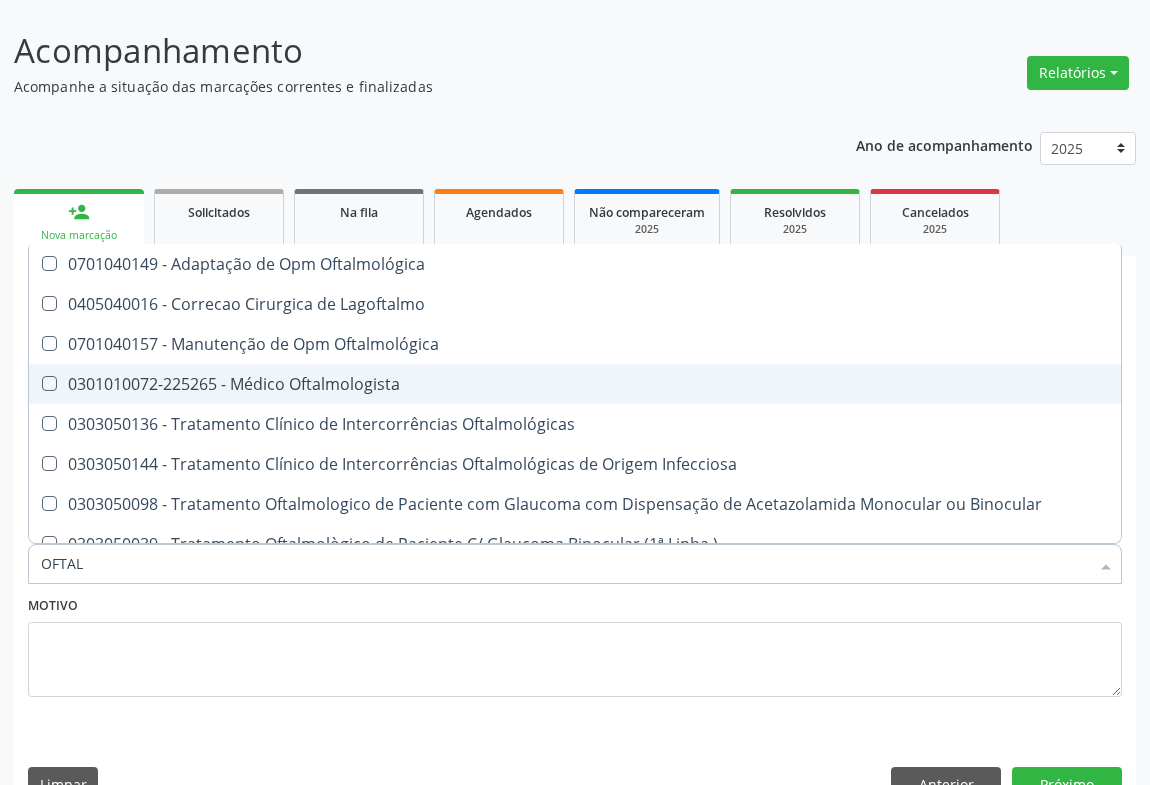 checkbox on "true" 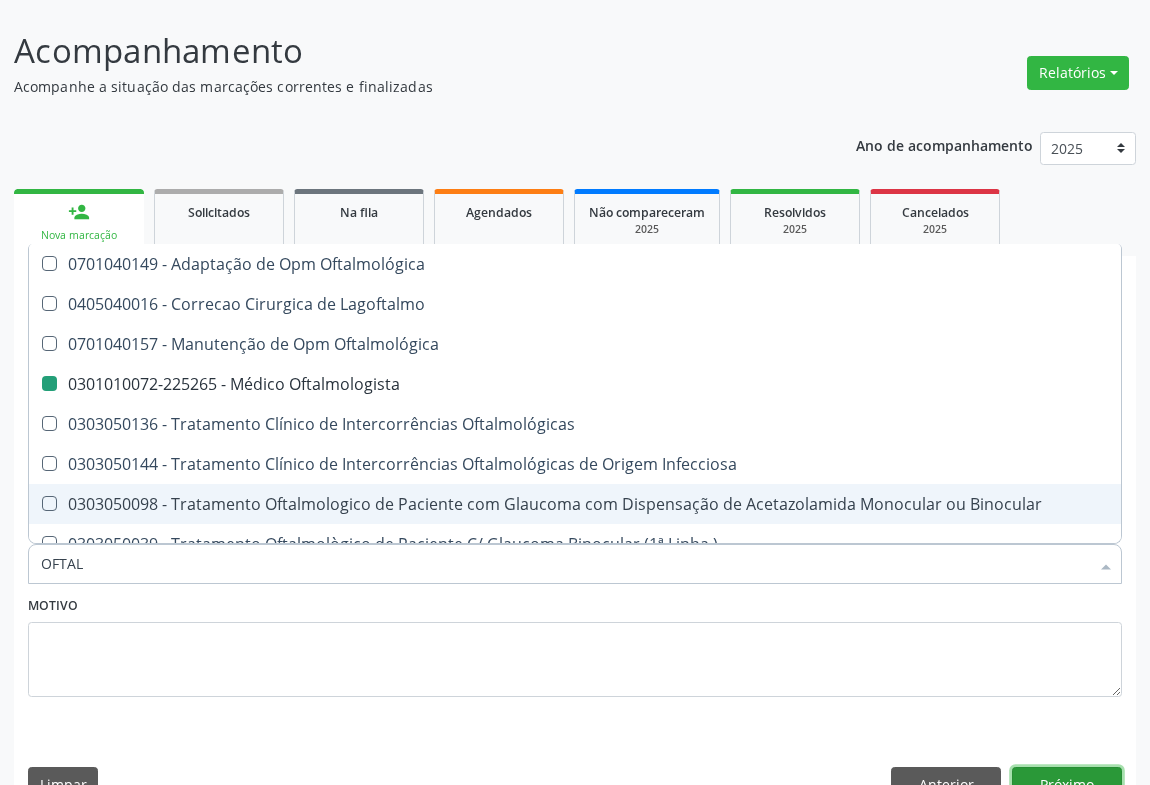 click on "Próximo" at bounding box center [1067, 784] 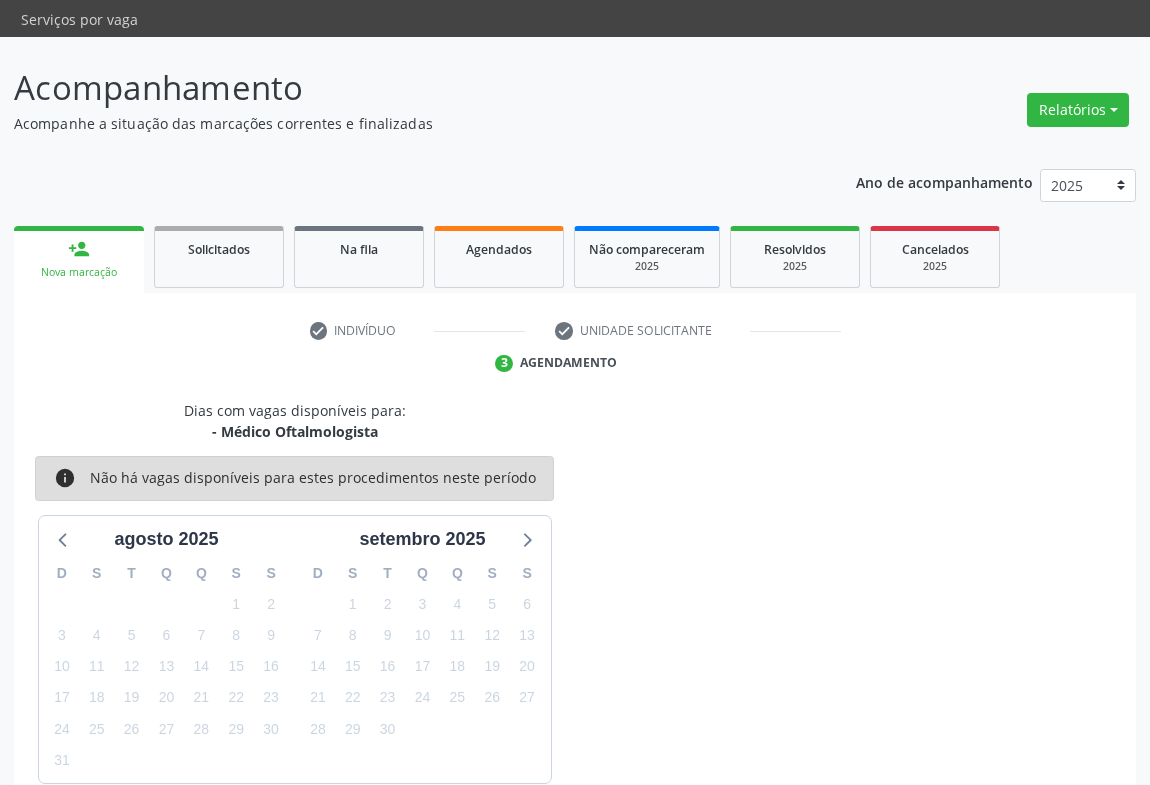 scroll, scrollTop: 152, scrollLeft: 0, axis: vertical 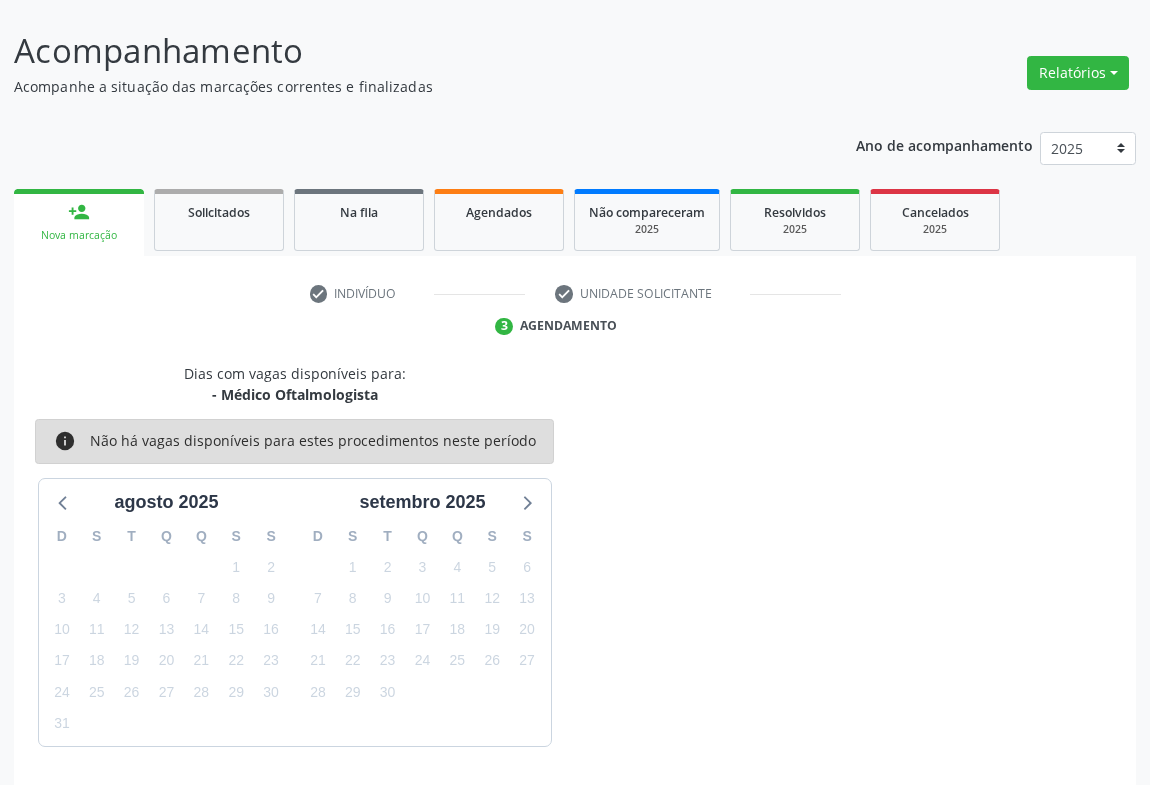 click on "Confirmar" at bounding box center (1067, 806) 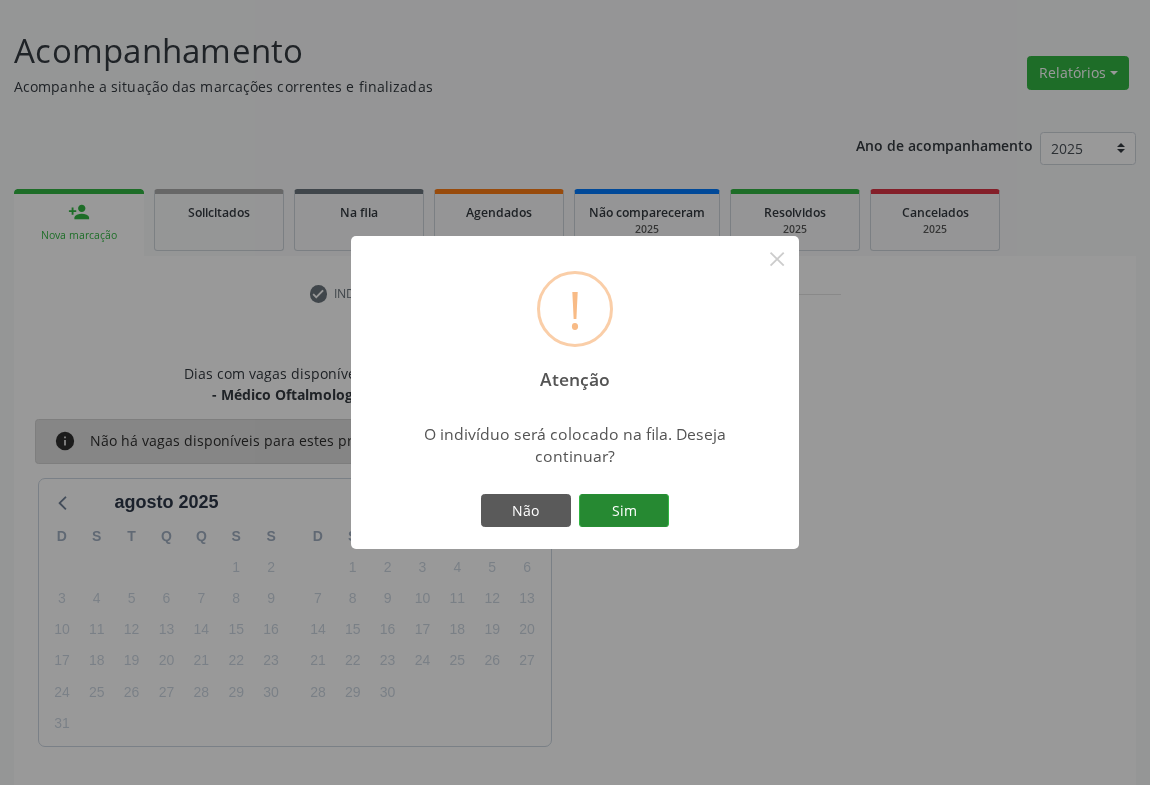 click on "Sim" at bounding box center [624, 511] 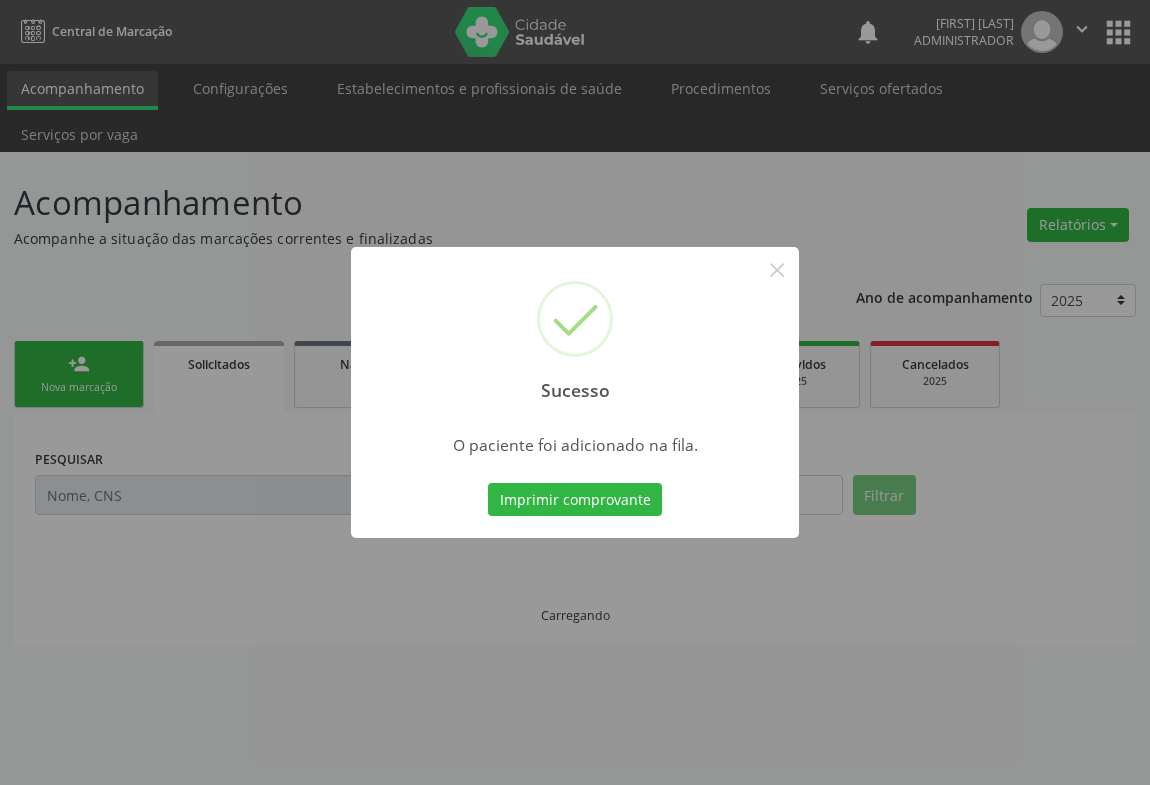 scroll, scrollTop: 0, scrollLeft: 0, axis: both 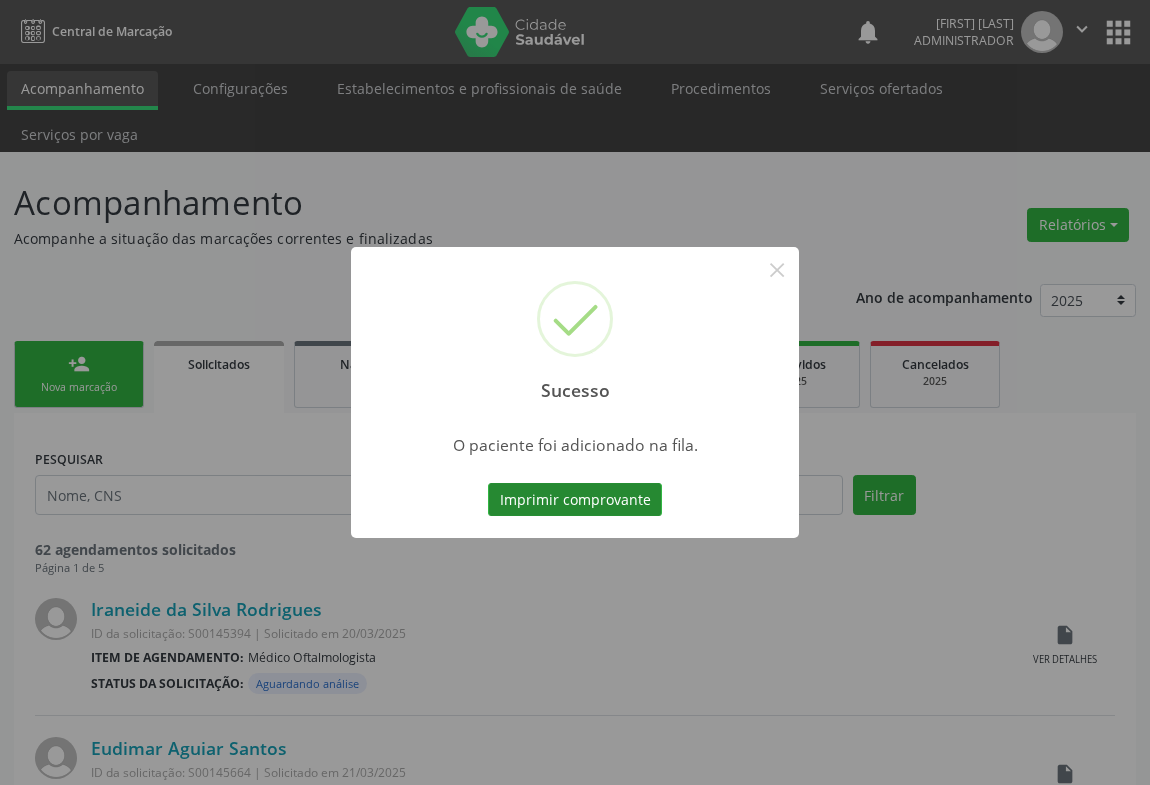 click on "Imprimir comprovante" at bounding box center (575, 500) 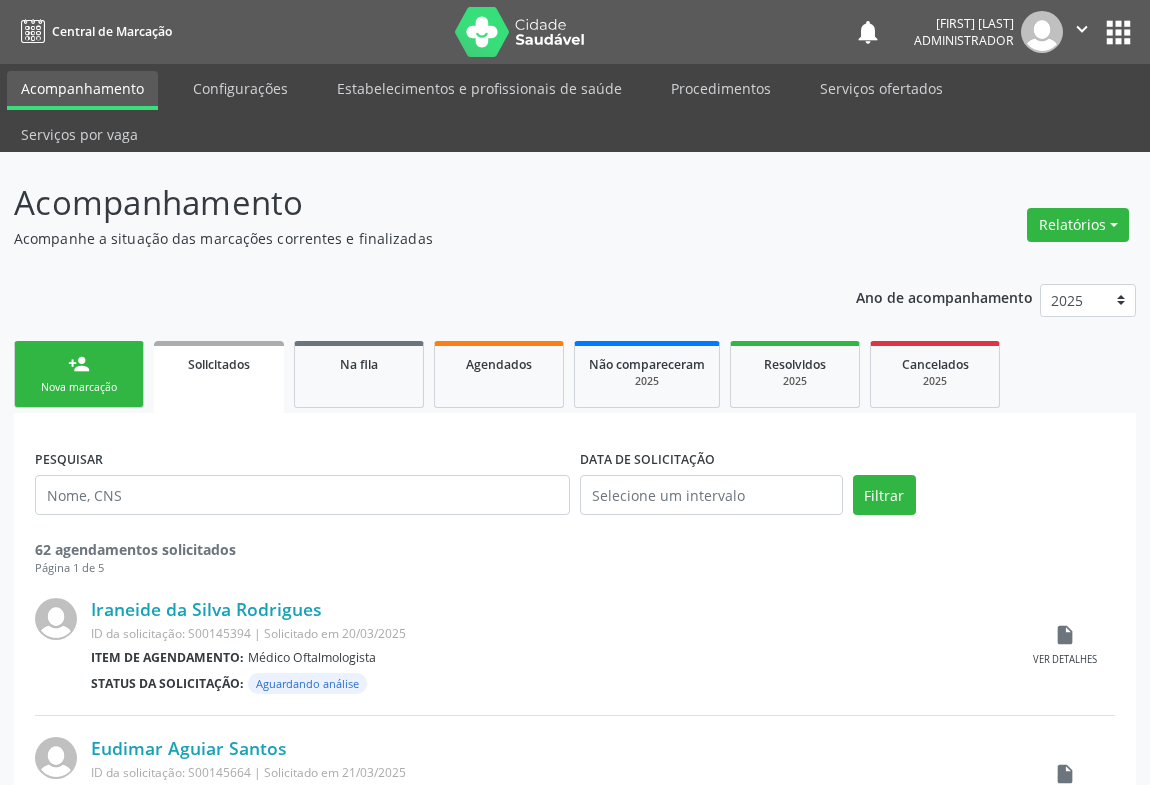 click on "person_add" at bounding box center (79, 364) 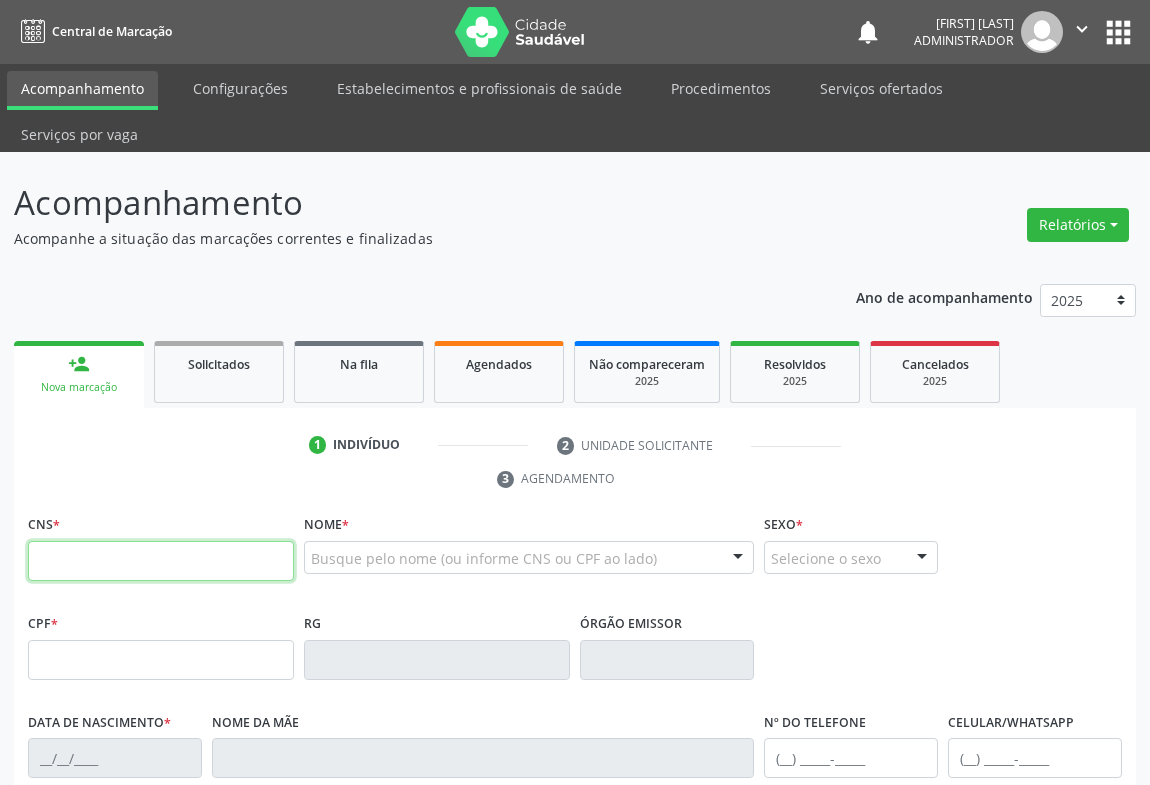 click at bounding box center [161, 561] 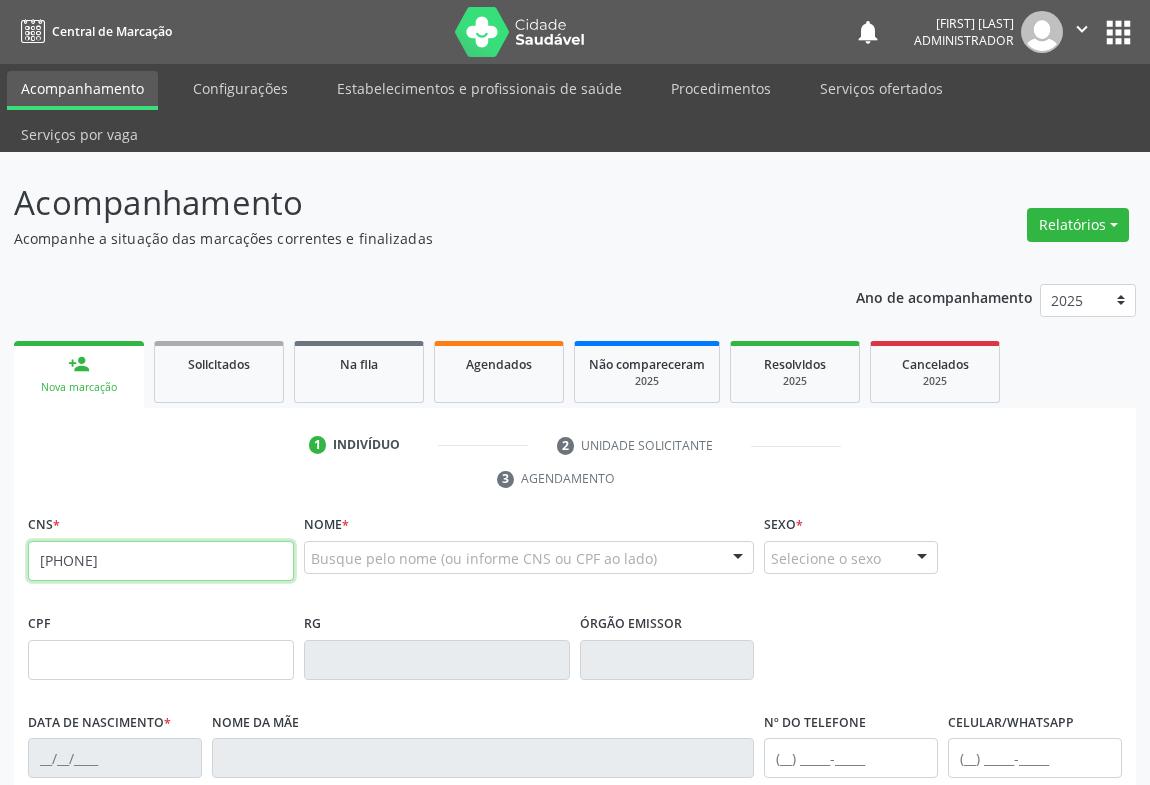 type on "709 6056 7963 9672" 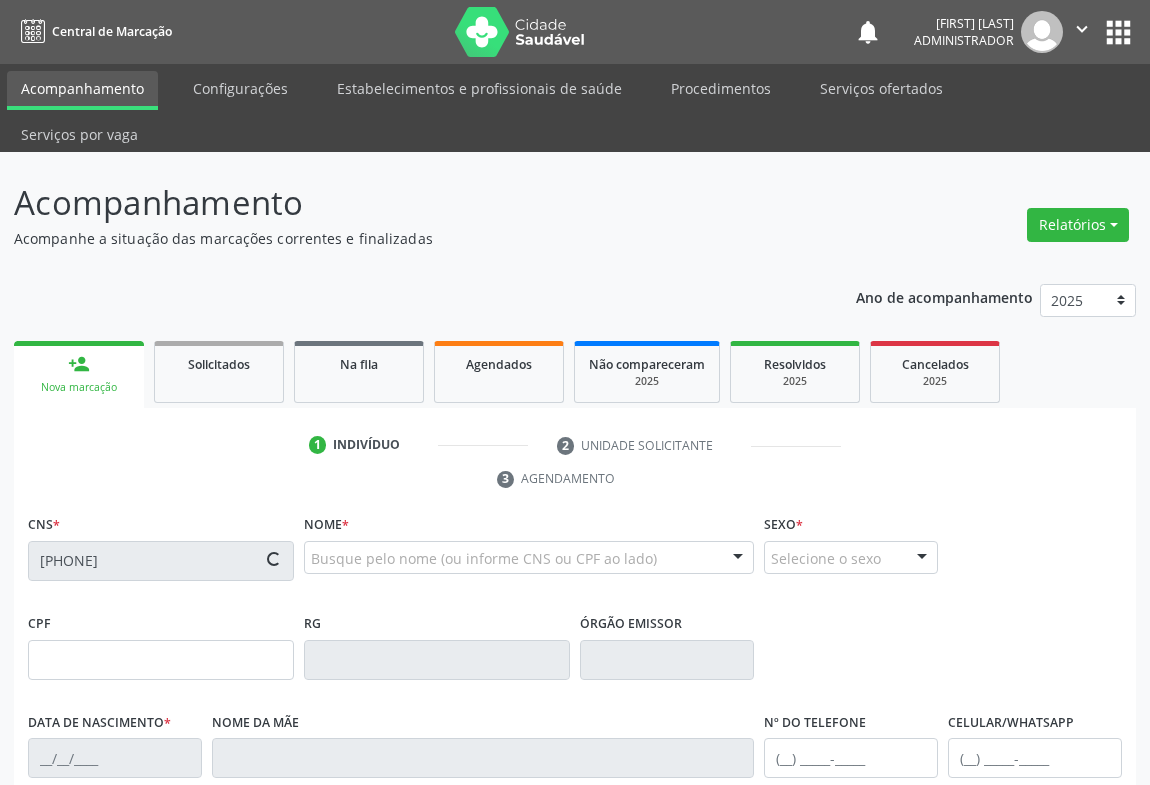 type on "604444958" 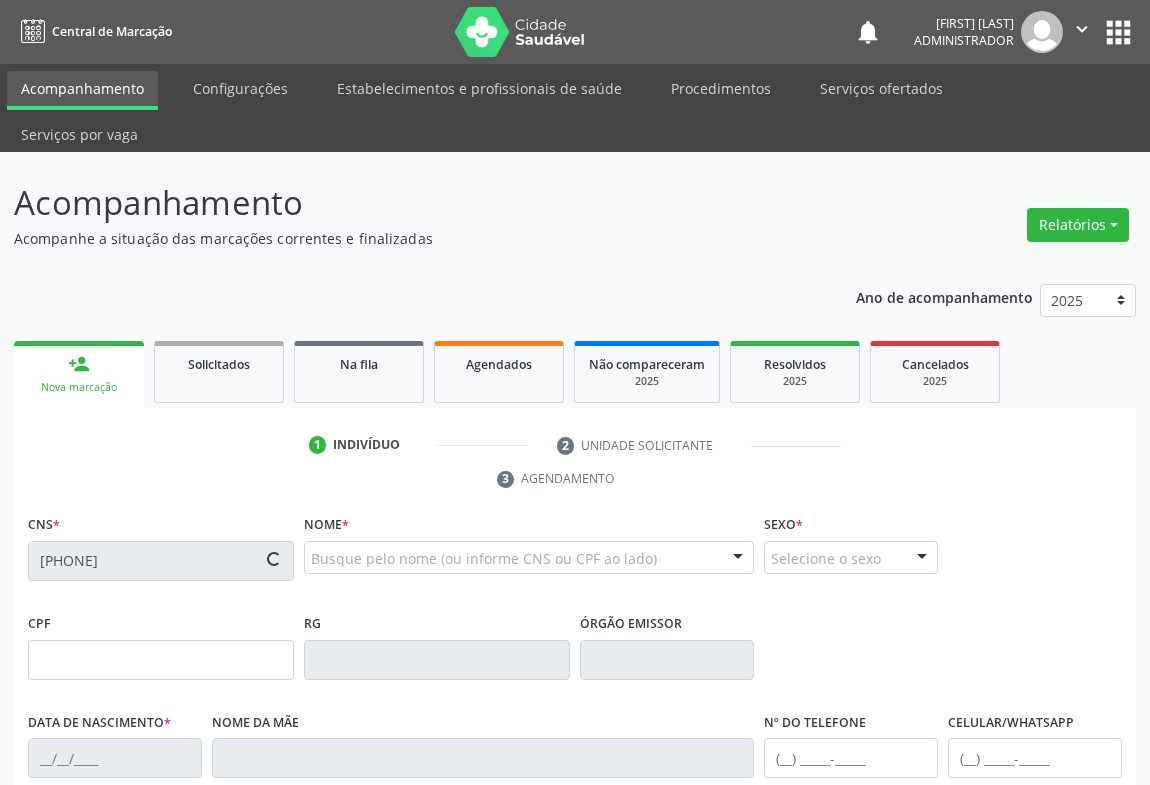type on "10/02/1971" 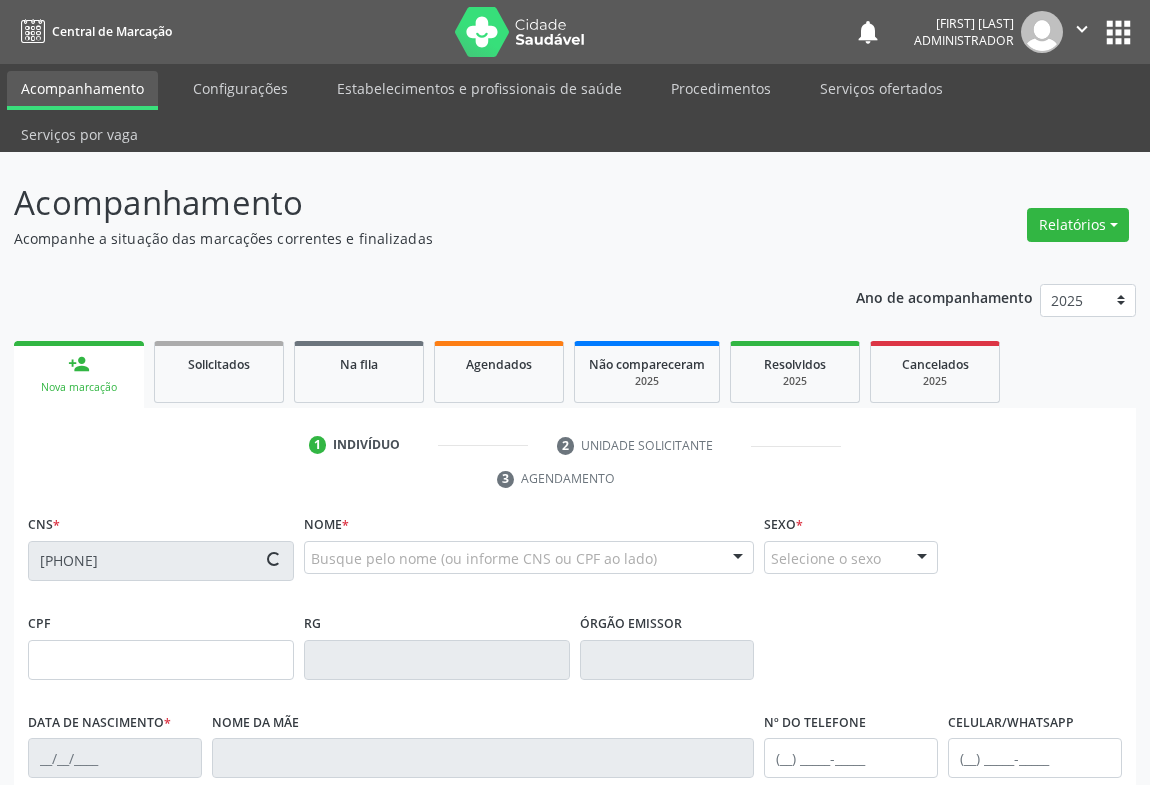 type on "(74) 9196-2219" 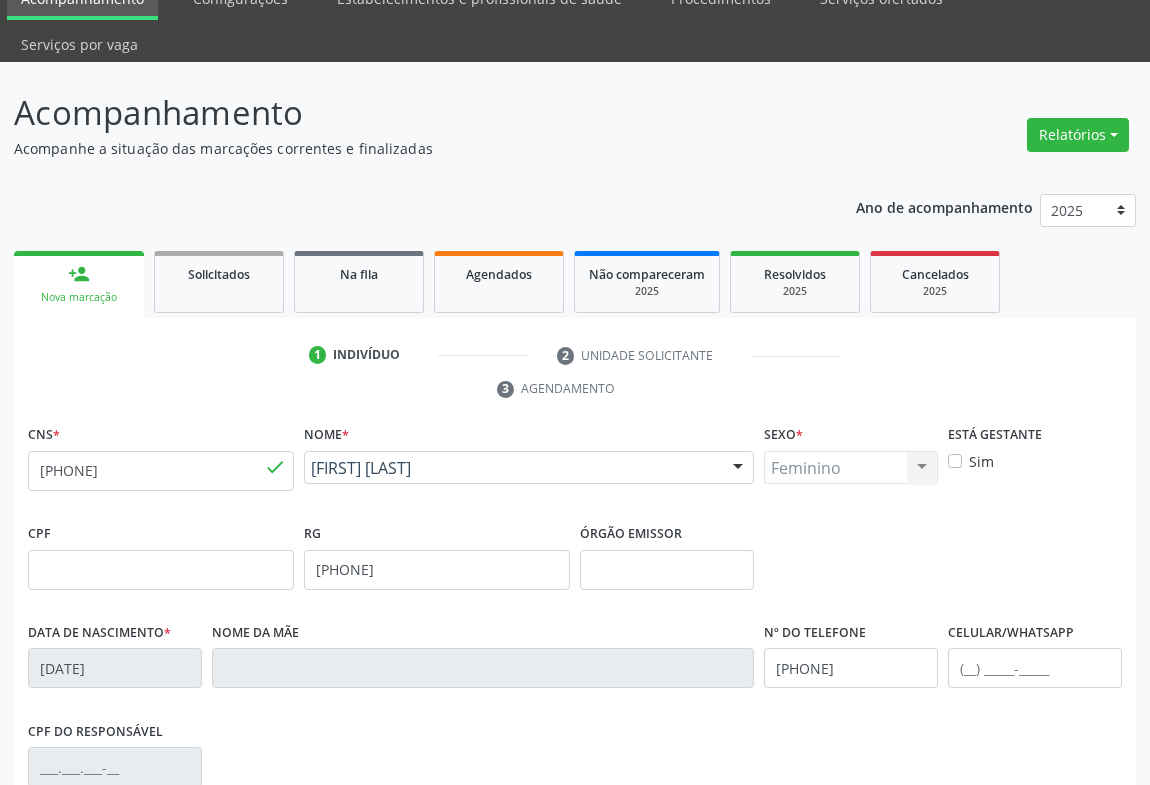 scroll, scrollTop: 331, scrollLeft: 0, axis: vertical 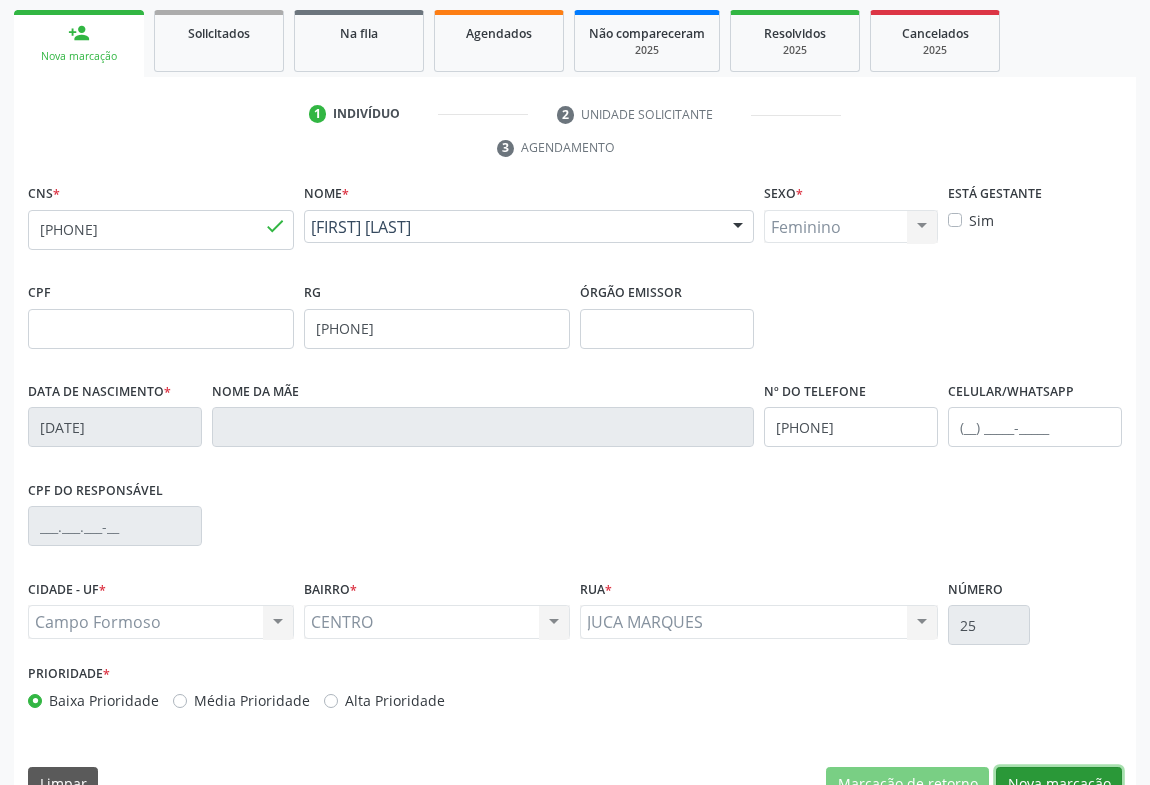 click on "Nova marcação" at bounding box center (1059, 784) 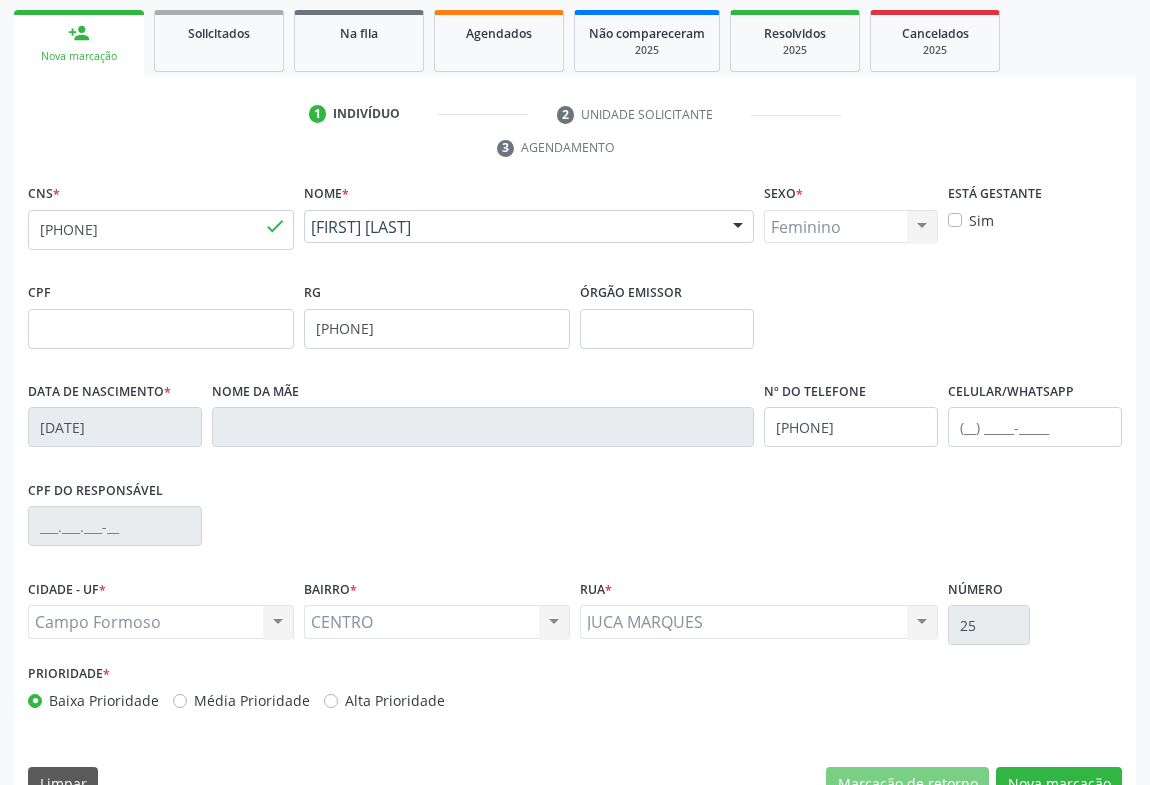 scroll, scrollTop: 152, scrollLeft: 0, axis: vertical 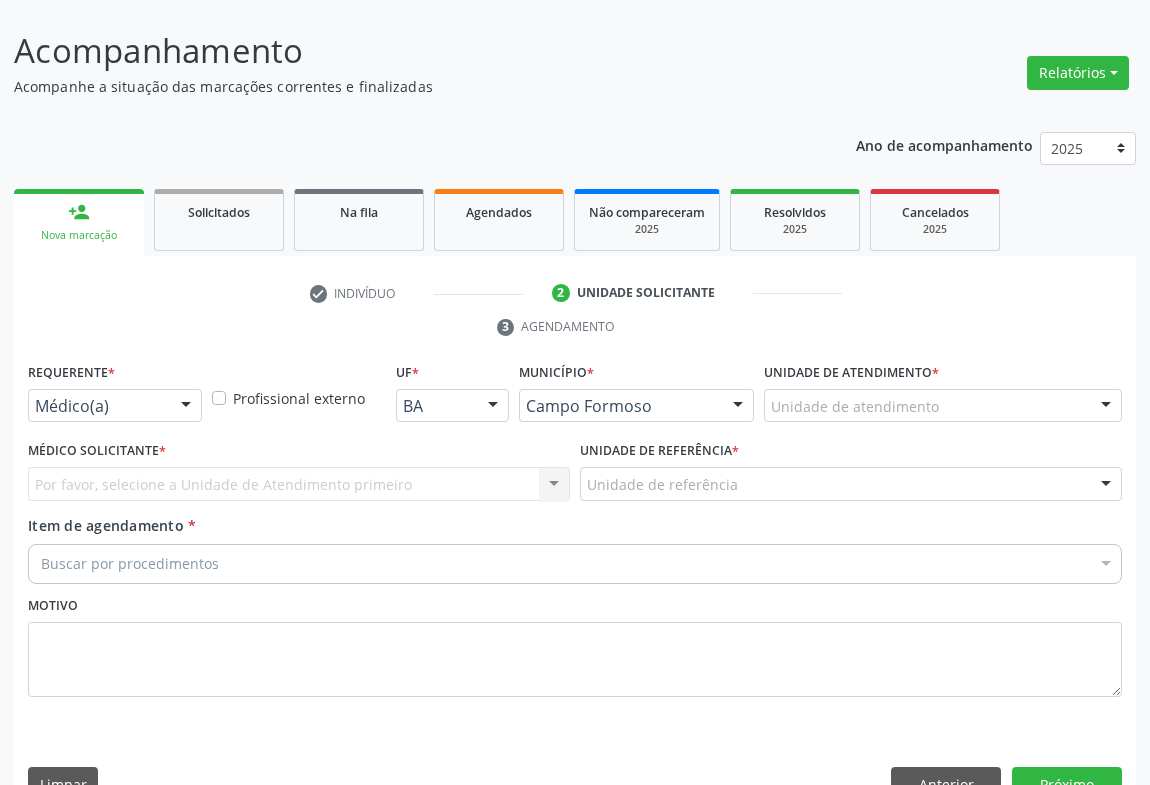click at bounding box center (186, 407) 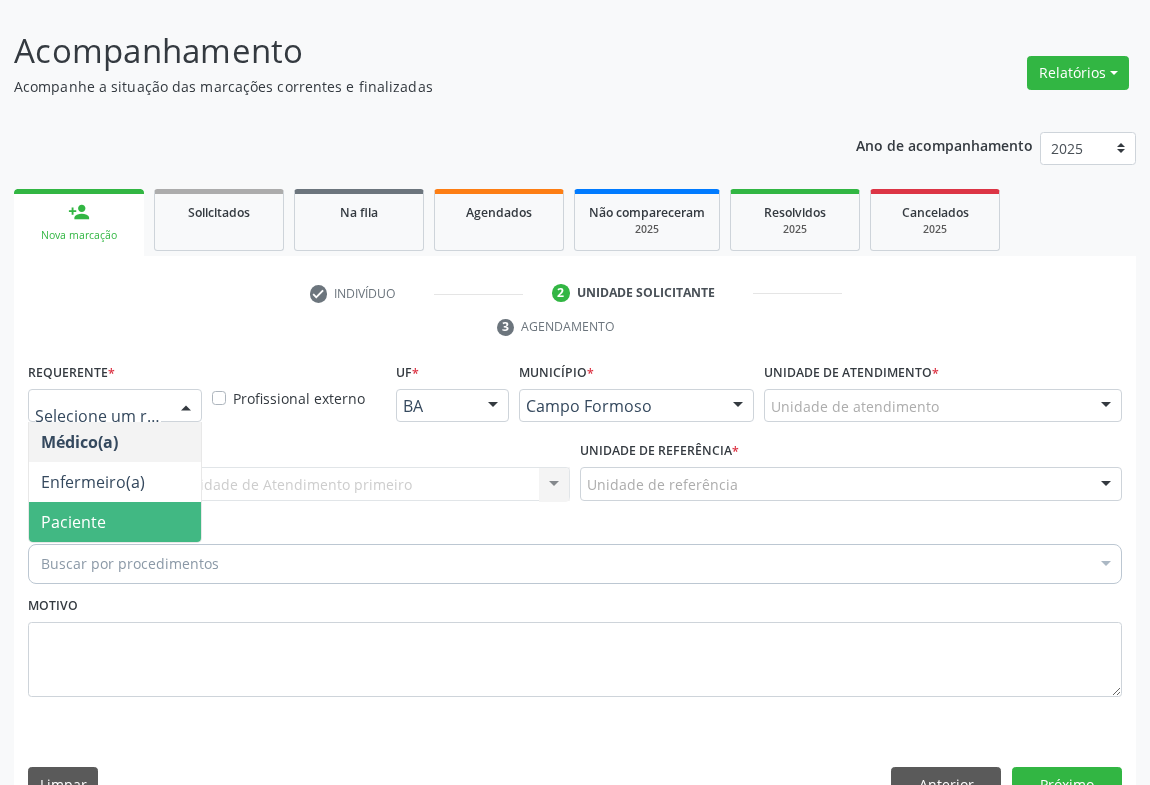 click on "Paciente" at bounding box center [115, 522] 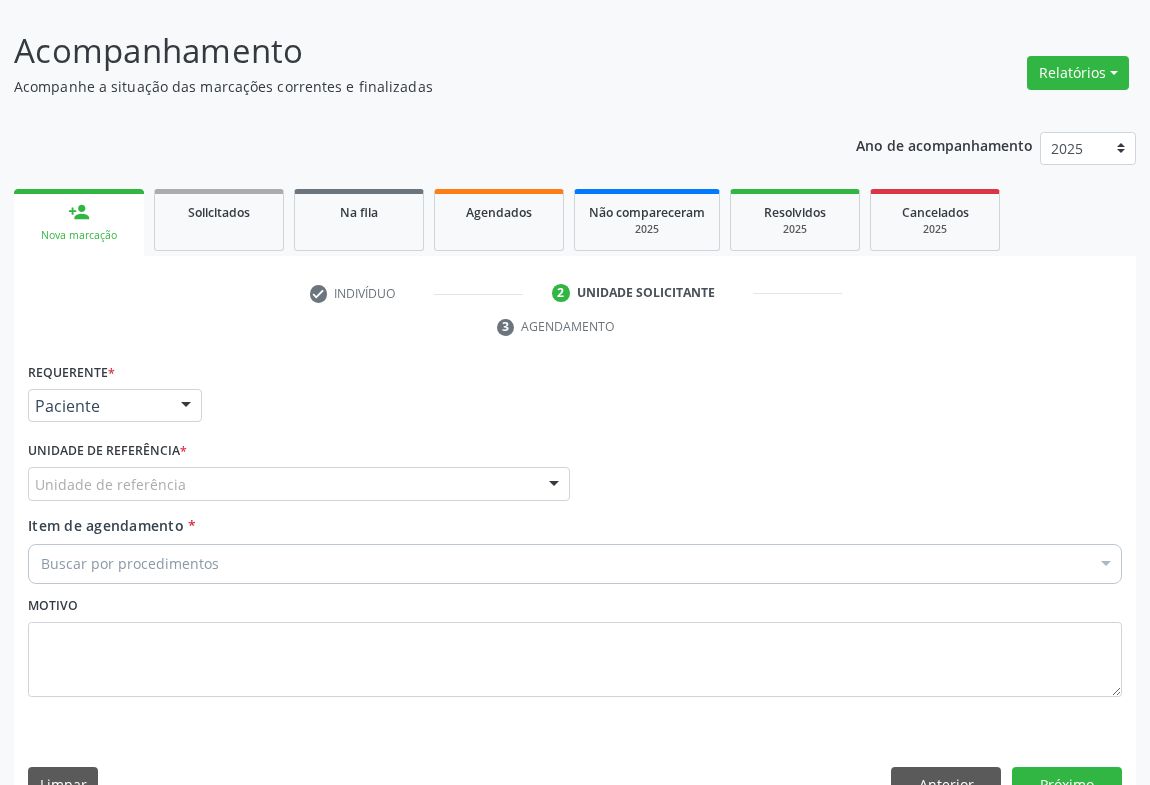 click at bounding box center [554, 485] 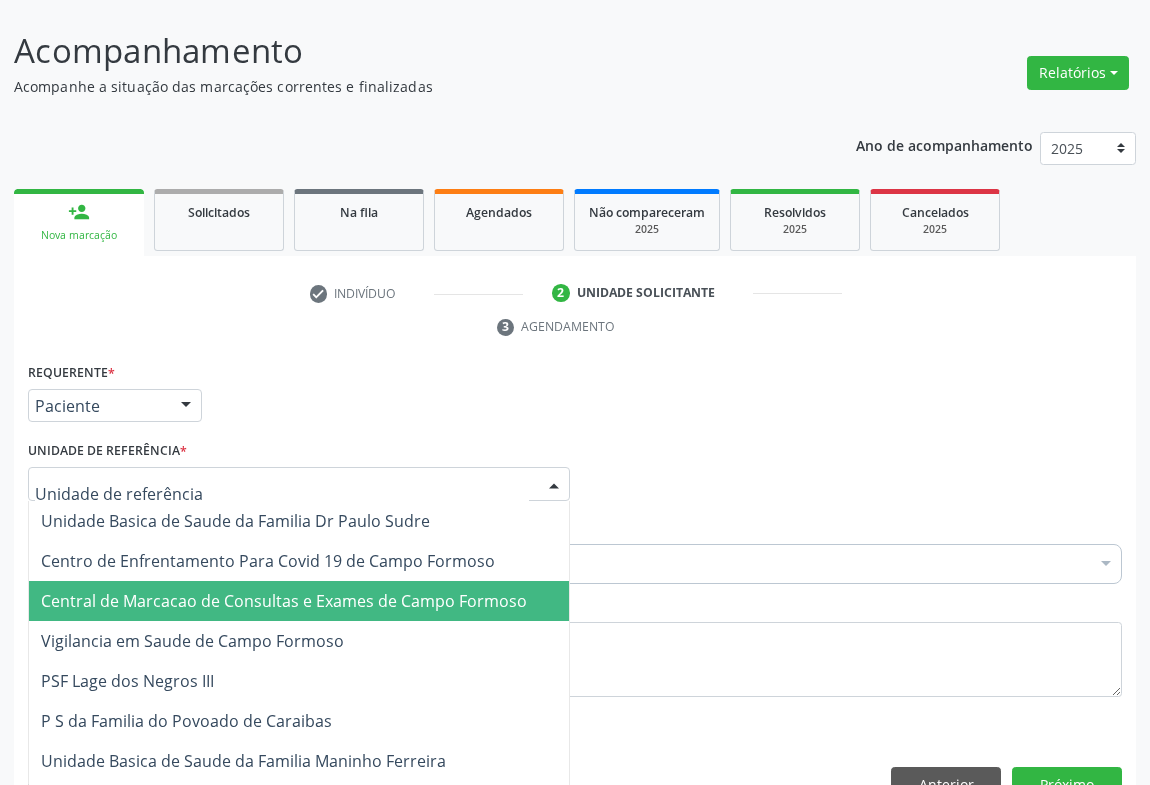 click on "Central de Marcacao de Consultas e Exames de Campo Formoso" at bounding box center [299, 601] 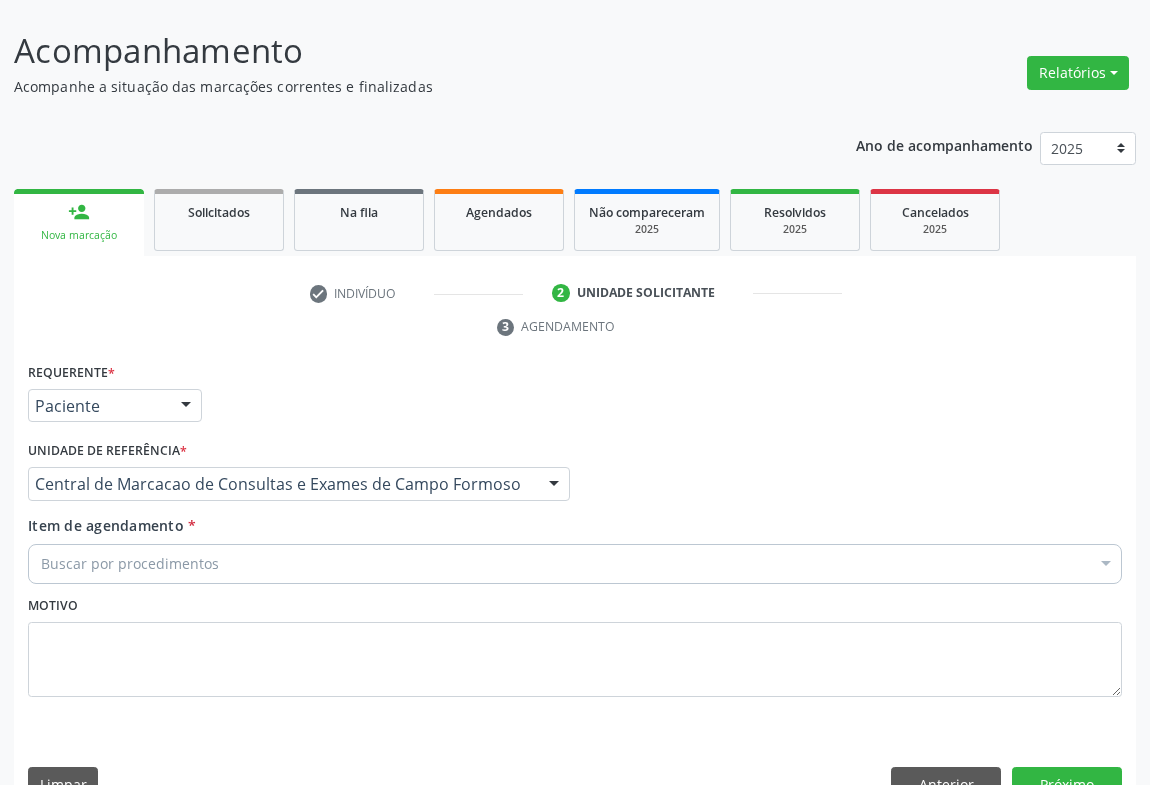 click on "Buscar por procedimentos" at bounding box center (575, 564) 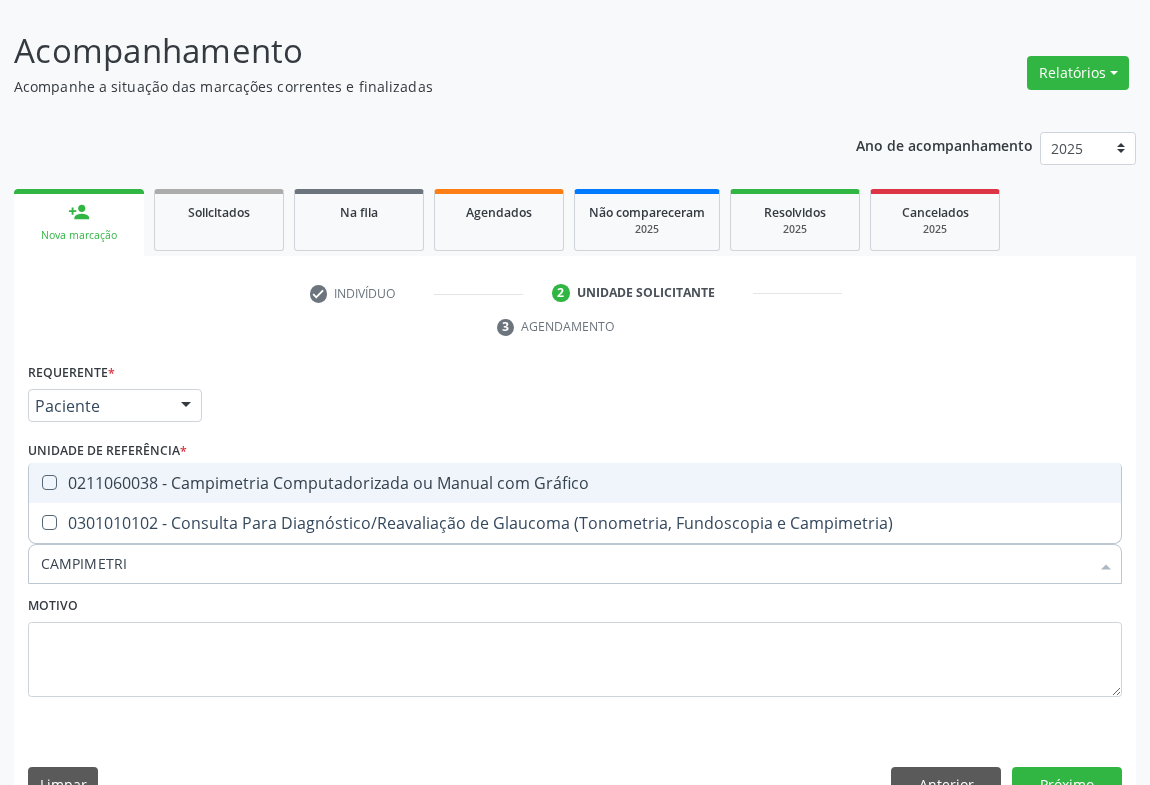 type on "CAMPIMETRIA" 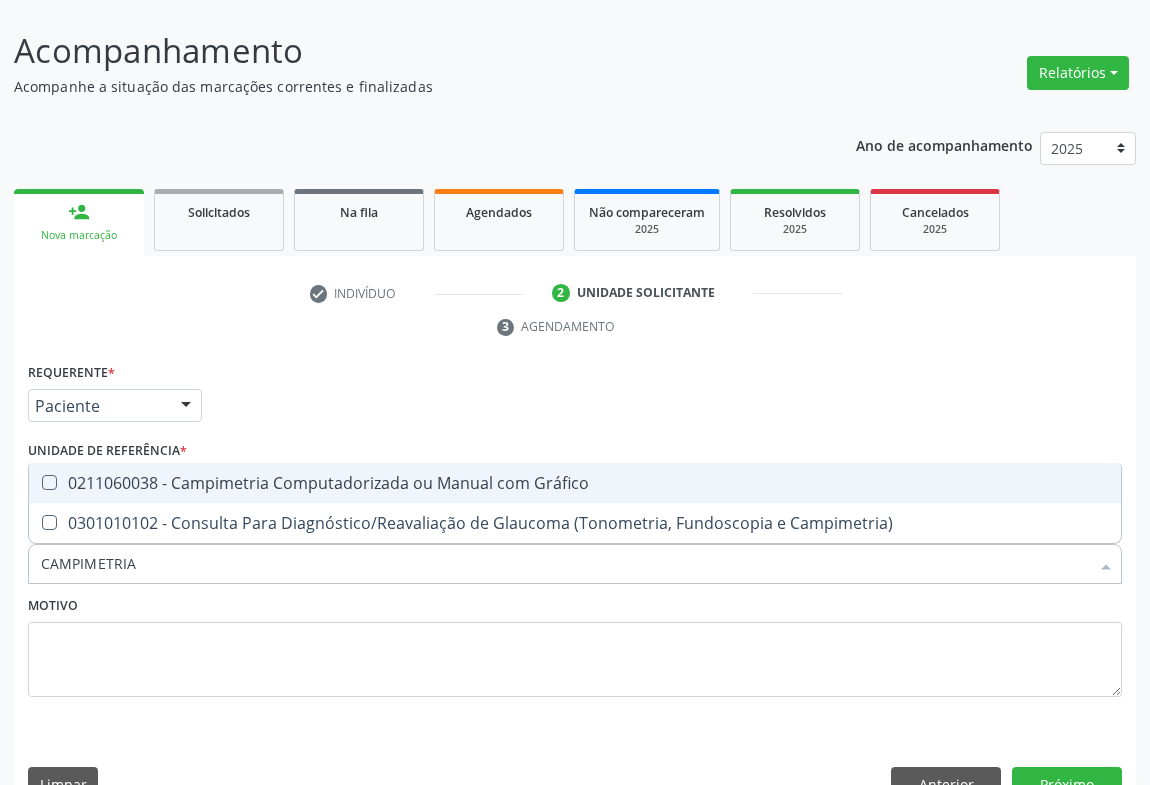 click on "0211060038 - Campimetria Computadorizada ou Manual com Gráfico" at bounding box center (575, 483) 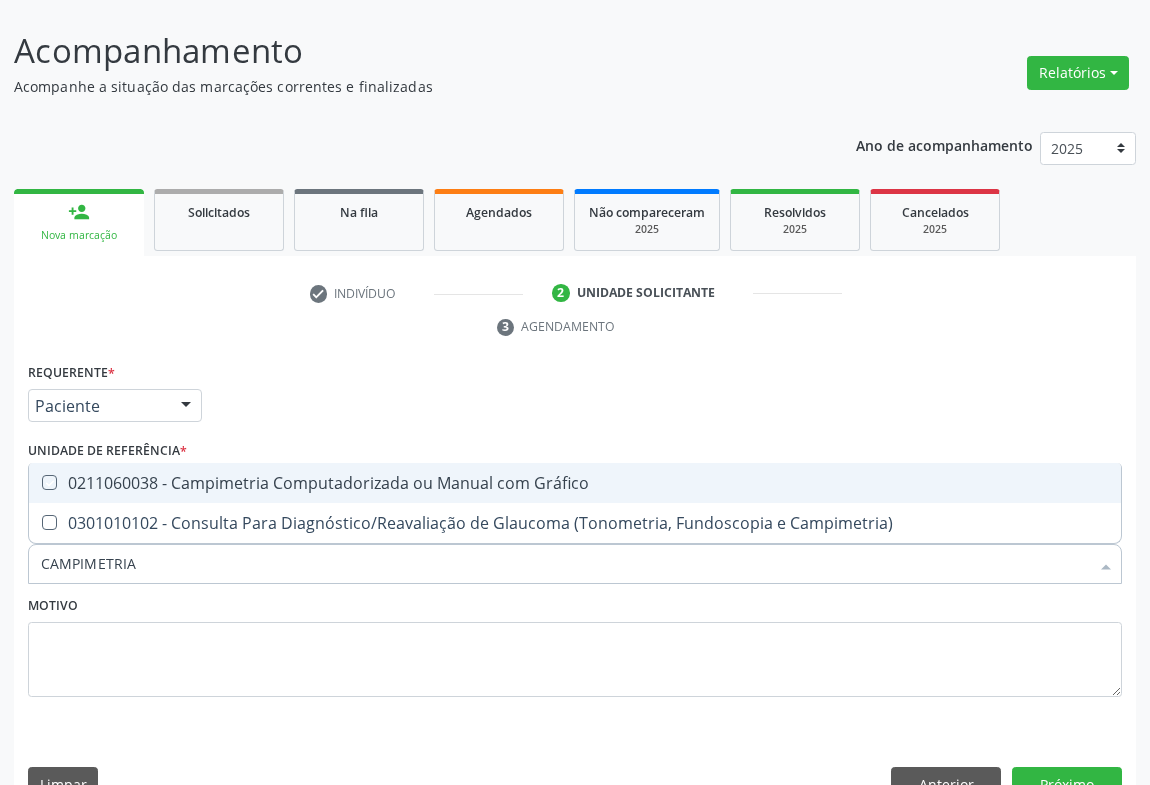 checkbox on "true" 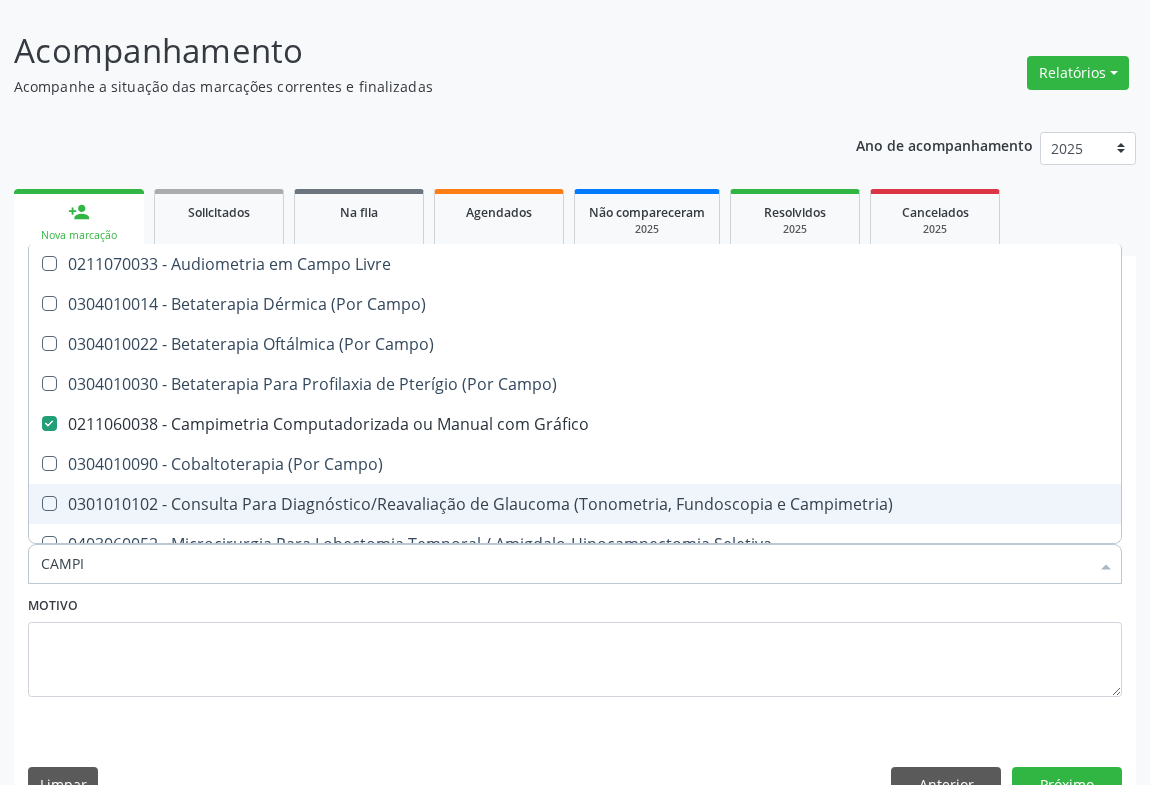 type on "CAMP" 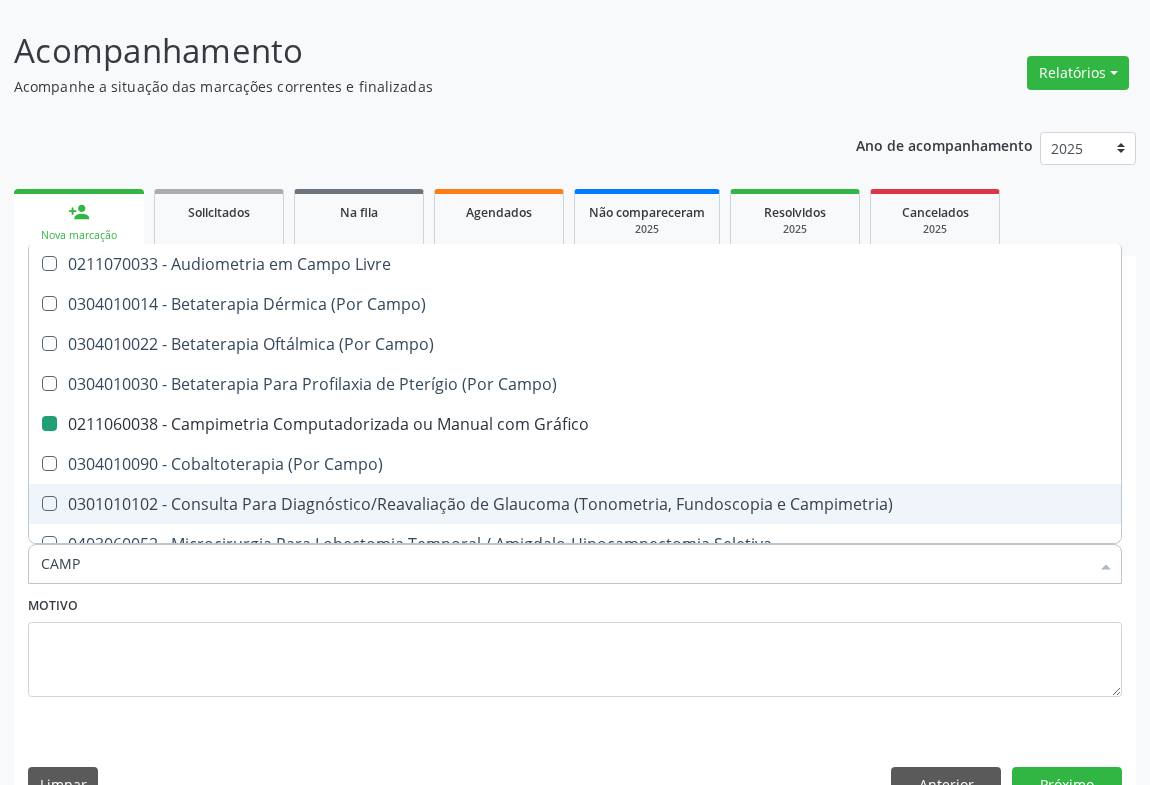 type on "CAM" 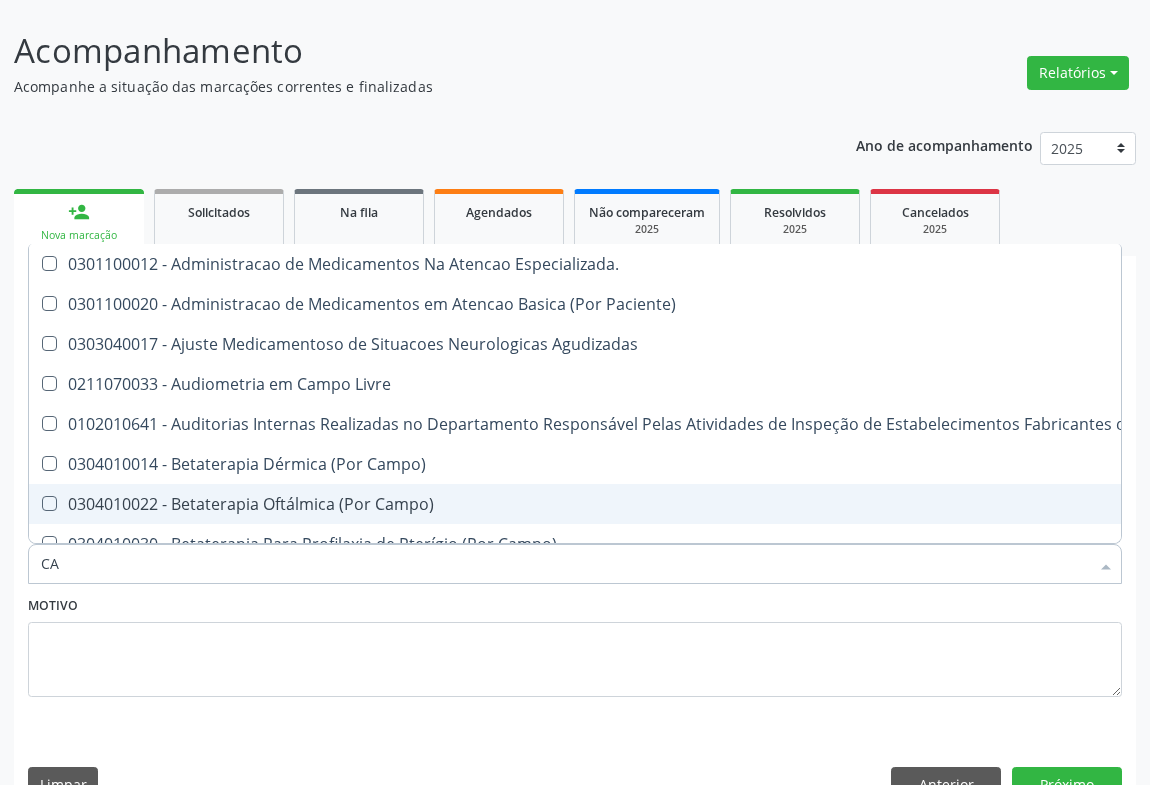 type on "C" 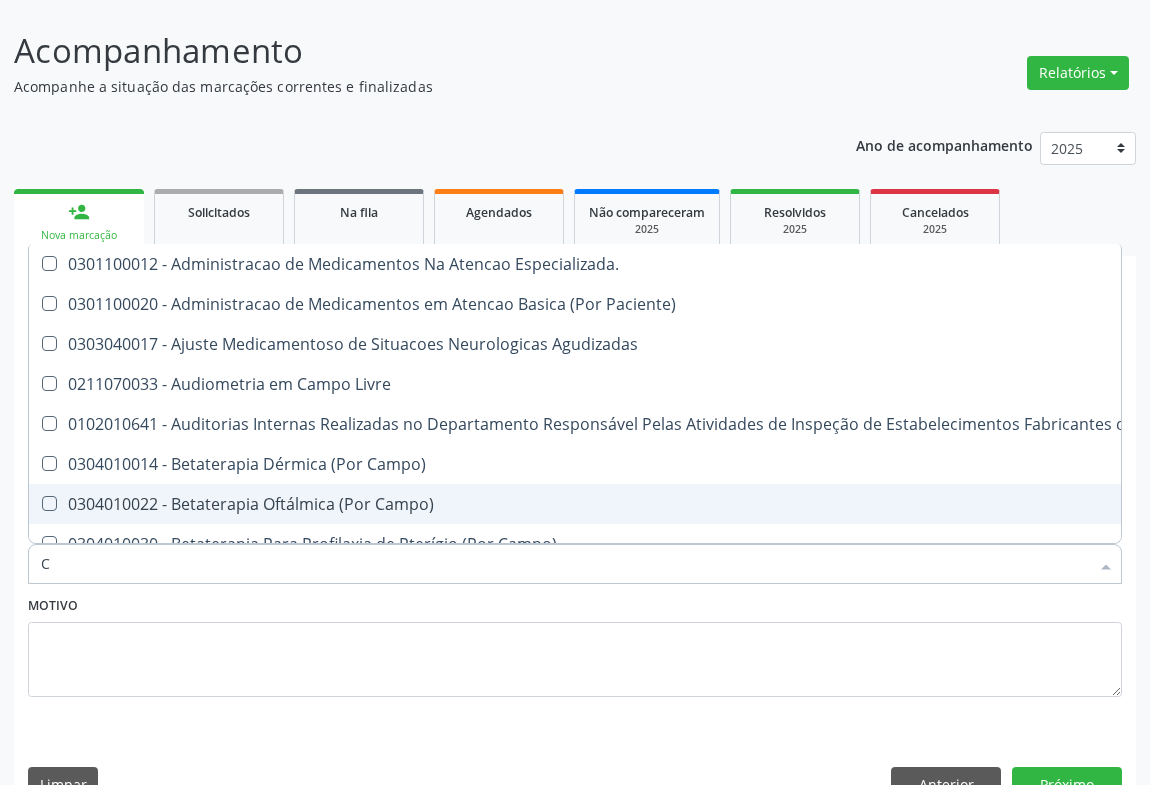 checkbox on "false" 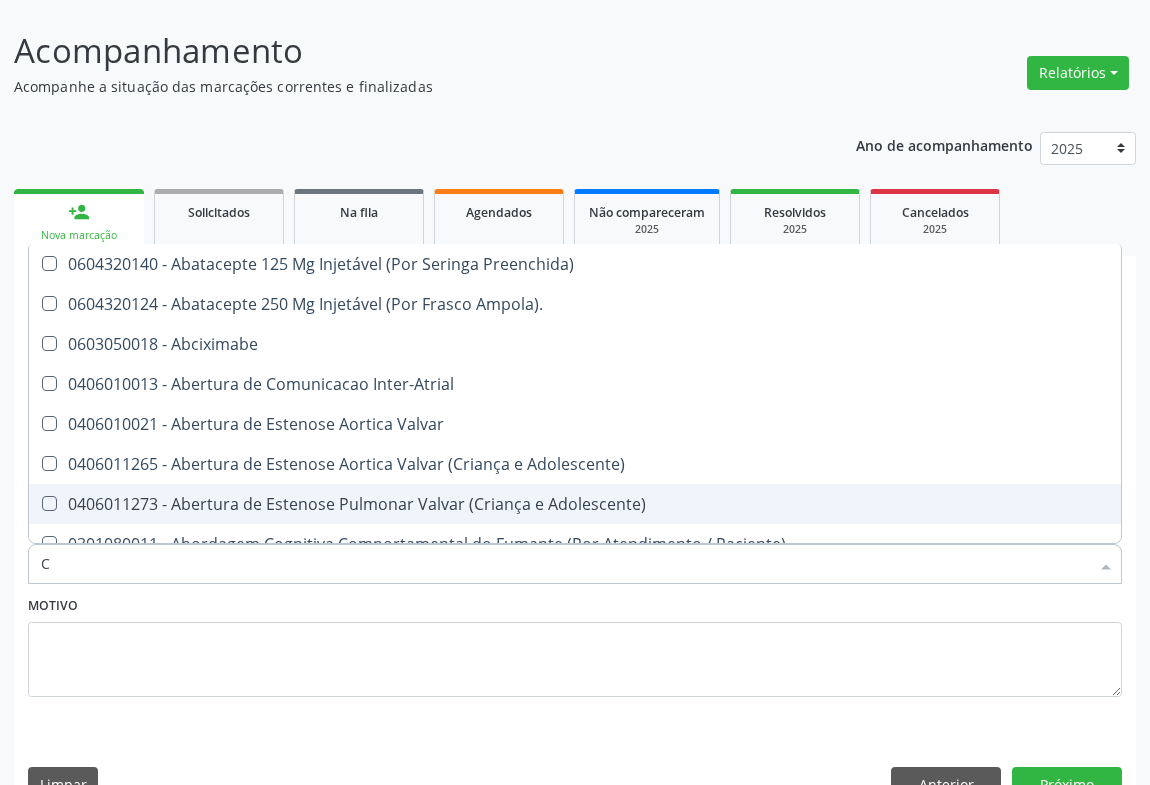 type 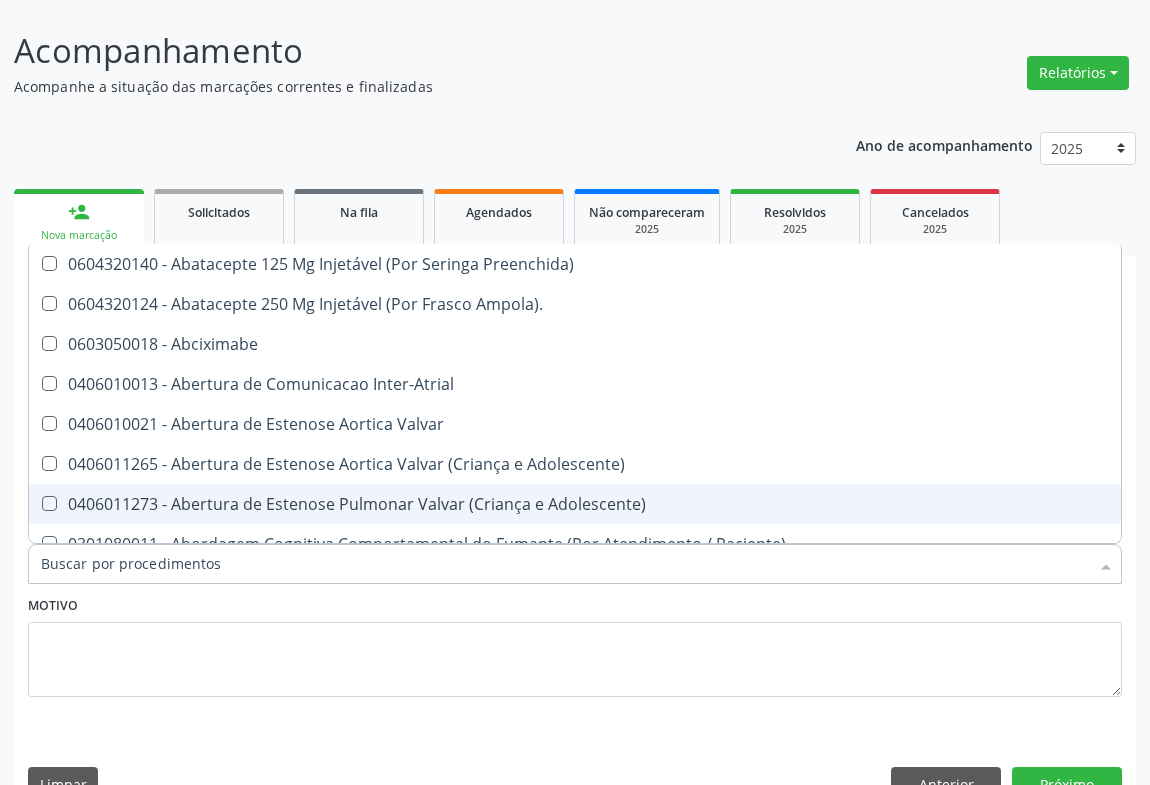 checkbox on "false" 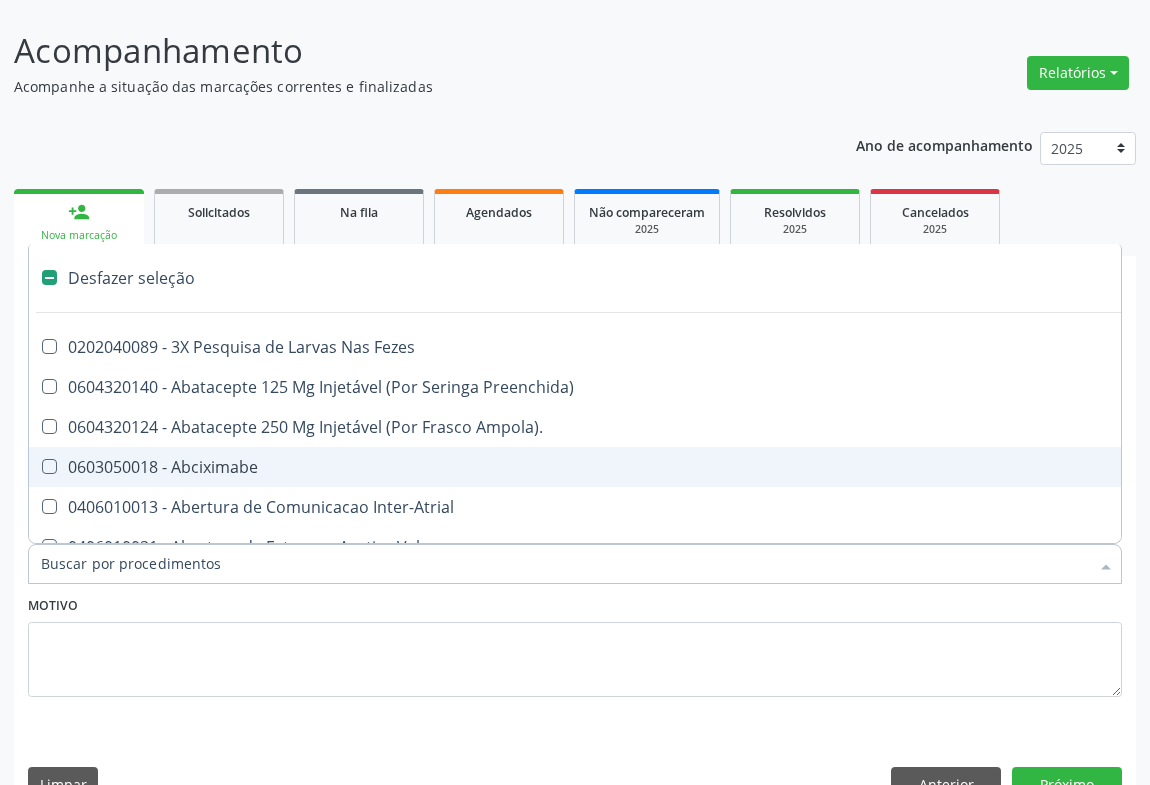 type on "R" 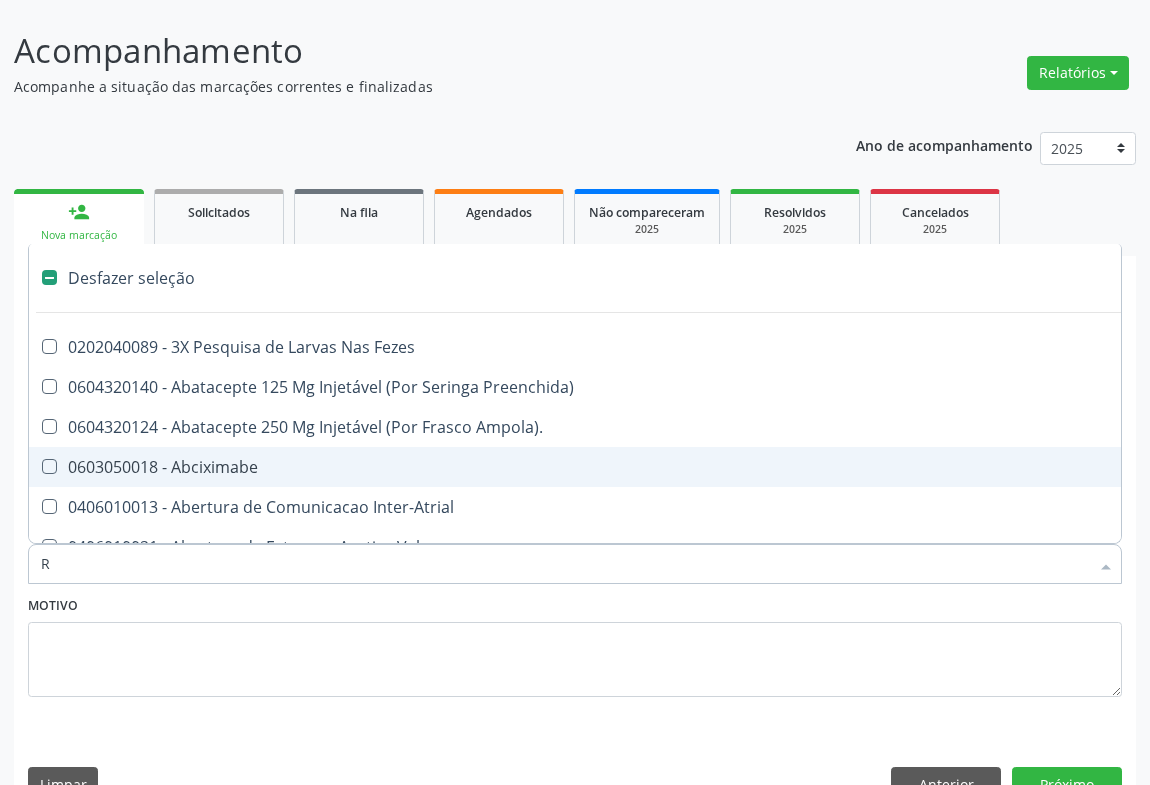 checkbox on "true" 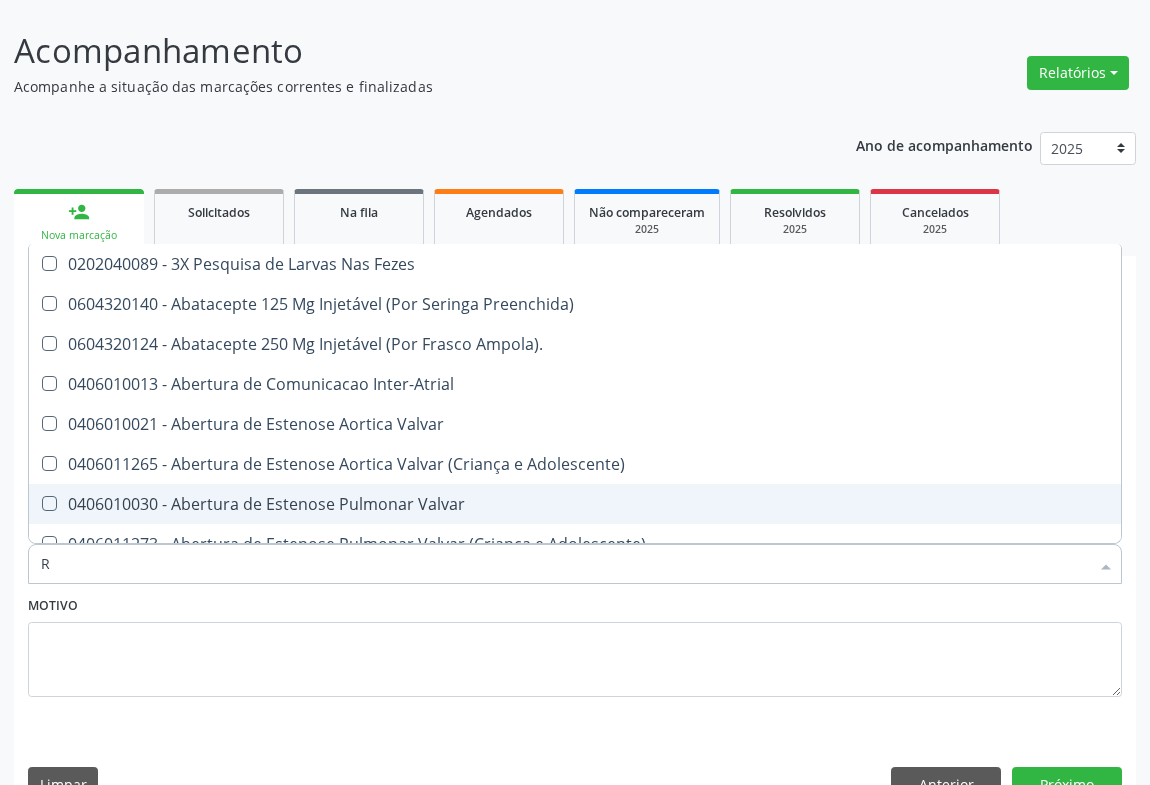 type on "RE" 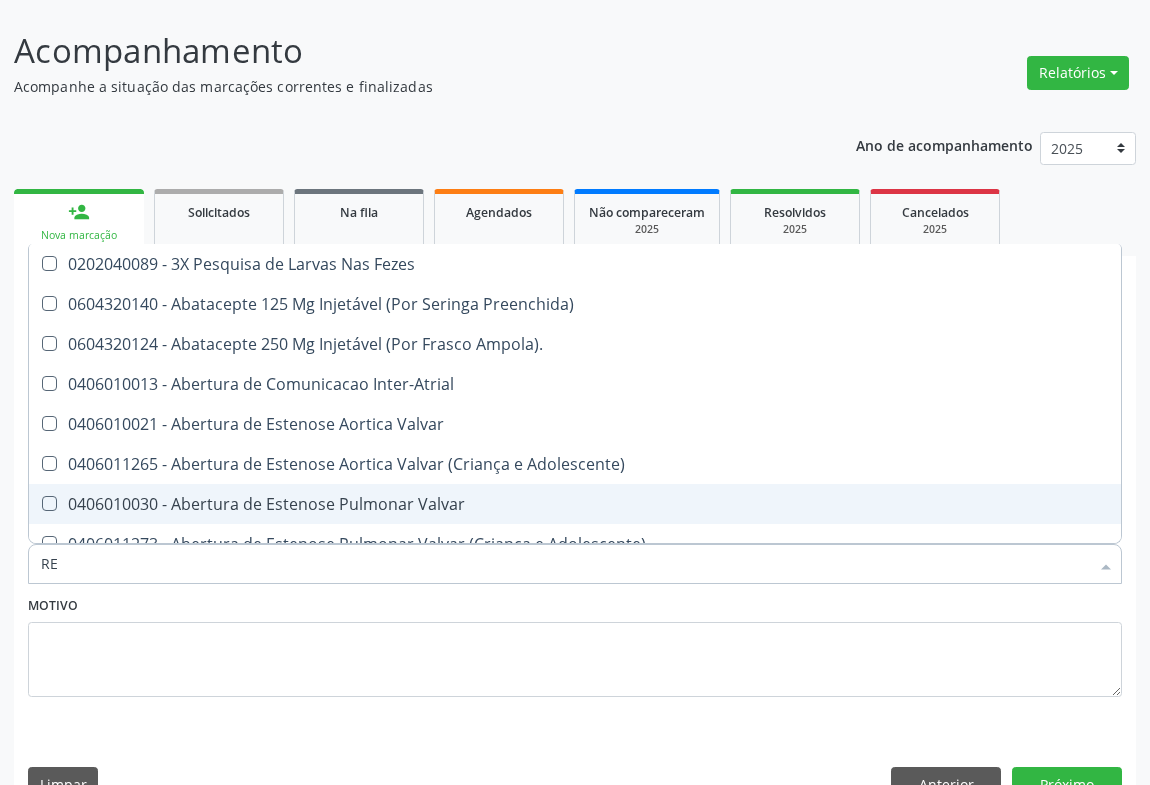checkbox on "false" 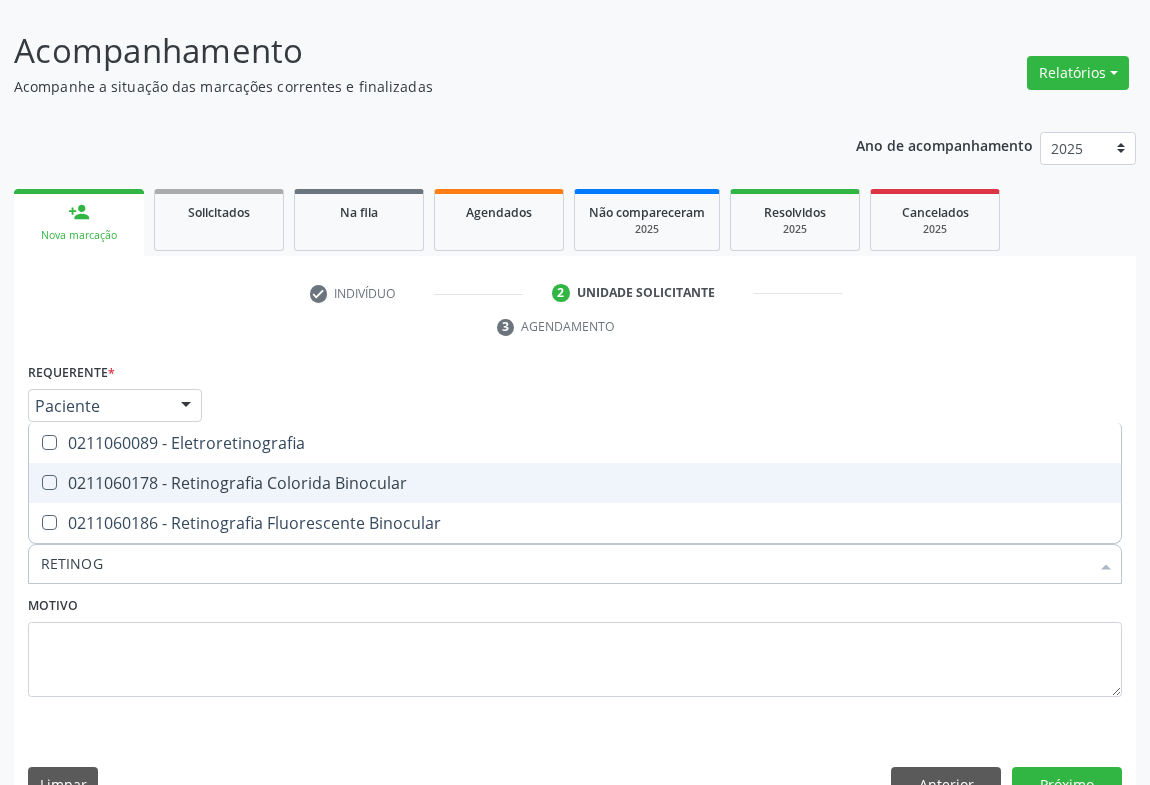type on "RETINOGR" 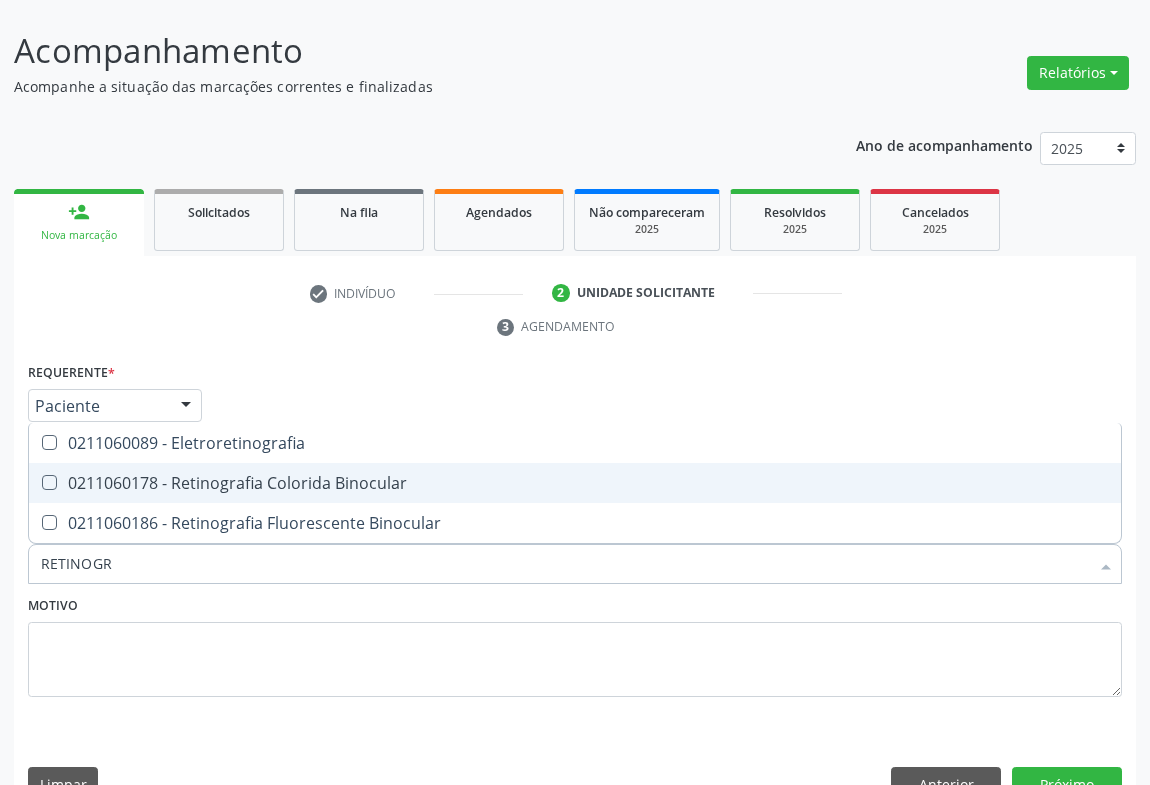 click on "0211060178 - Retinografia Colorida Binocular" at bounding box center [575, 483] 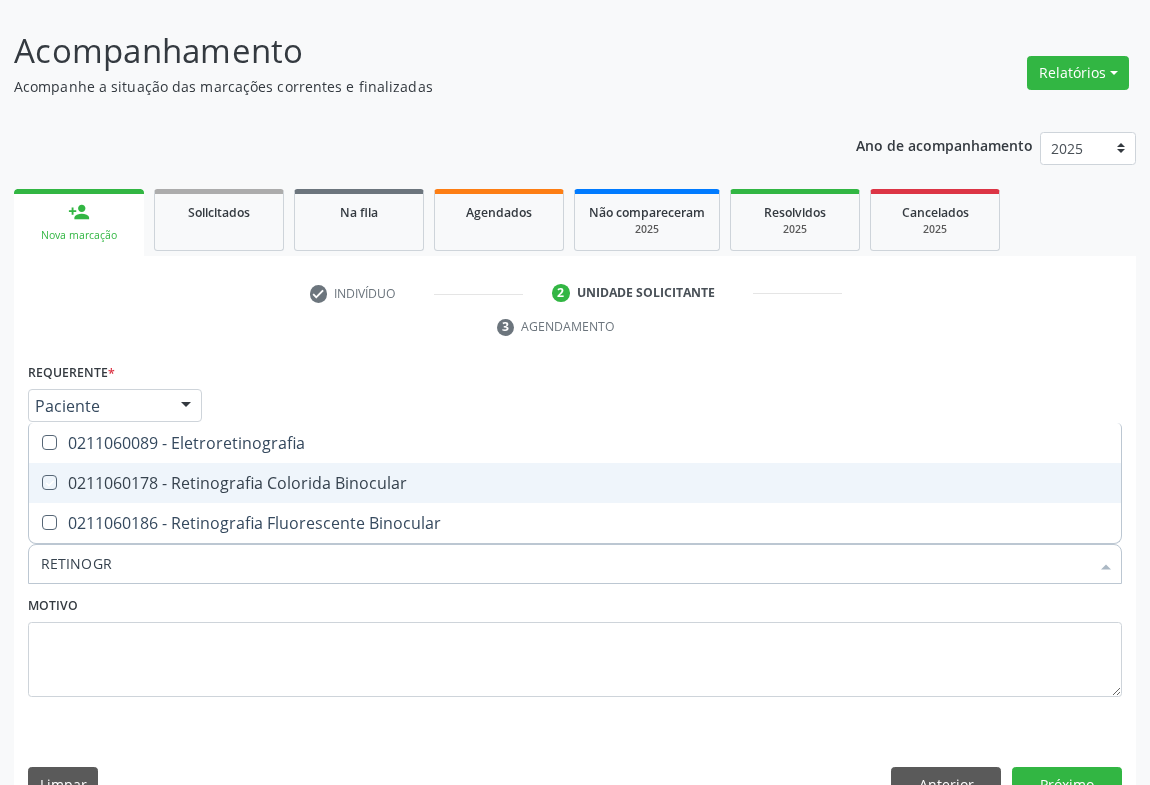 checkbox on "true" 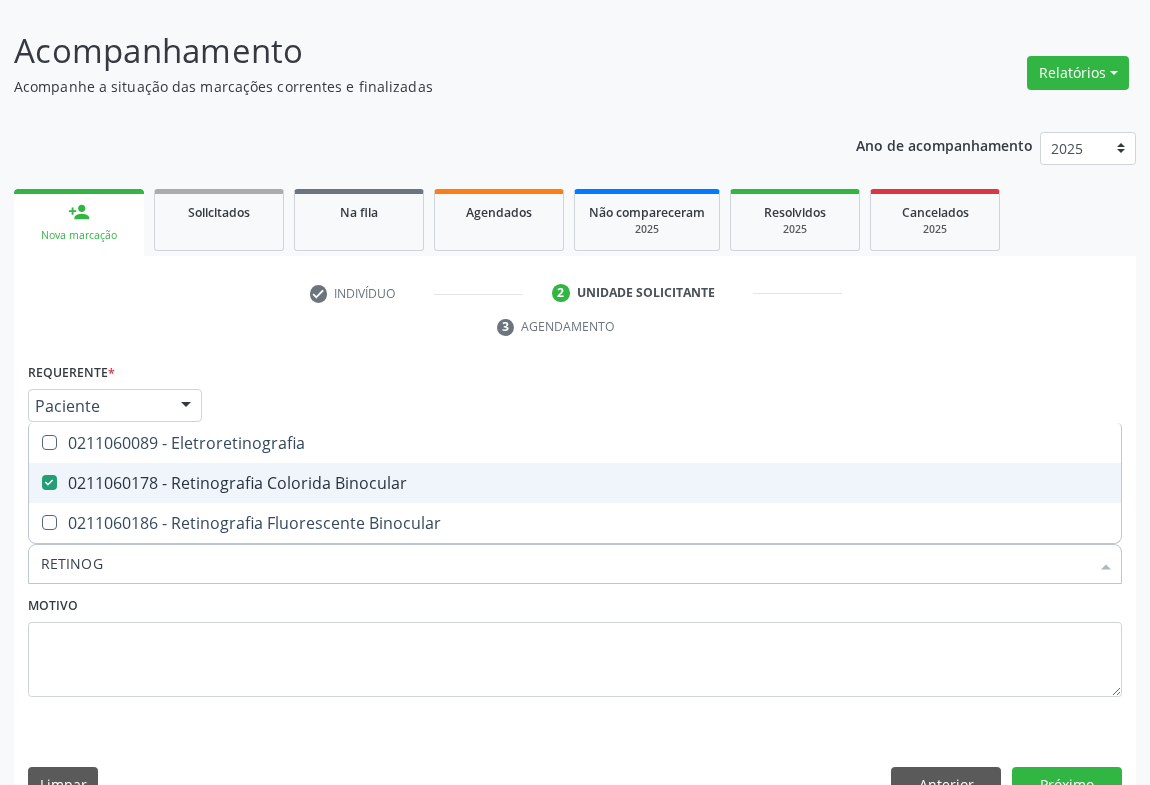 type on "RETINO" 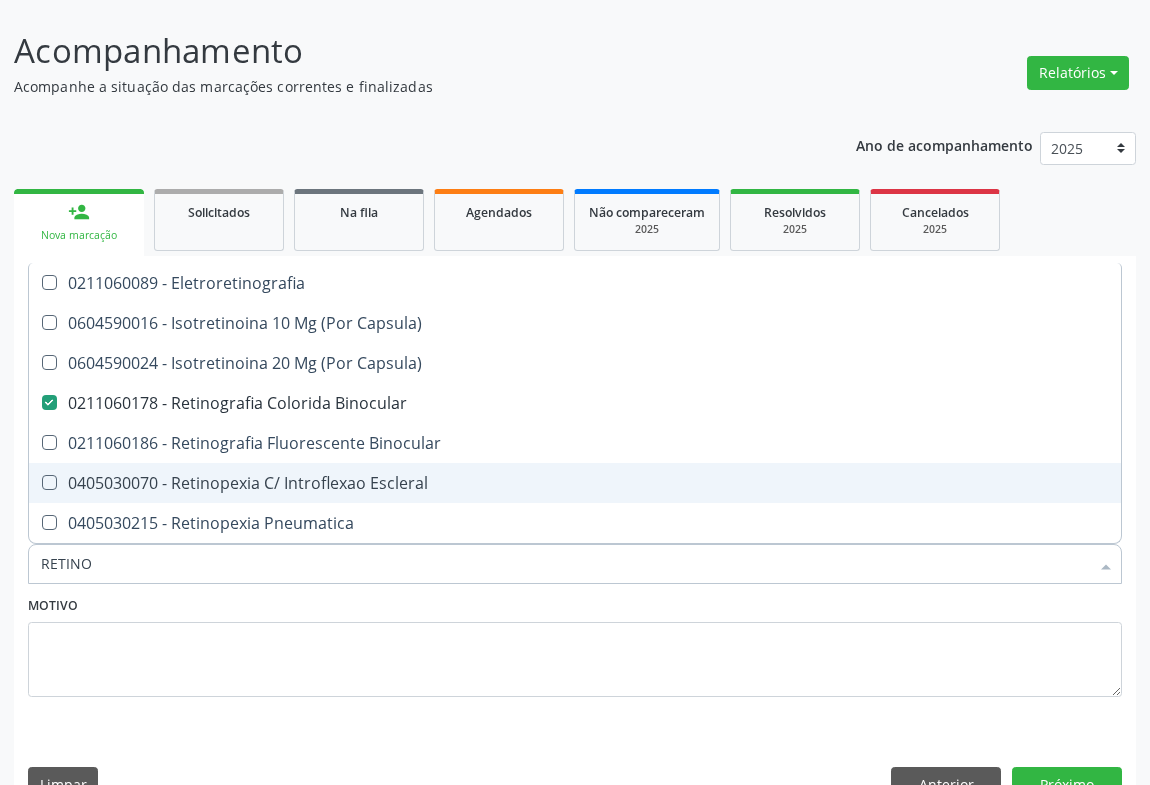 type on "RETIN" 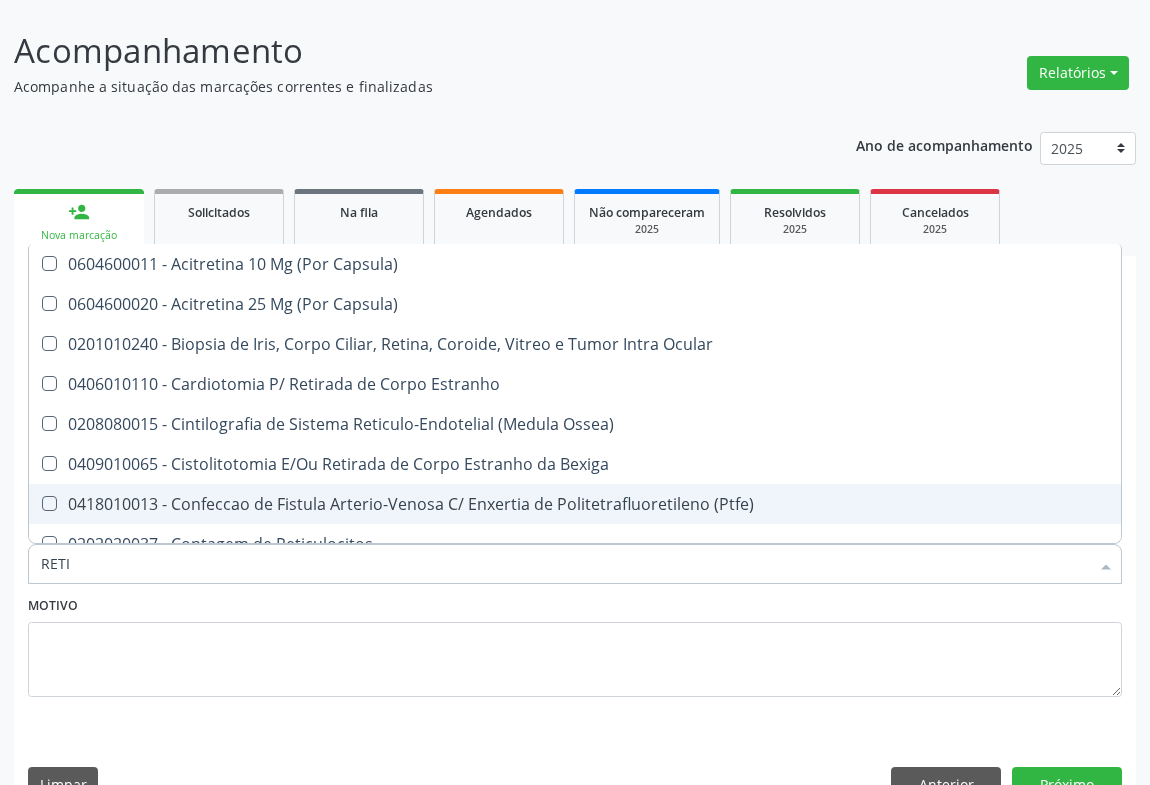 type on "RET" 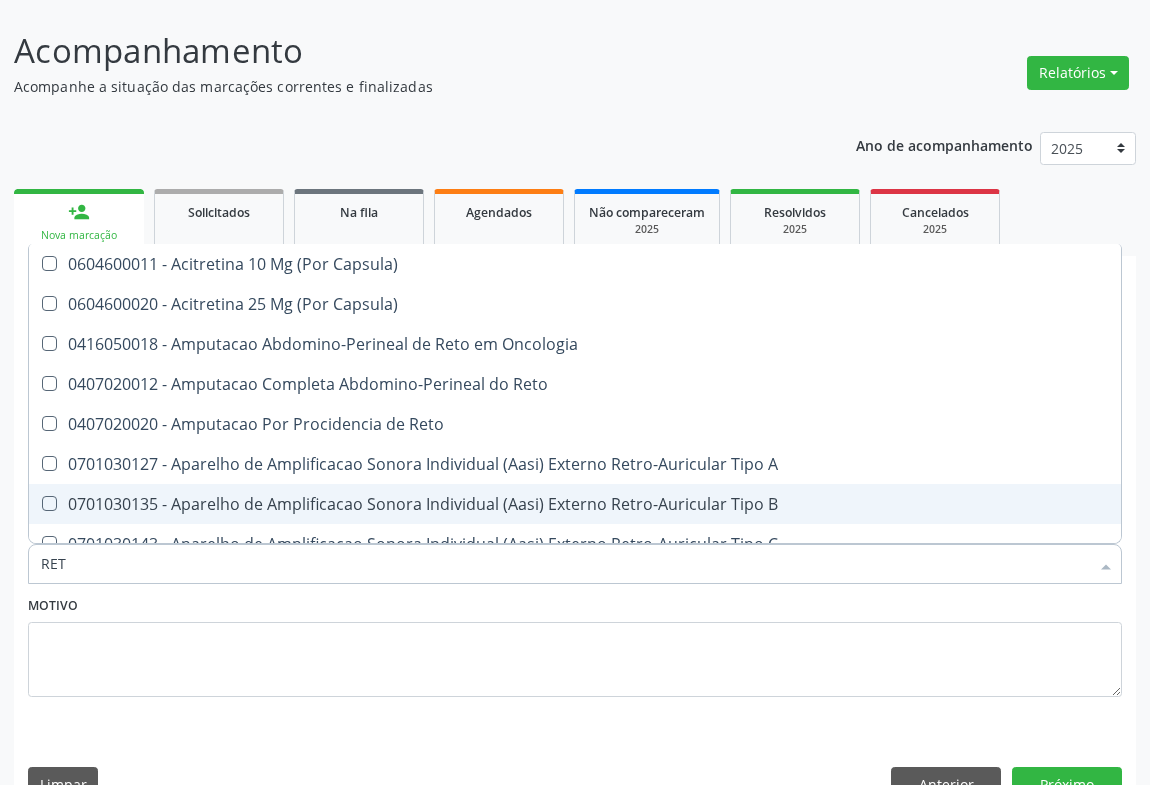 type on "RE" 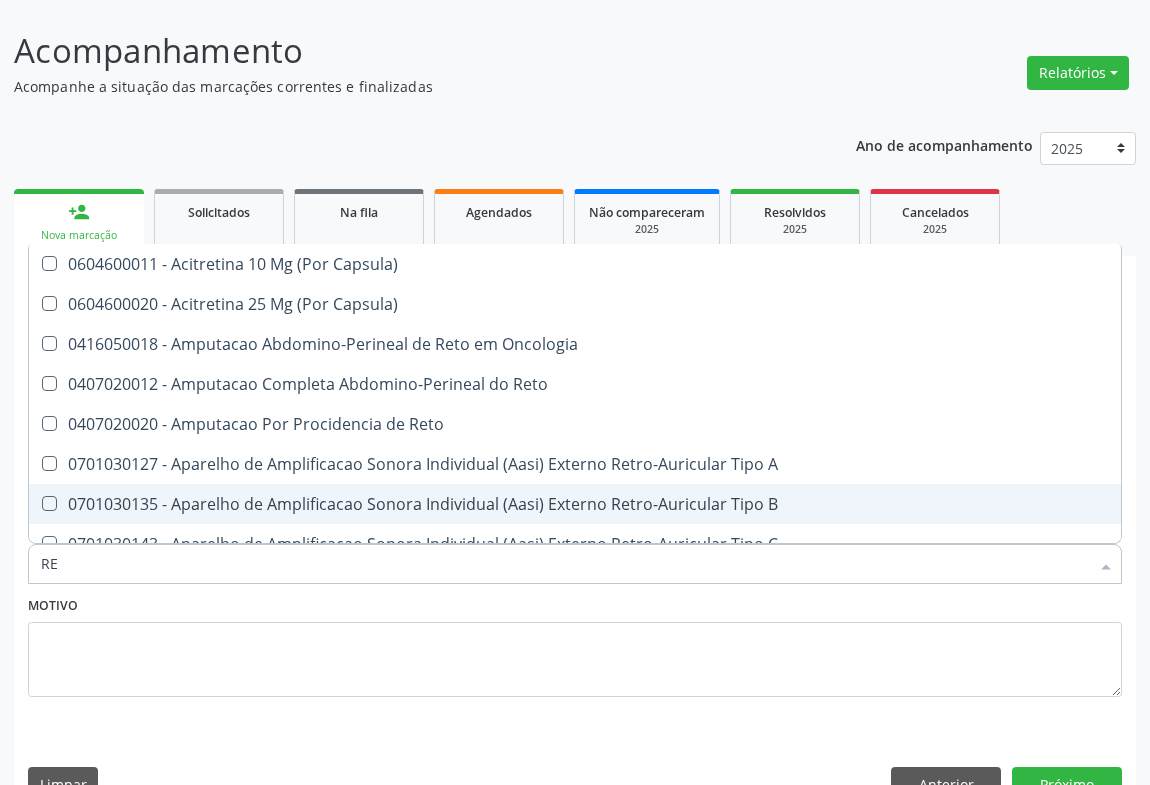 checkbox on "false" 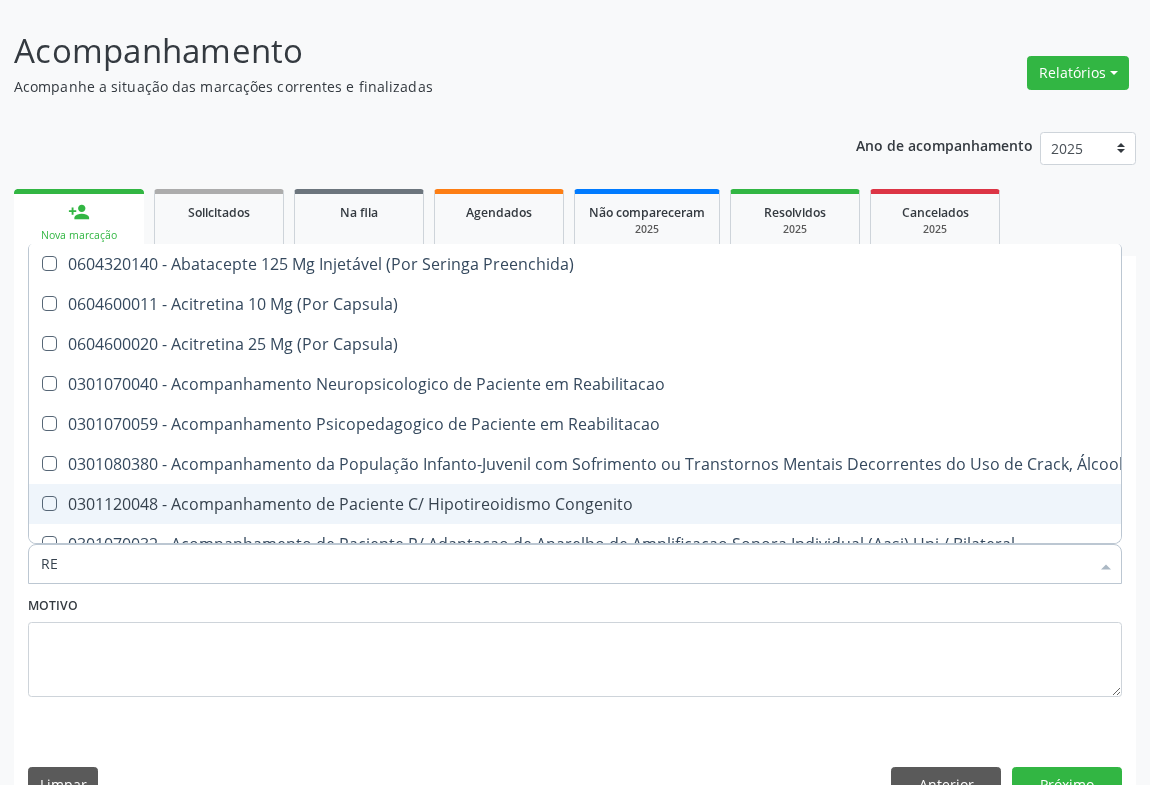 type on "R" 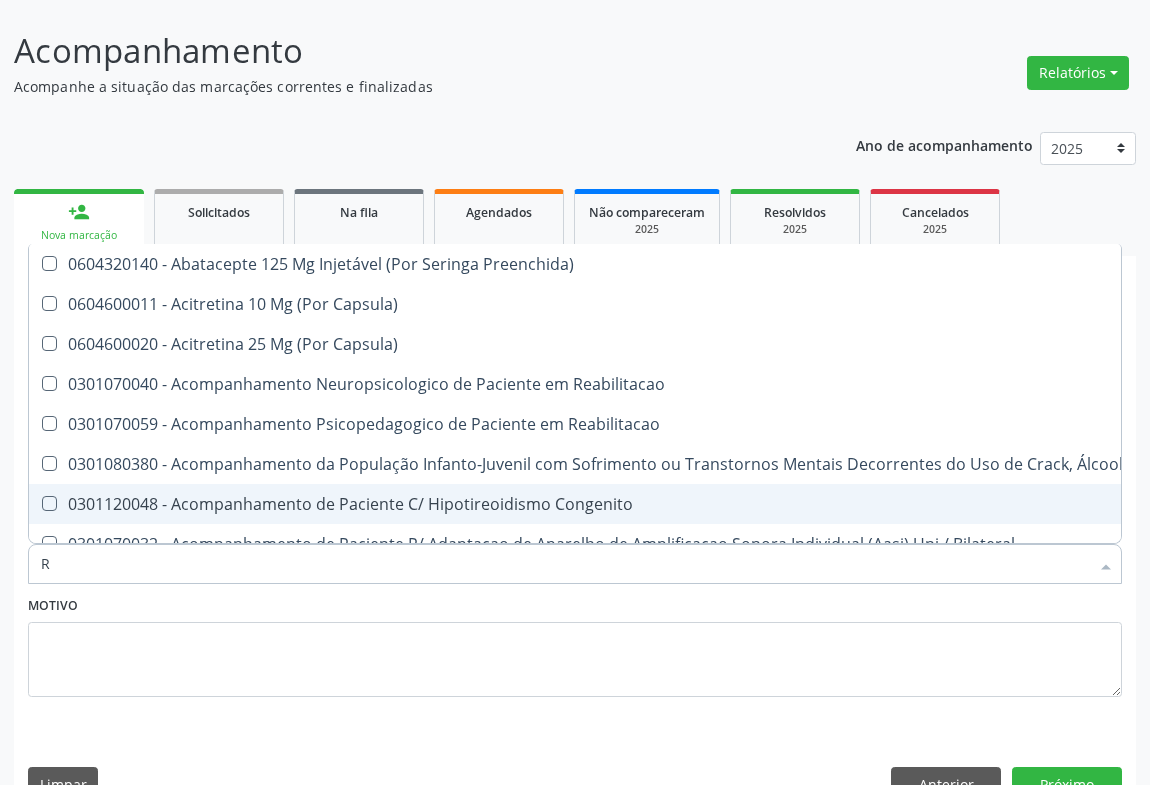 type 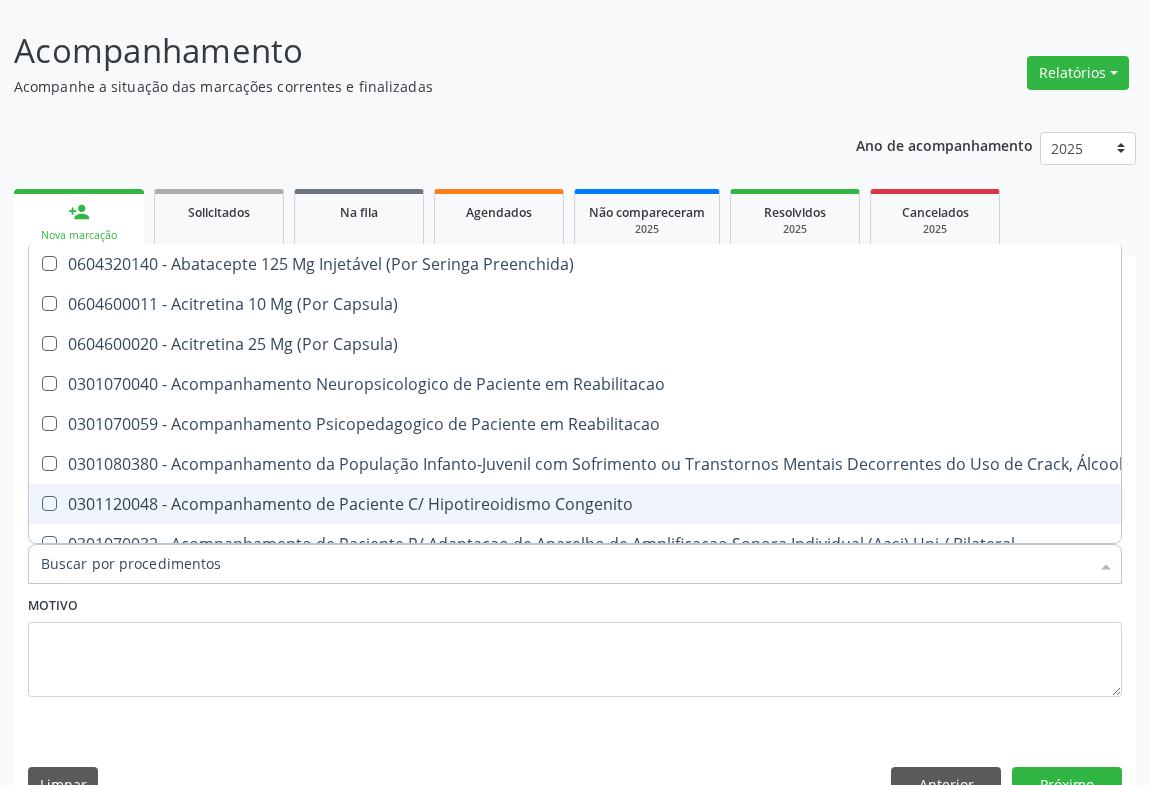 checkbox on "false" 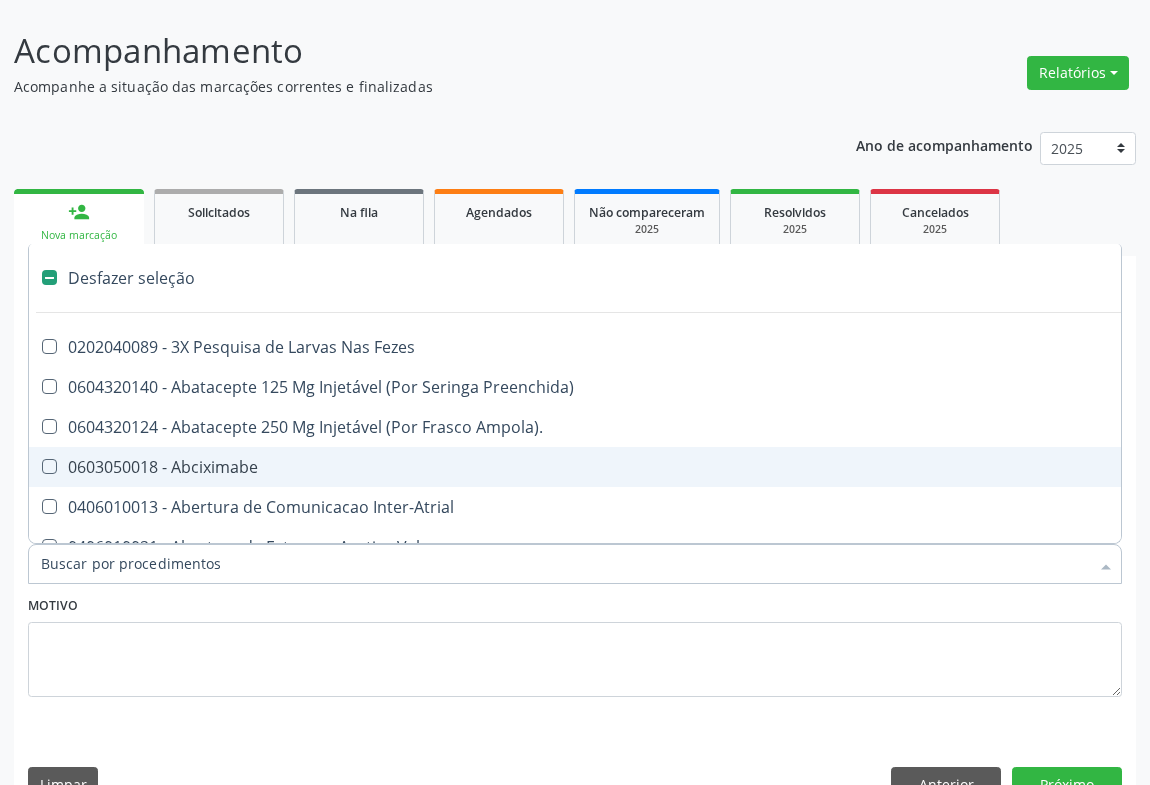 type on "P" 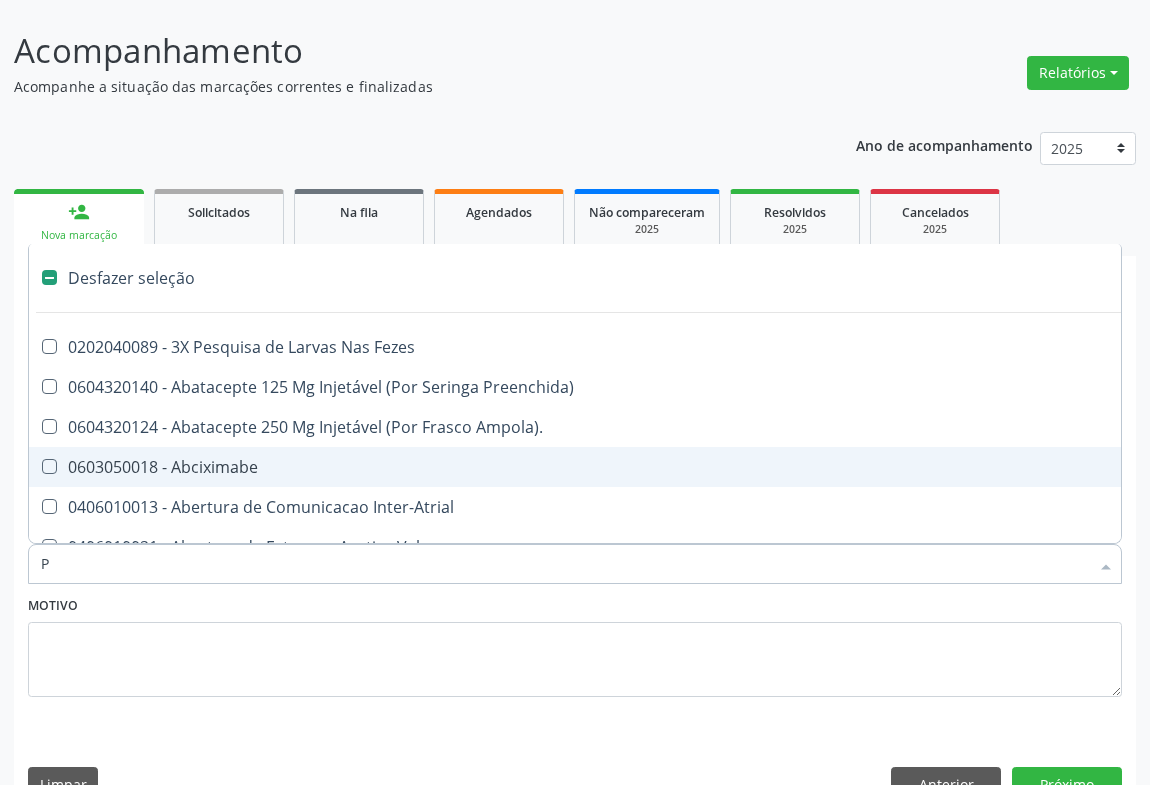 checkbox on "true" 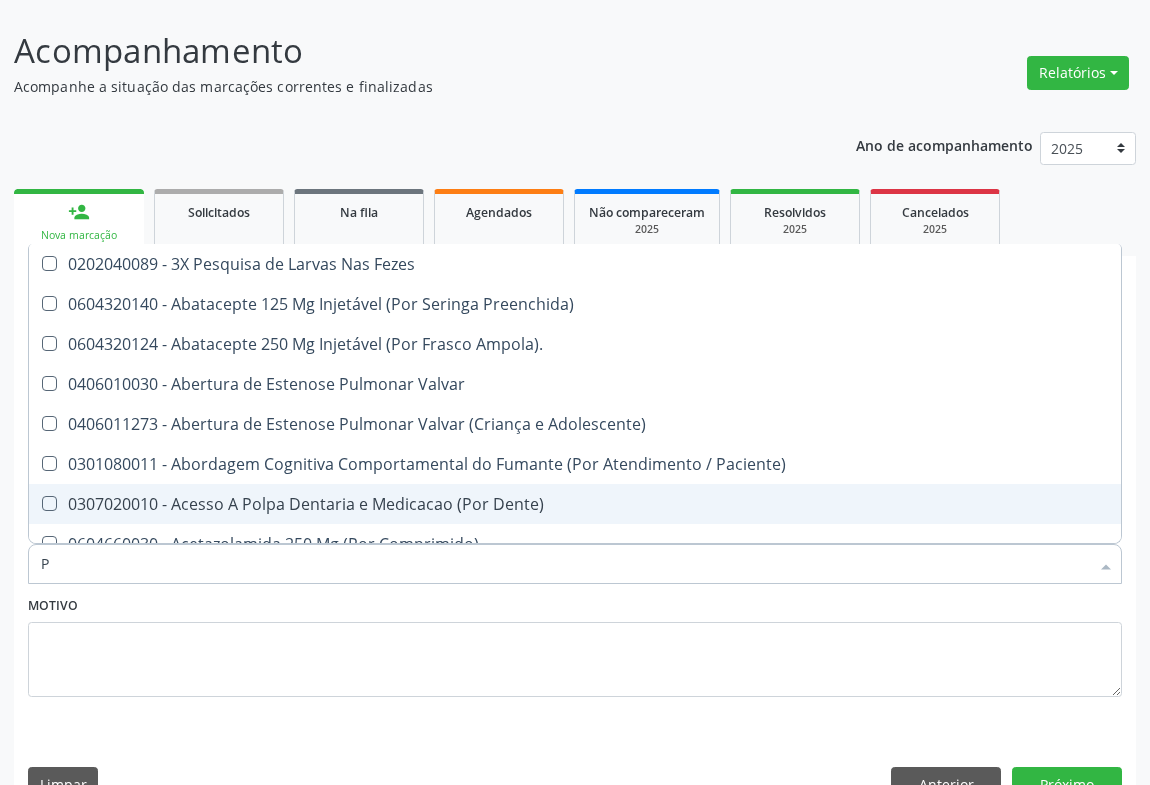 type on "PA" 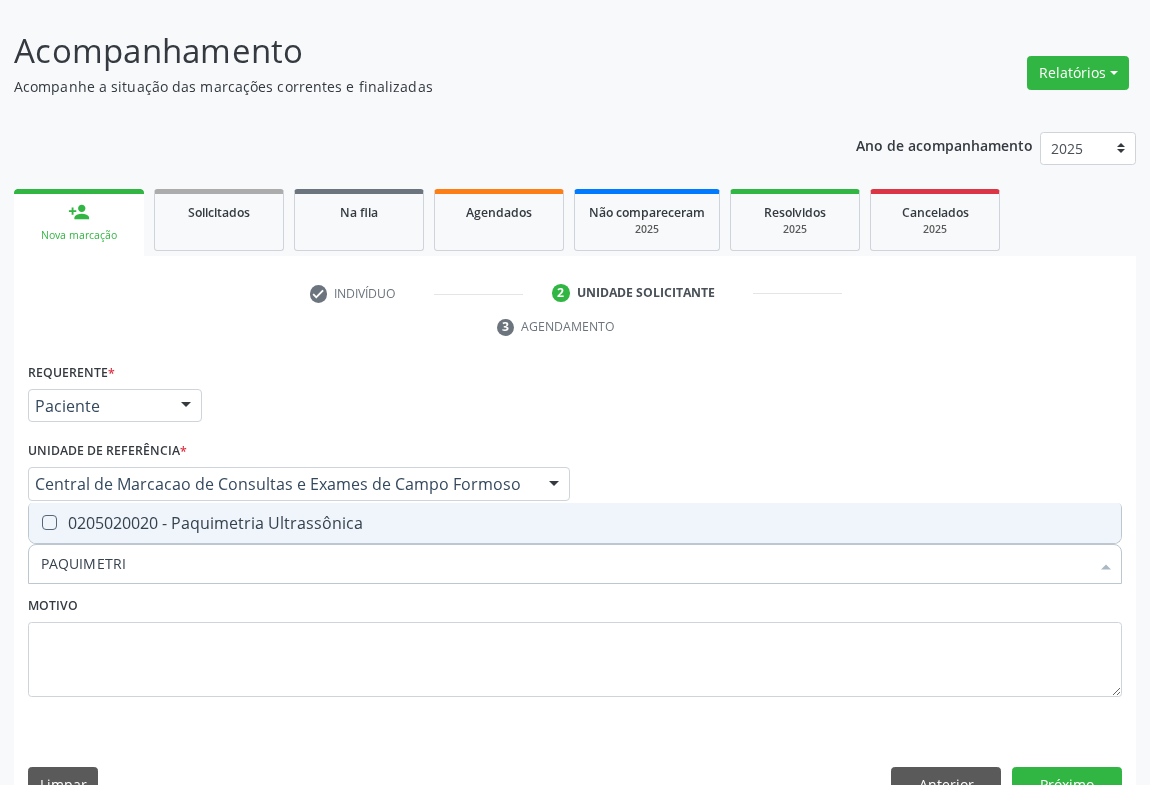 type on "PAQUIMETRIA" 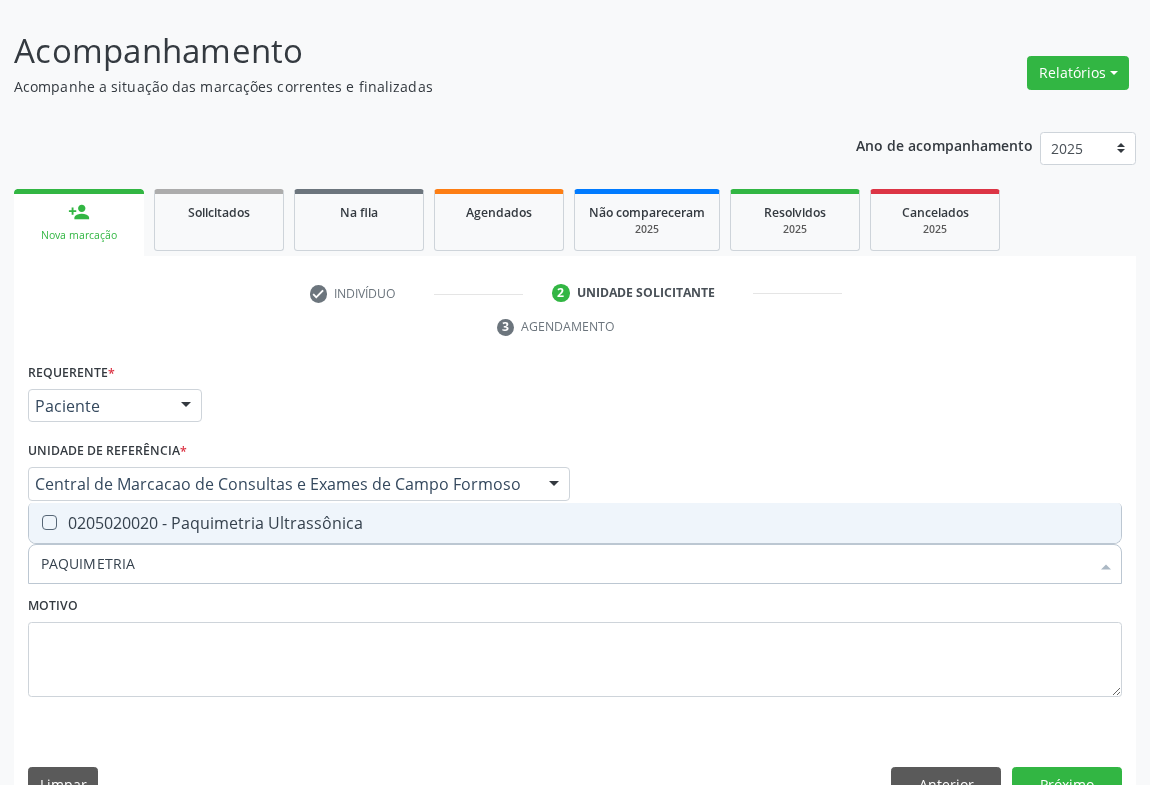 click on "0205020020 - Paquimetria Ultrassônica" at bounding box center (575, 523) 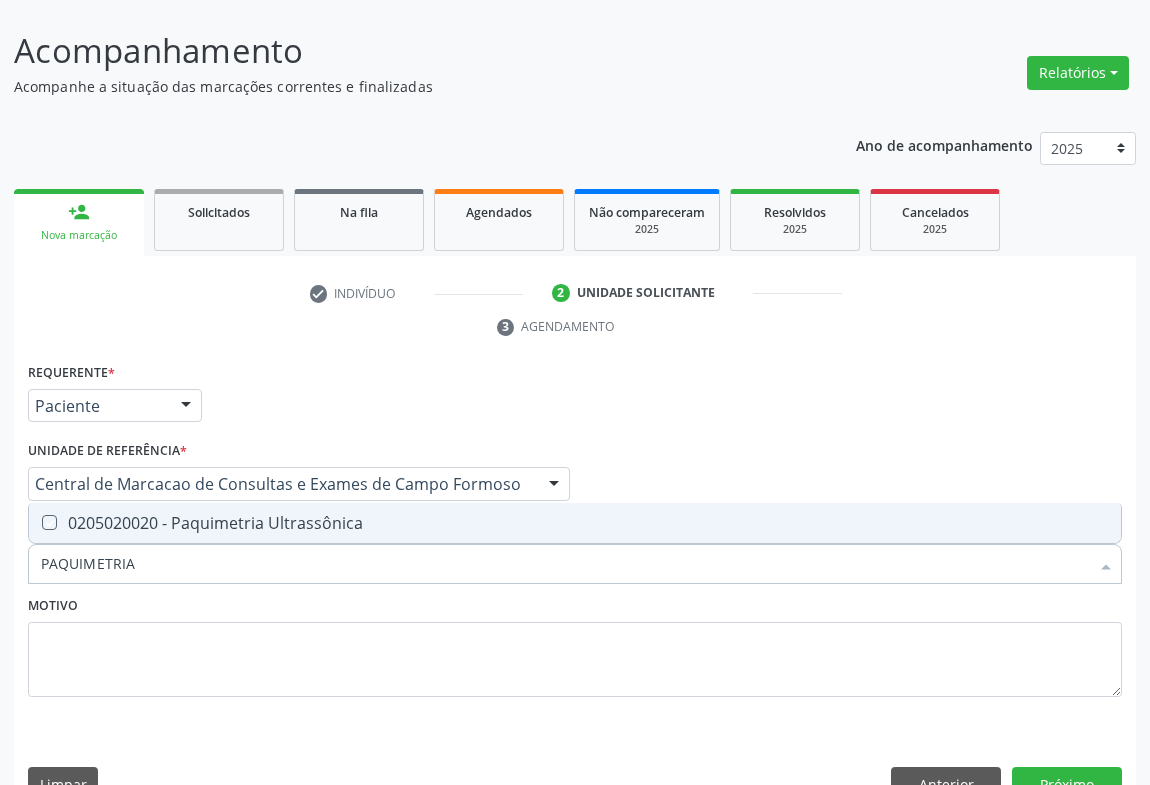checkbox on "true" 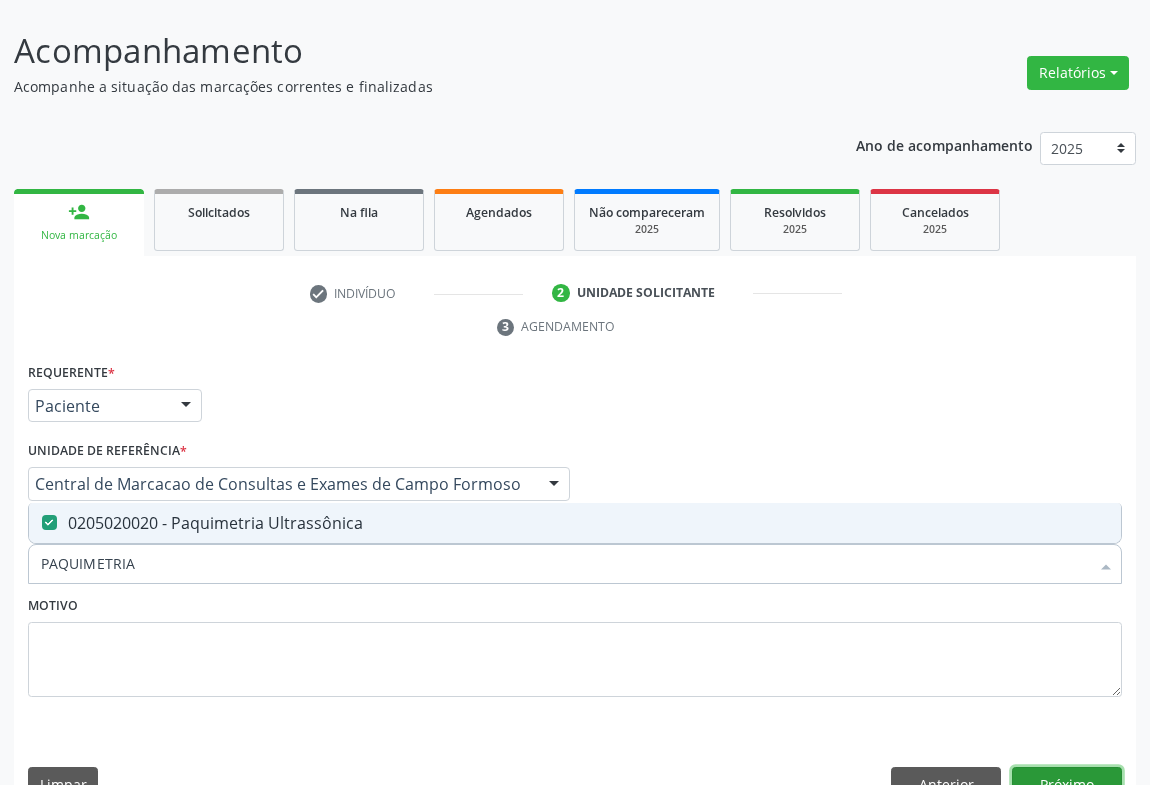 click on "Próximo" at bounding box center (1067, 784) 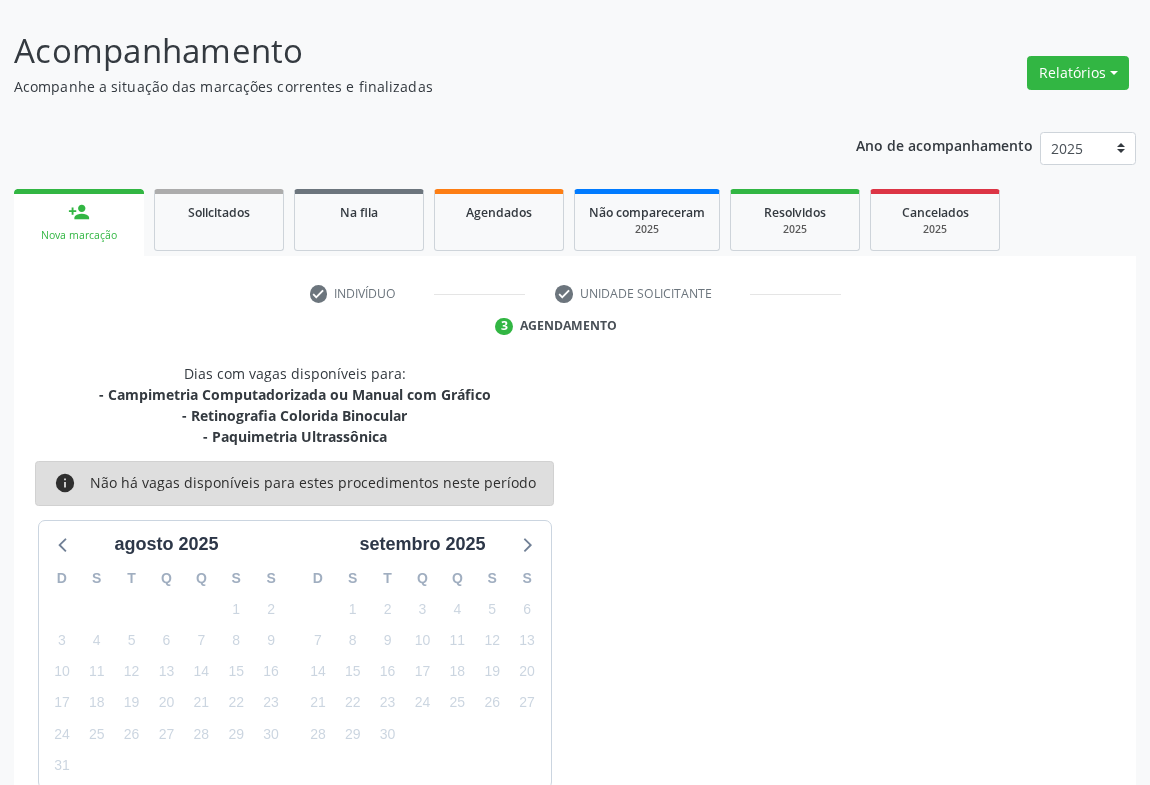 scroll, scrollTop: 216, scrollLeft: 0, axis: vertical 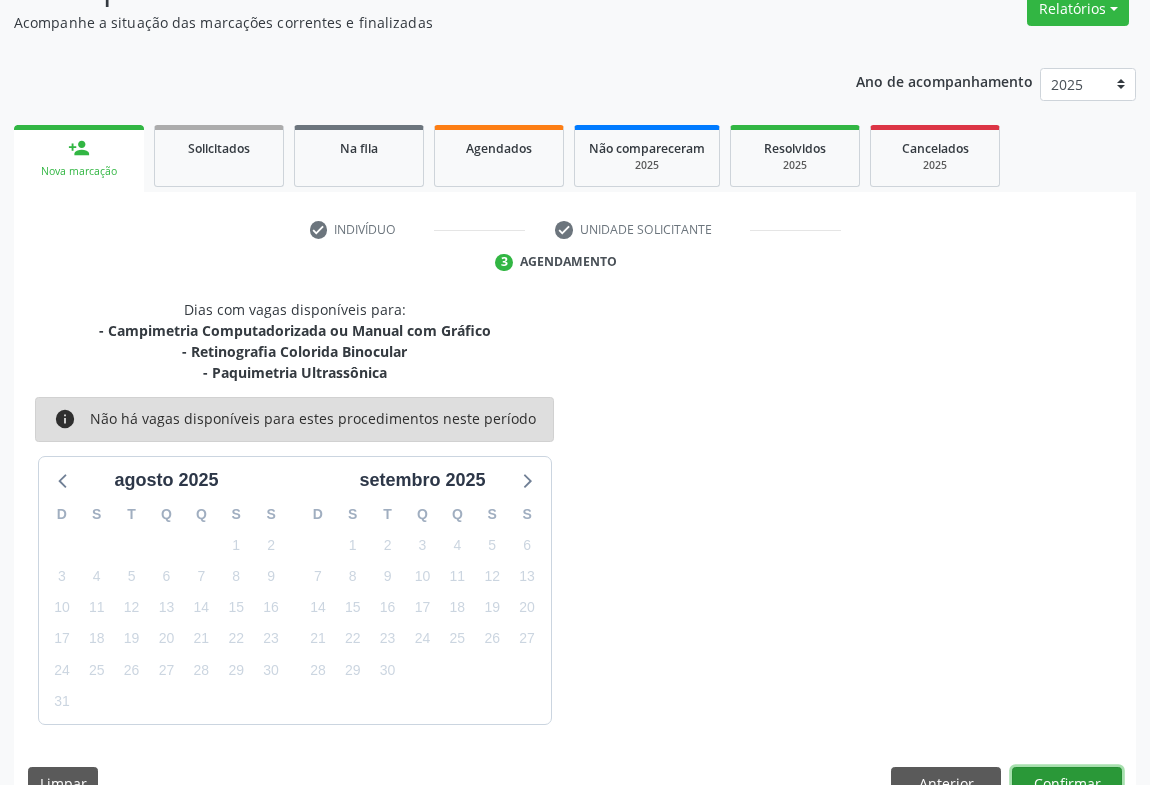 click on "Confirmar" at bounding box center [1067, 784] 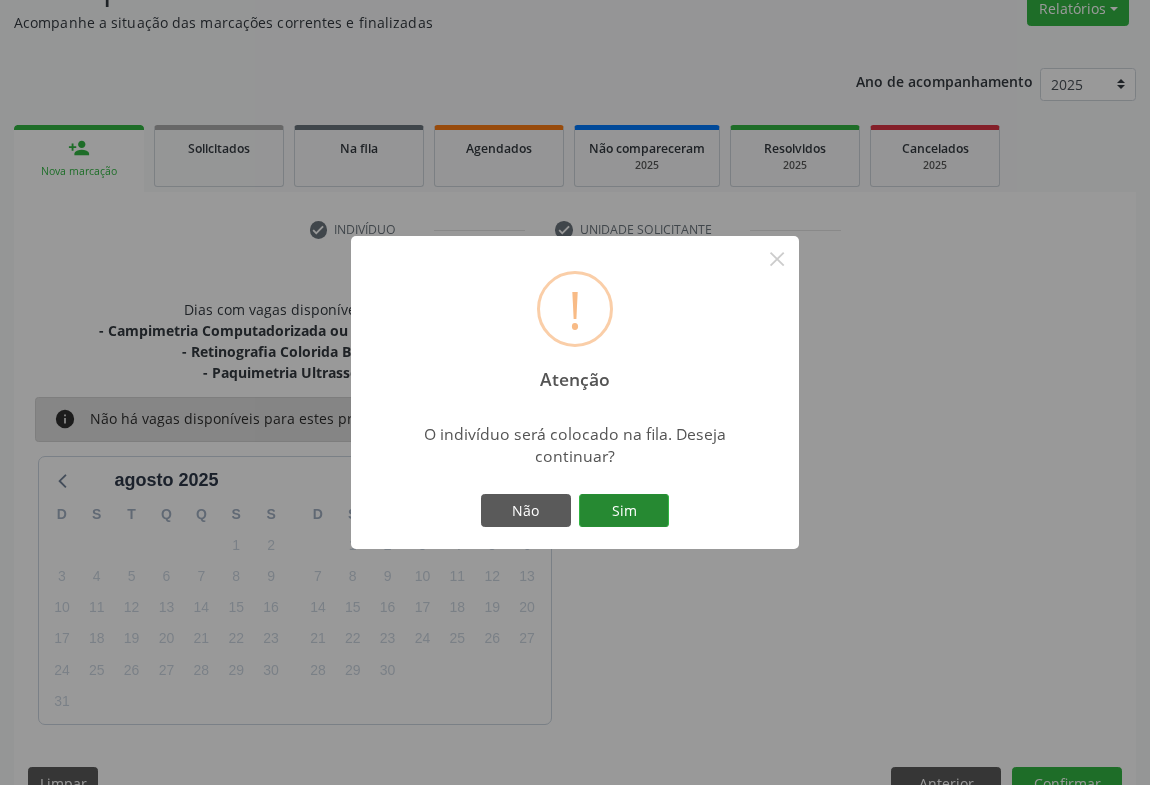 click on "Sim" at bounding box center (624, 511) 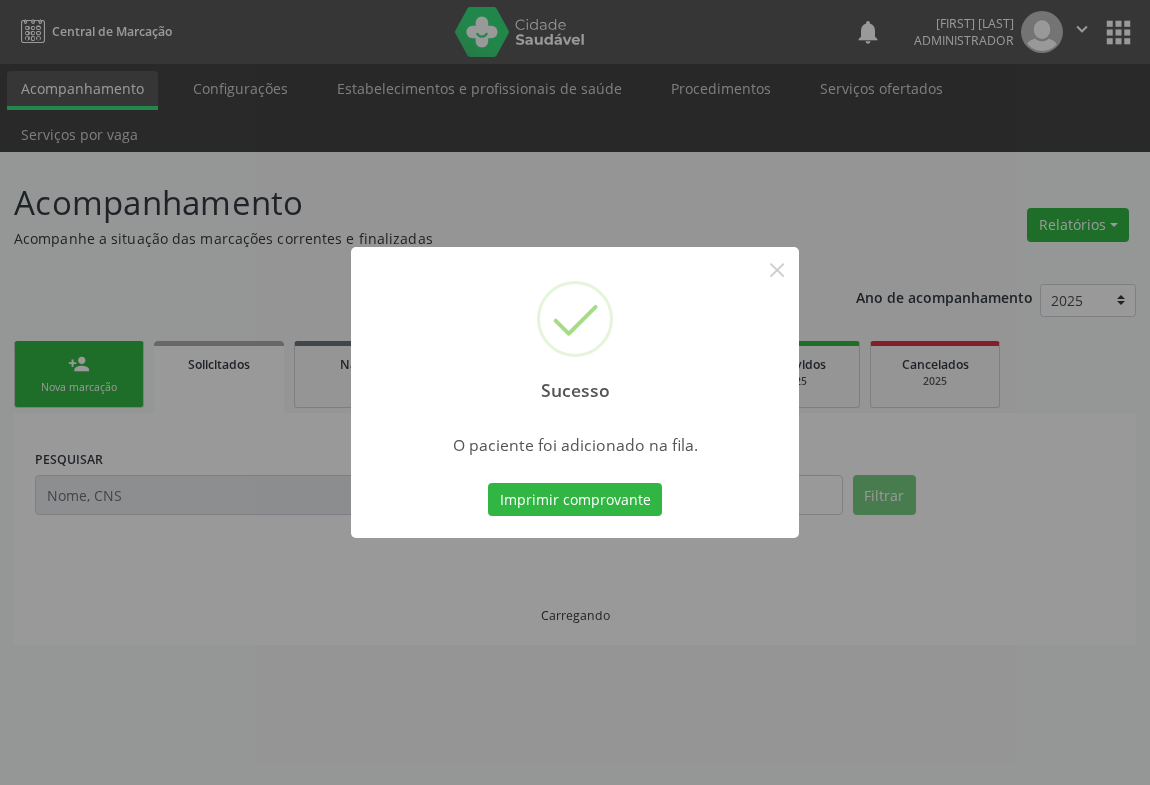 scroll, scrollTop: 0, scrollLeft: 0, axis: both 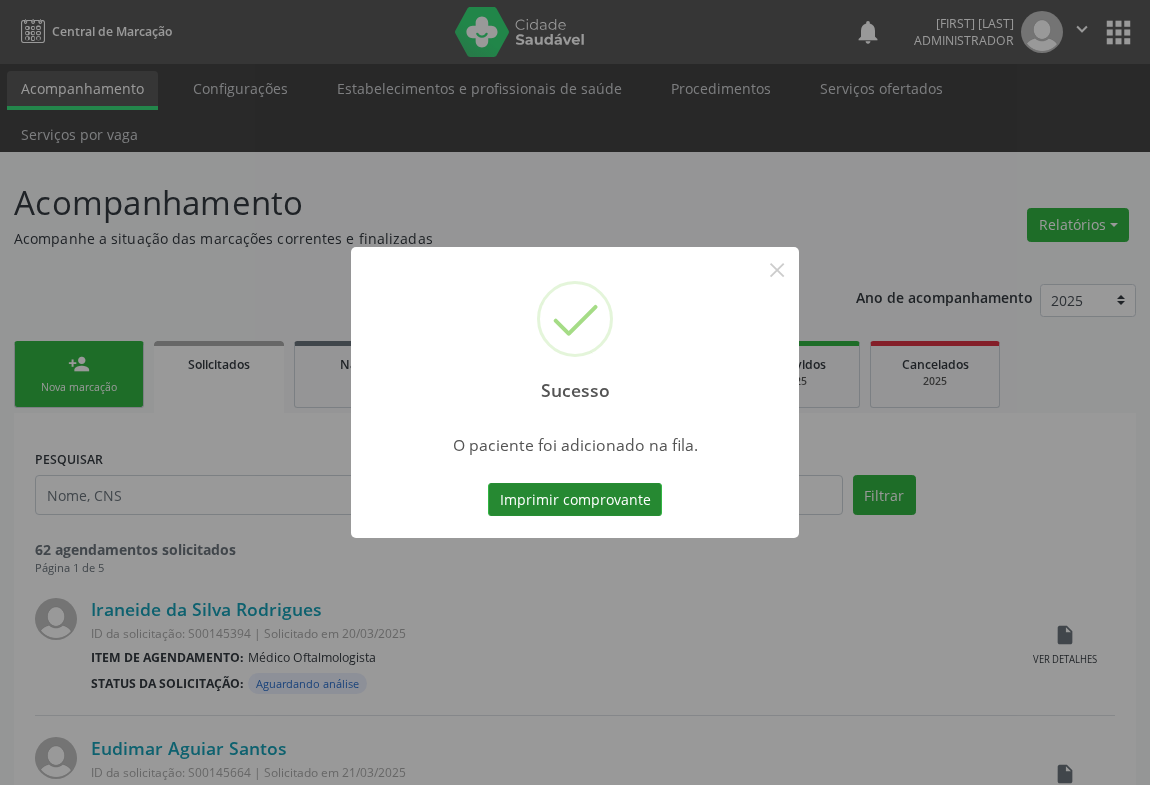 click on "Imprimir comprovante" at bounding box center [575, 500] 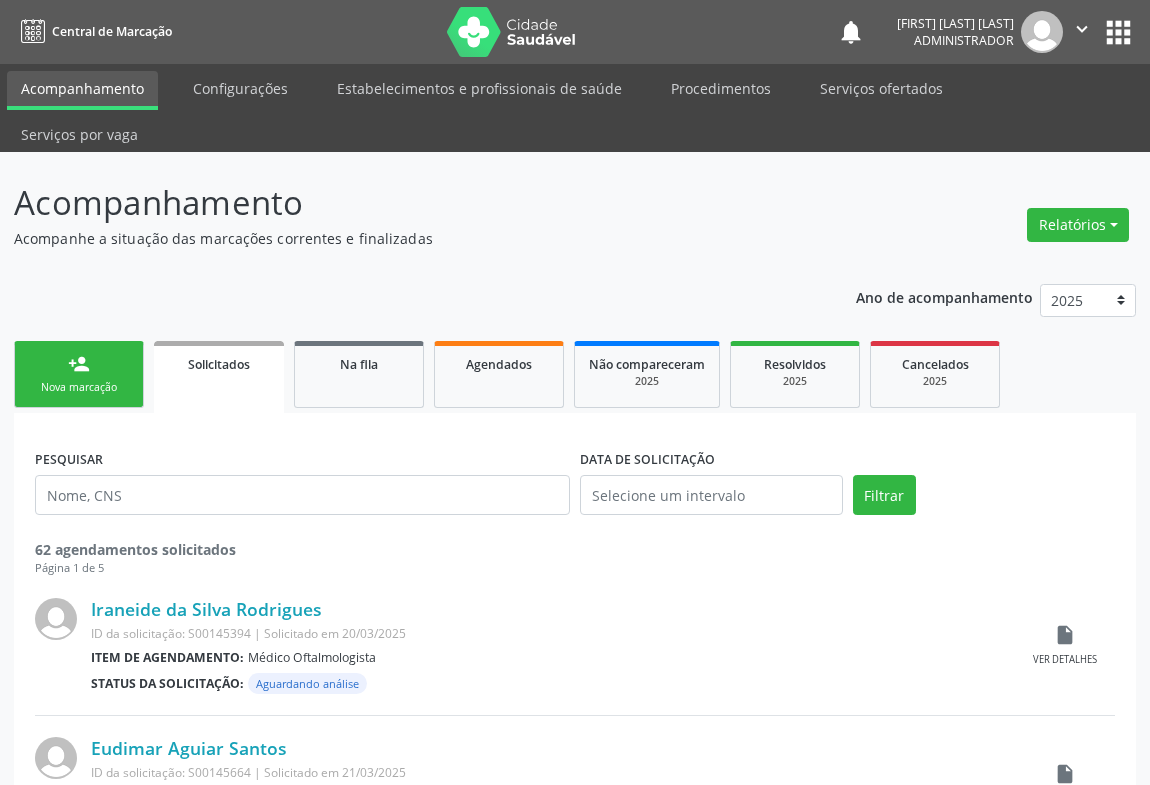 scroll, scrollTop: 0, scrollLeft: 0, axis: both 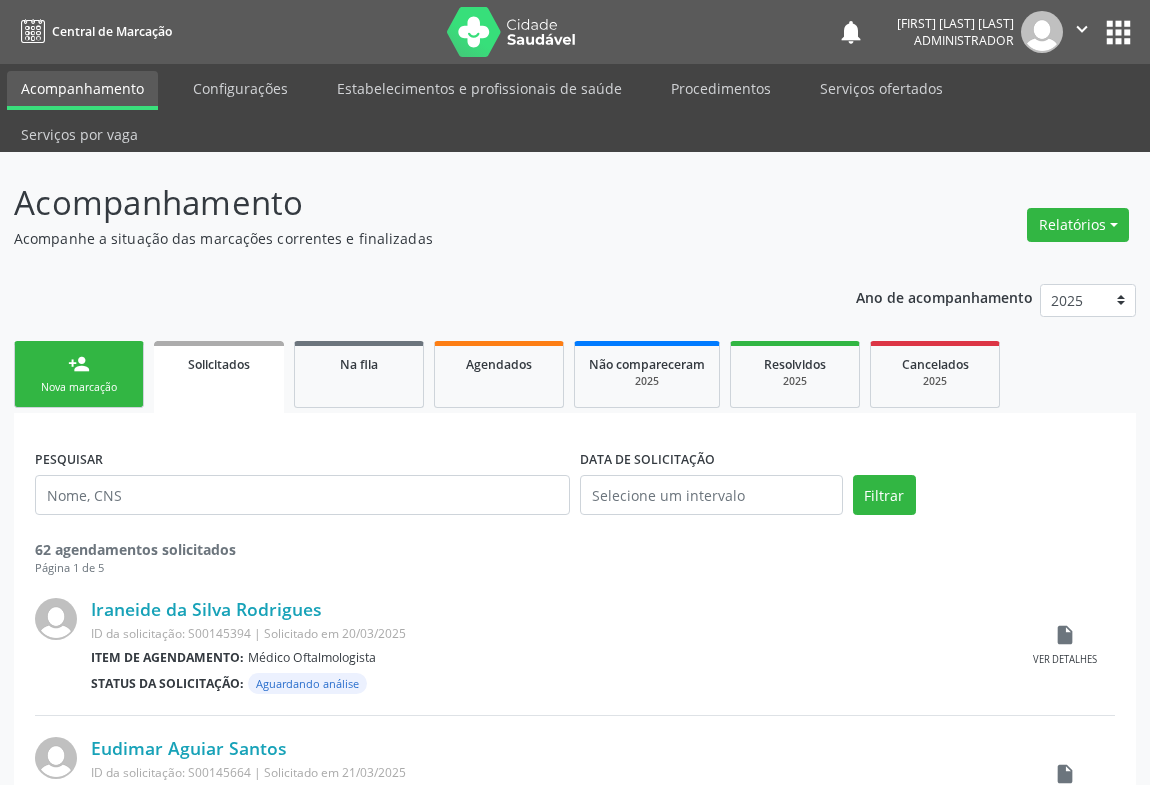 click on "Nova marcação" at bounding box center (79, 387) 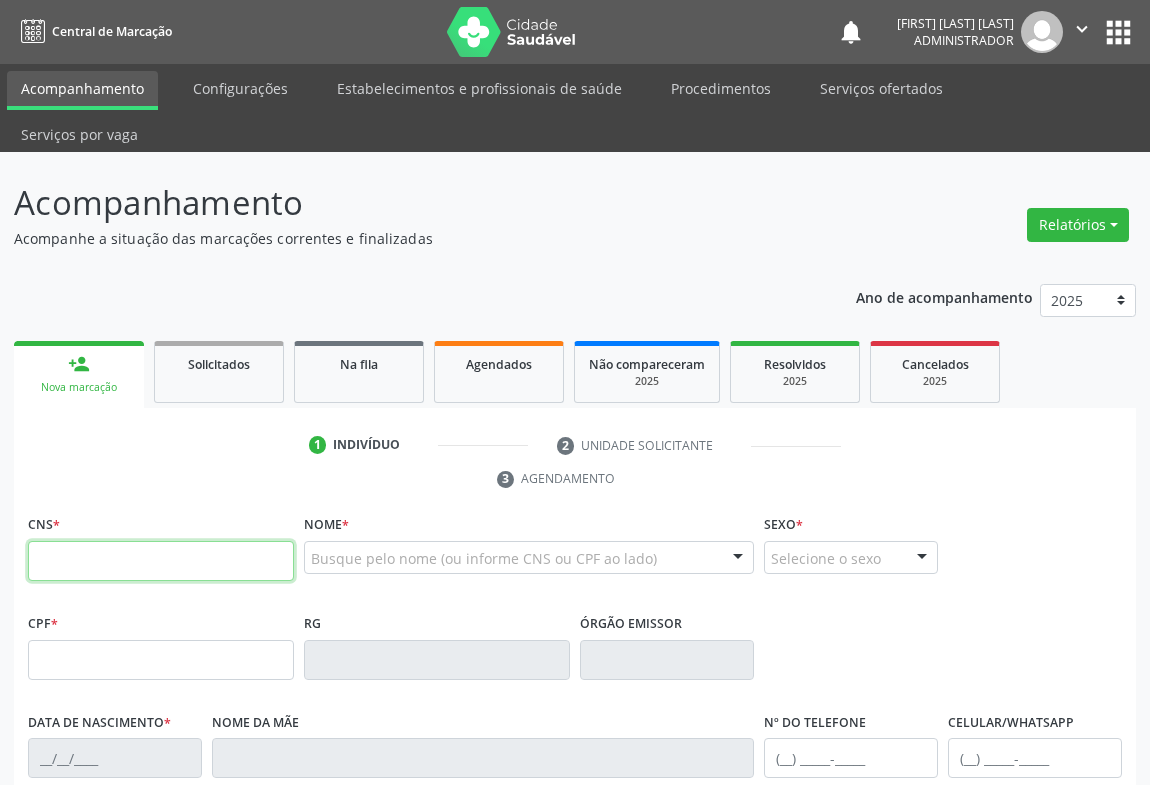 click at bounding box center (161, 561) 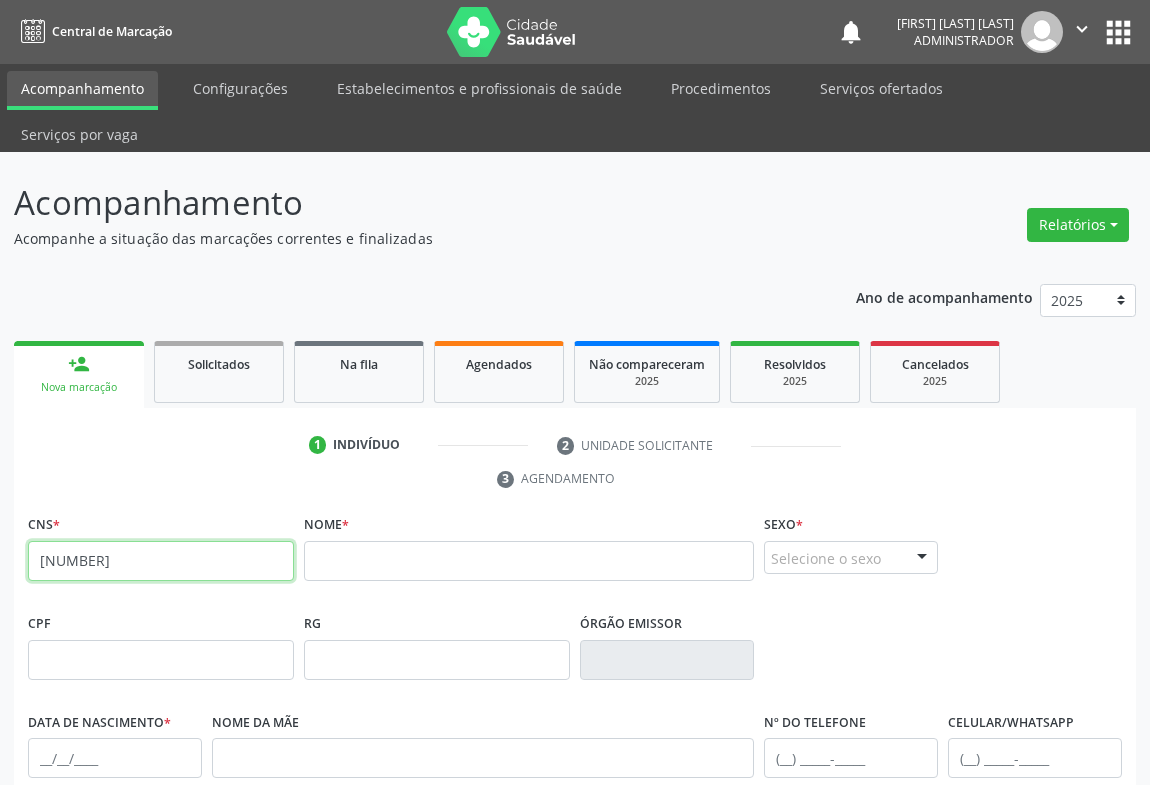 click on "[NUMBER]" at bounding box center [161, 561] 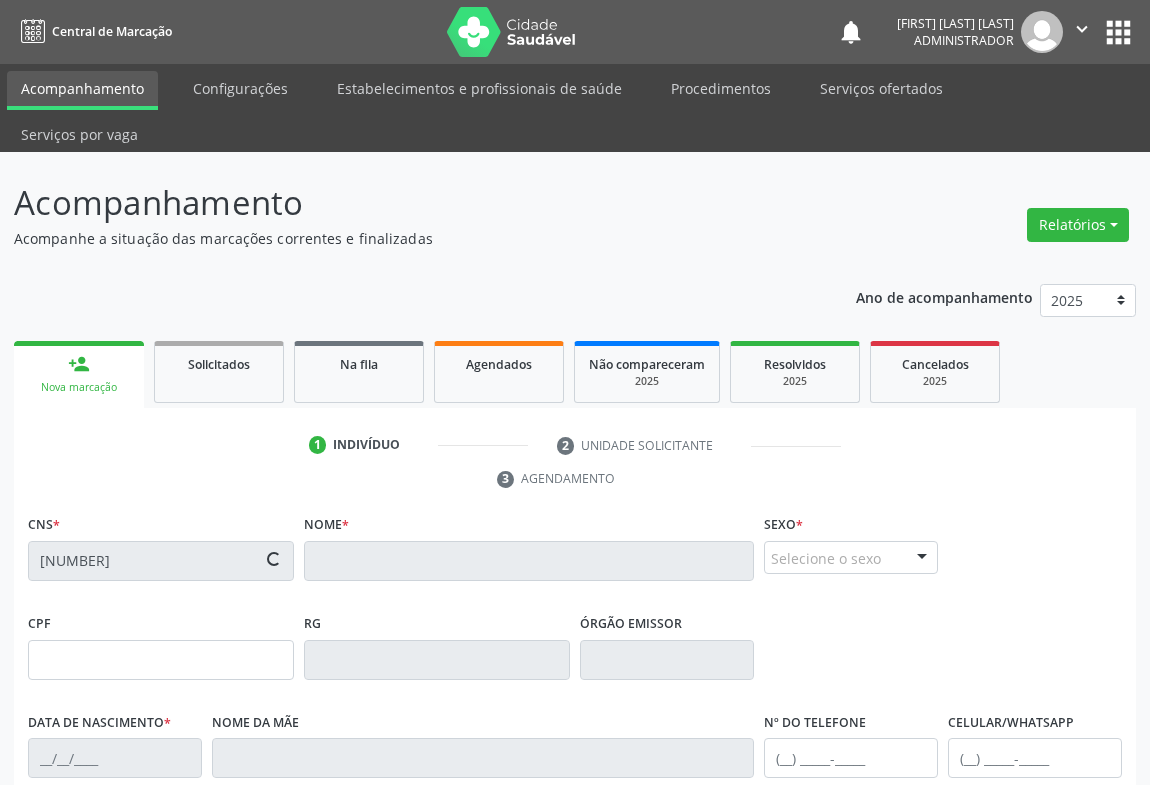 type on "[DATE]" 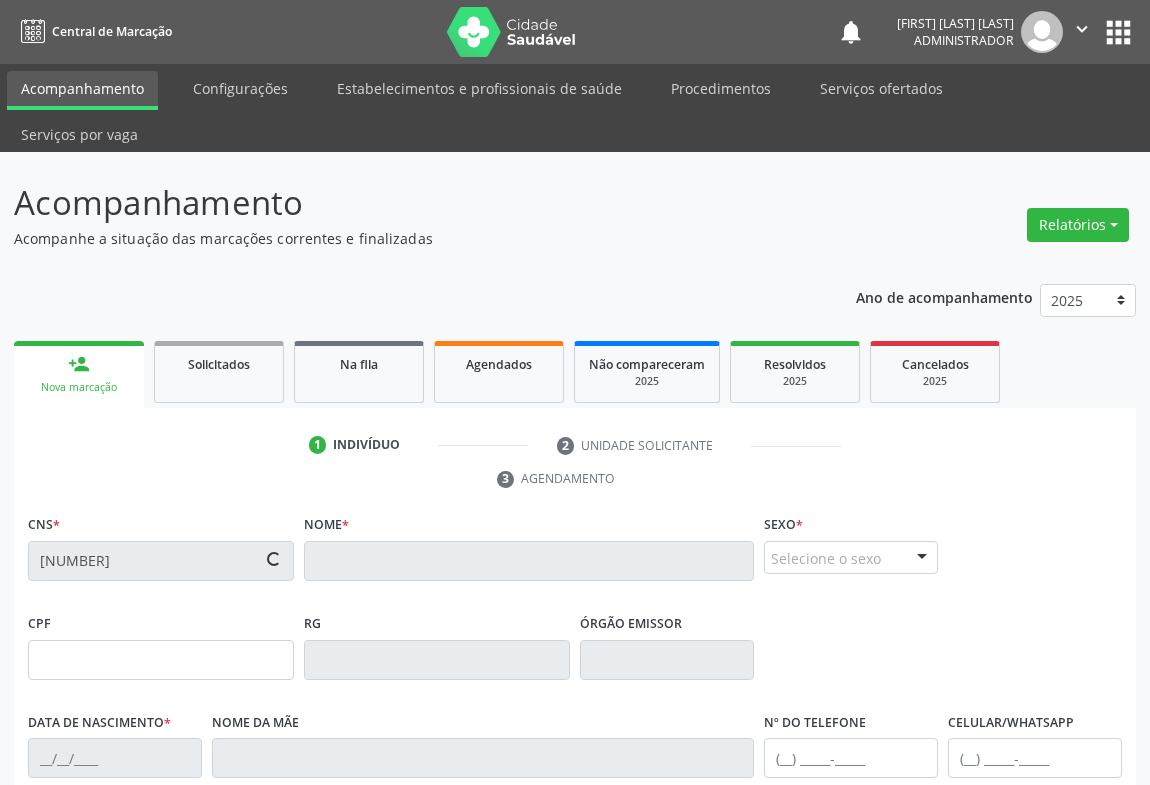 type on "([PHONE_AREA]) [PHONE]" 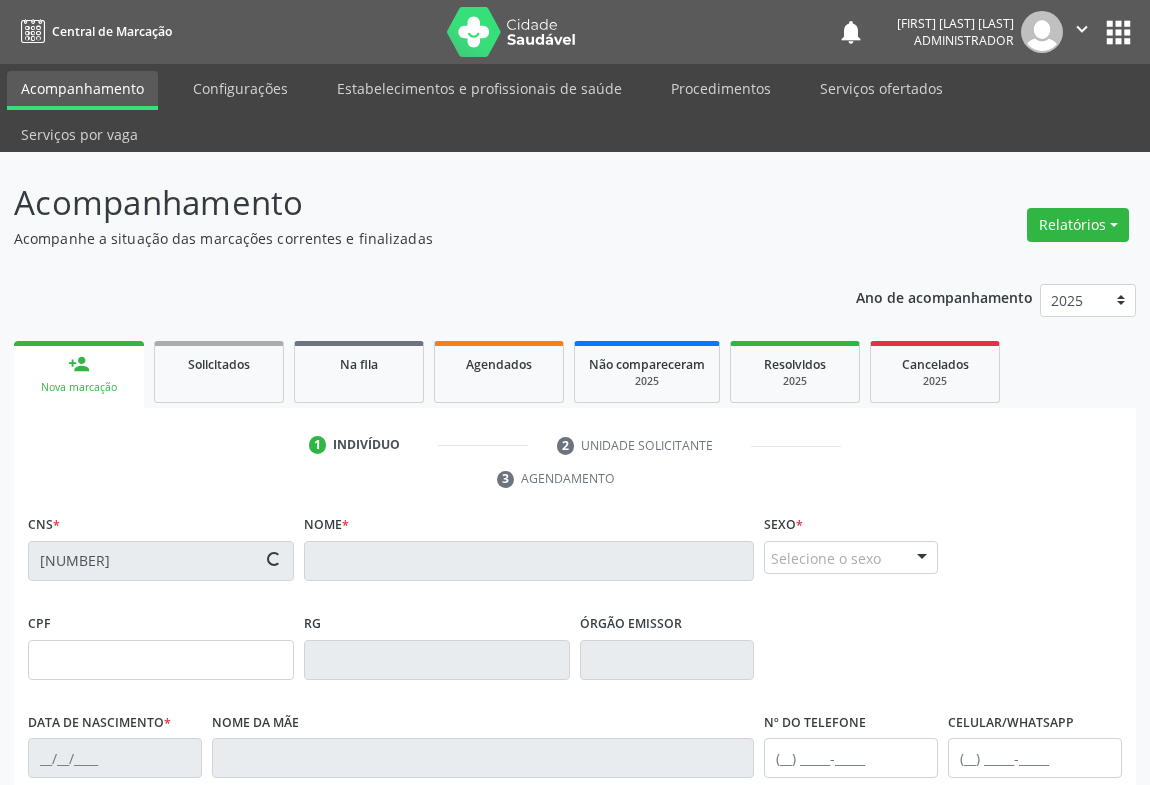 type on "[NUMBER]" 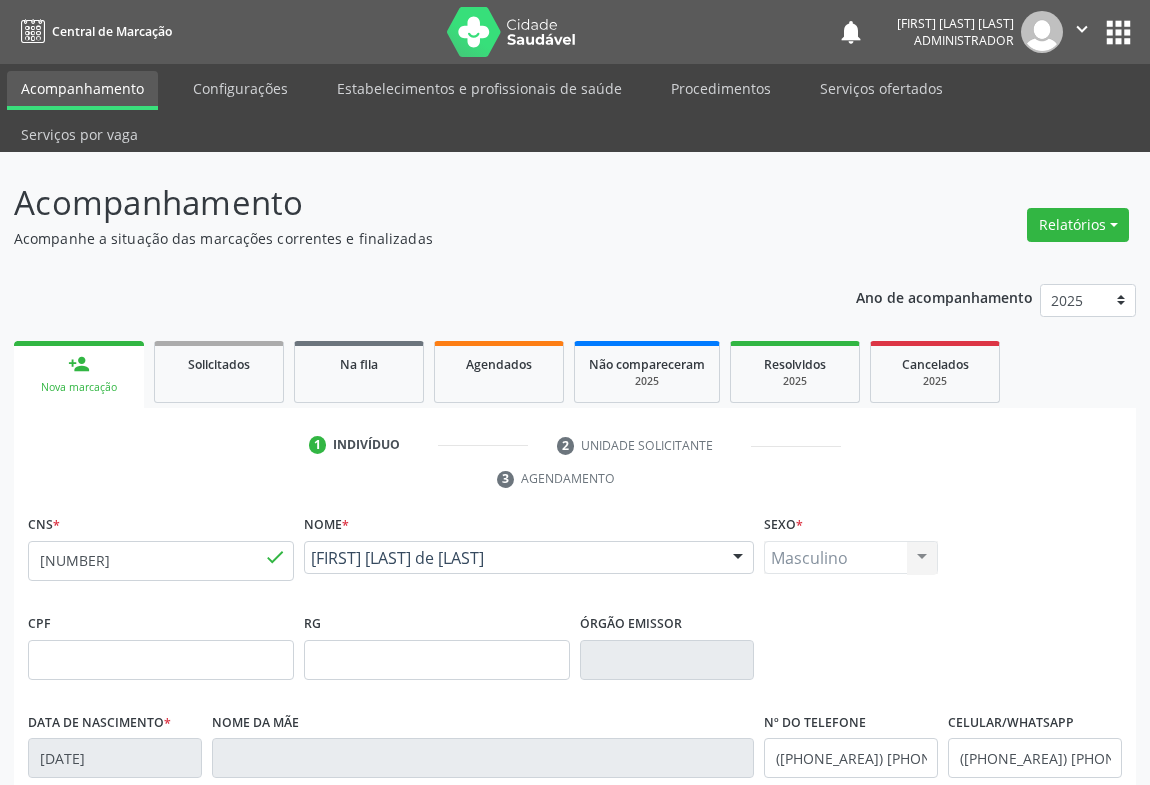 scroll, scrollTop: 331, scrollLeft: 0, axis: vertical 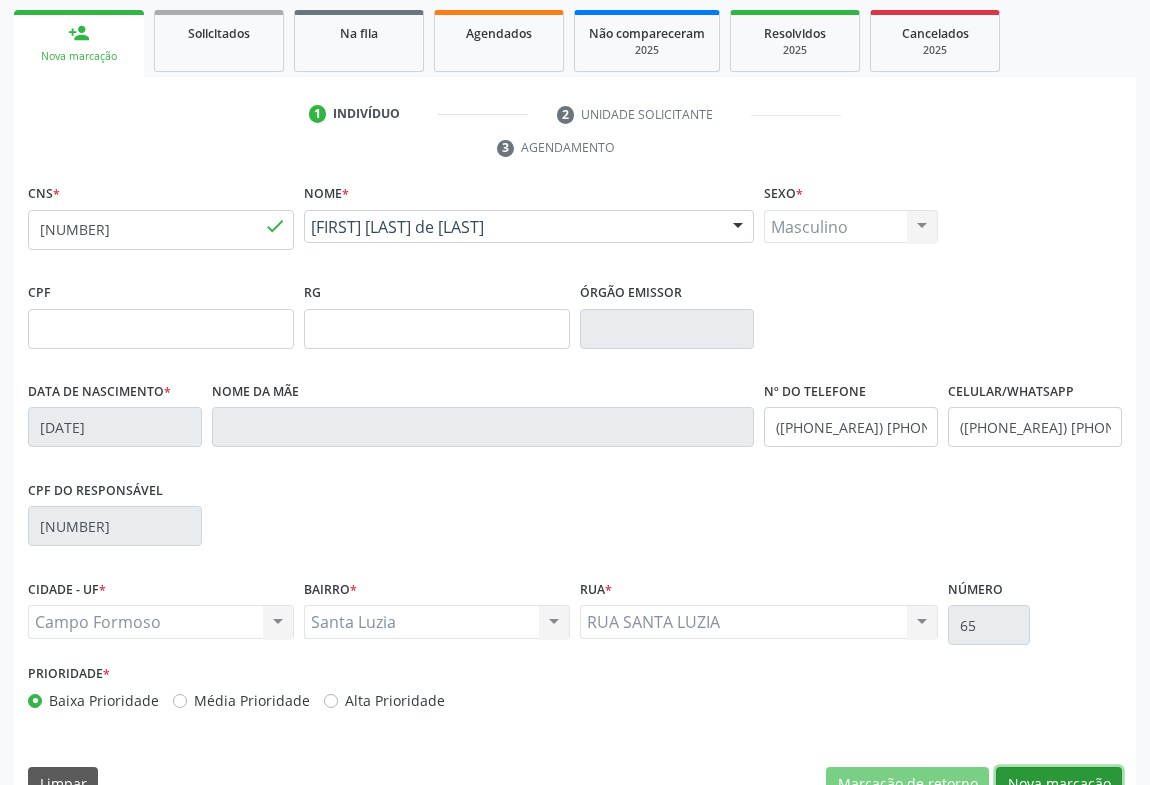click on "Nova marcação" at bounding box center [1059, 784] 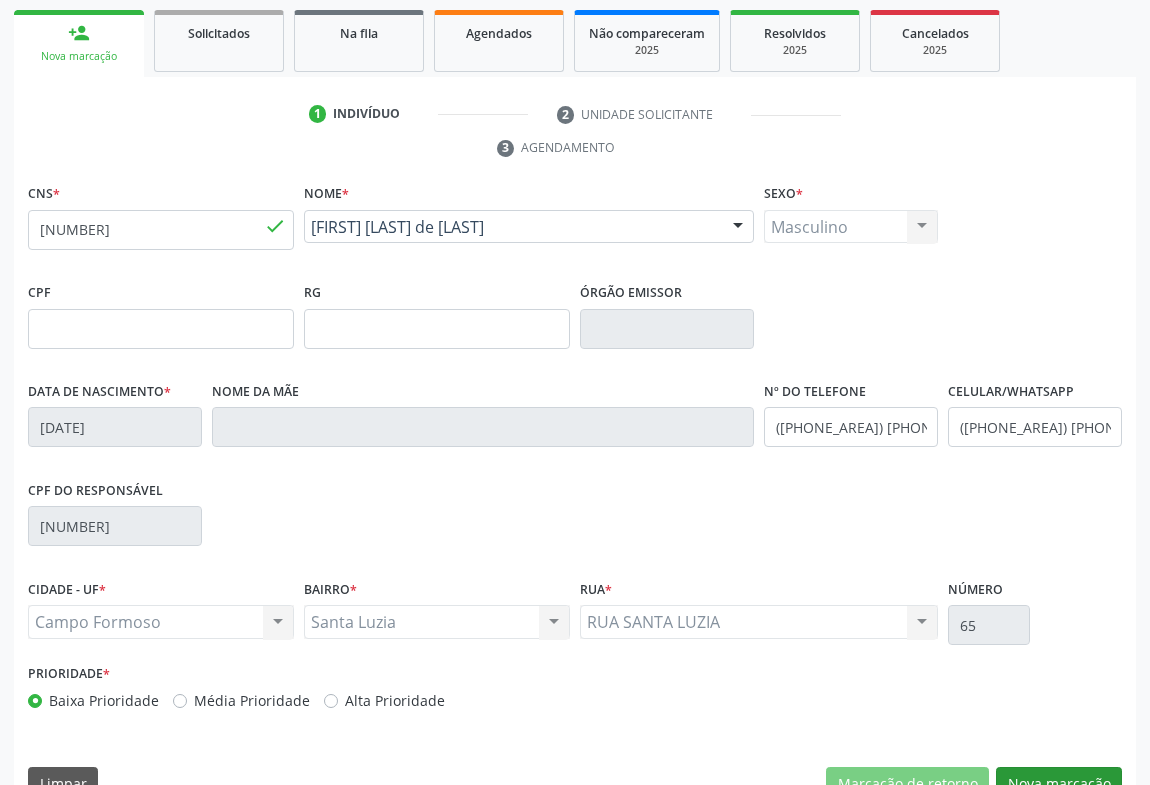 scroll, scrollTop: 152, scrollLeft: 0, axis: vertical 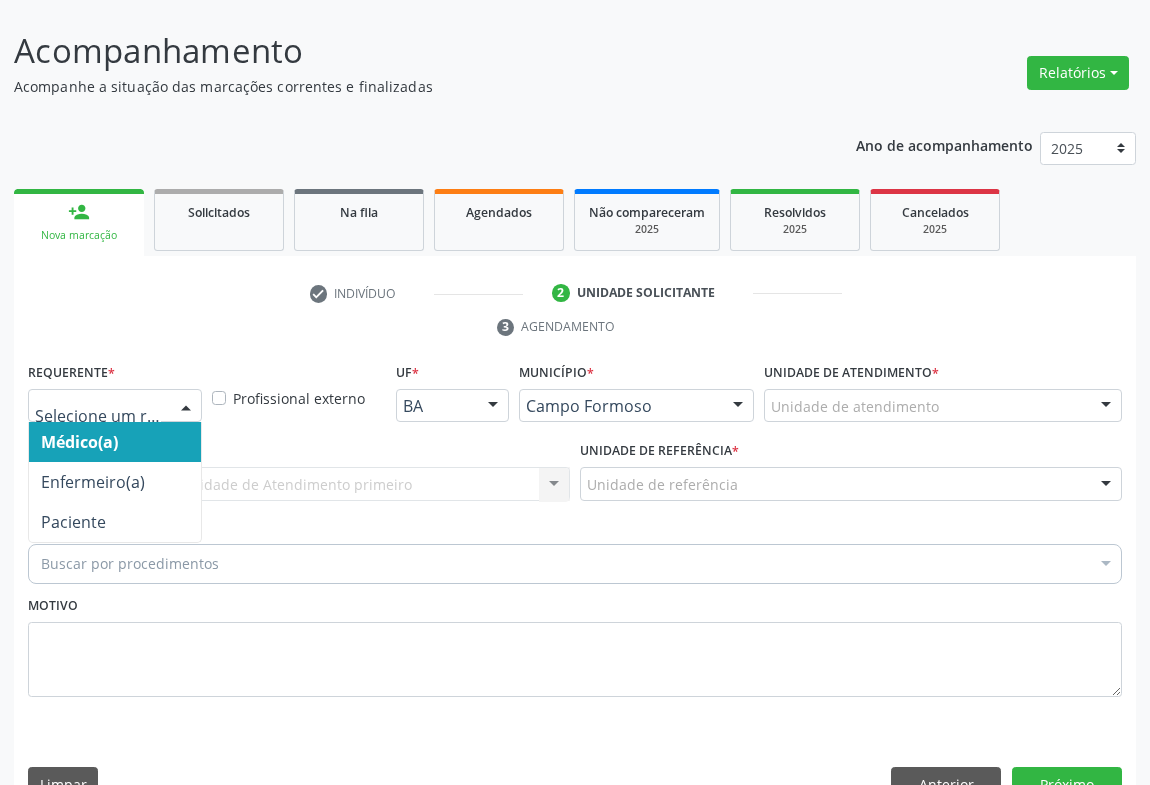 click at bounding box center (186, 407) 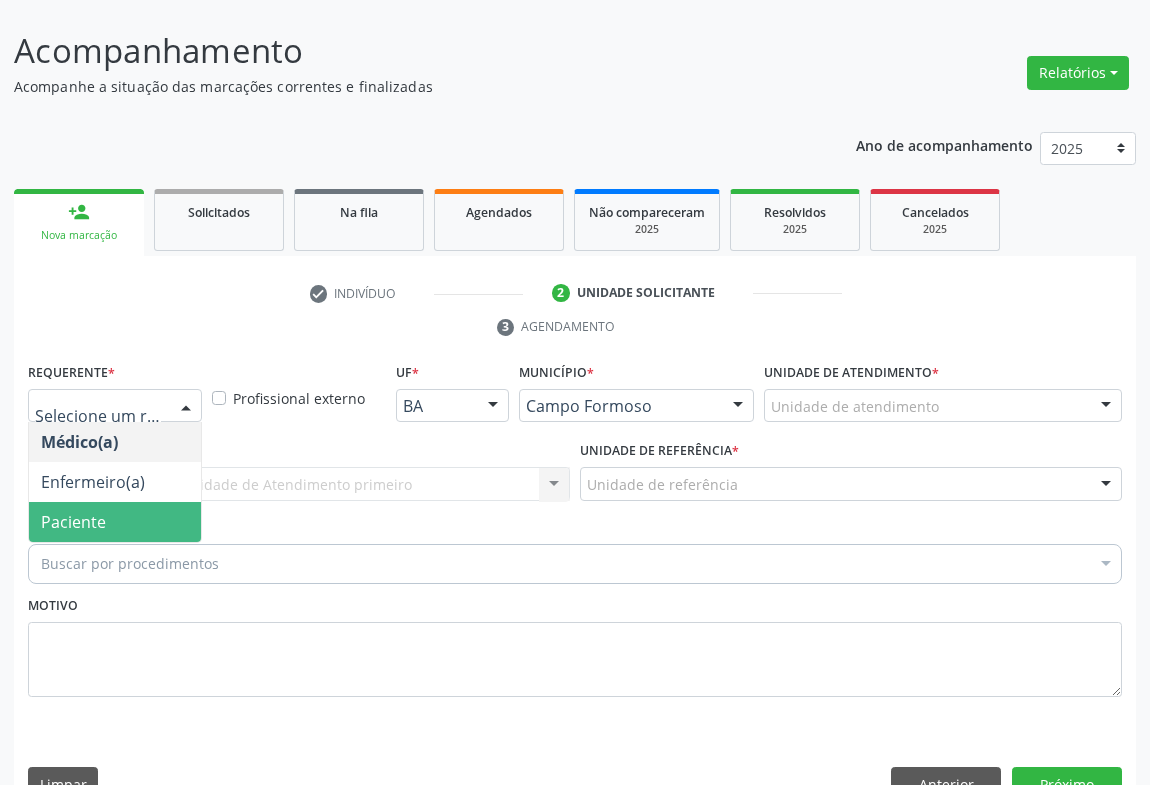 click on "Paciente" at bounding box center [115, 522] 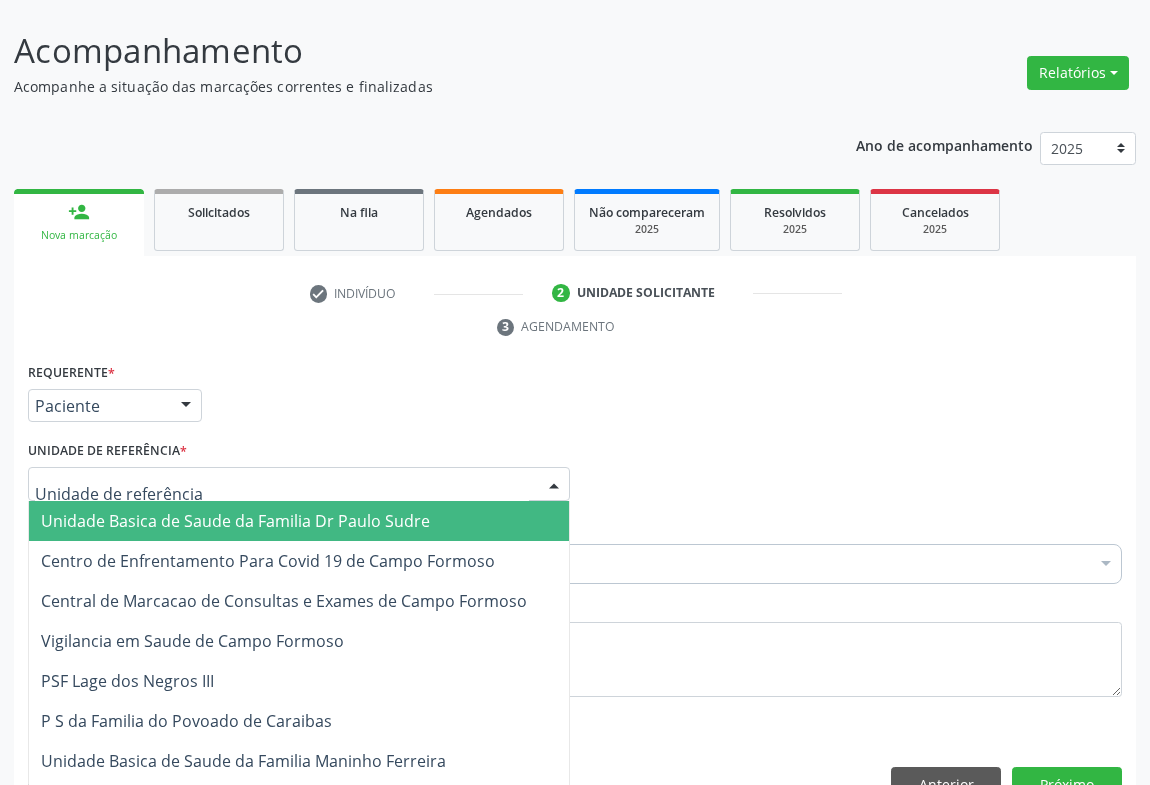 drag, startPoint x: 550, startPoint y: 438, endPoint x: 536, endPoint y: 462, distance: 27.784887 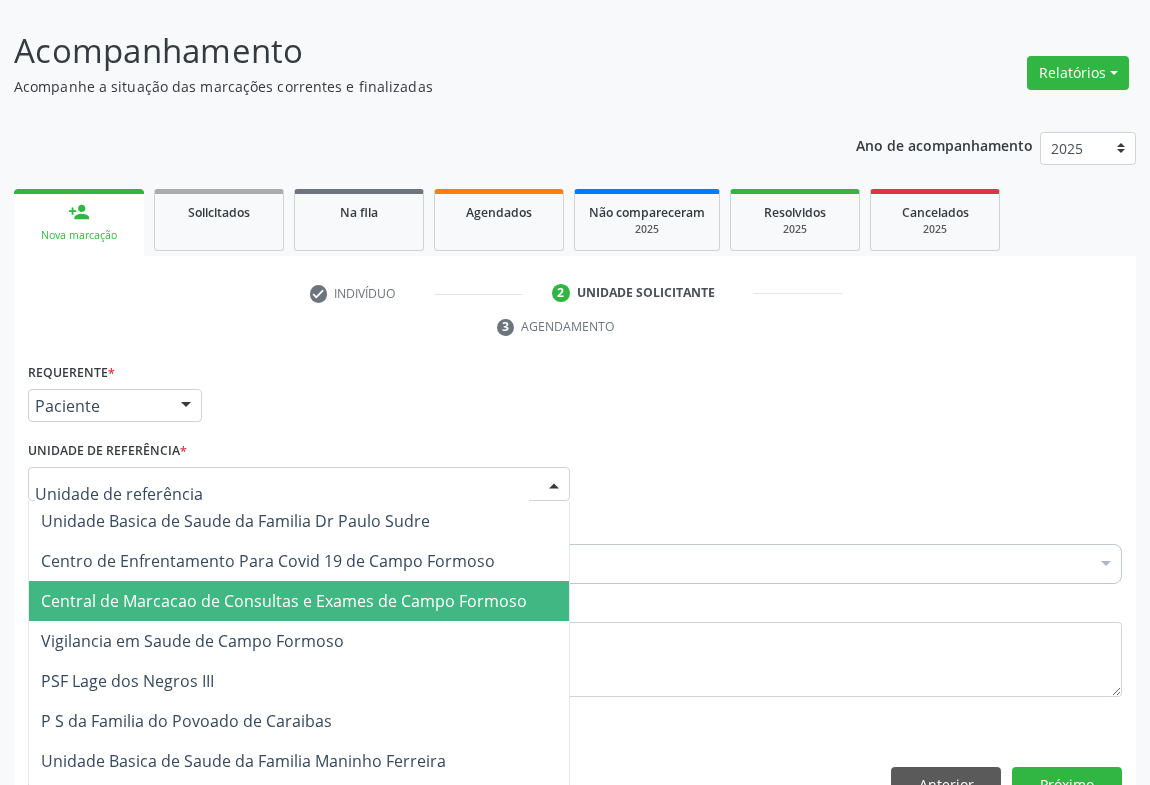 click on "Central de Marcacao de Consultas e Exames de Campo Formoso" at bounding box center (299, 601) 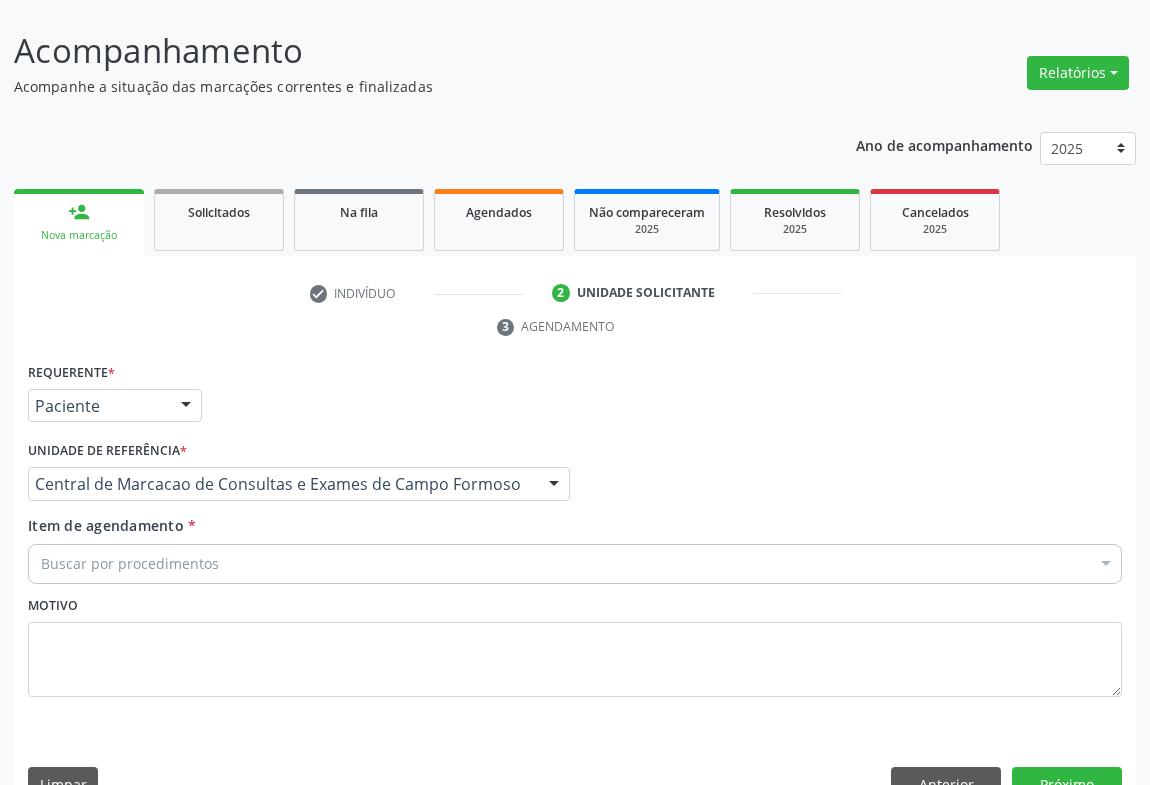 click on "Buscar por procedimentos" at bounding box center (575, 564) 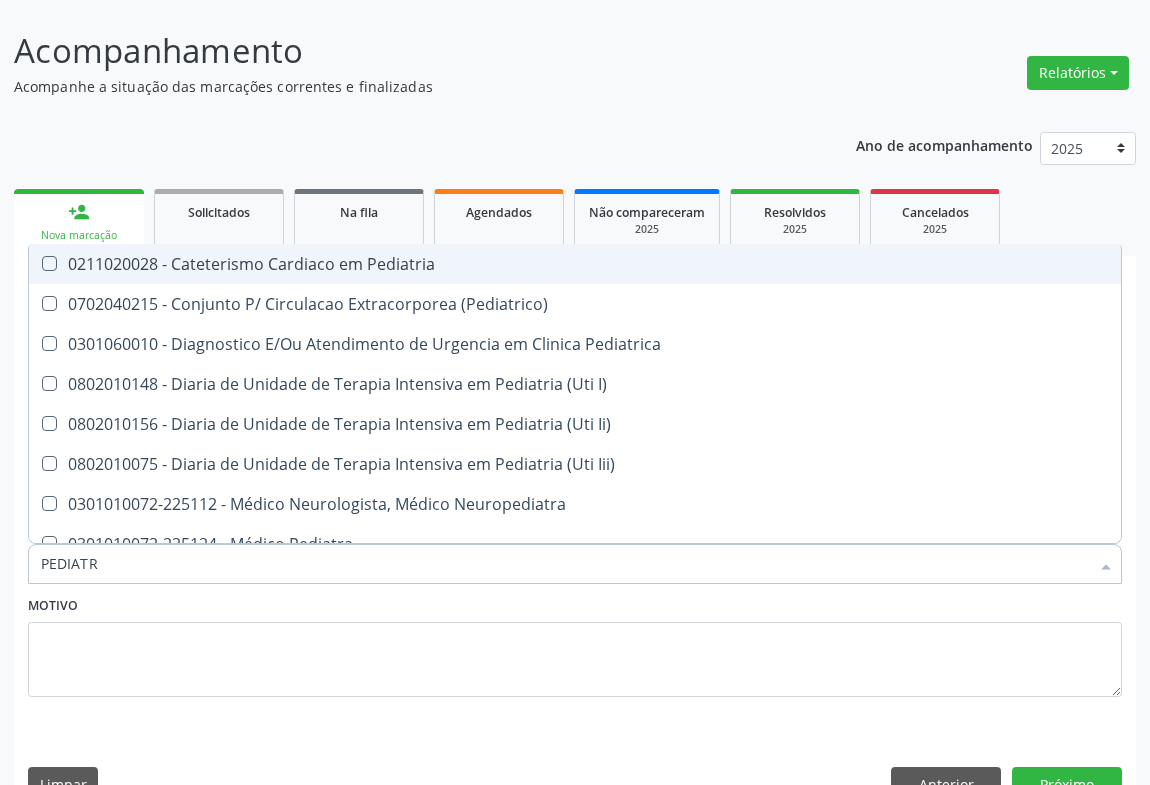 type on "PEDIATRA" 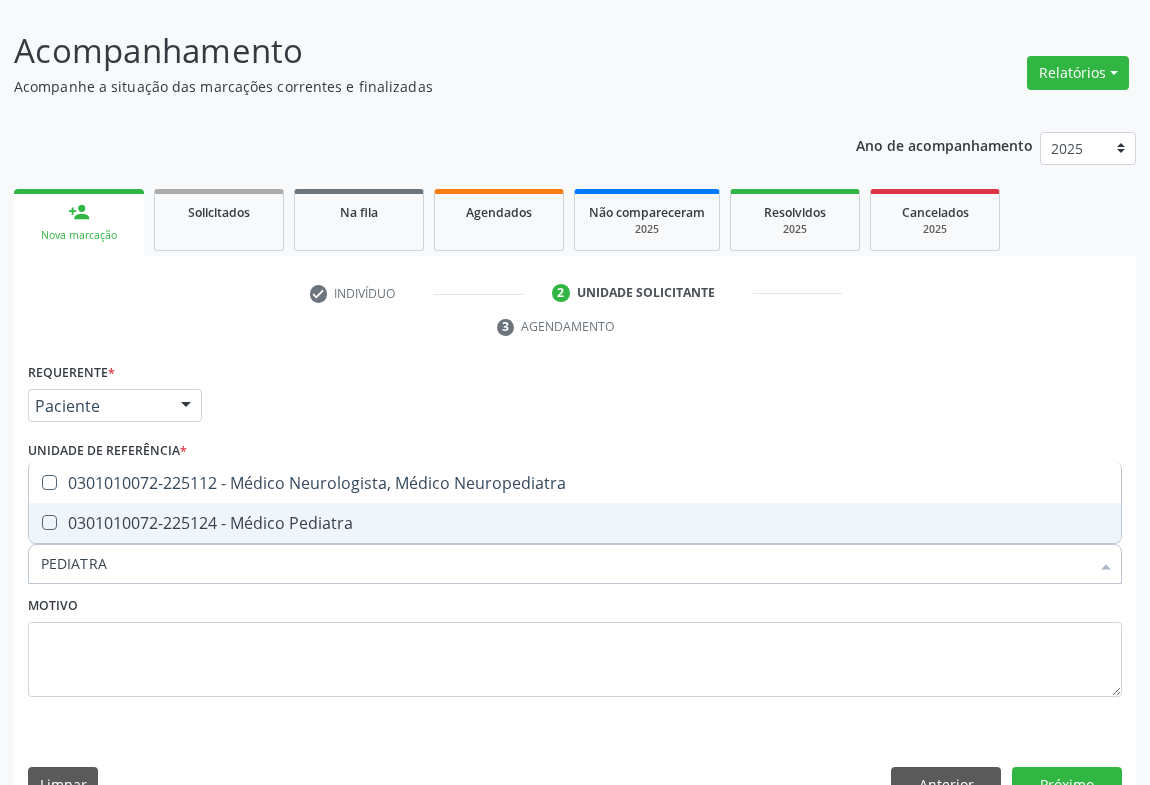 click on "0301010072-225124 - Médico Pediatra" at bounding box center [575, 523] 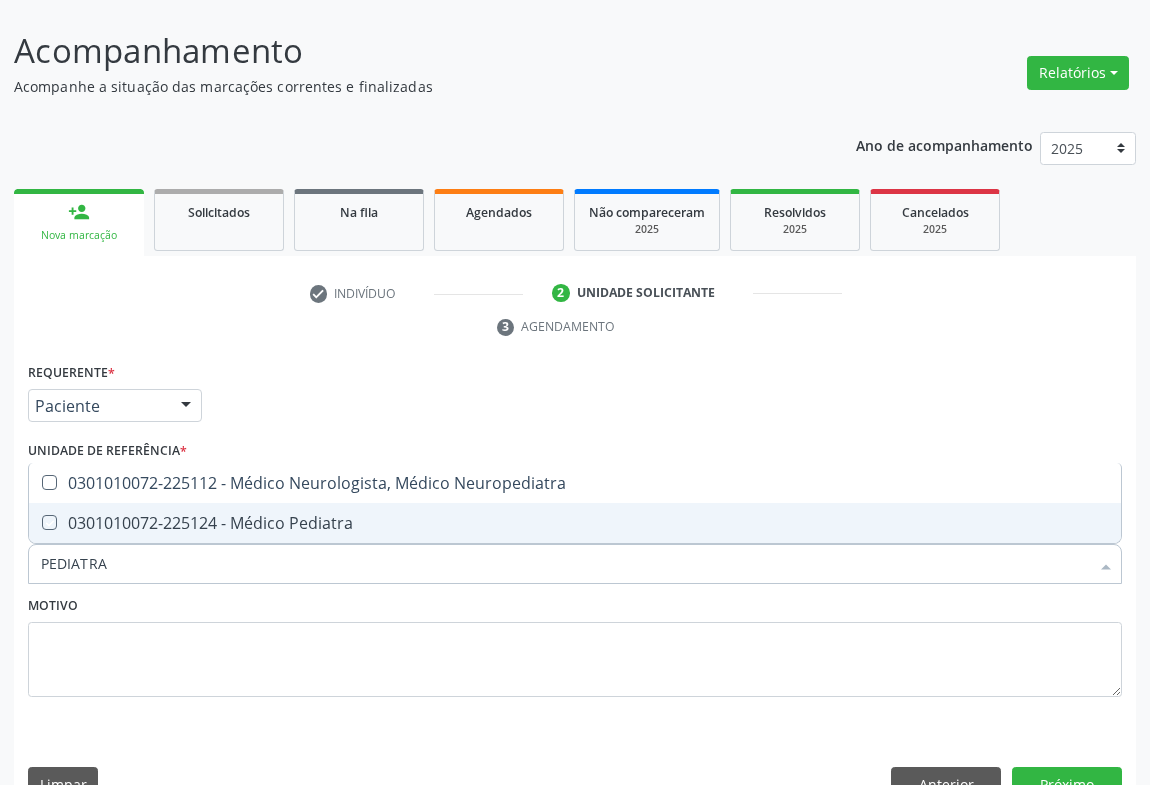 checkbox on "true" 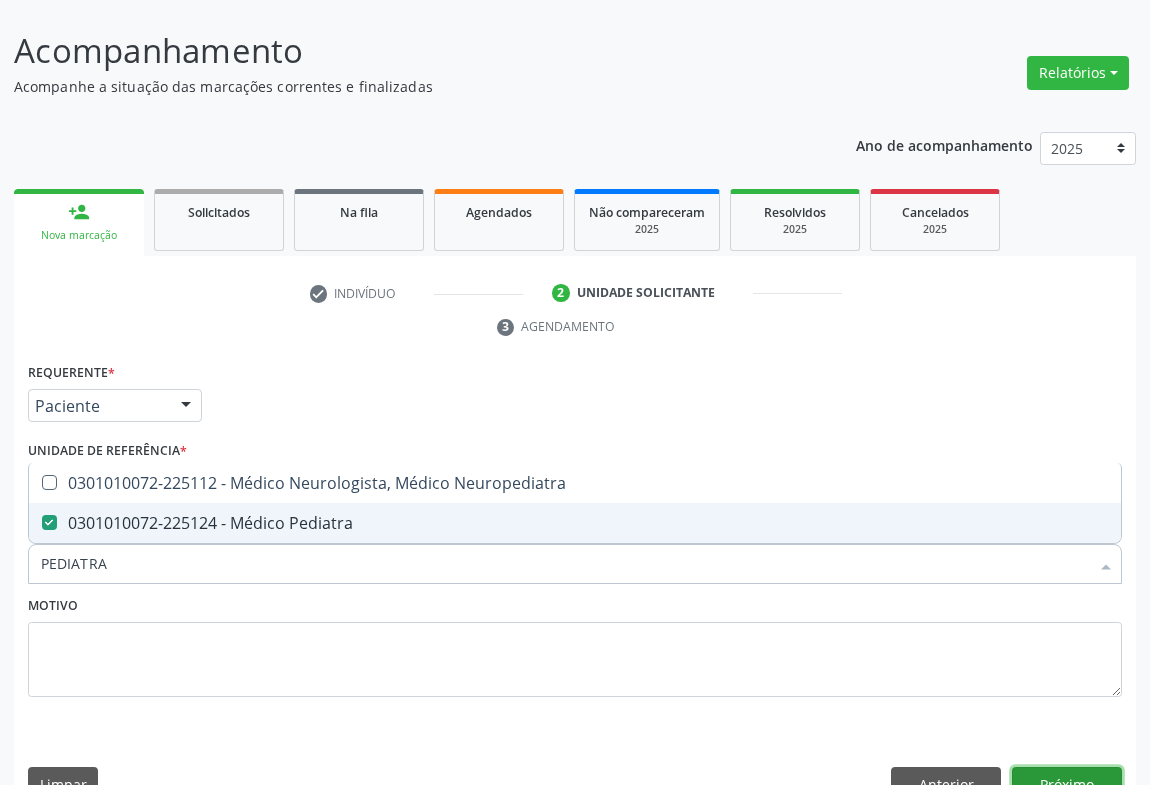 click on "Próximo" at bounding box center [1067, 784] 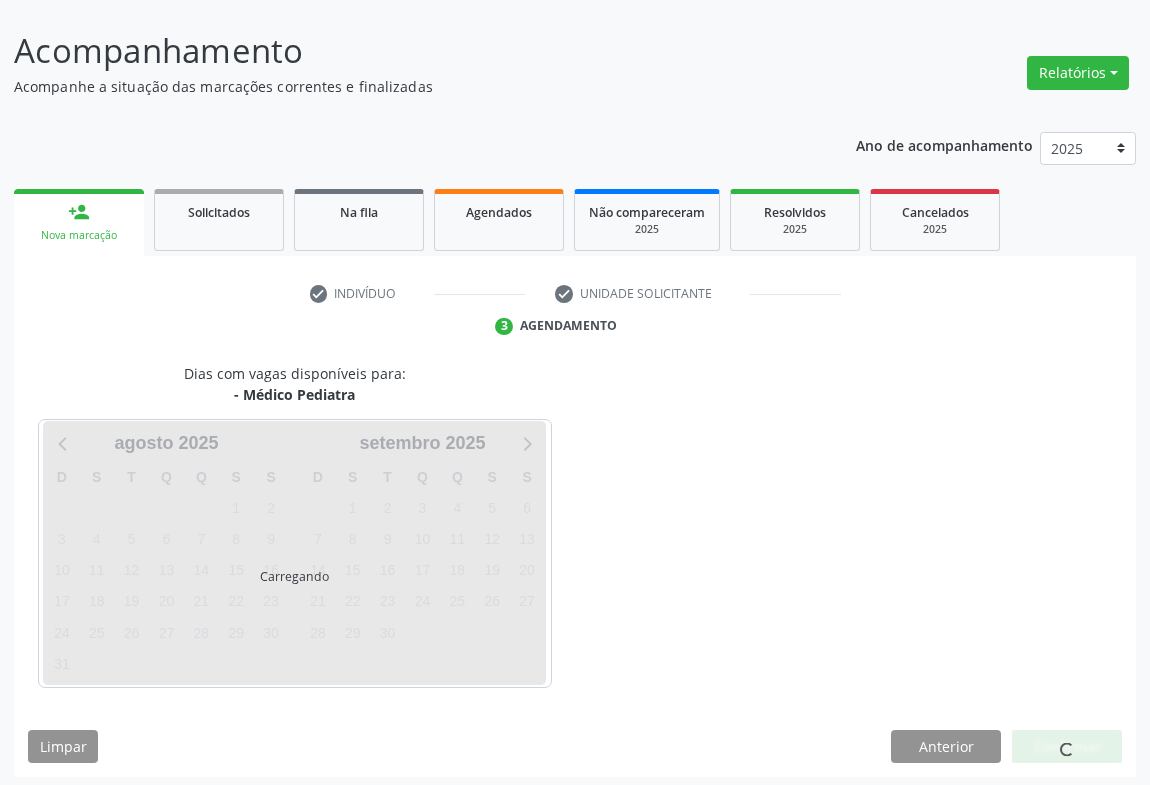 scroll, scrollTop: 115, scrollLeft: 0, axis: vertical 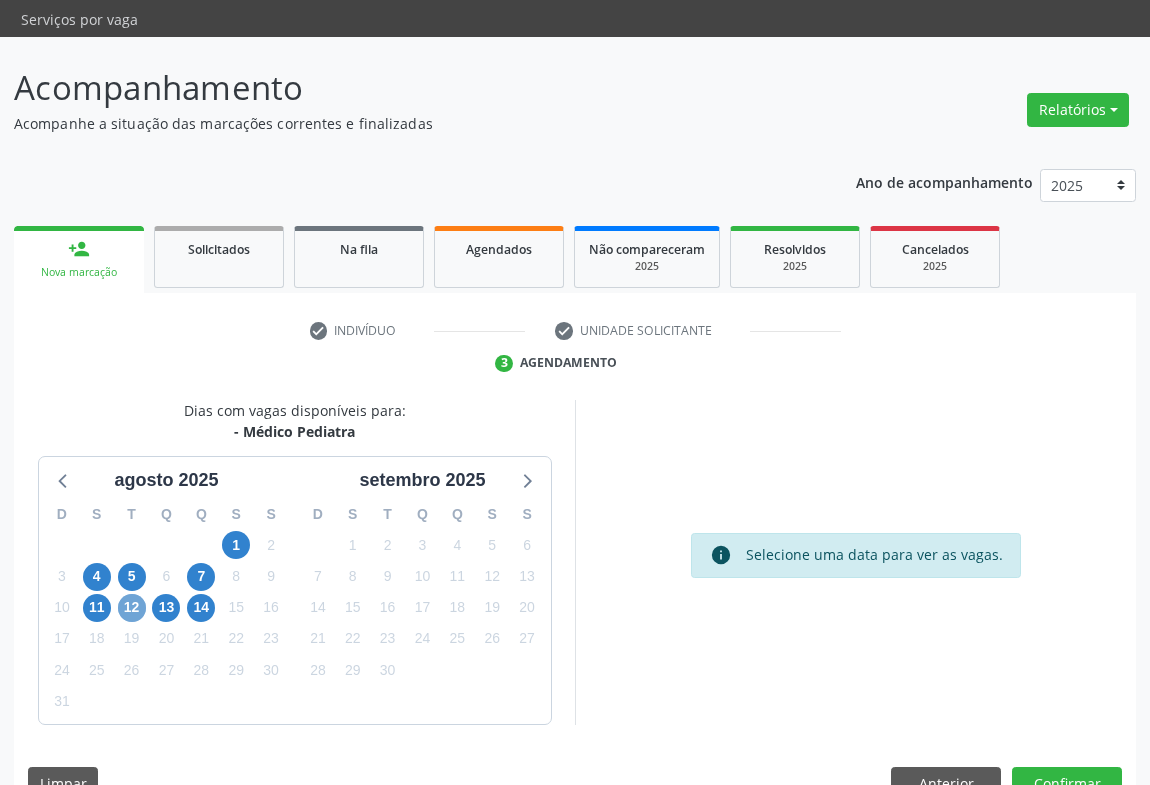 click on "12" at bounding box center [132, 608] 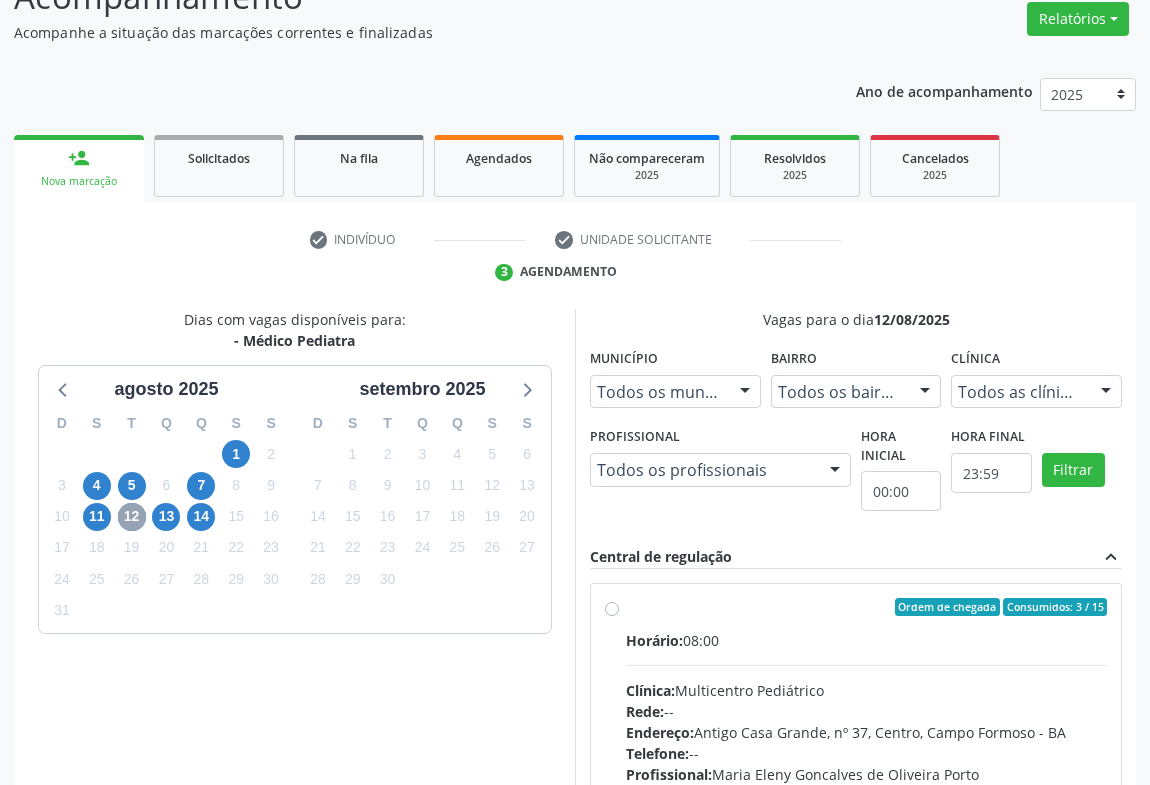 scroll, scrollTop: 388, scrollLeft: 0, axis: vertical 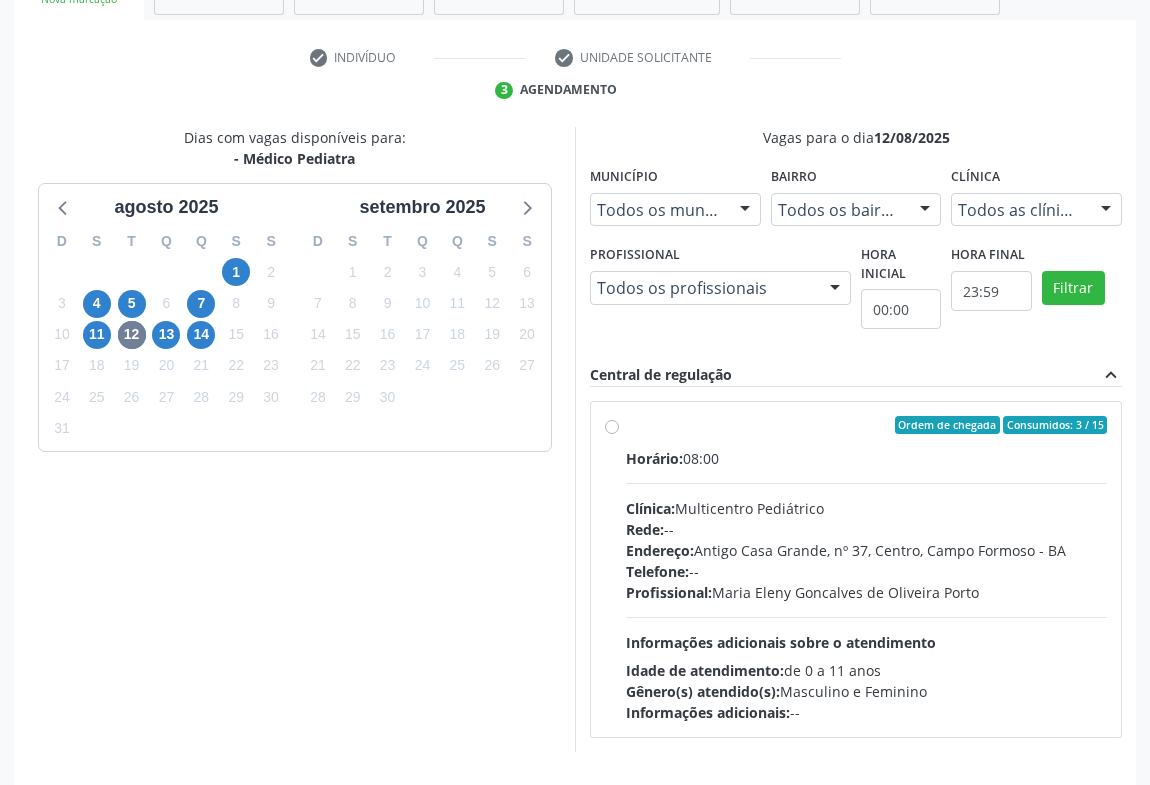 click on "Ordem de chegada
Consumidos: 3 / 15
Horário:   08:00
Clínica:  Multicentro Pediátrico
Rede:
--
Endereço:   Antigo Casa Grande, nº 37, Centro, [CITY] - [STATE]
Telefone:   --
Profissional:
[FIRST] [LAST] de [LAST] [LAST]
Informações adicionais sobre o atendimento
Idade de atendimento:
de 0 a 11 anos
Gênero(s) atendido(s):
Masculino e Feminino
Informações adicionais:
--" at bounding box center (866, 569) 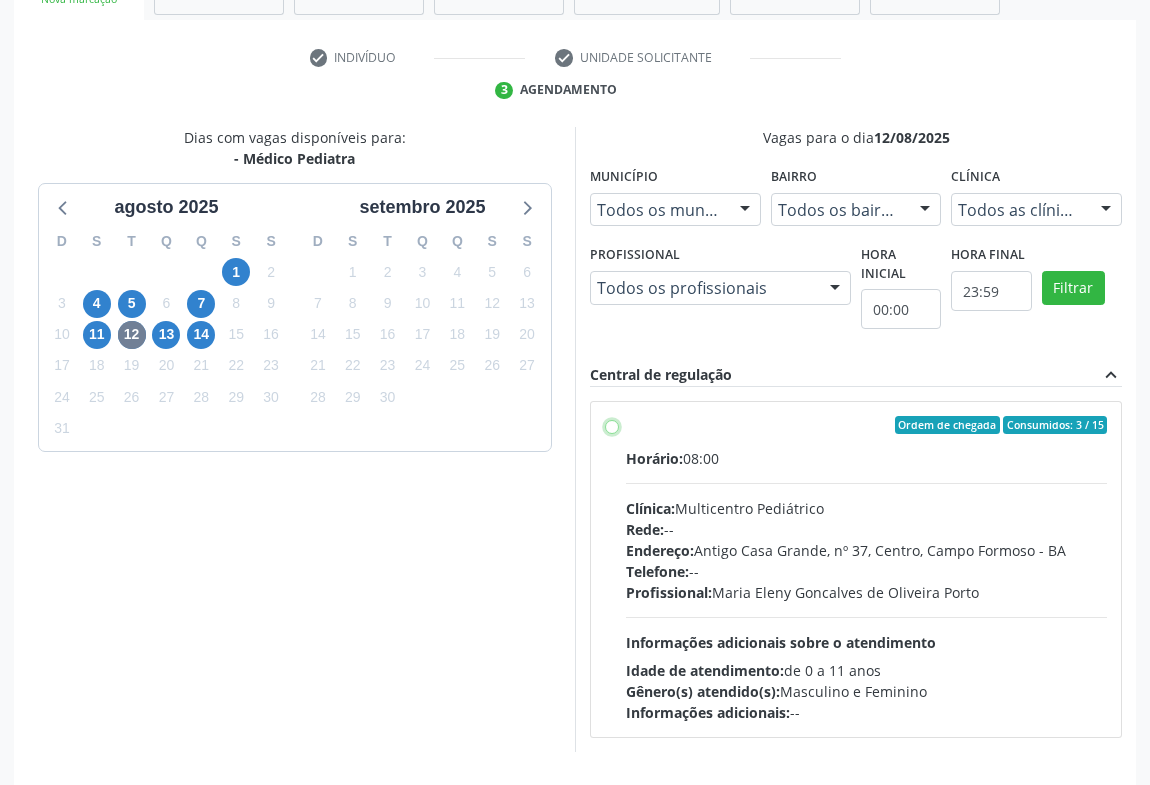 click on "Ordem de chegada
Consumidos: 3 / 15
Horário:   08:00
Clínica:  Multicentro Pediátrico
Rede:
--
Endereço:   Antigo Casa Grande, nº 37, Centro, [CITY] - [STATE]
Telefone:   --
Profissional:
[FIRST] [LAST] de [LAST] [LAST]
Informações adicionais sobre o atendimento
Idade de atendimento:
de 0 a 11 anos
Gênero(s) atendido(s):
Masculino e Feminino
Informações adicionais:
--" at bounding box center [612, 425] 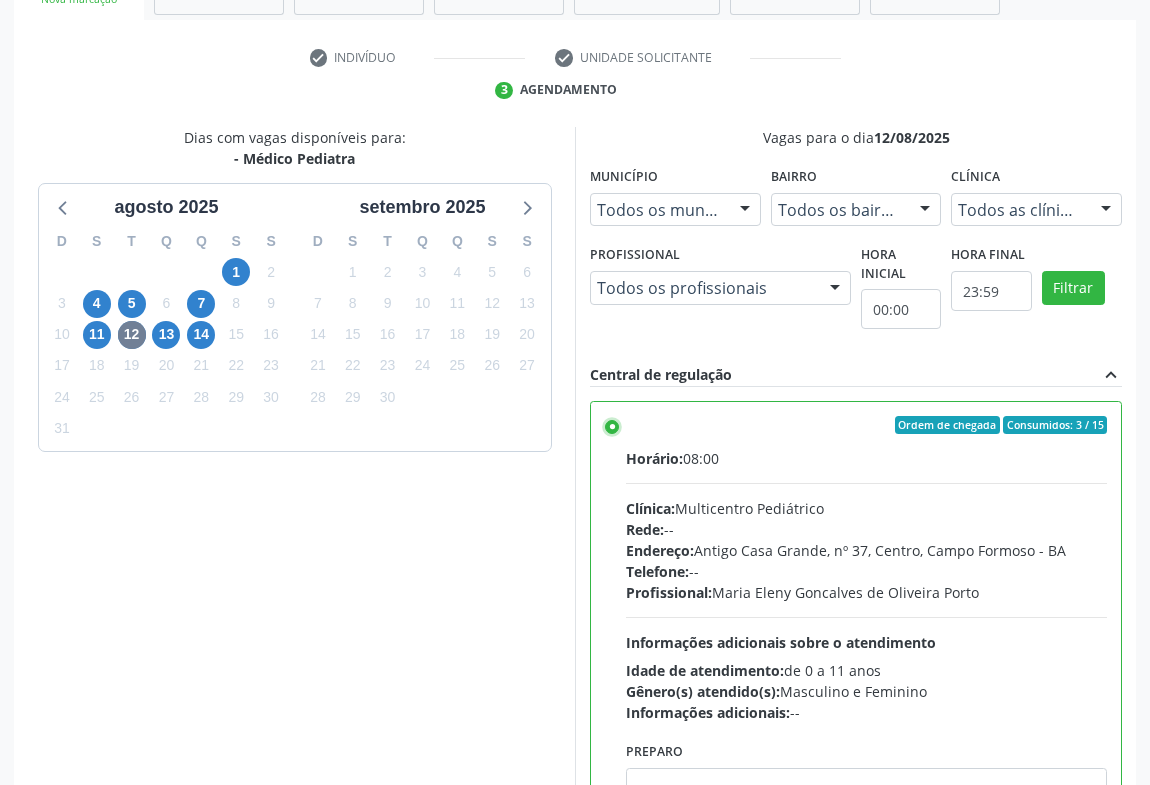 scroll, scrollTop: 99, scrollLeft: 0, axis: vertical 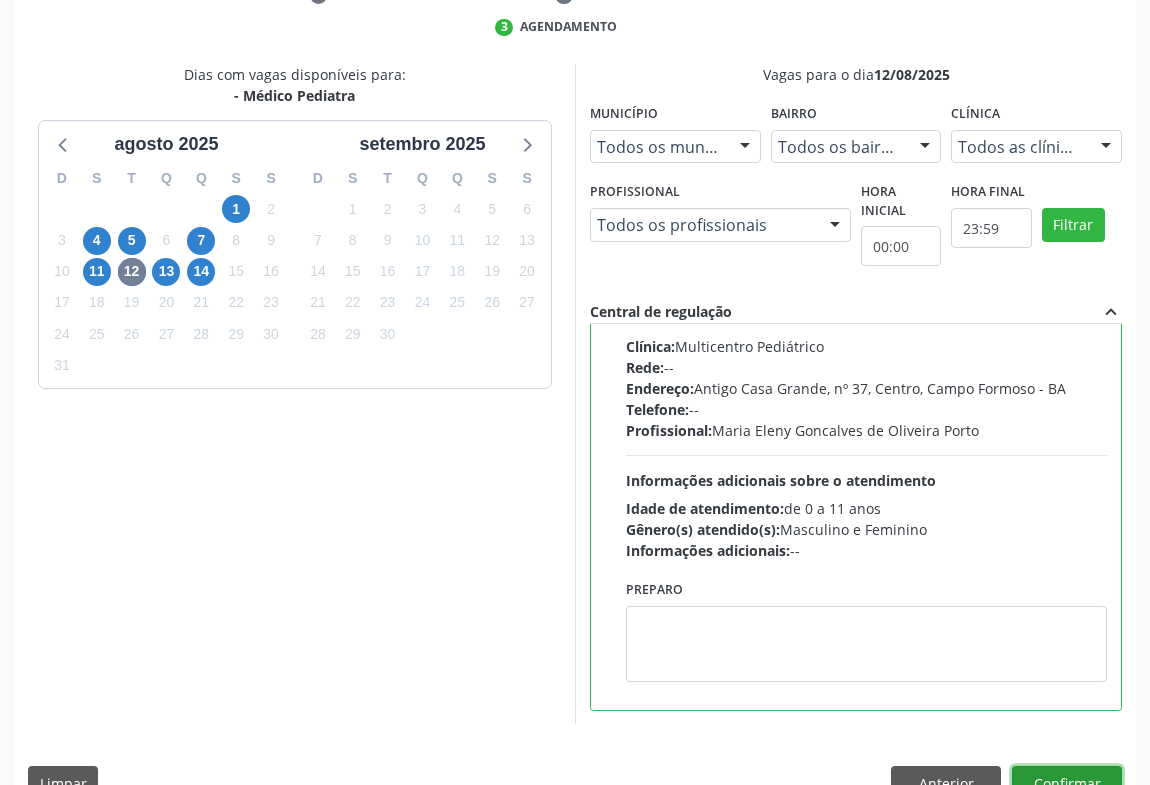 click on "Confirmar" at bounding box center [1067, 783] 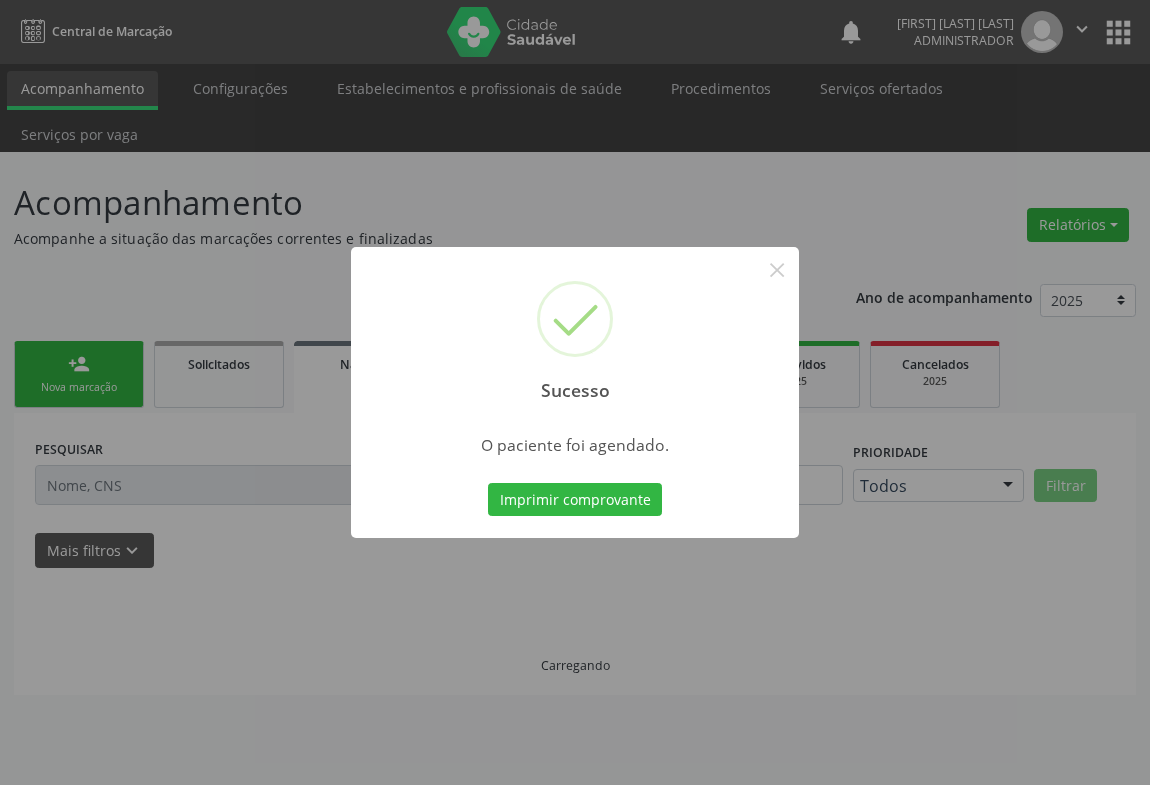 scroll, scrollTop: 0, scrollLeft: 0, axis: both 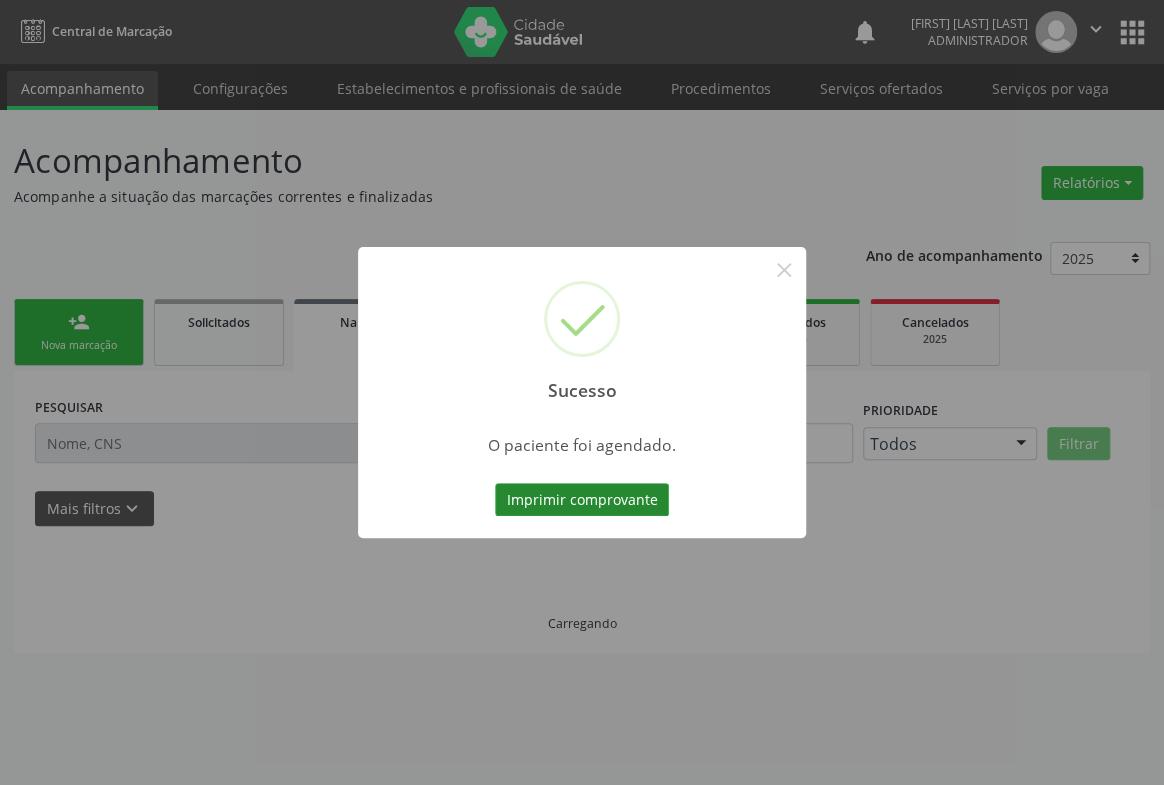 click on "Imprimir comprovante" at bounding box center [582, 500] 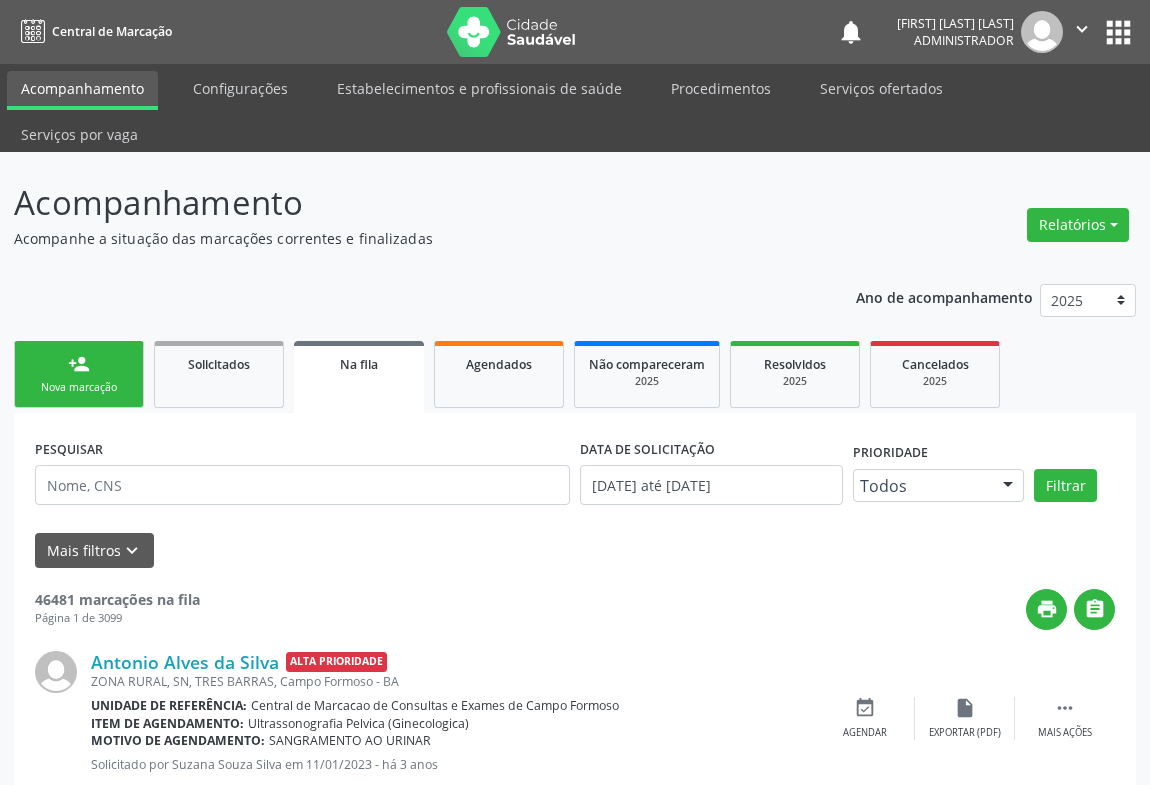 click on "person_add" at bounding box center [79, 364] 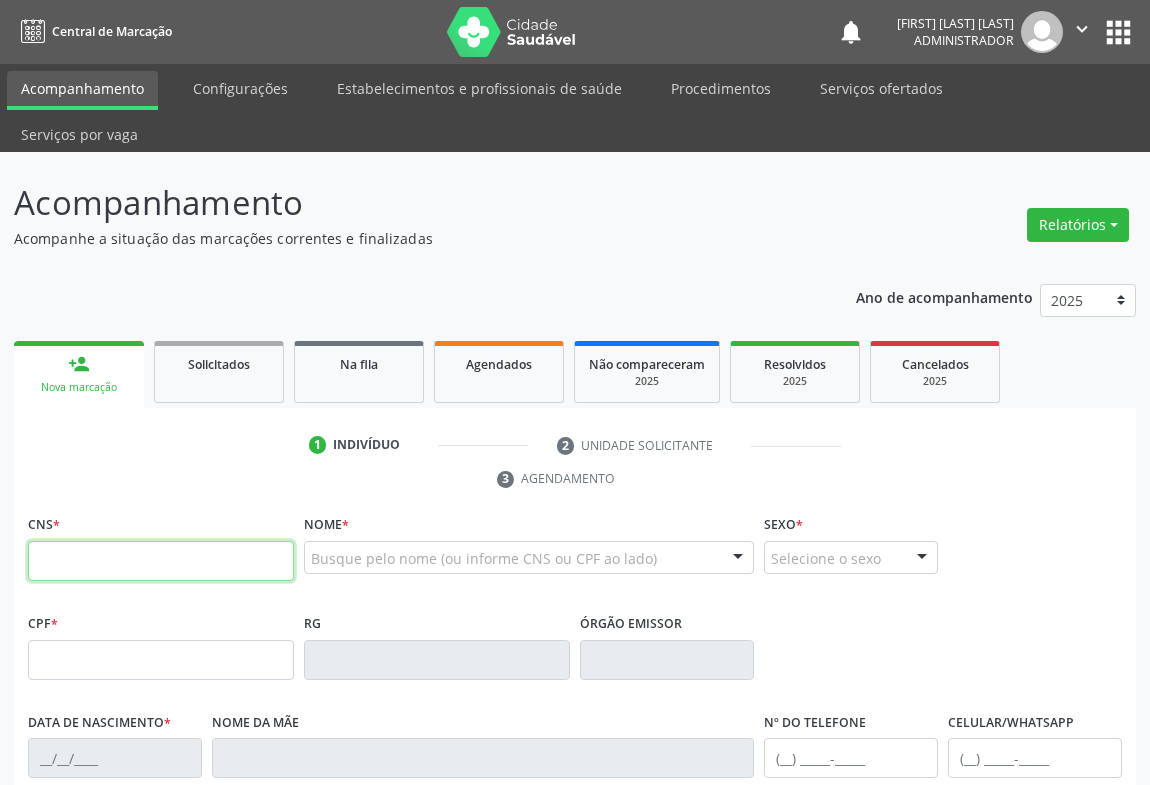 click at bounding box center (161, 561) 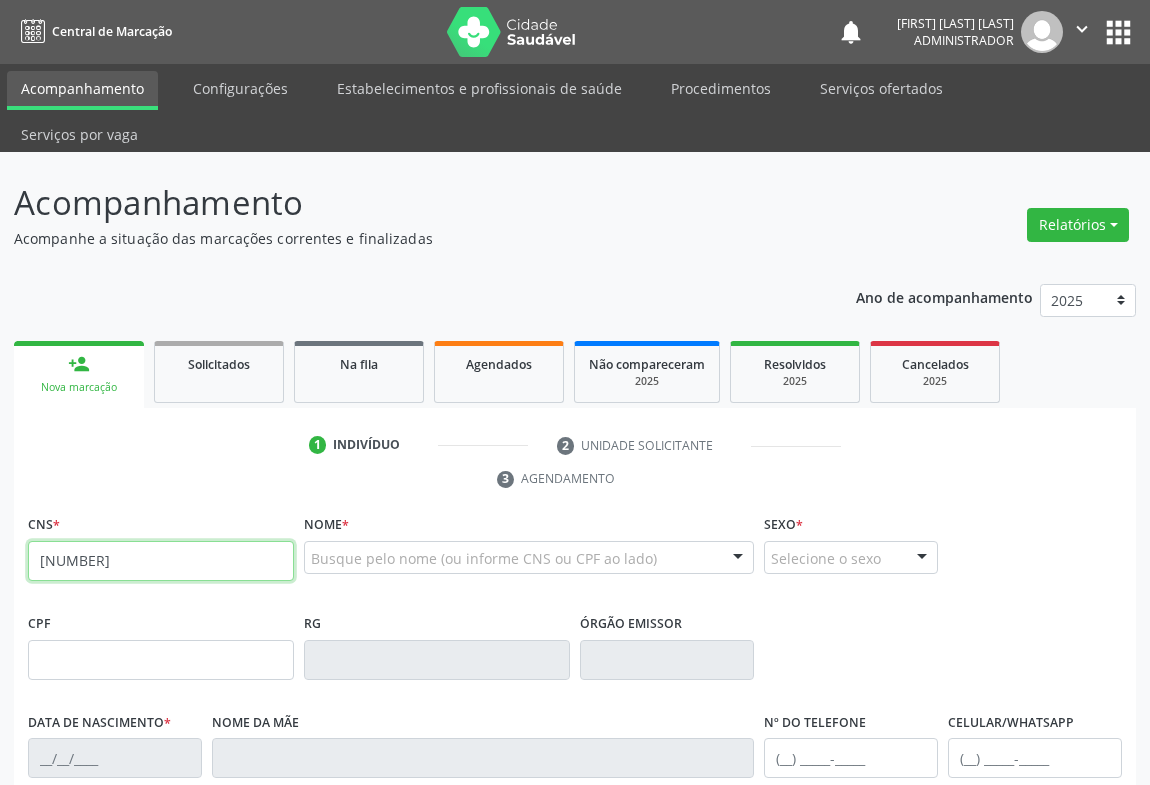 type on "[NUMBER]" 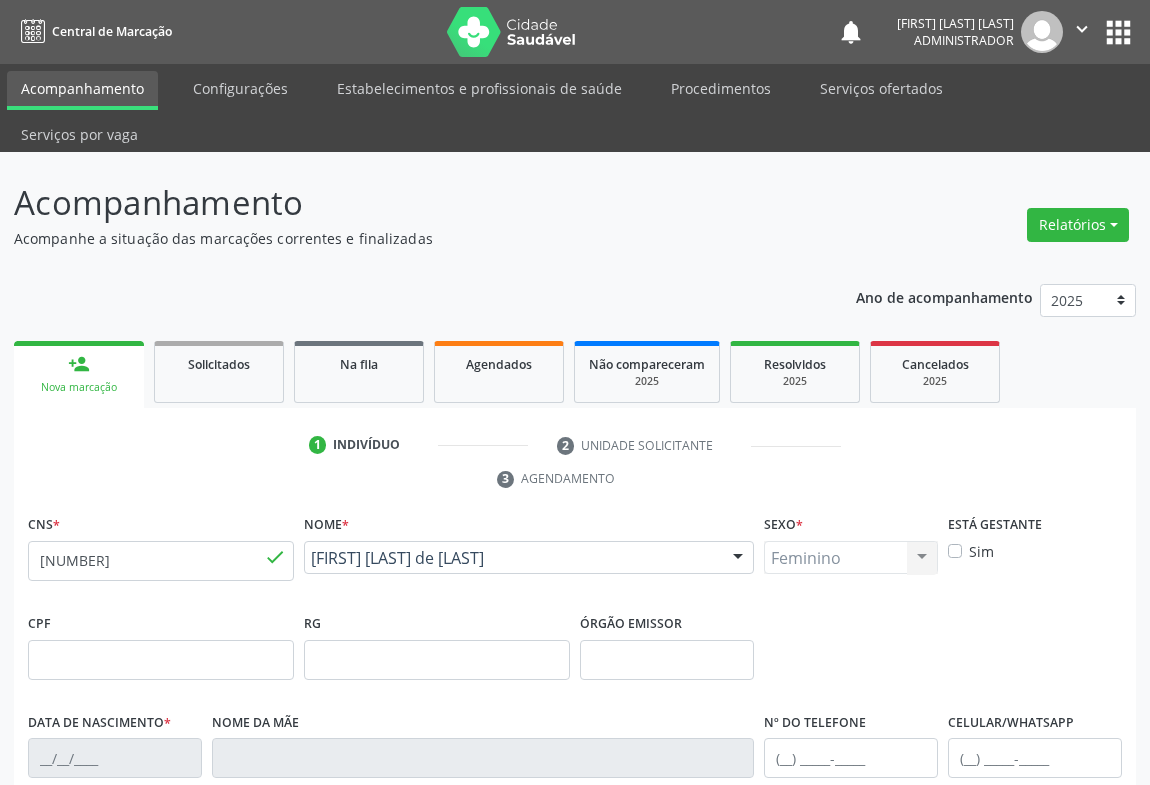 type on "[NUMBER]" 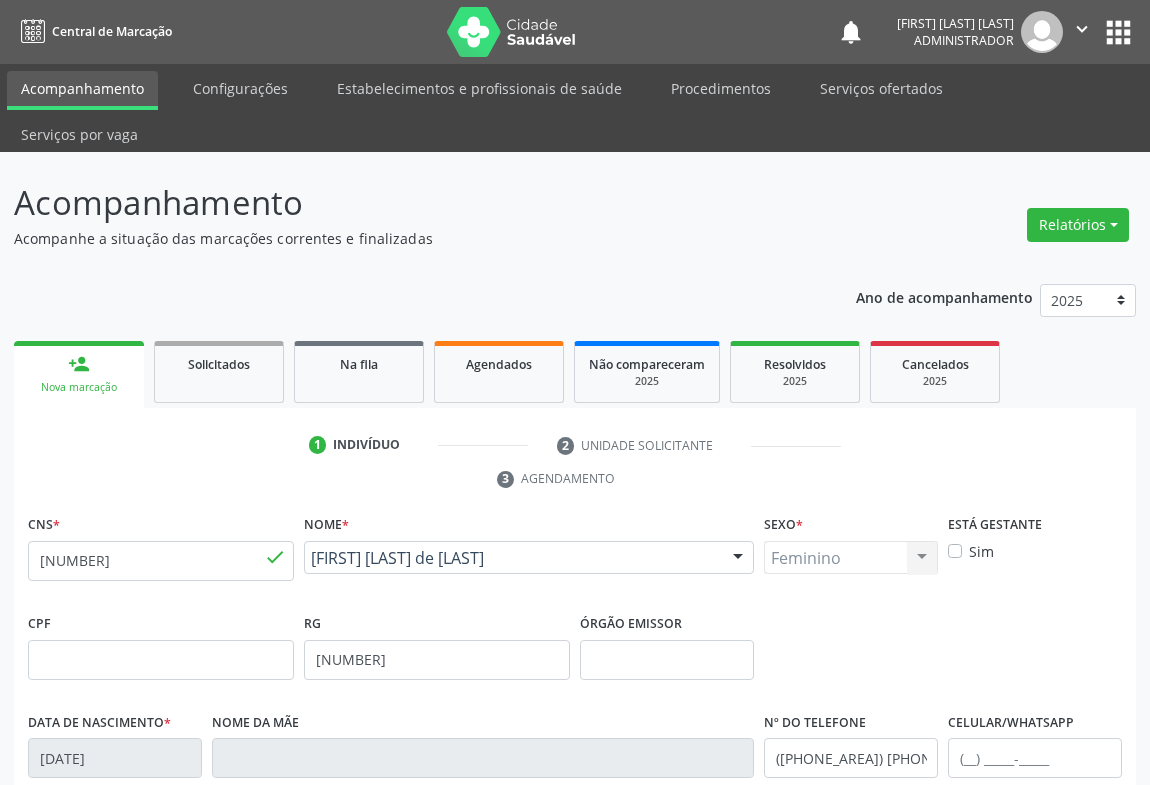 scroll, scrollTop: 331, scrollLeft: 0, axis: vertical 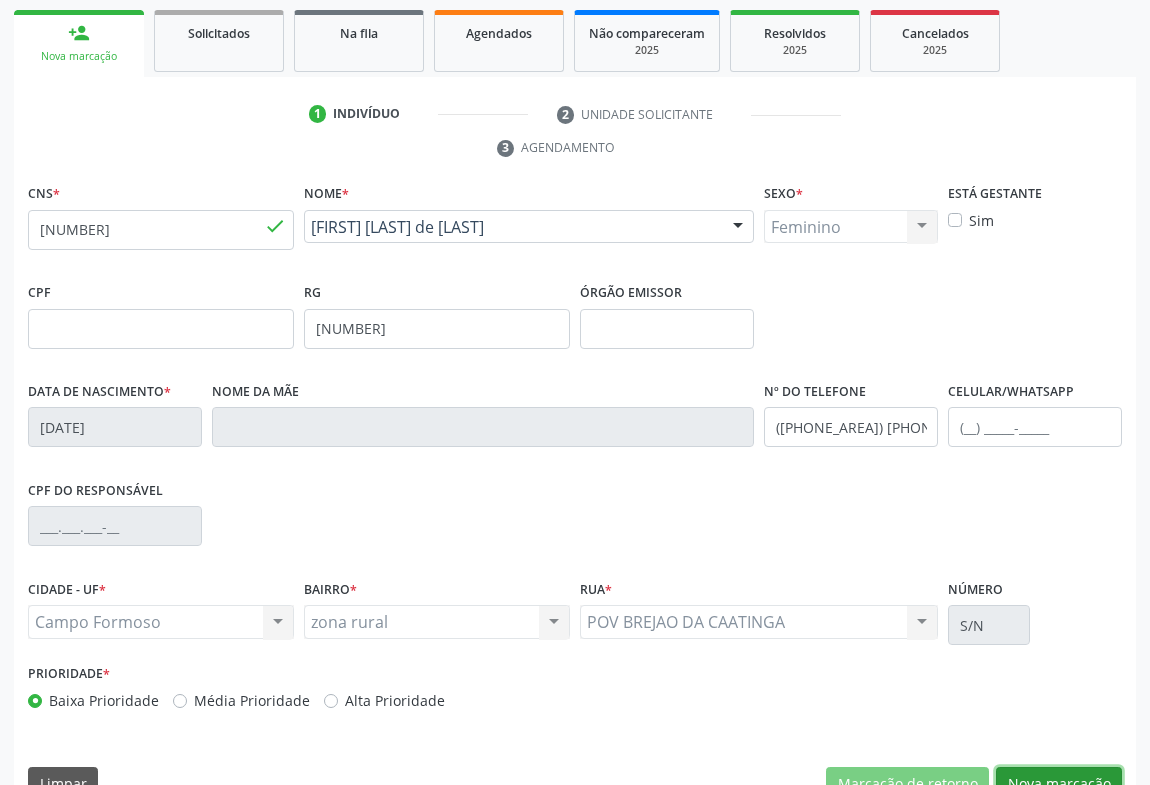 click on "Nova marcação" at bounding box center [1059, 784] 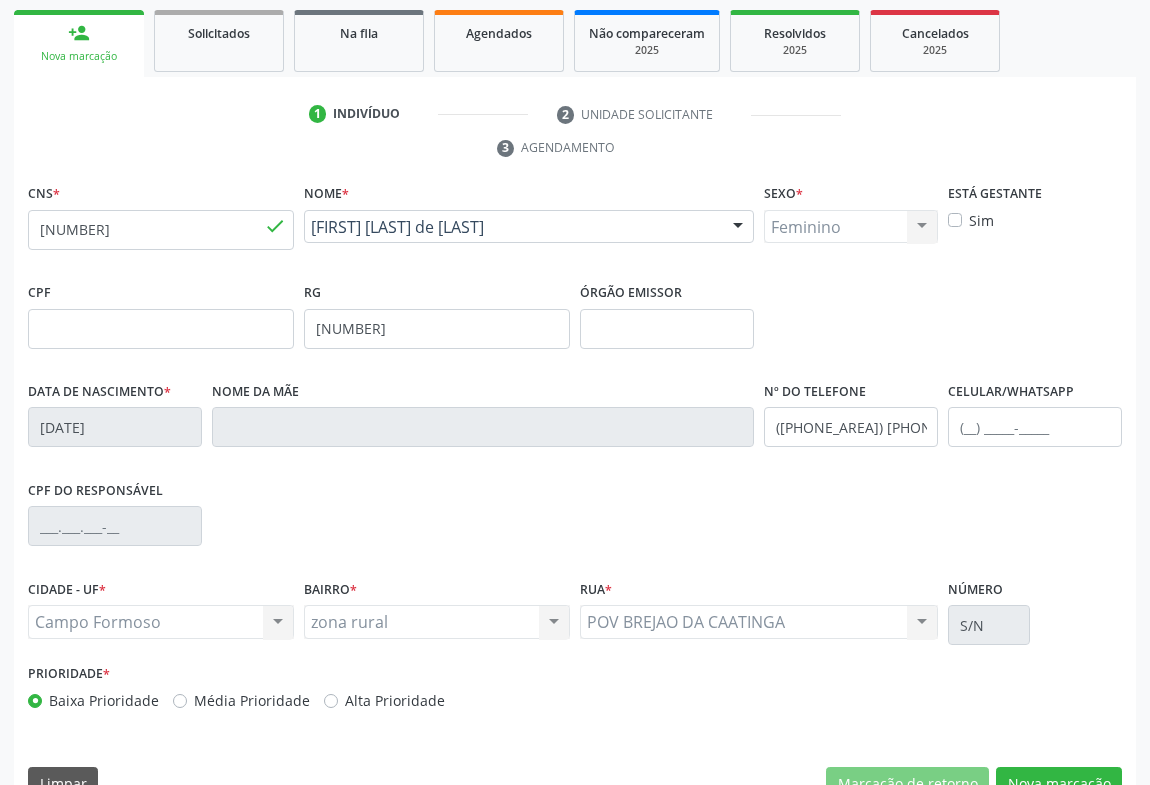scroll, scrollTop: 152, scrollLeft: 0, axis: vertical 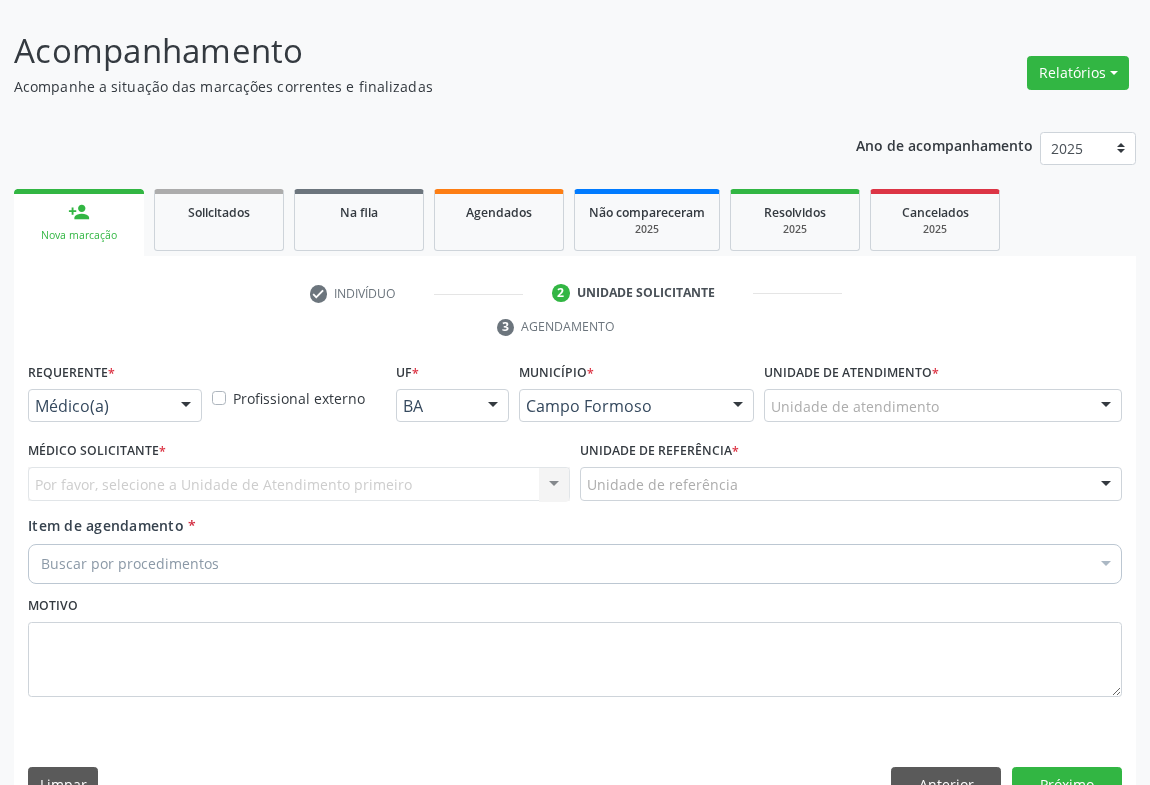 click at bounding box center (186, 407) 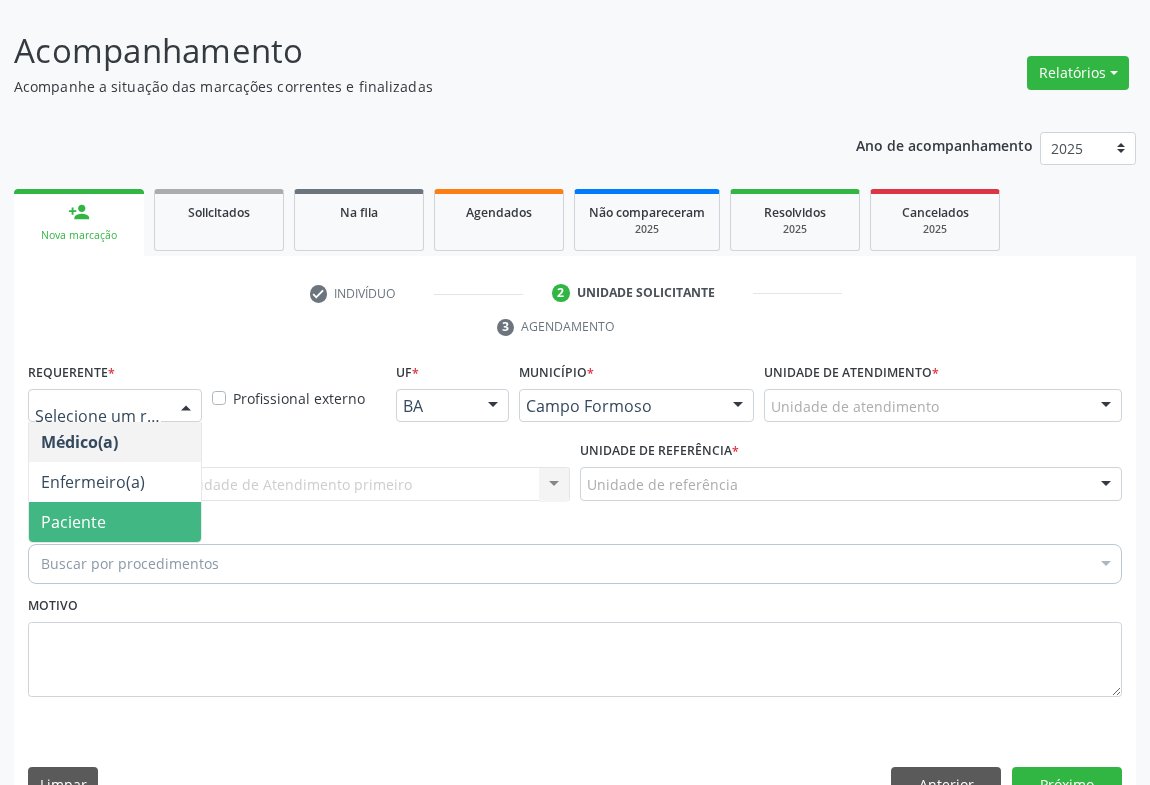 click on "Paciente" at bounding box center (115, 522) 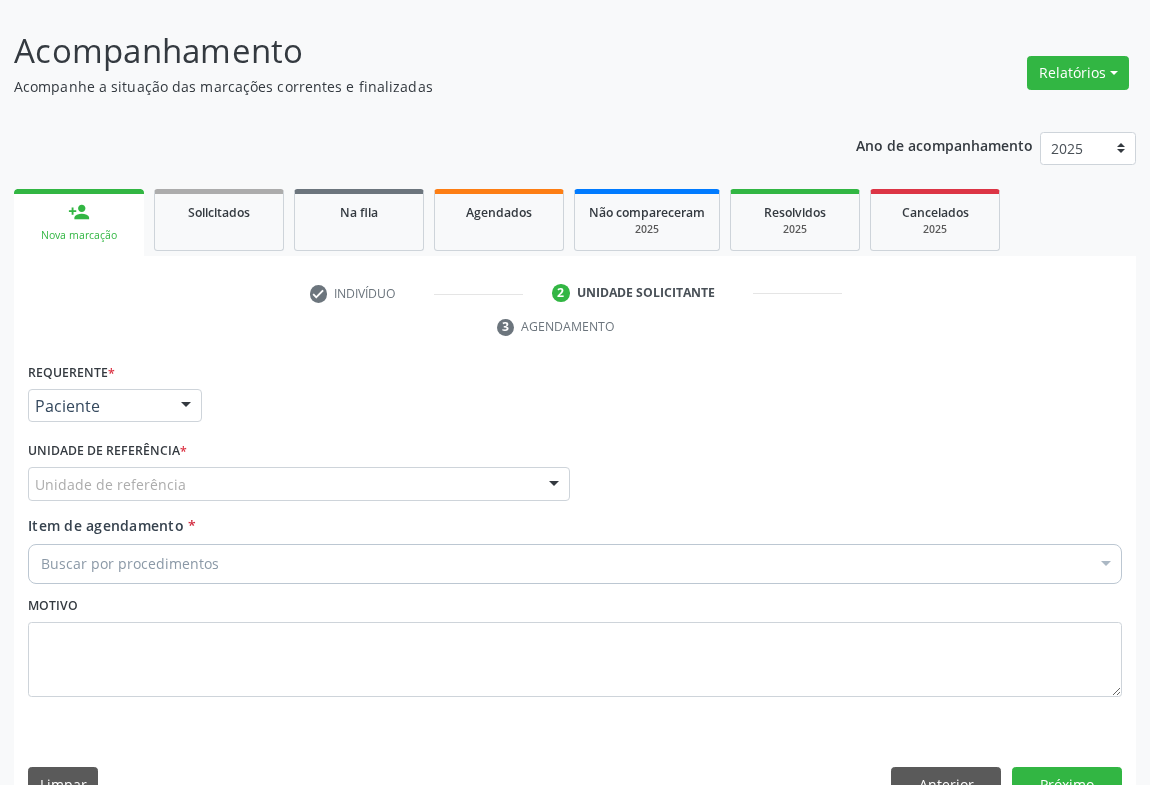 click at bounding box center (554, 485) 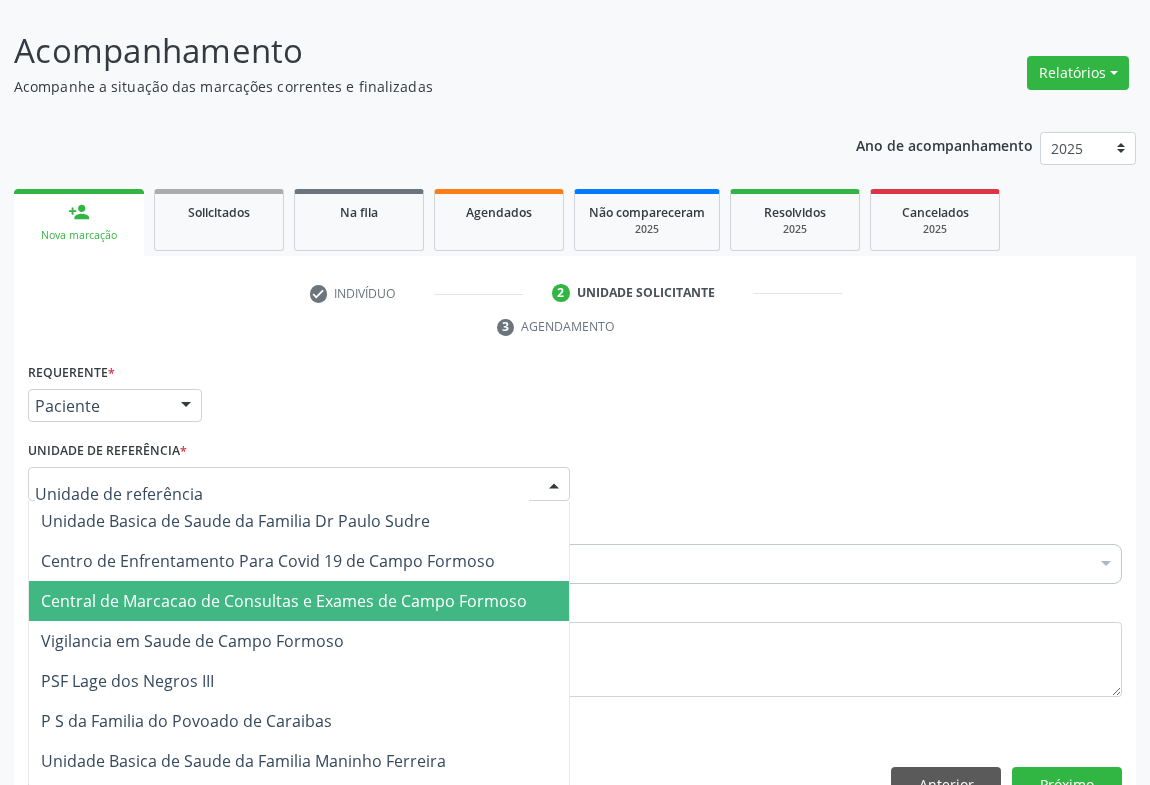 click on "Central de Marcacao de Consultas e Exames de Campo Formoso" at bounding box center (284, 601) 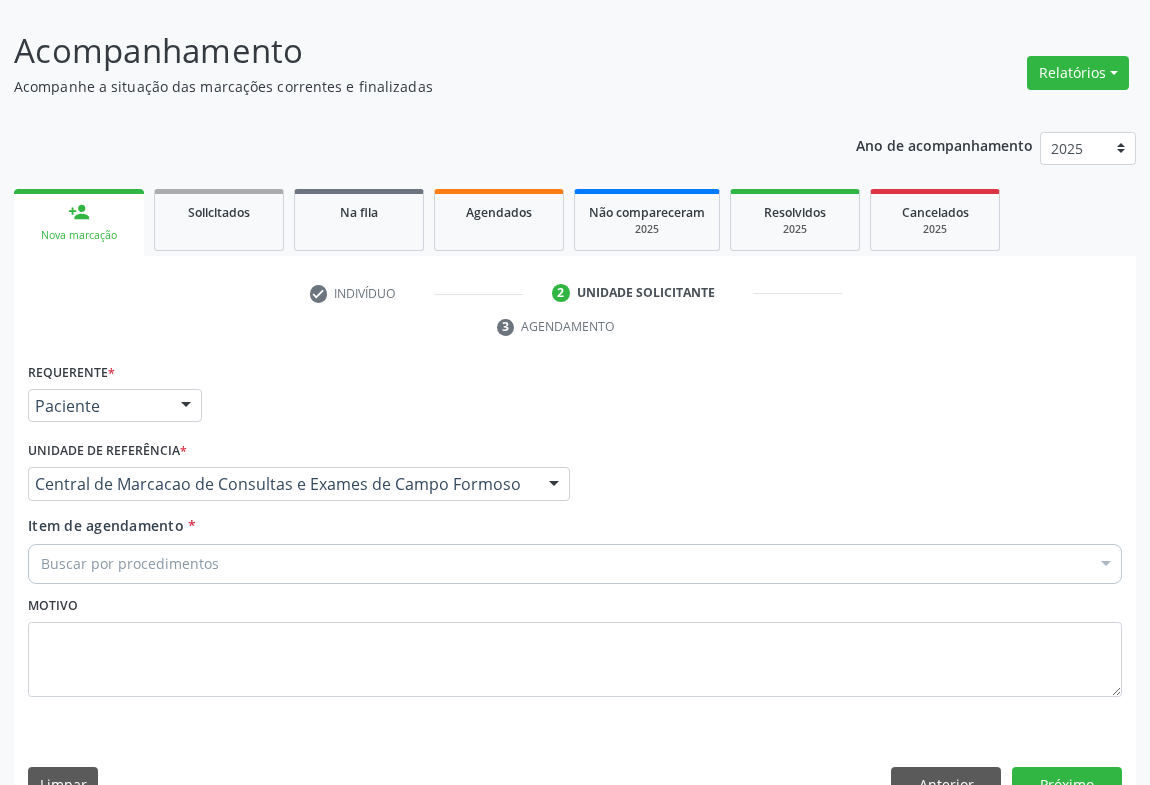 click on "Buscar por procedimentos" at bounding box center (575, 564) 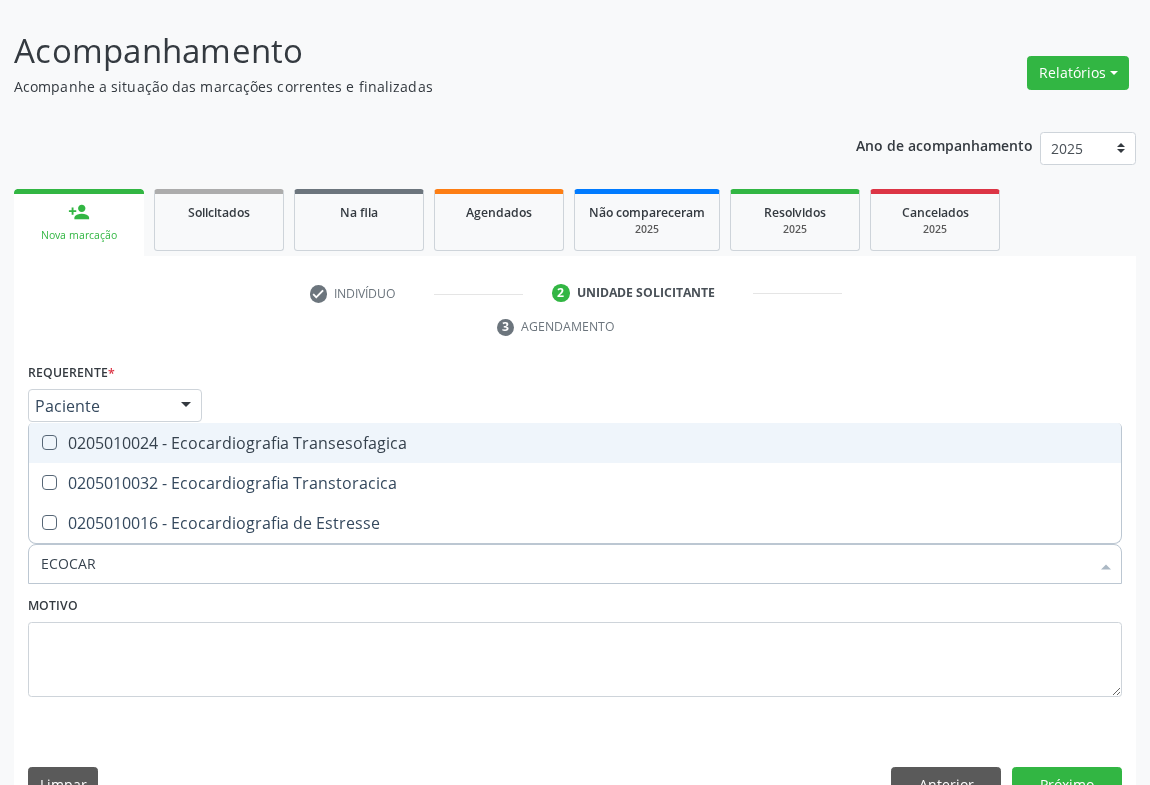 type on "ECOCARD" 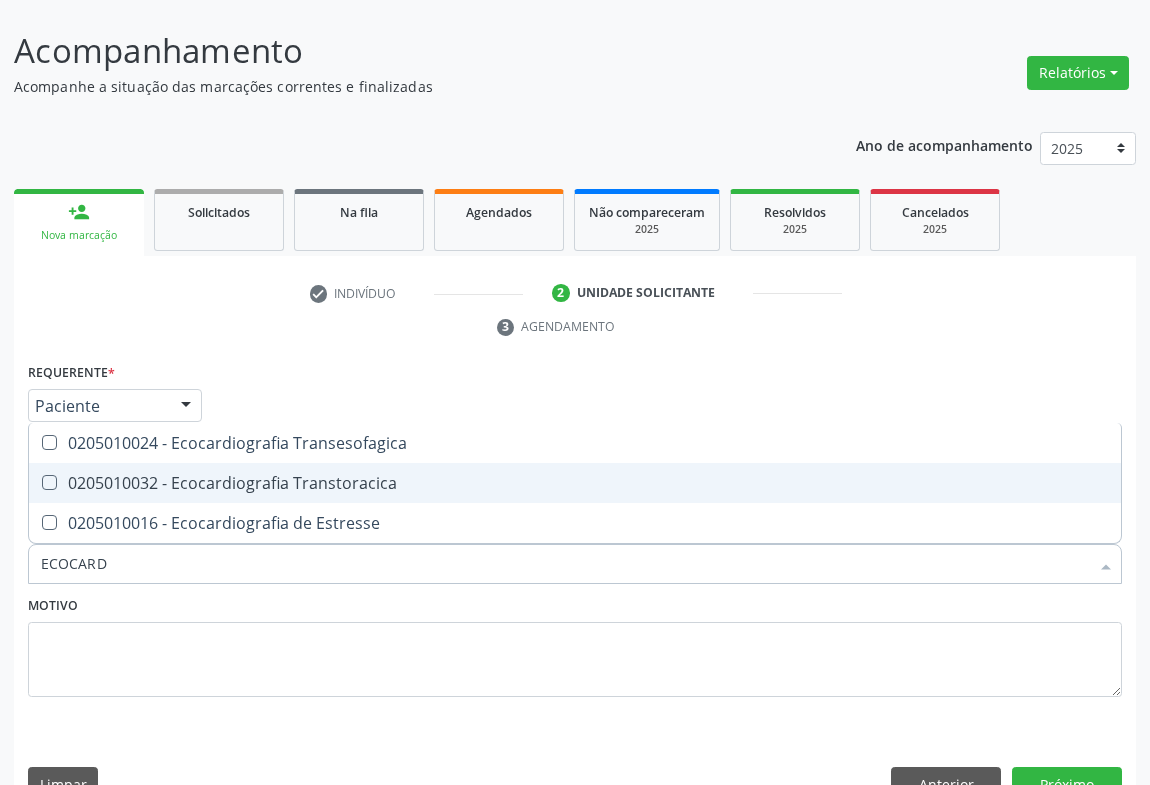 click on "0205010032 - Ecocardiografia Transtoracica" at bounding box center (575, 483) 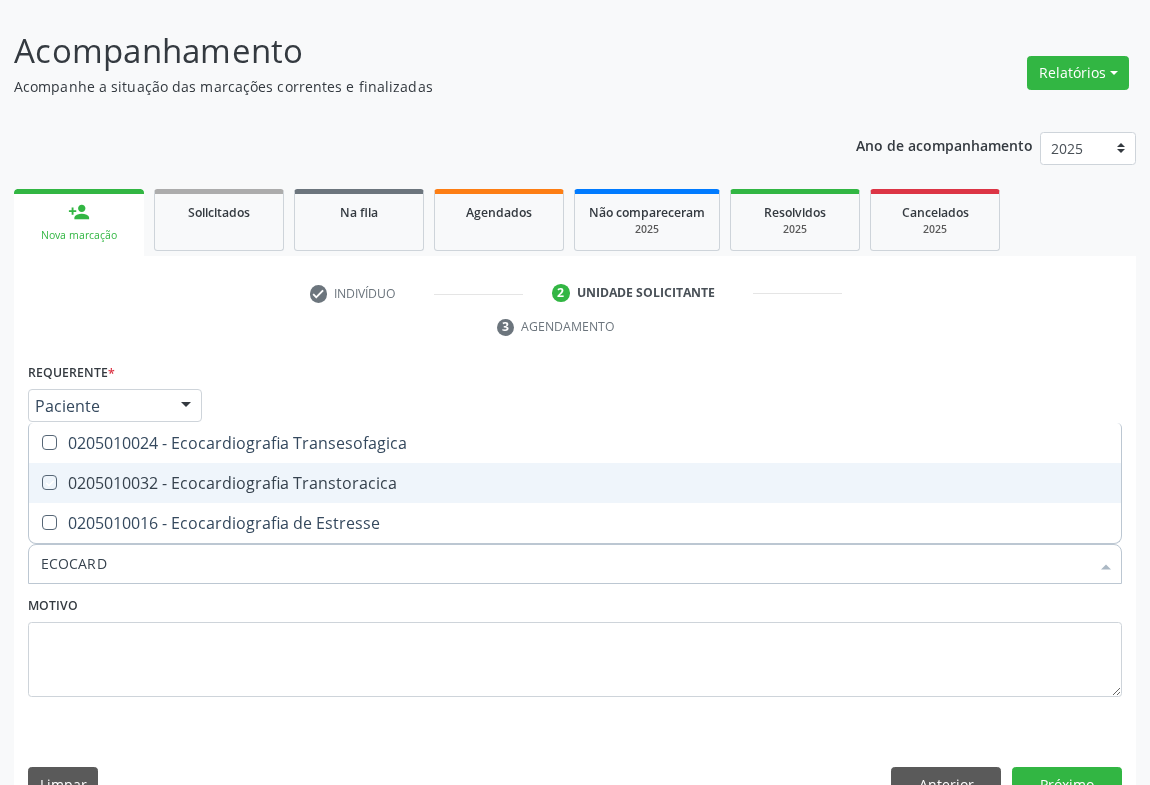 checkbox on "true" 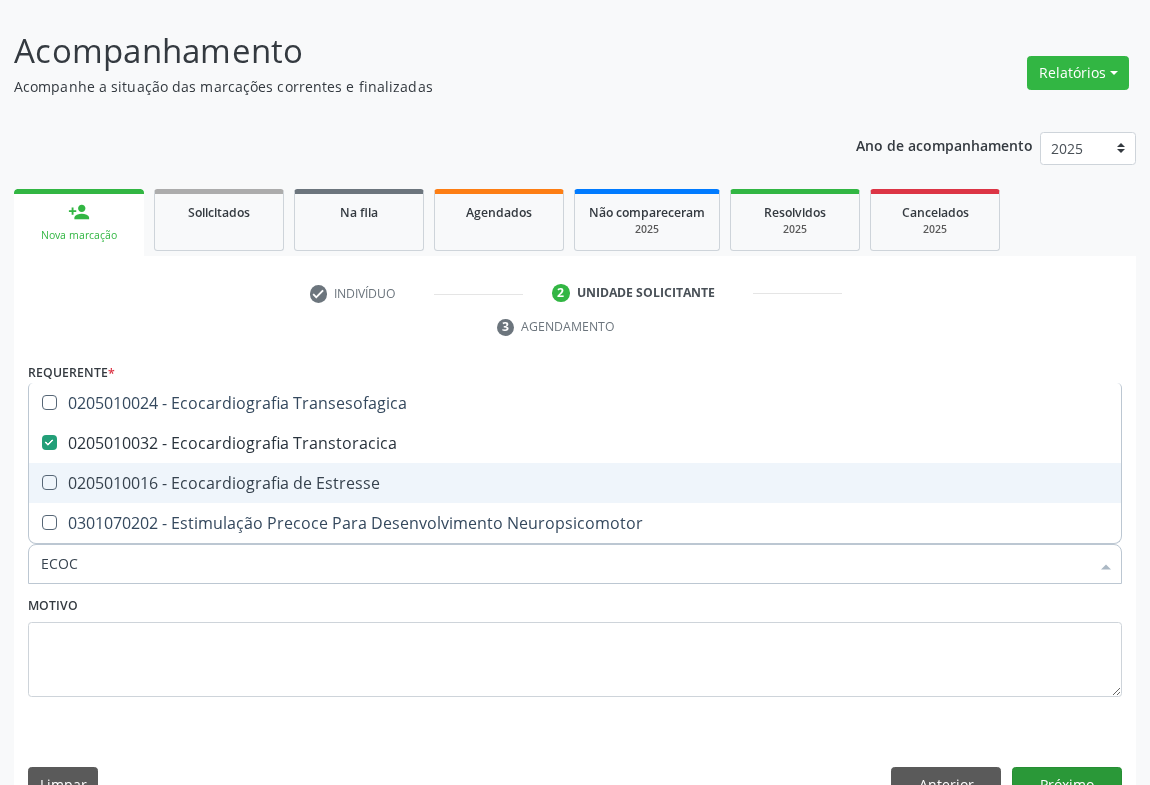 type on "ECO" 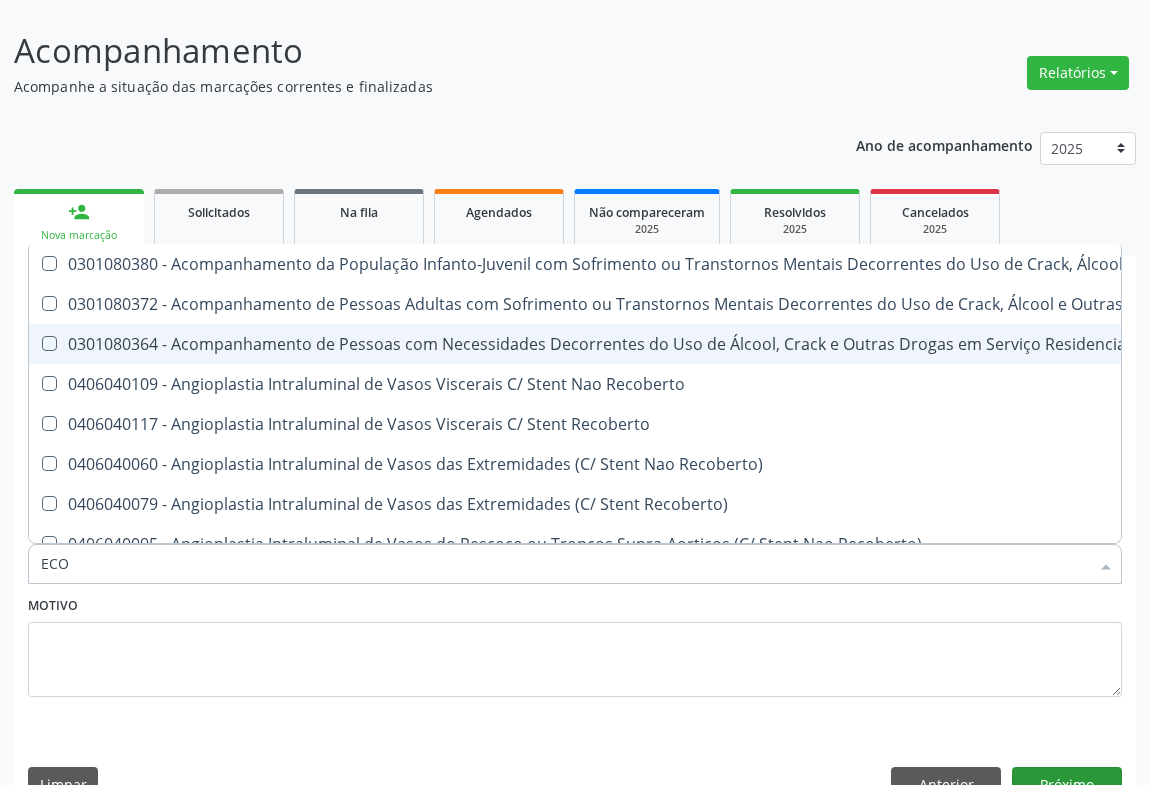 type on "EC" 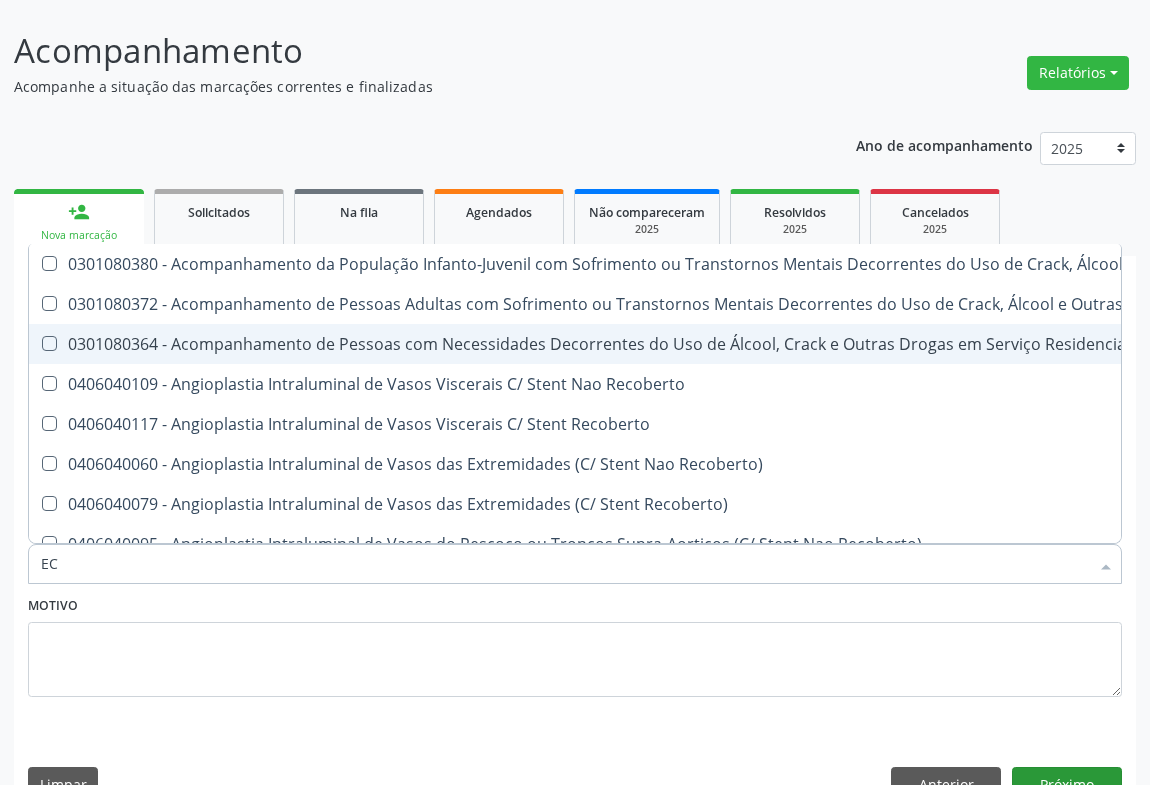 checkbox on "false" 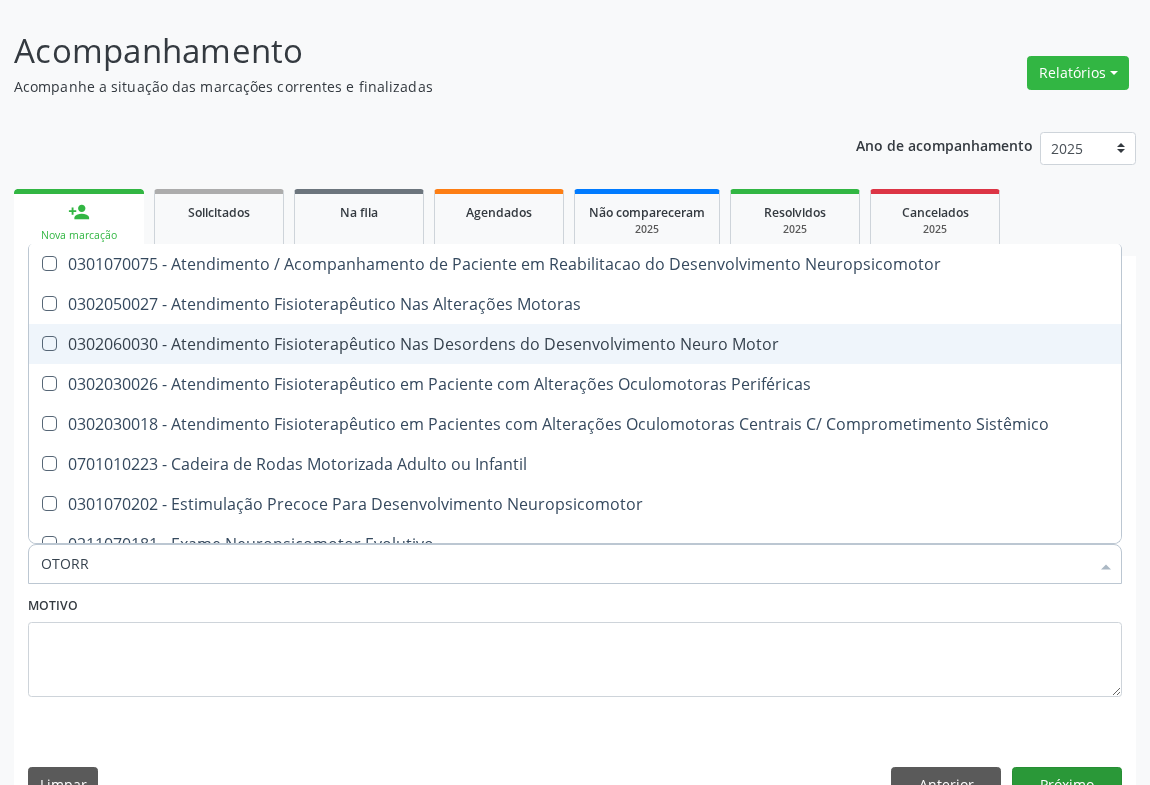 type on "OTORRI" 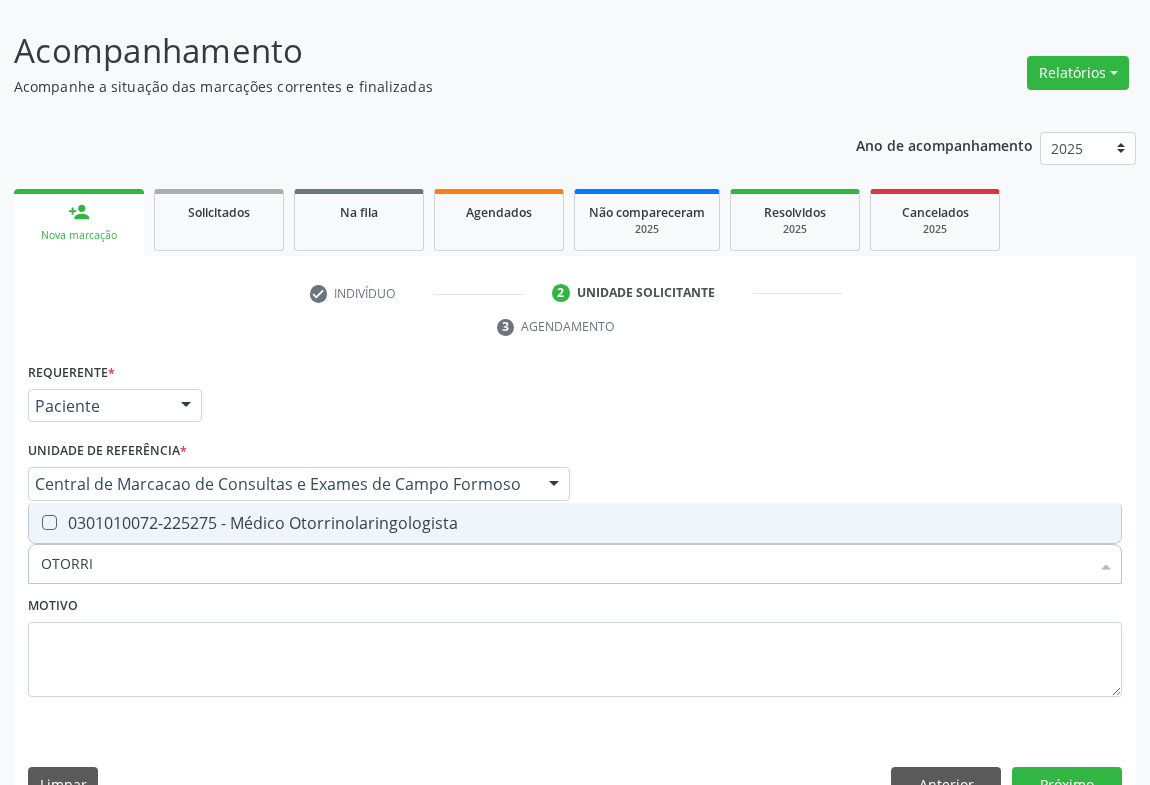 click on "0301010072-225275 - Médico Otorrinolaringologista" at bounding box center (575, 523) 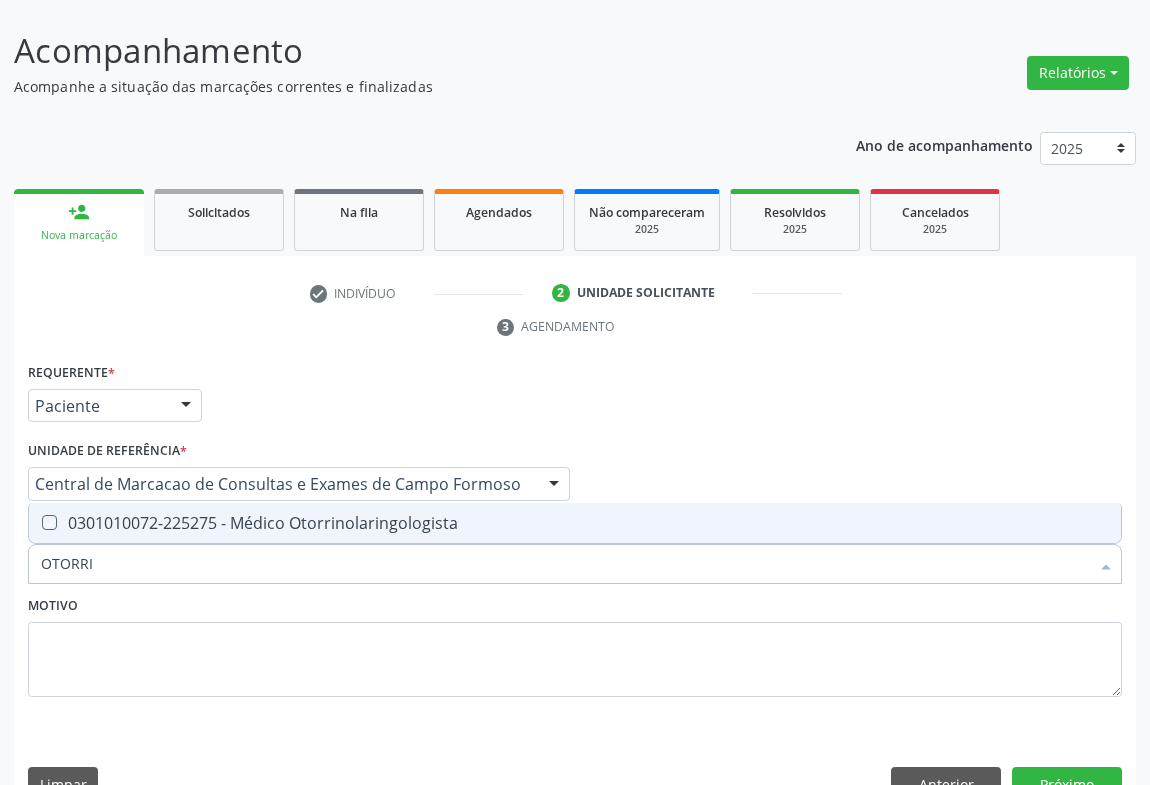 checkbox on "true" 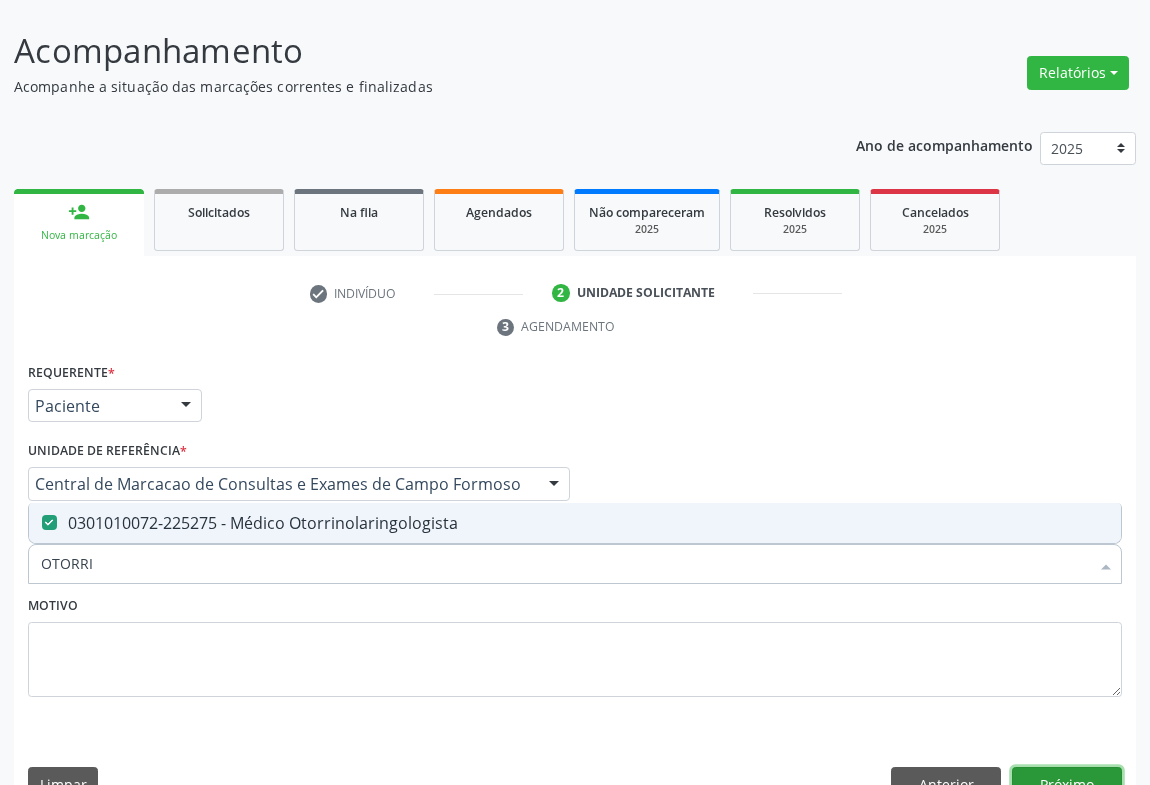 click on "Próximo" at bounding box center (1067, 784) 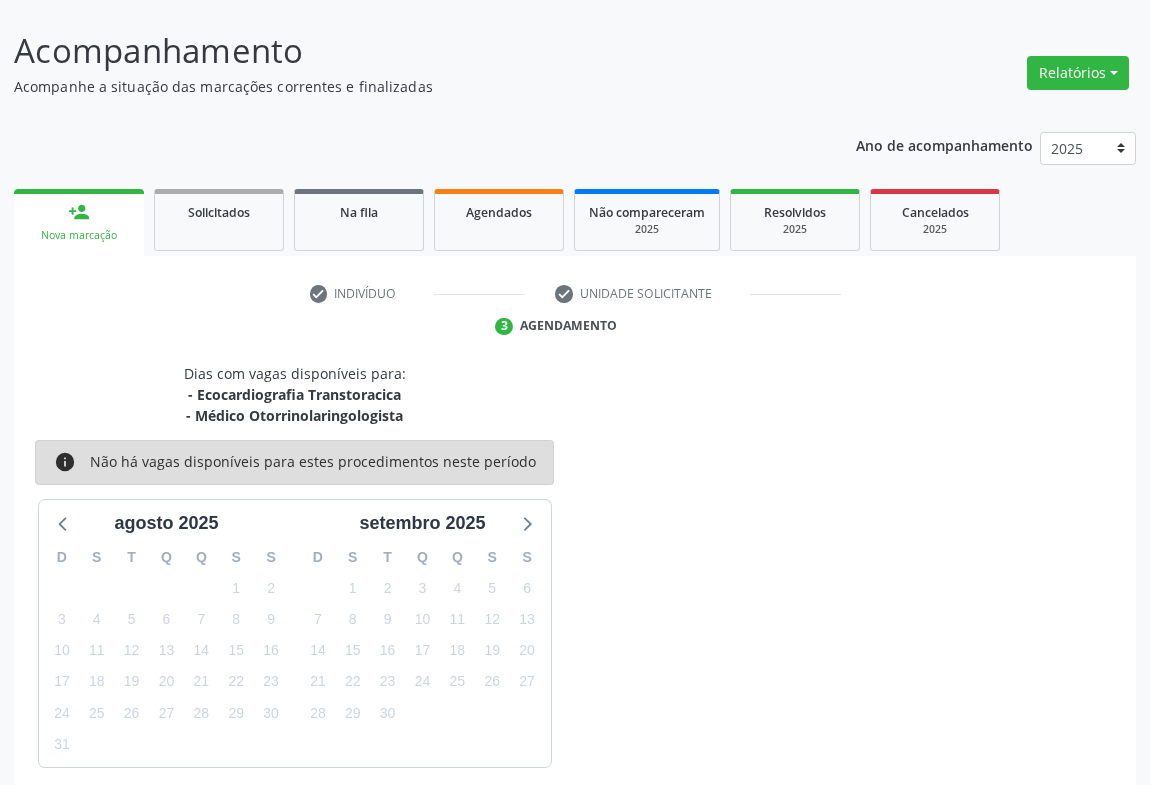scroll, scrollTop: 195, scrollLeft: 0, axis: vertical 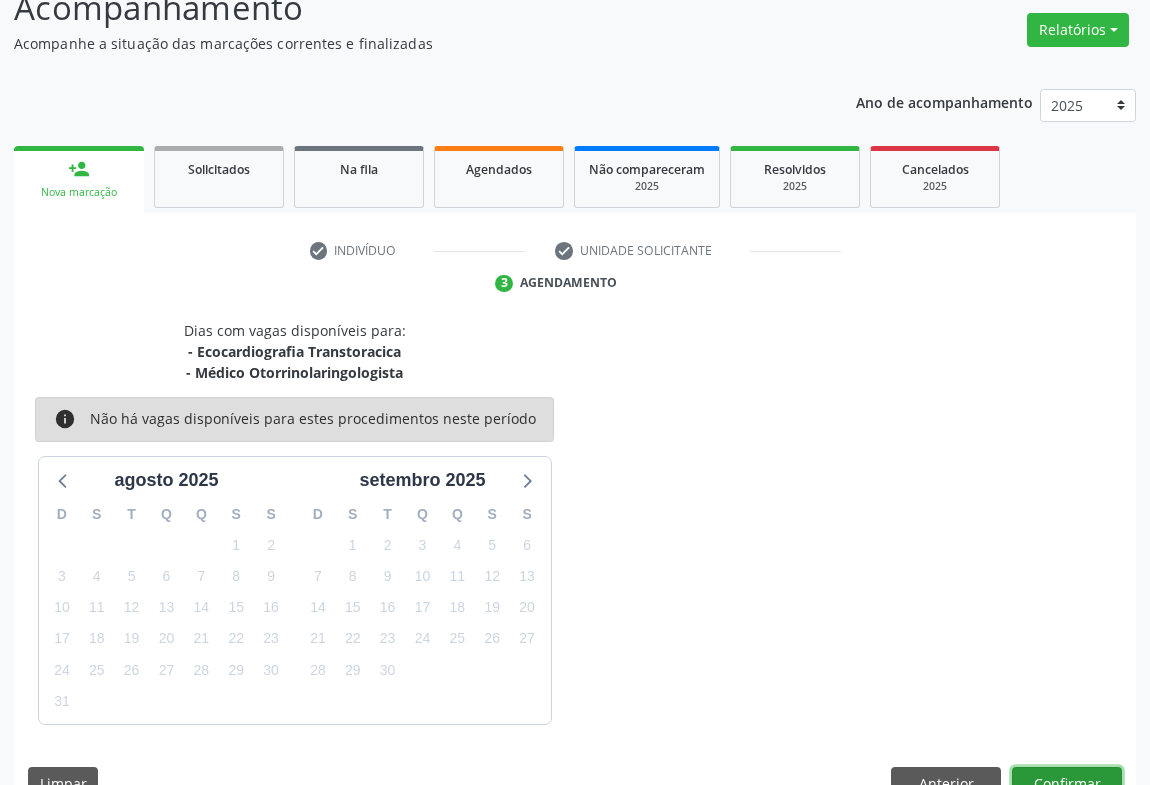 click on "Confirmar" at bounding box center (1067, 784) 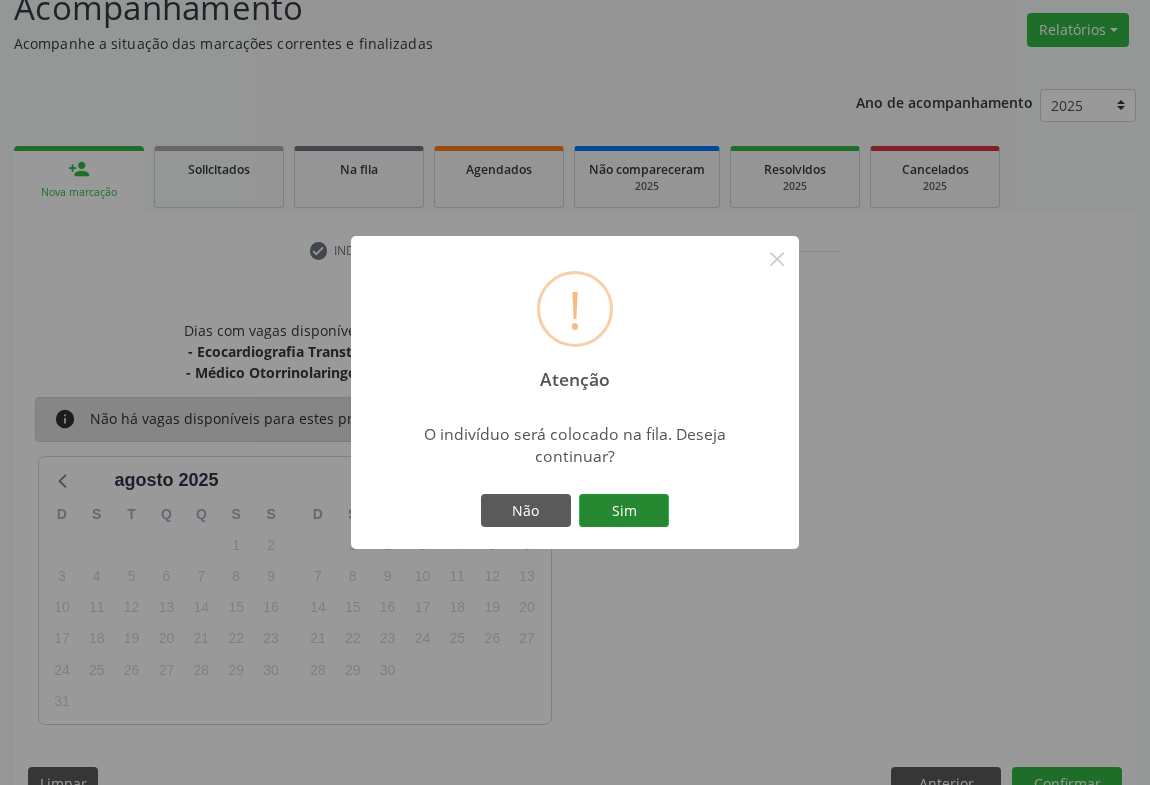click on "Sim" at bounding box center [624, 511] 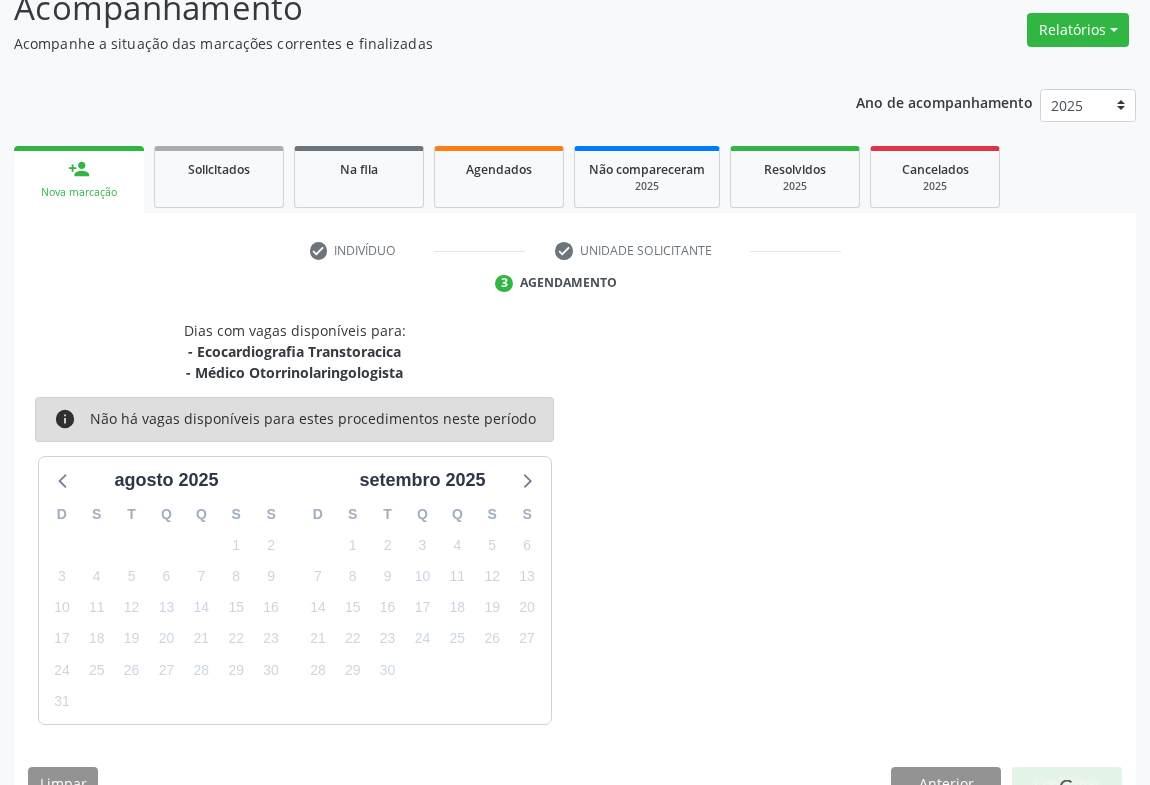 scroll, scrollTop: 0, scrollLeft: 0, axis: both 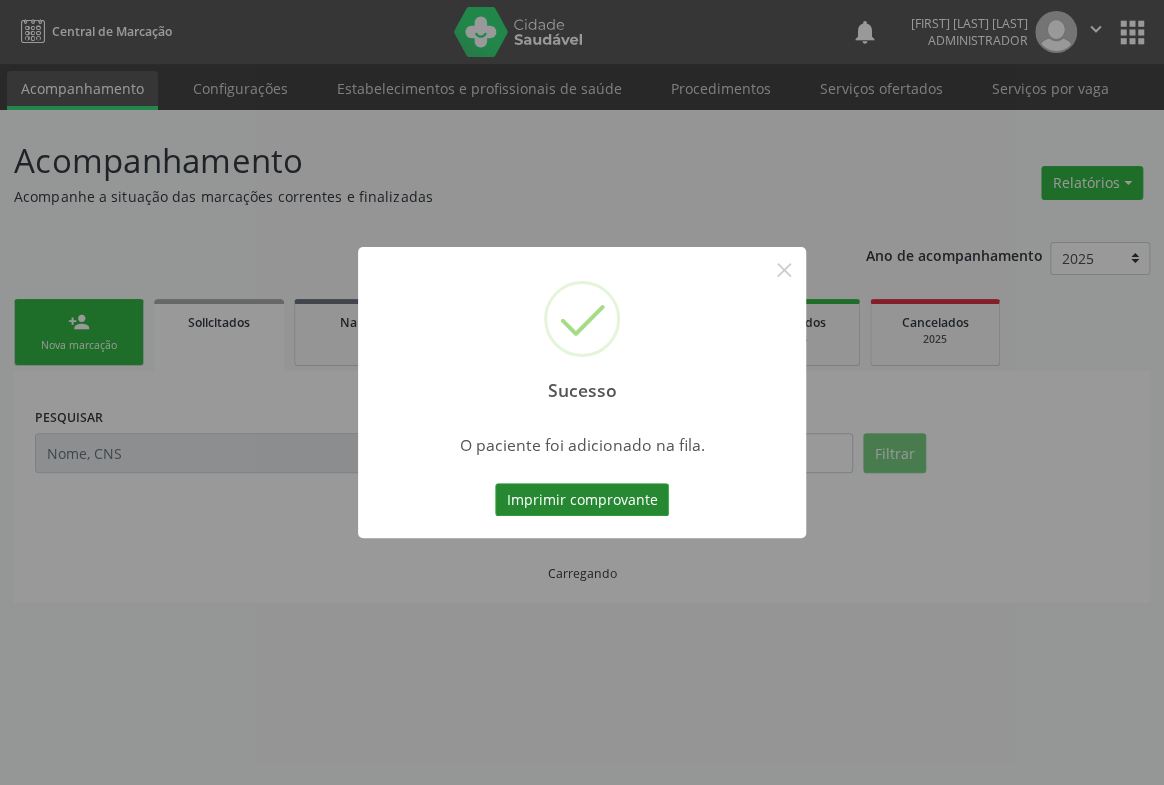 click on "Imprimir comprovante" at bounding box center (582, 500) 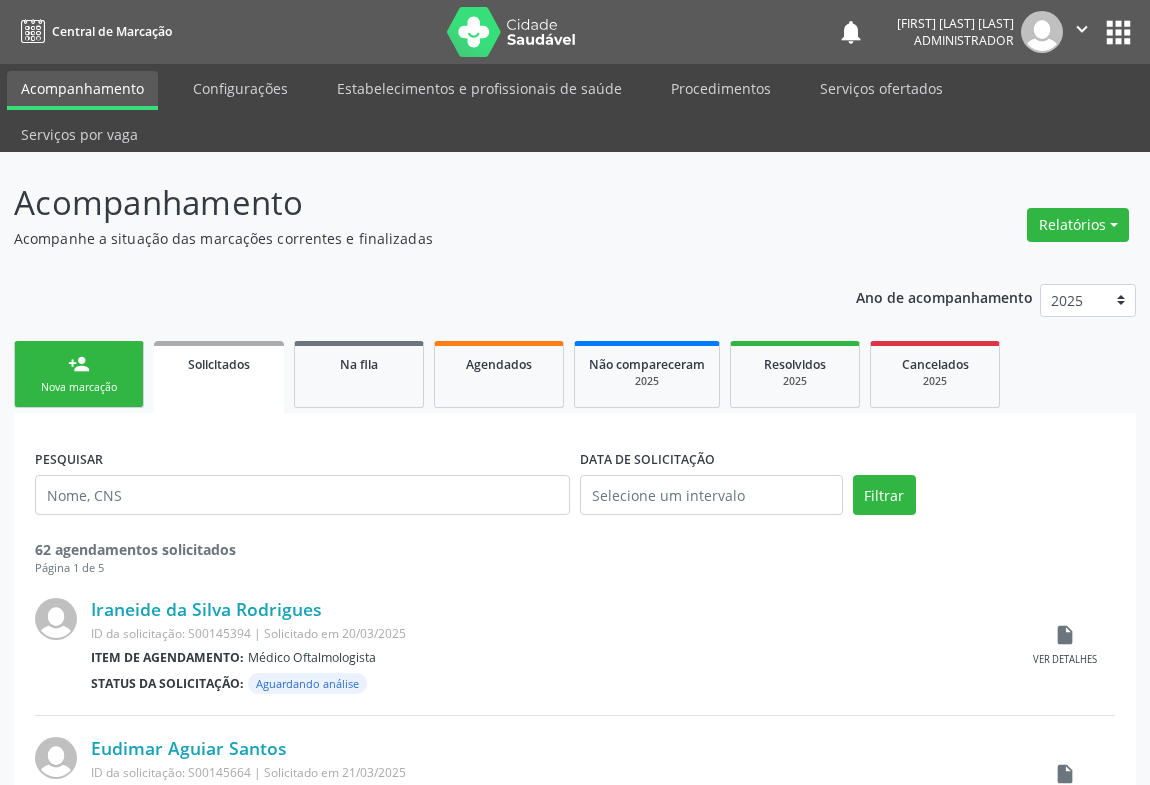 click on "person_add" at bounding box center [79, 364] 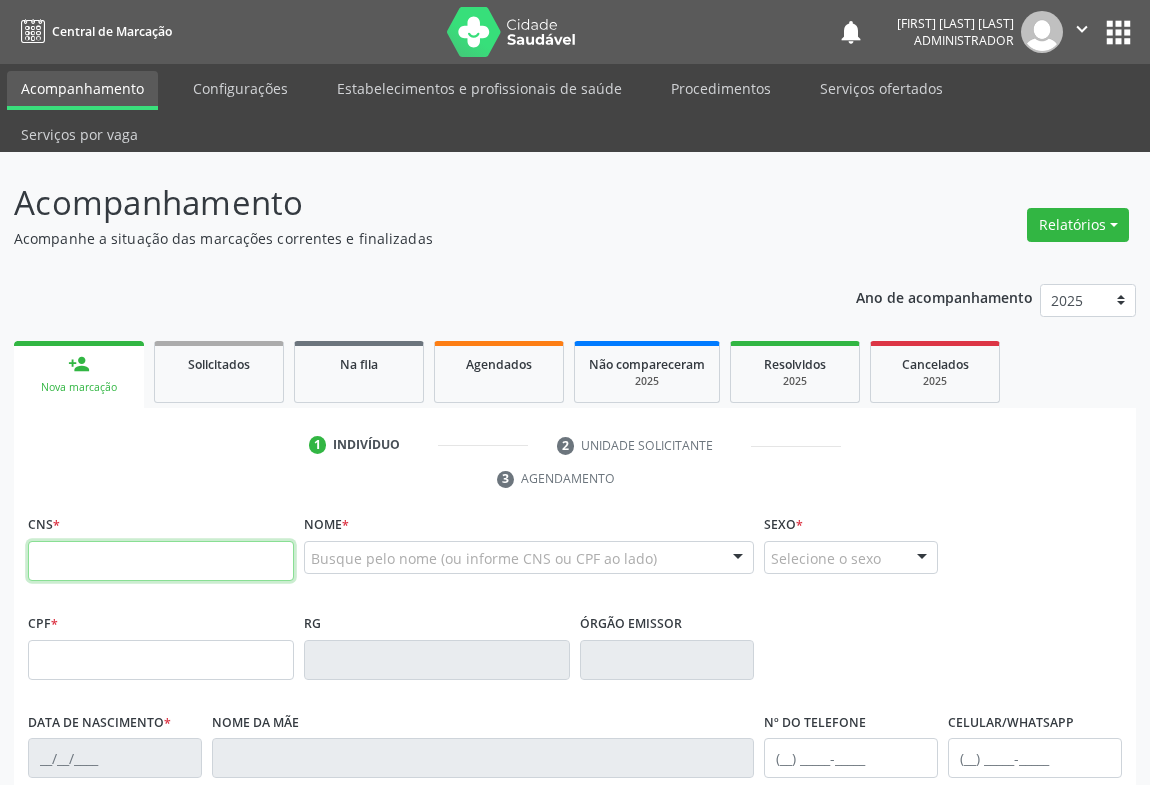 click at bounding box center [161, 561] 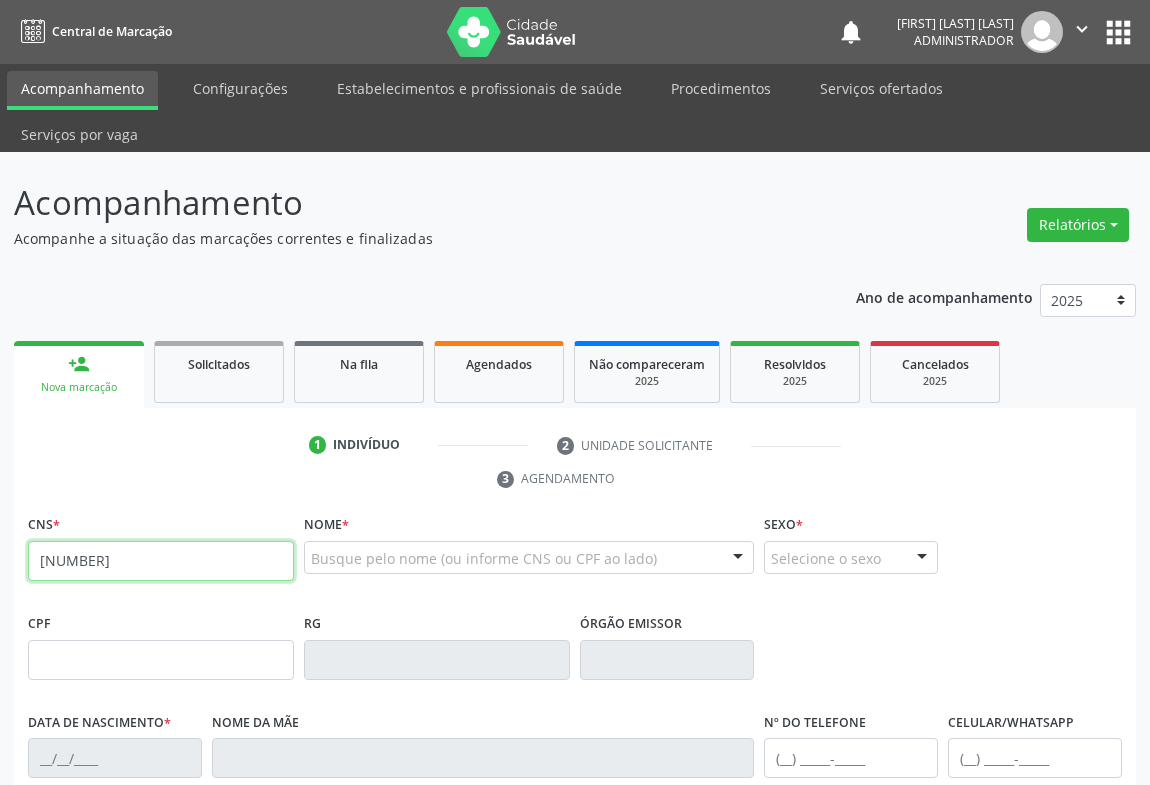 type on "[NUMBER]" 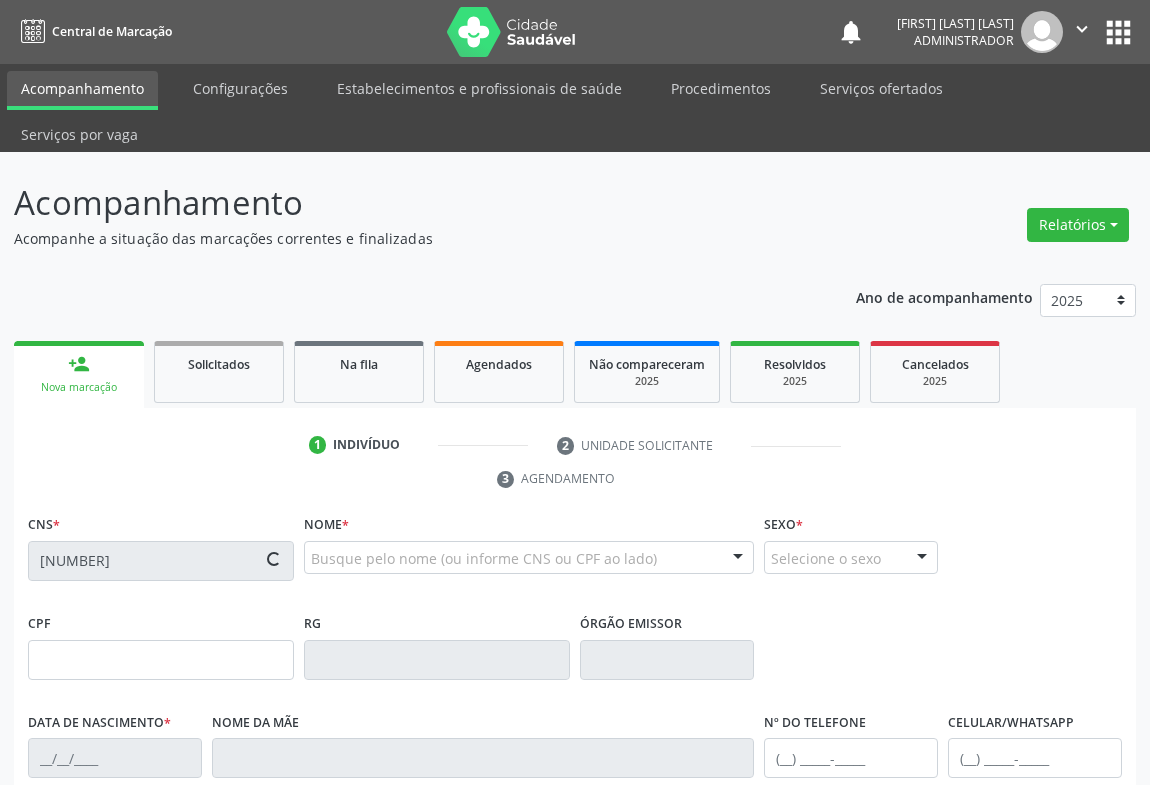 type on "[NUMBER]" 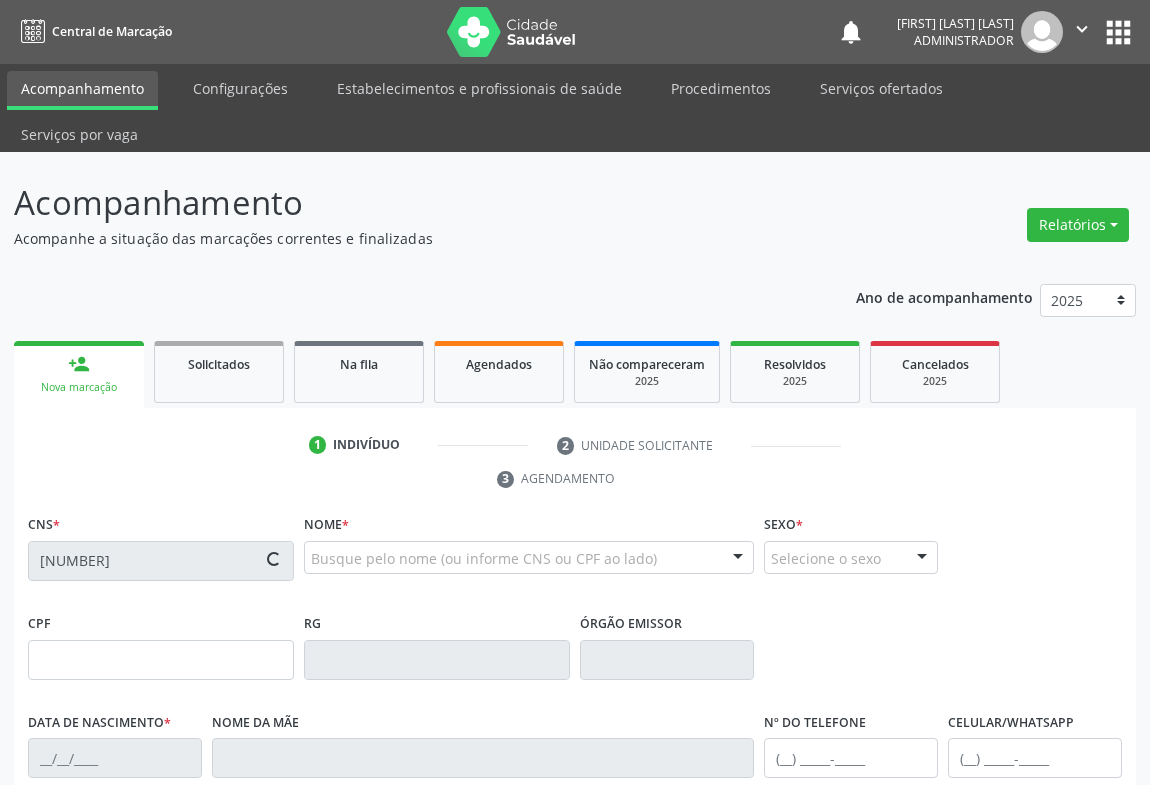 type on "[DATE]" 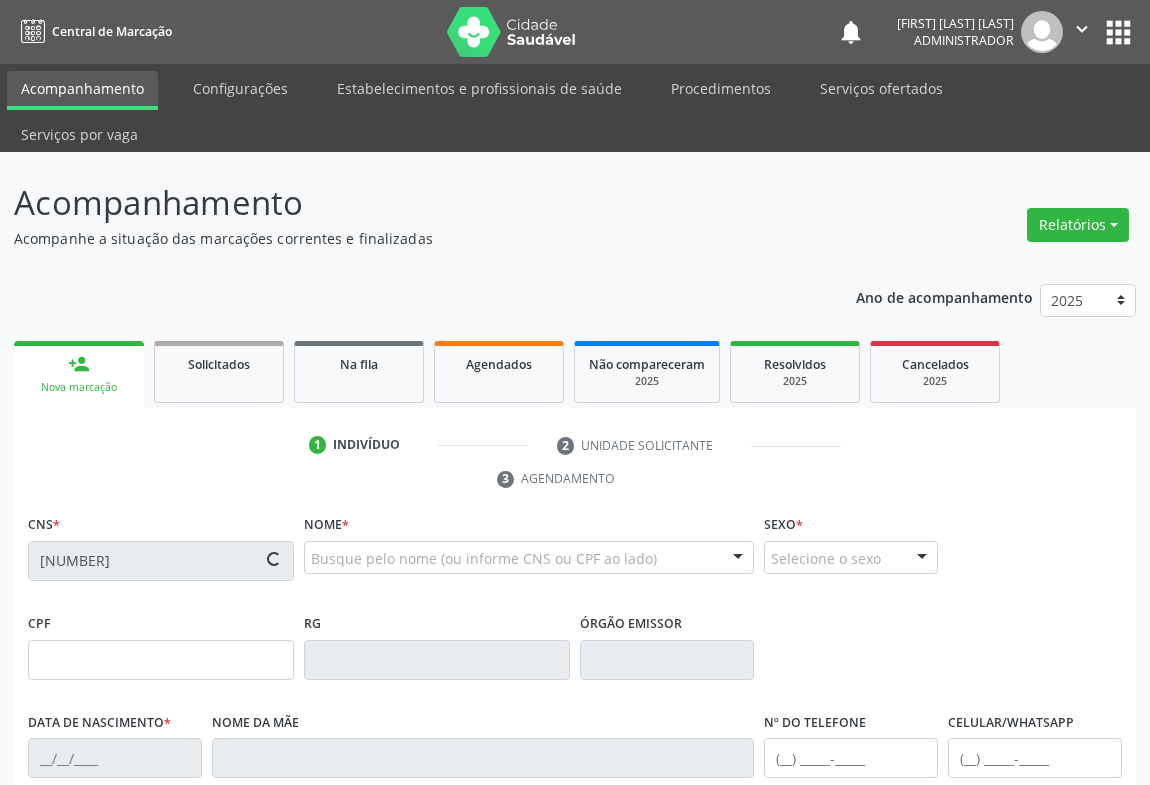 type on "([PHONE_AREA]) [PHONE]" 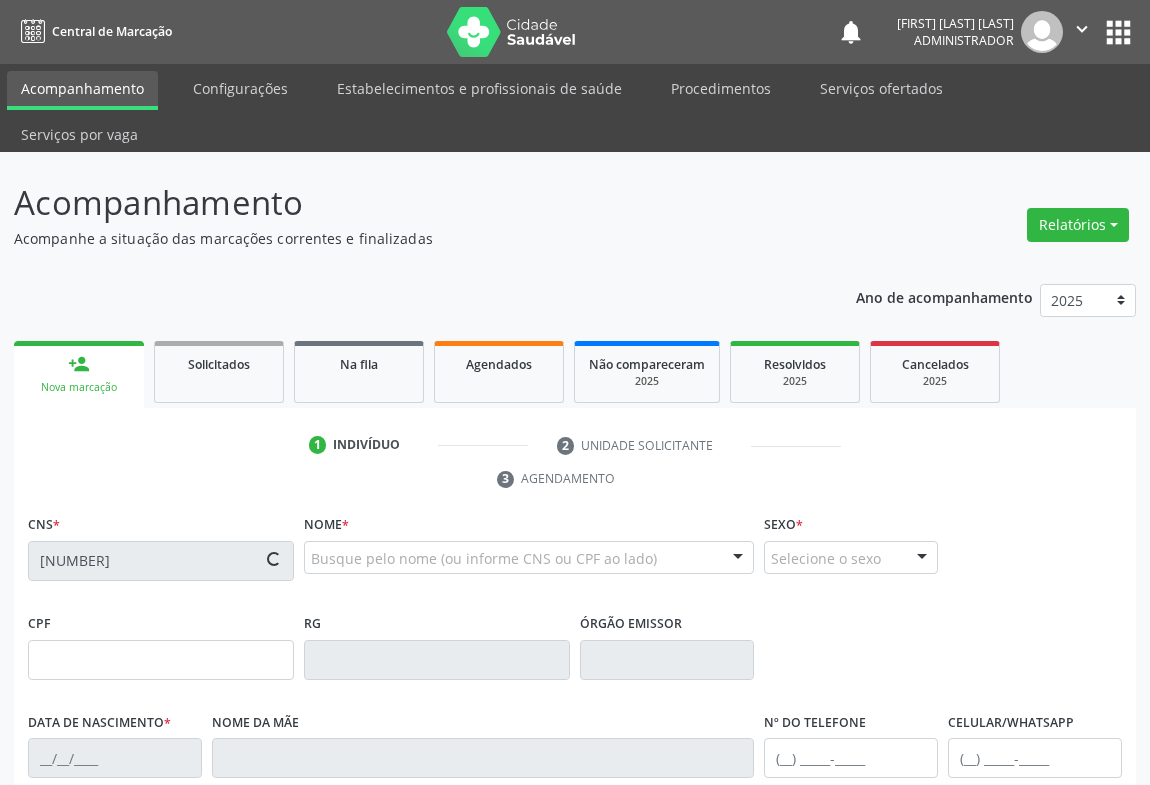 type on "[NUMBER]" 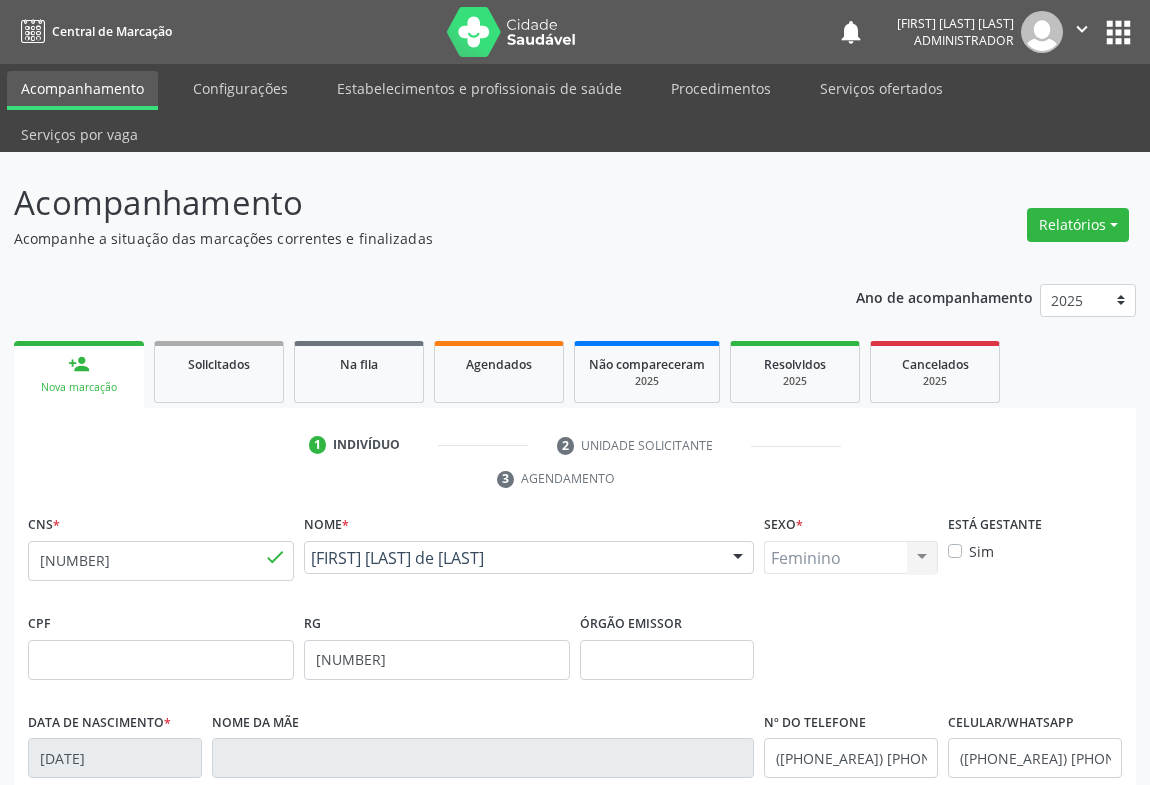 scroll, scrollTop: 331, scrollLeft: 0, axis: vertical 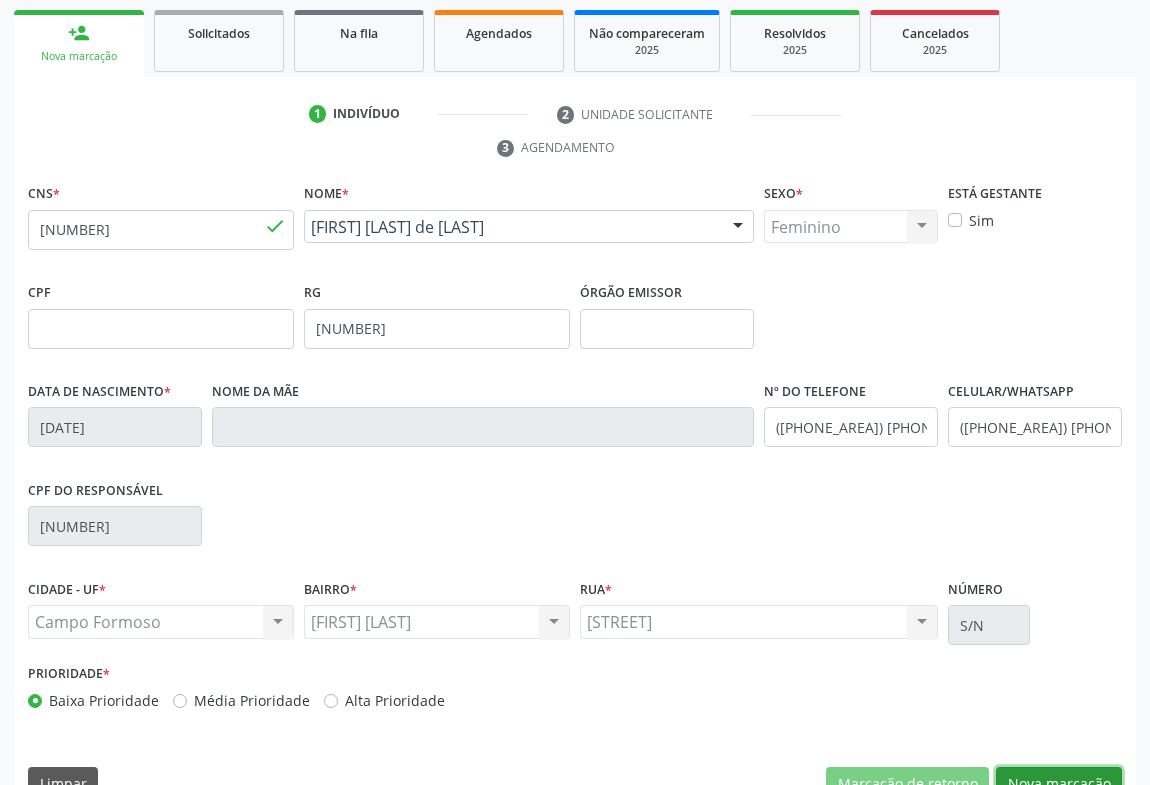 click on "Nova marcação" at bounding box center [1059, 784] 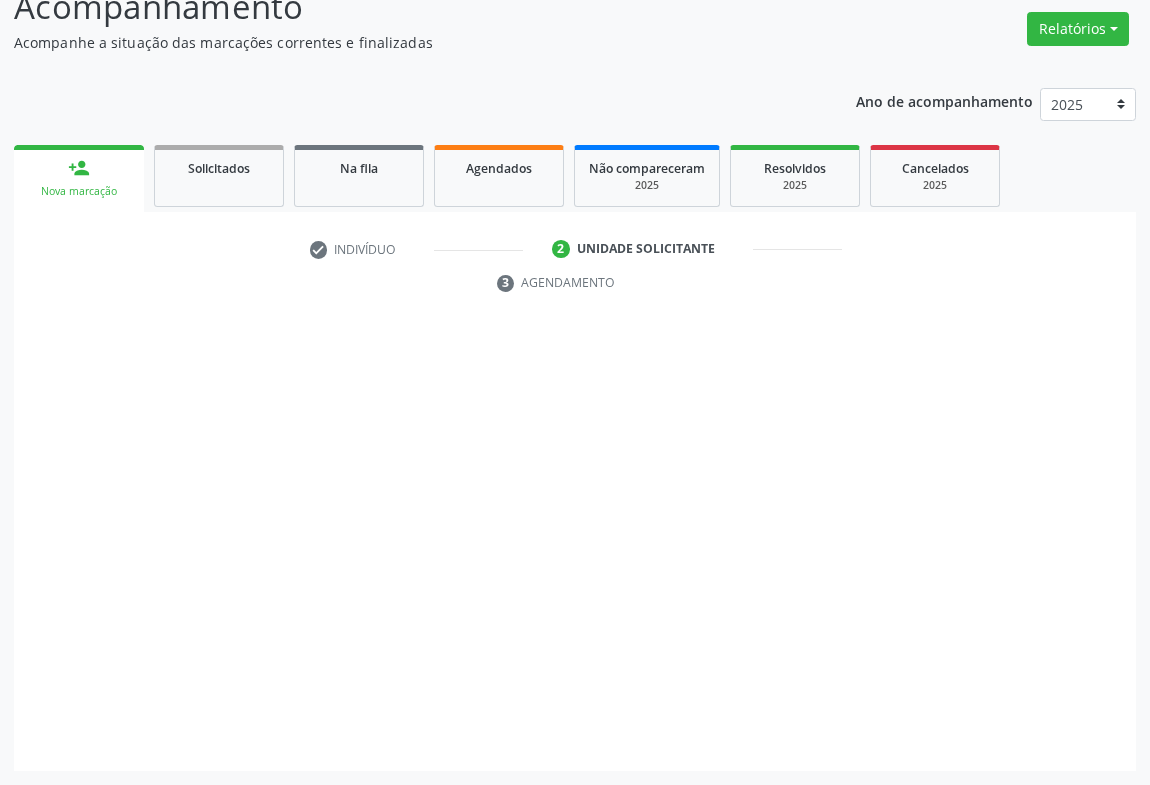 scroll, scrollTop: 152, scrollLeft: 0, axis: vertical 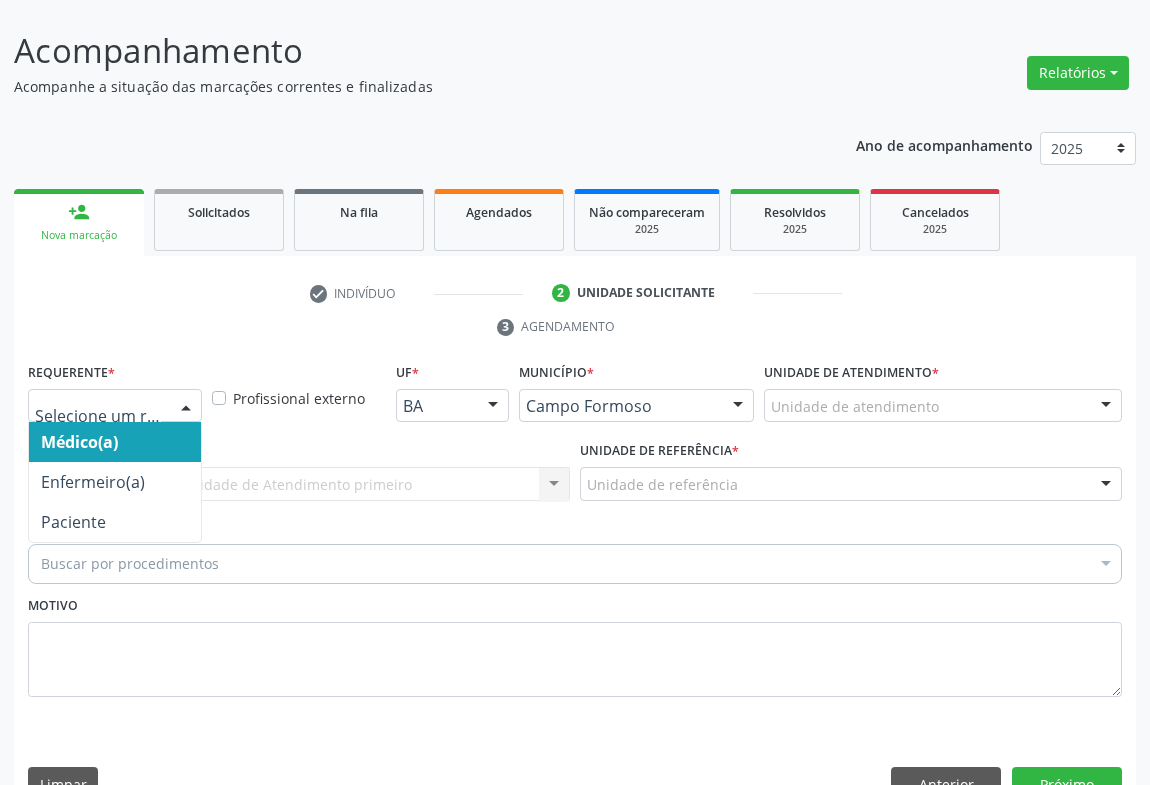 click at bounding box center (186, 407) 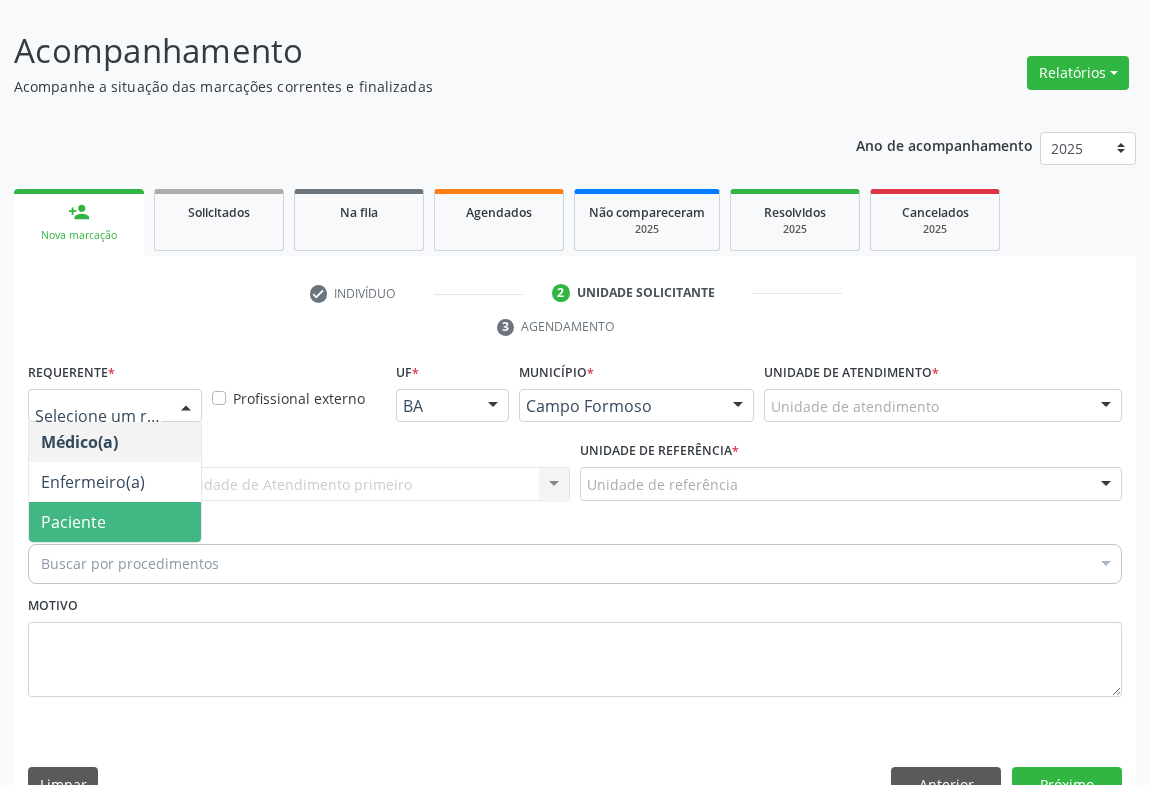 click on "Paciente" at bounding box center [115, 522] 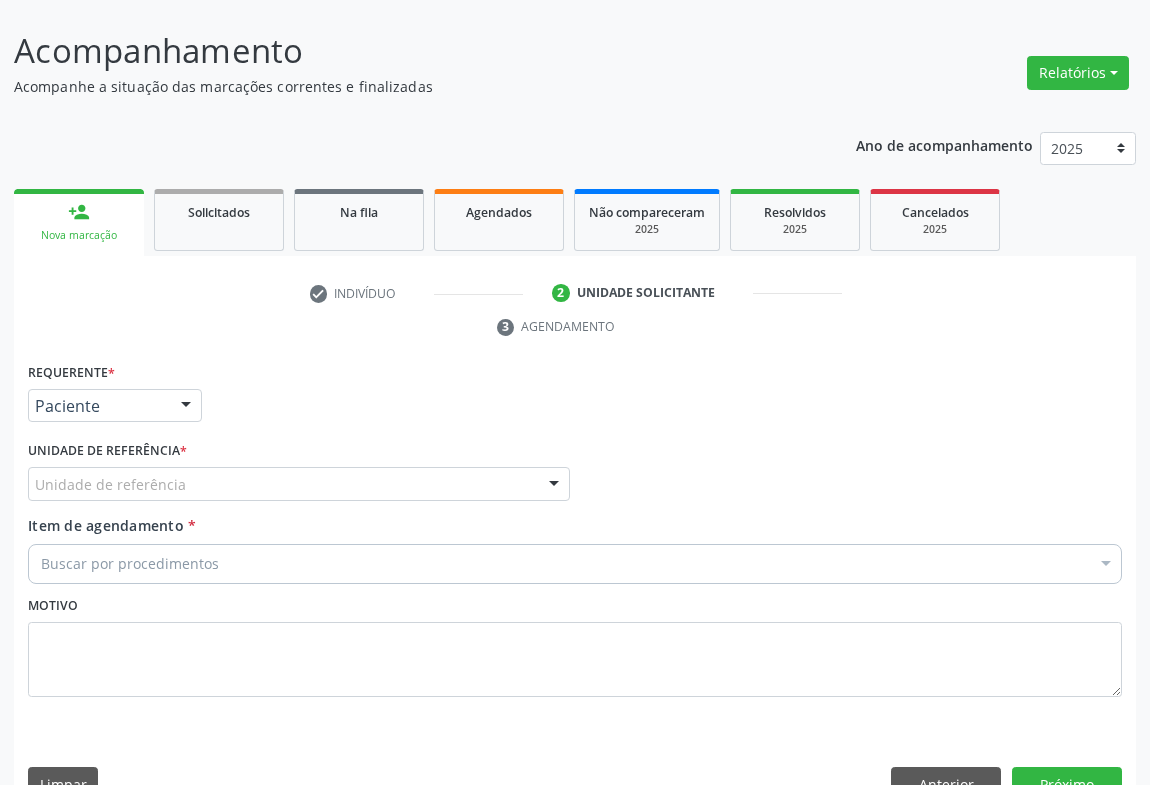 click at bounding box center (554, 485) 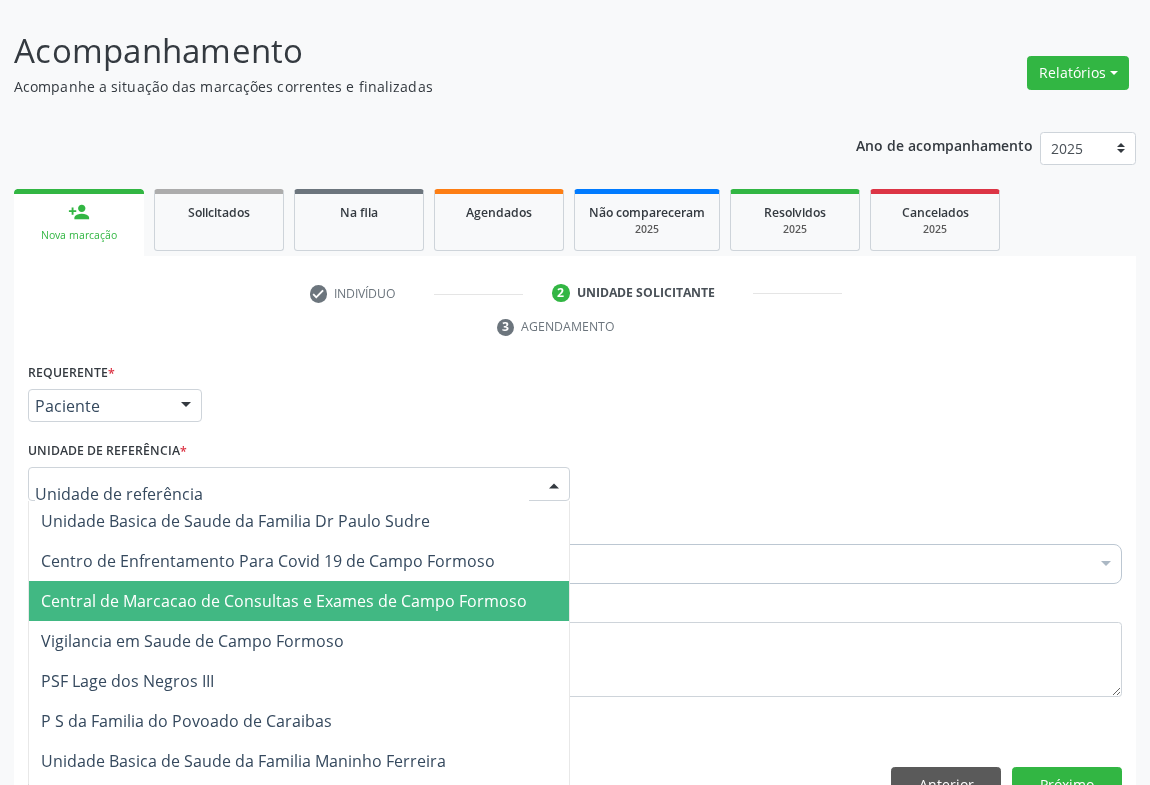 click on "Central de Marcacao de Consultas e Exames de Campo Formoso" at bounding box center [284, 601] 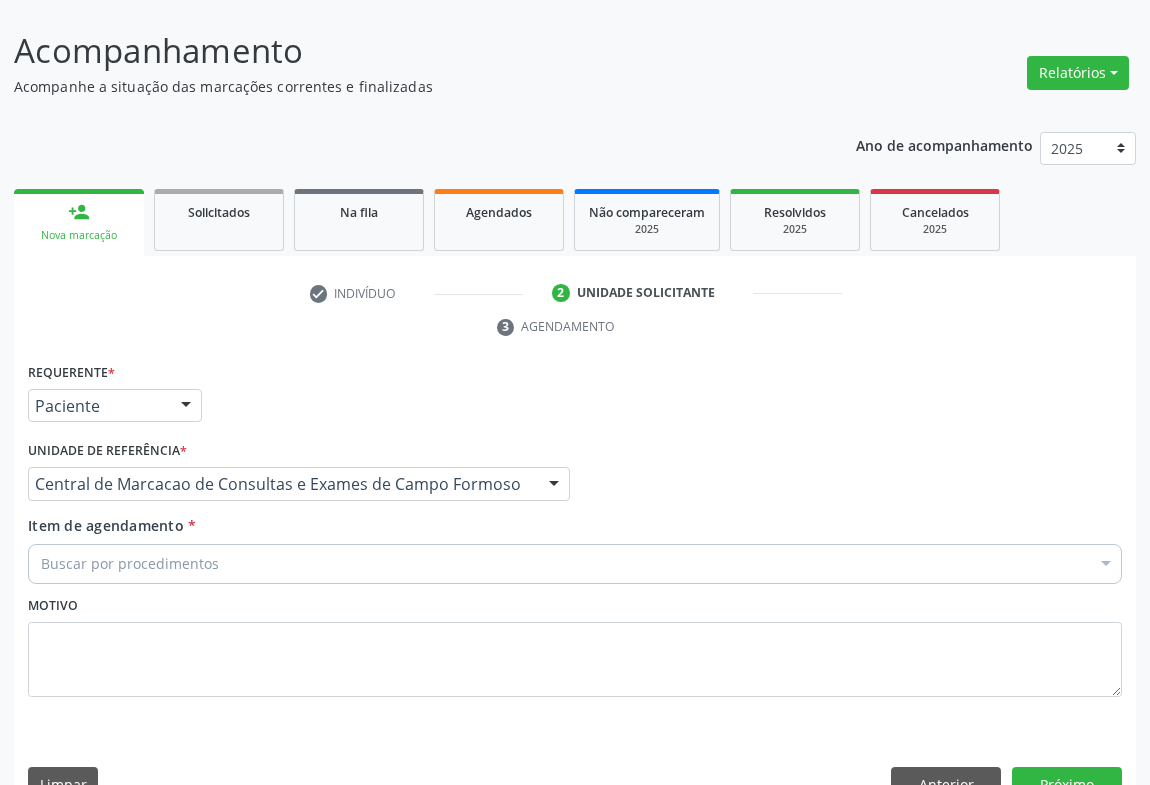 click on "Buscar por procedimentos" at bounding box center [575, 564] 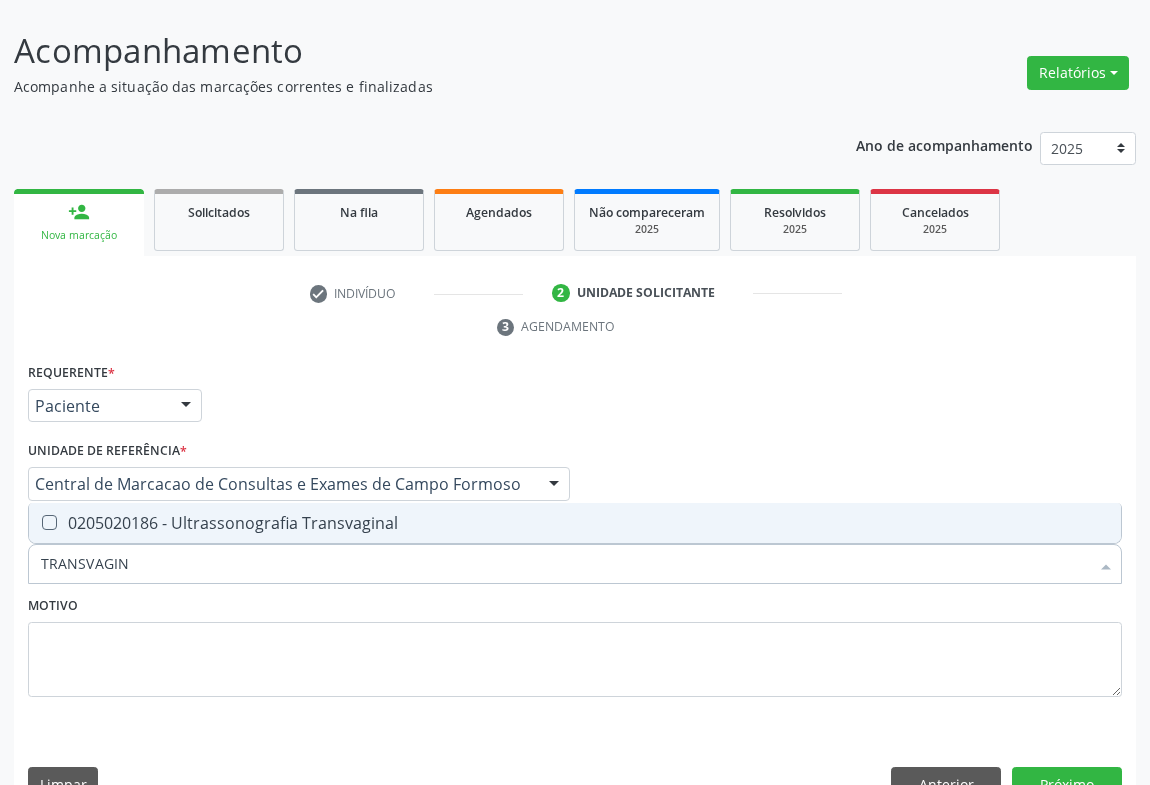 type on "TRANSVAGINA" 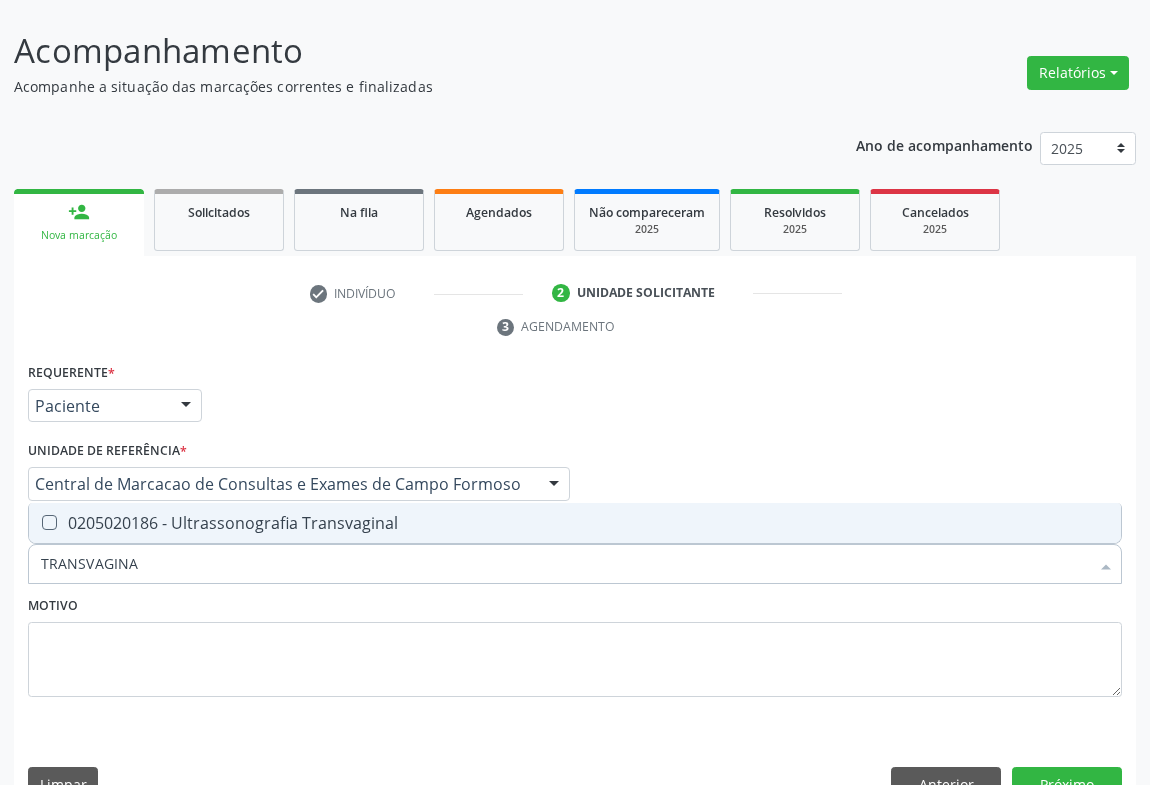 click on "0205020186 - Ultrassonografia Transvaginal" at bounding box center [575, 523] 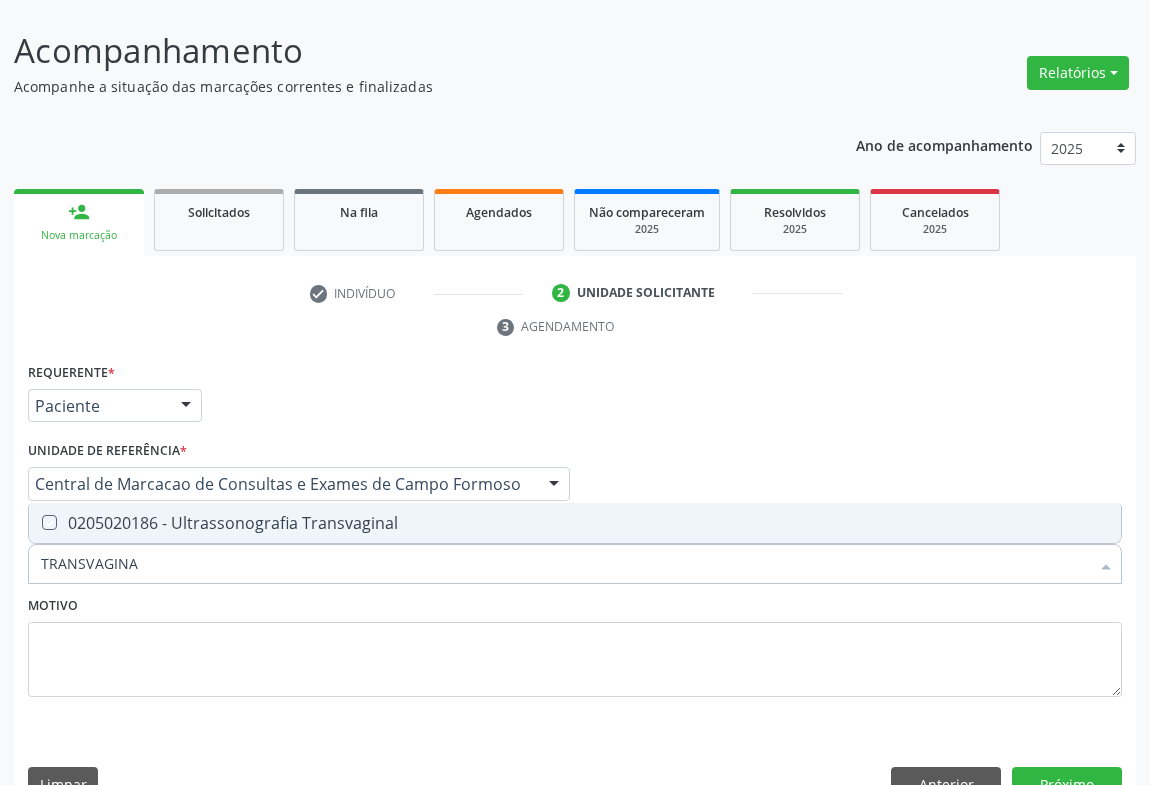 checkbox on "true" 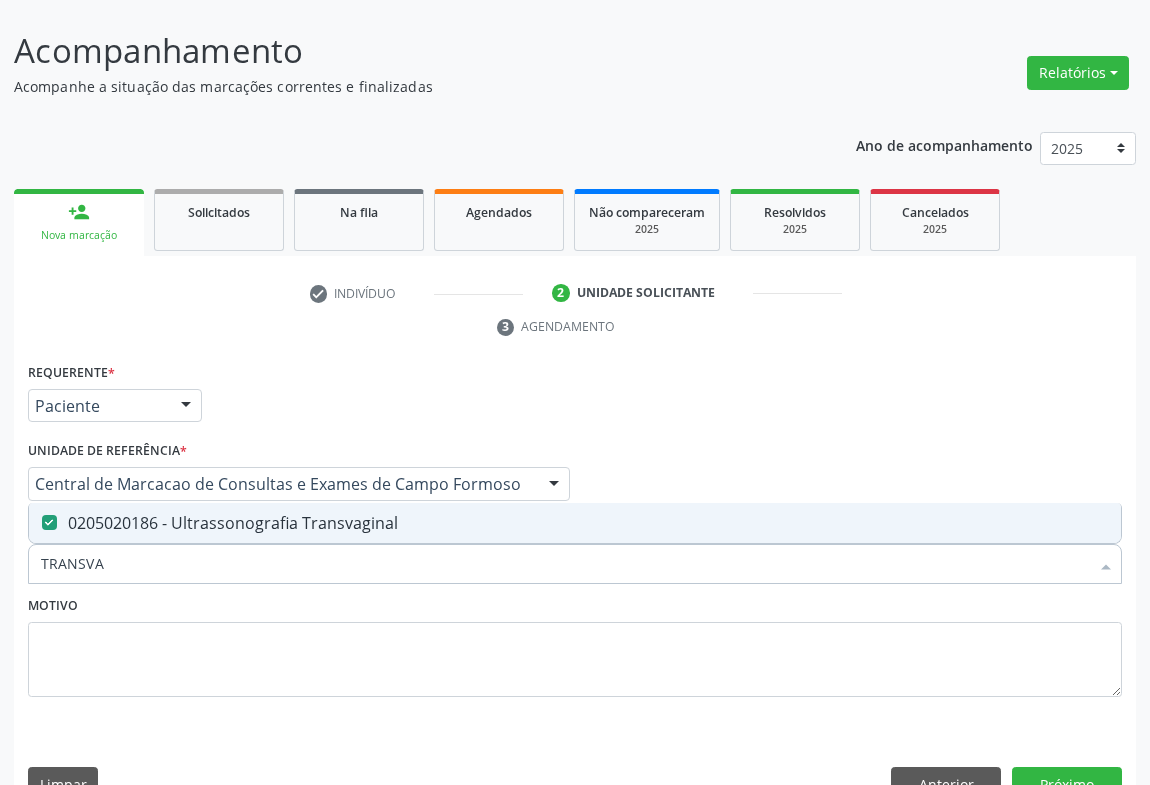 type on "TRANSV" 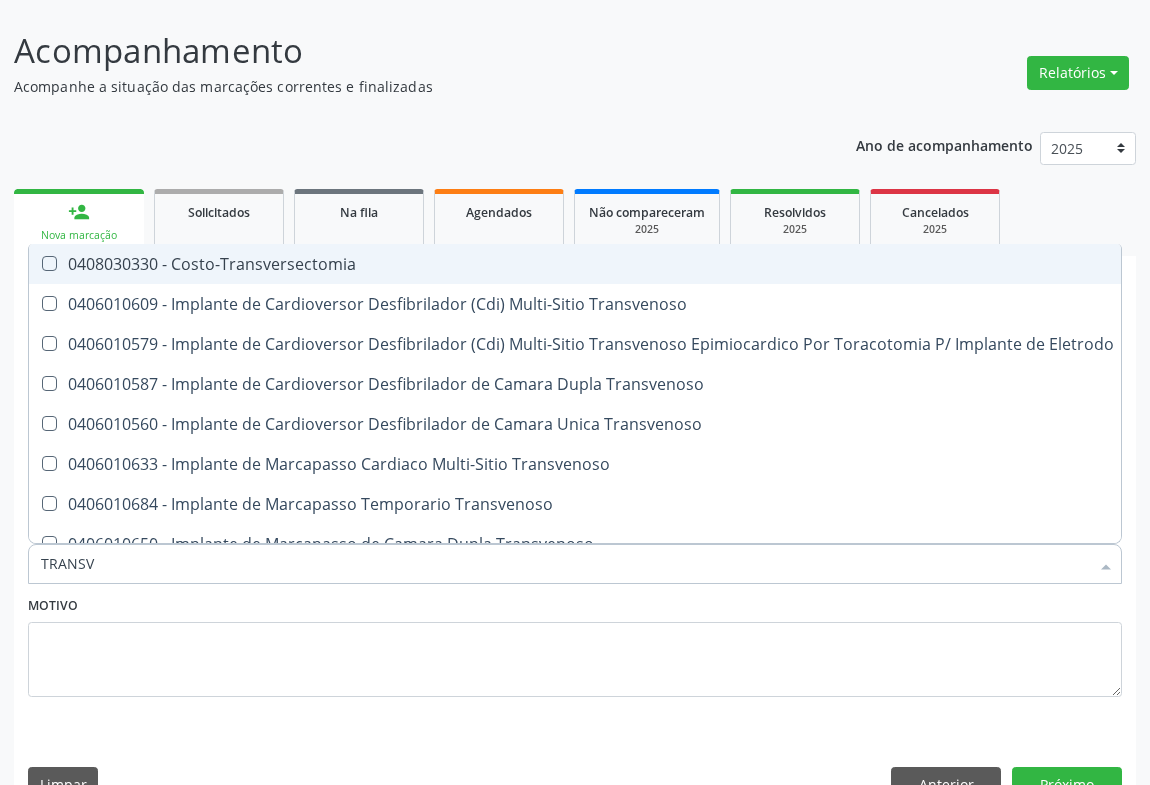 type on "TRANS" 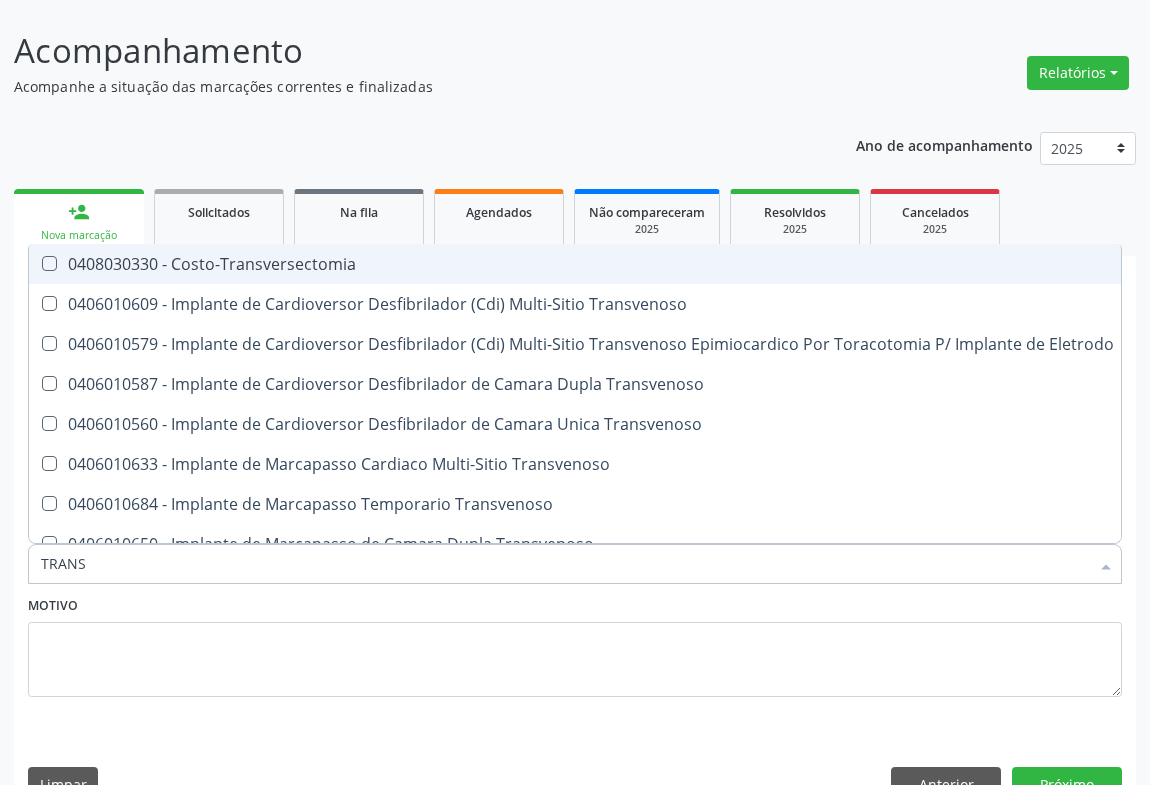 checkbox on "false" 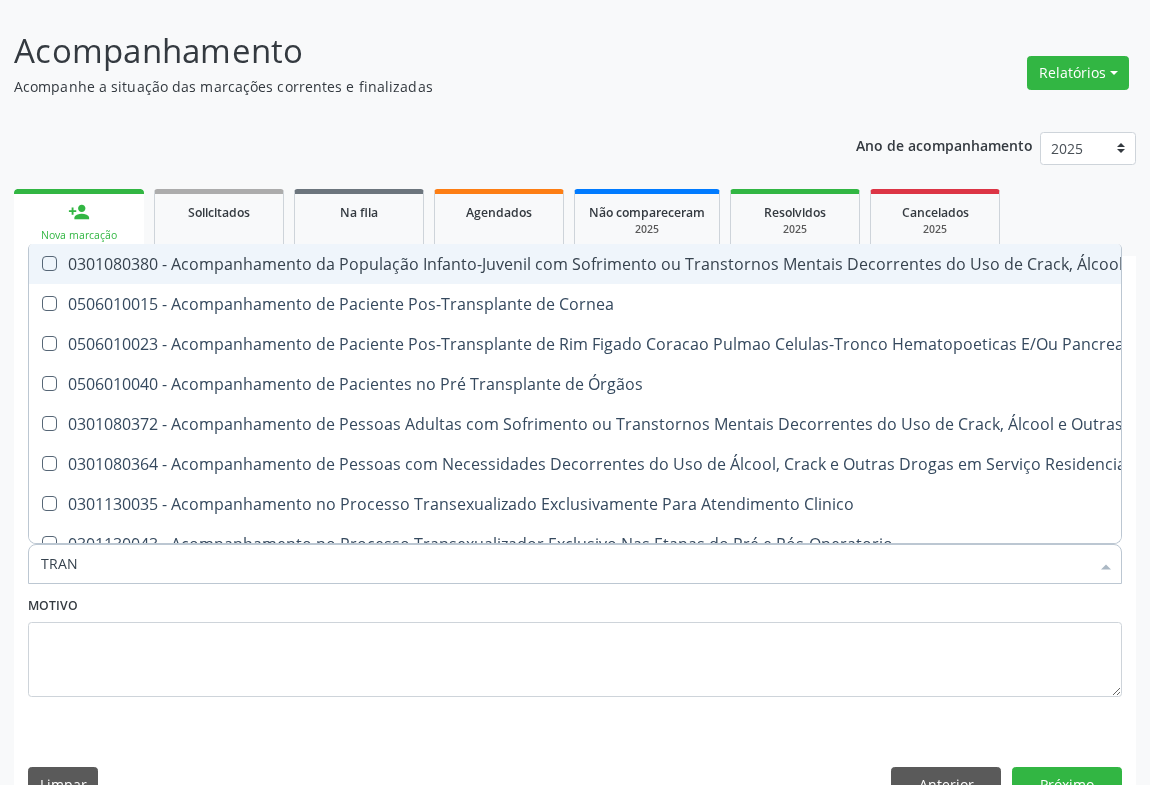 type on "TRA" 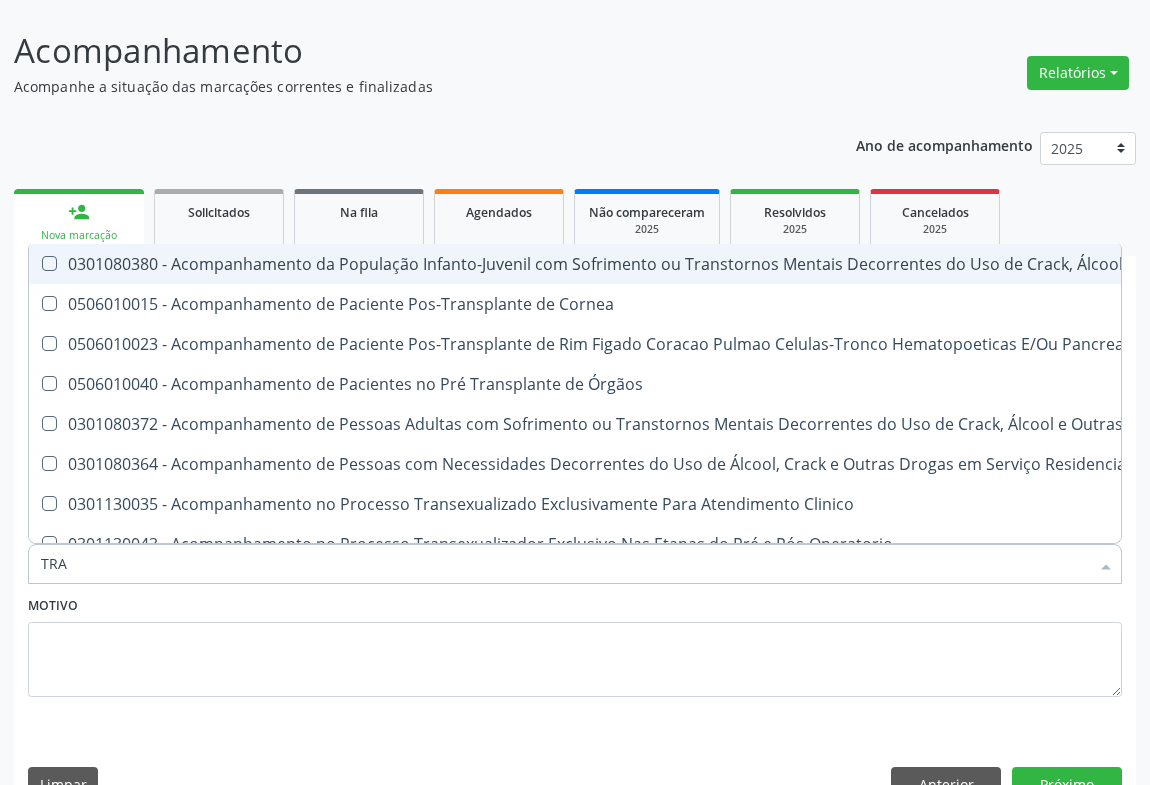 checkbox on "false" 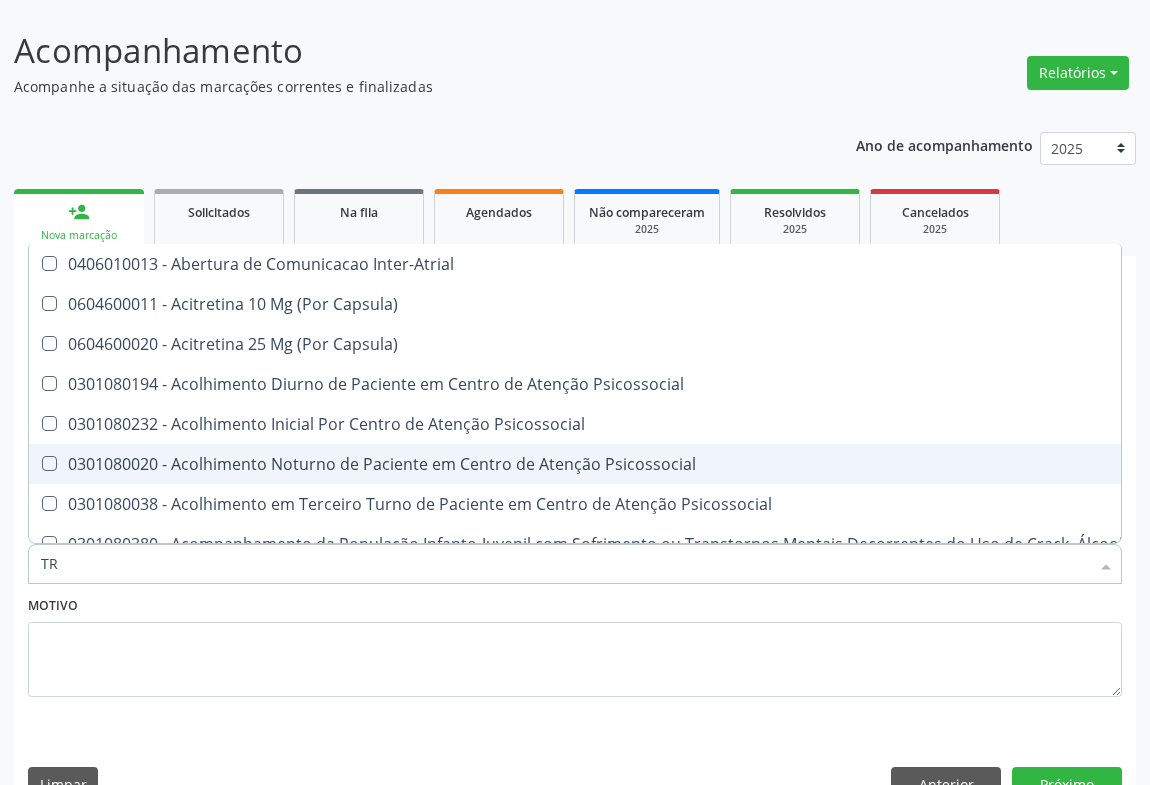 type on "T" 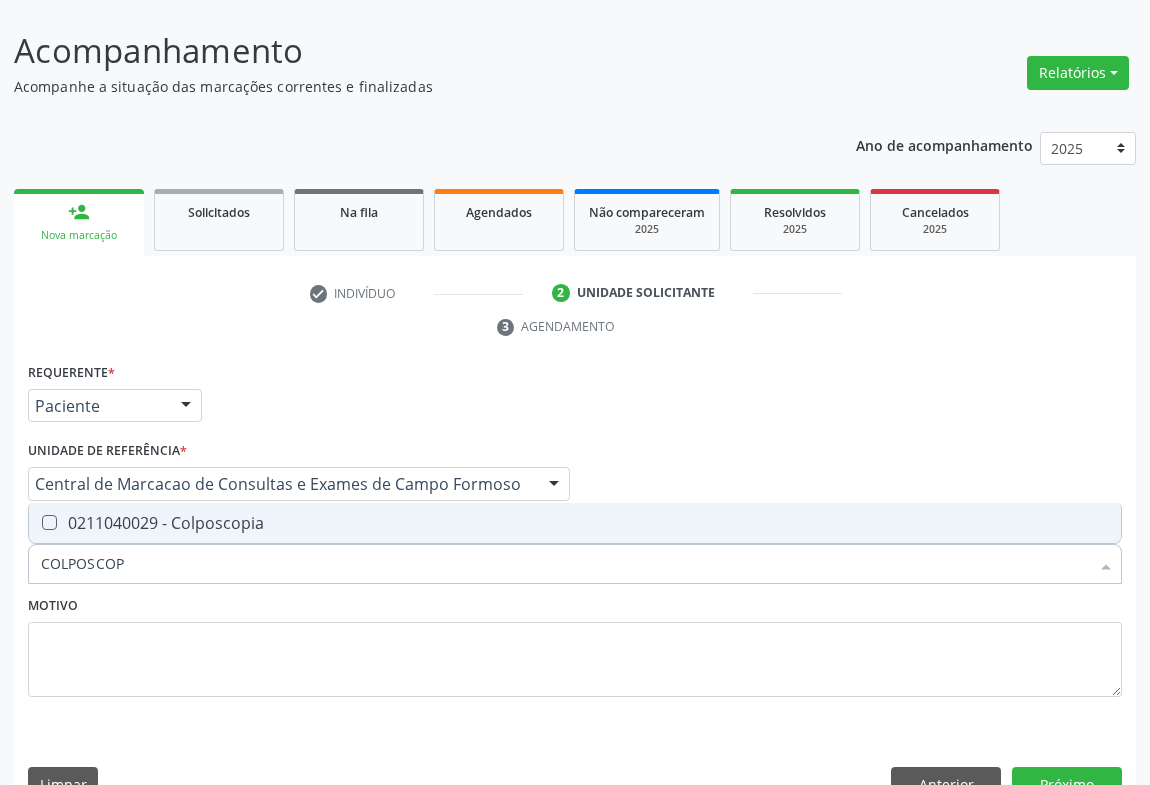 type on "COLPOSCOPI" 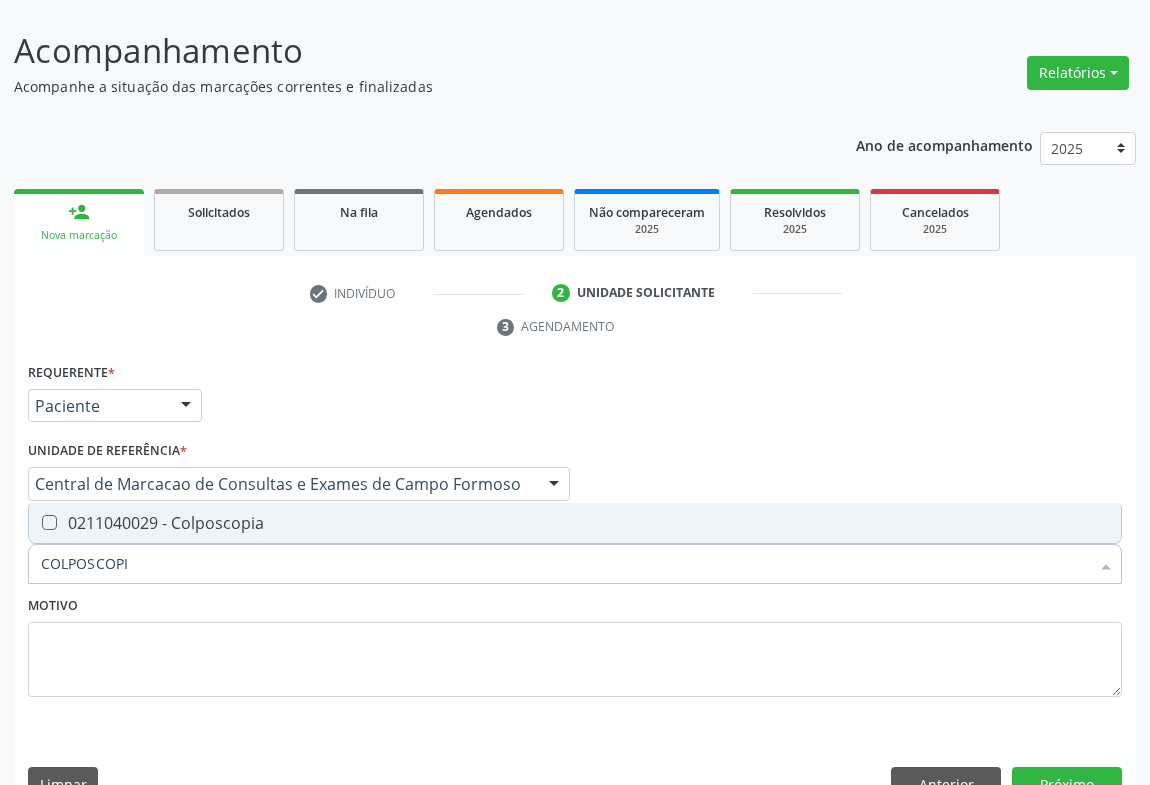 click on "0211040029 - Colposcopia" at bounding box center (575, 523) 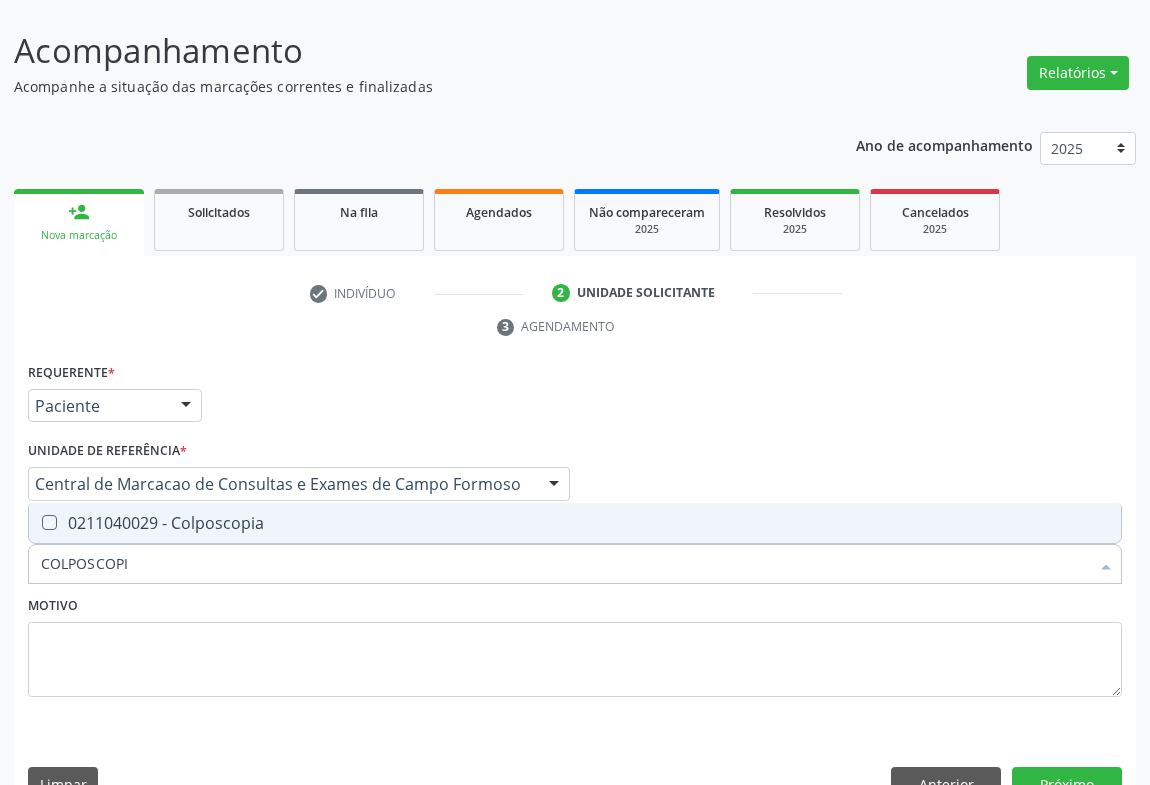 checkbox on "true" 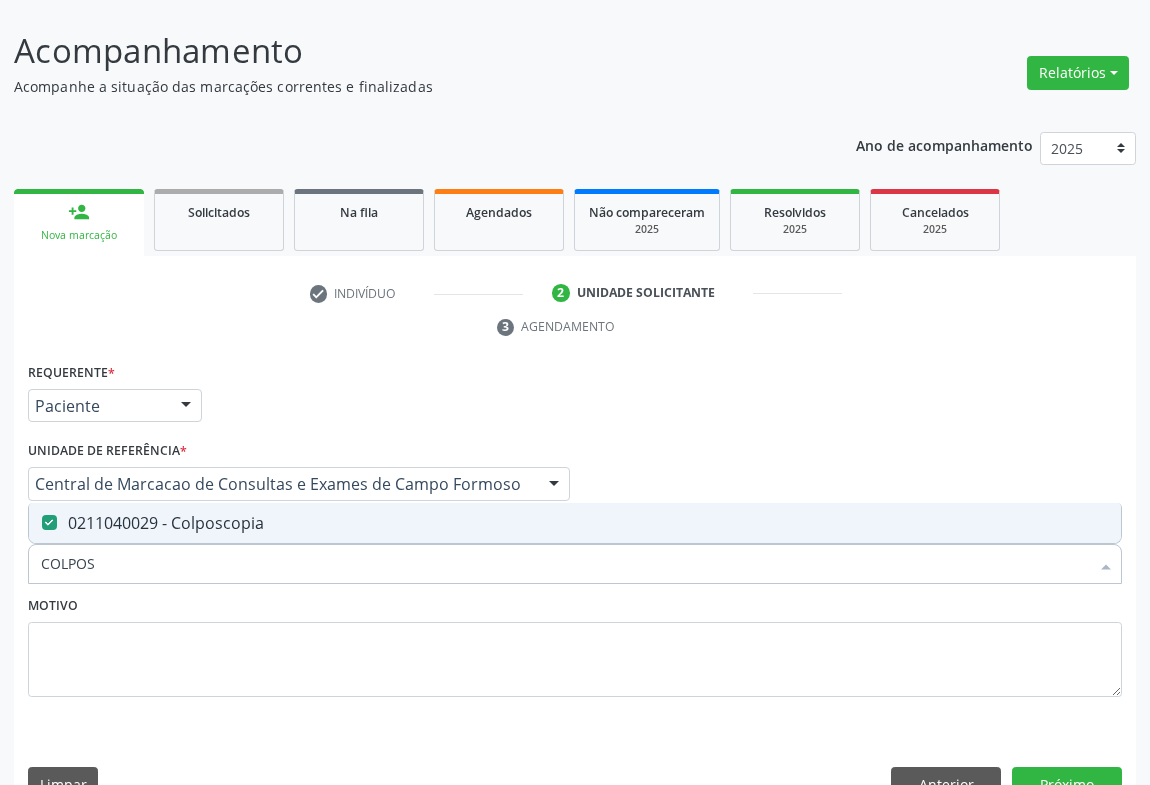 type on "COLPO" 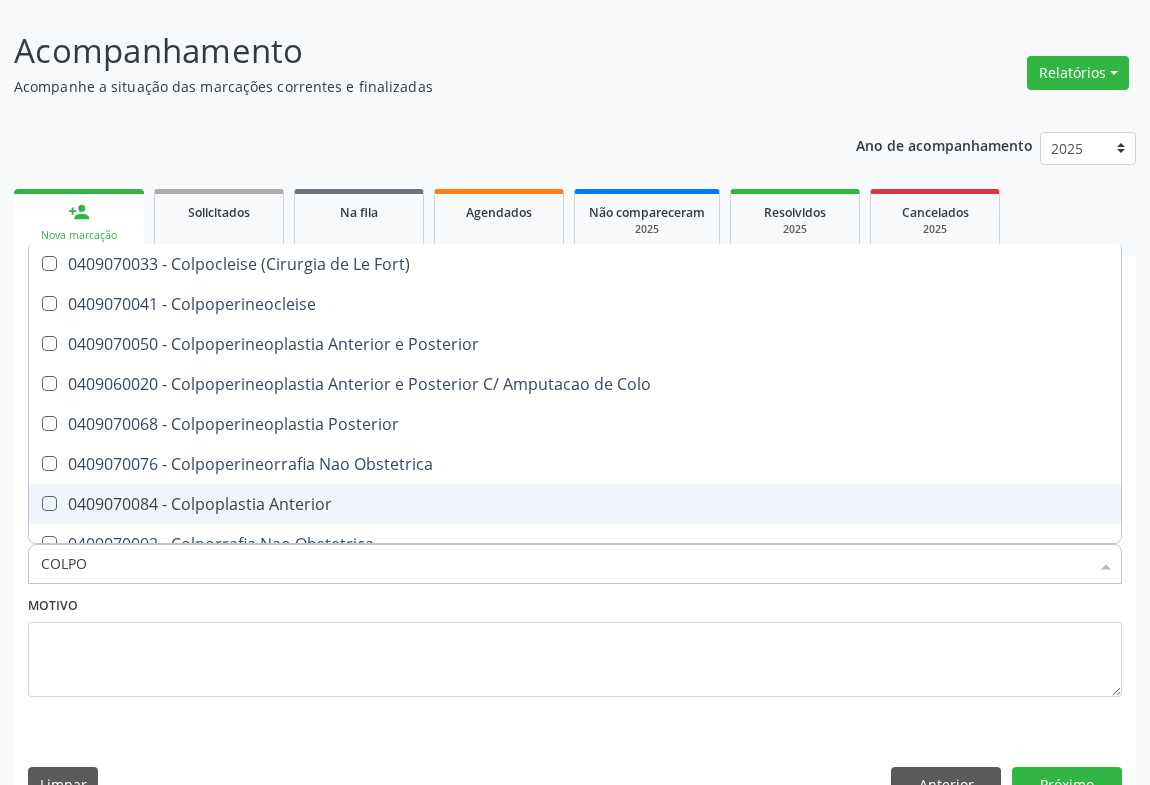 type on "COLP" 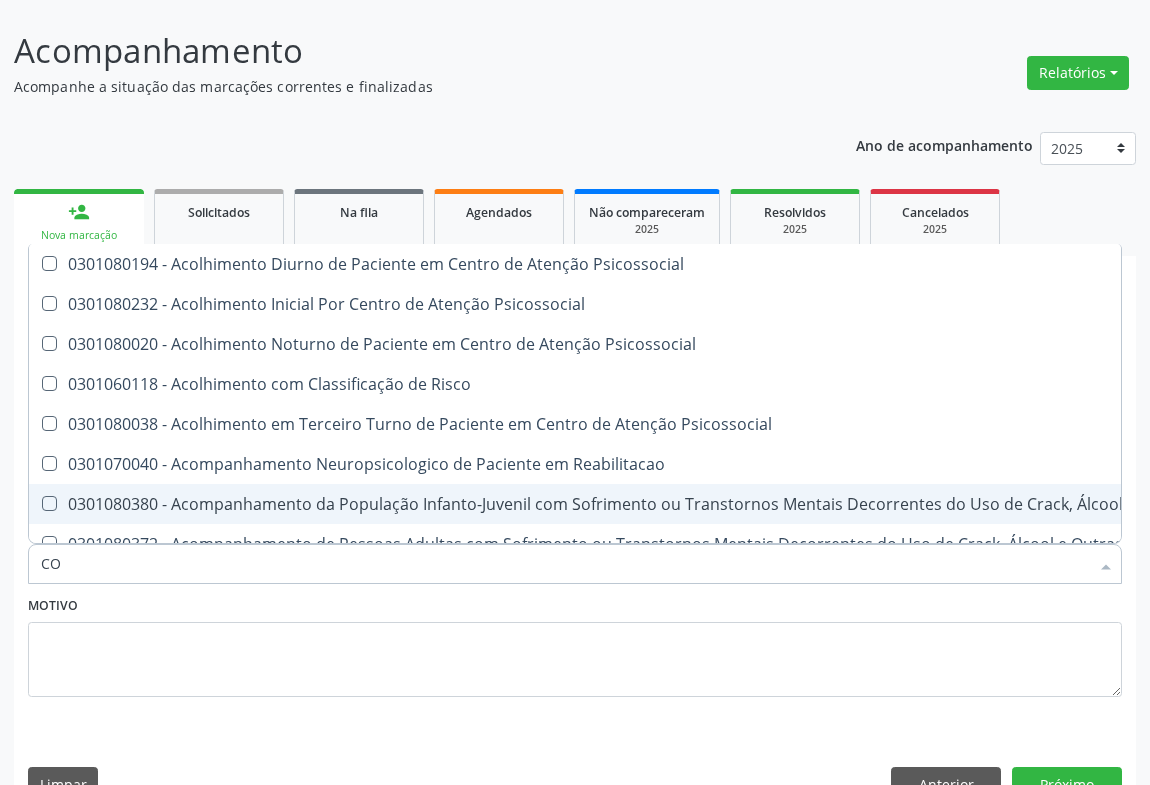 type on "C" 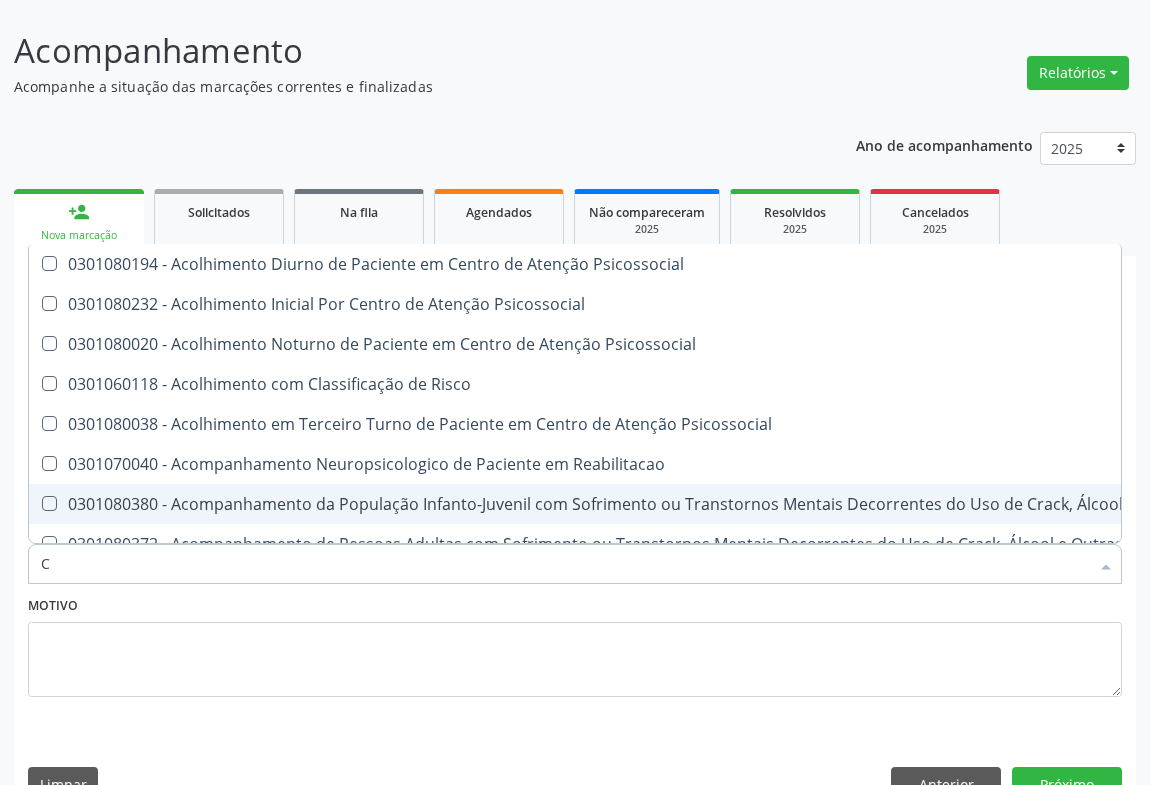checkbox on "false" 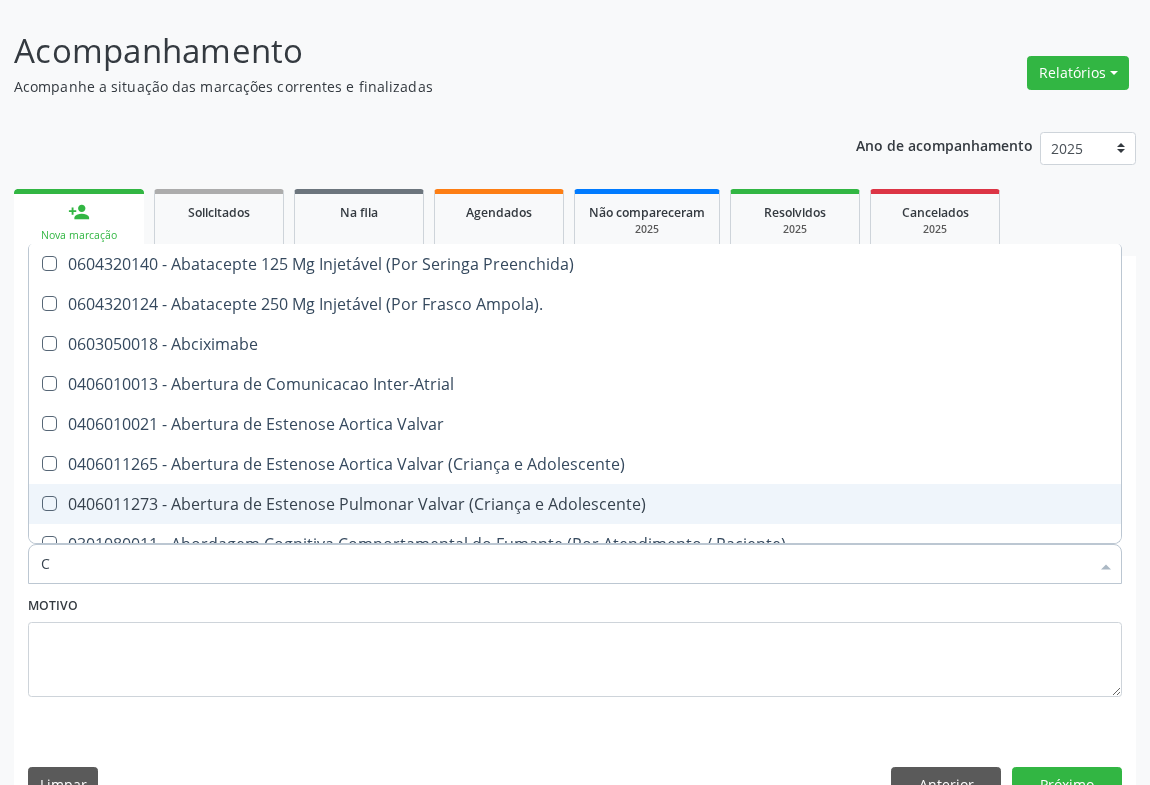 type 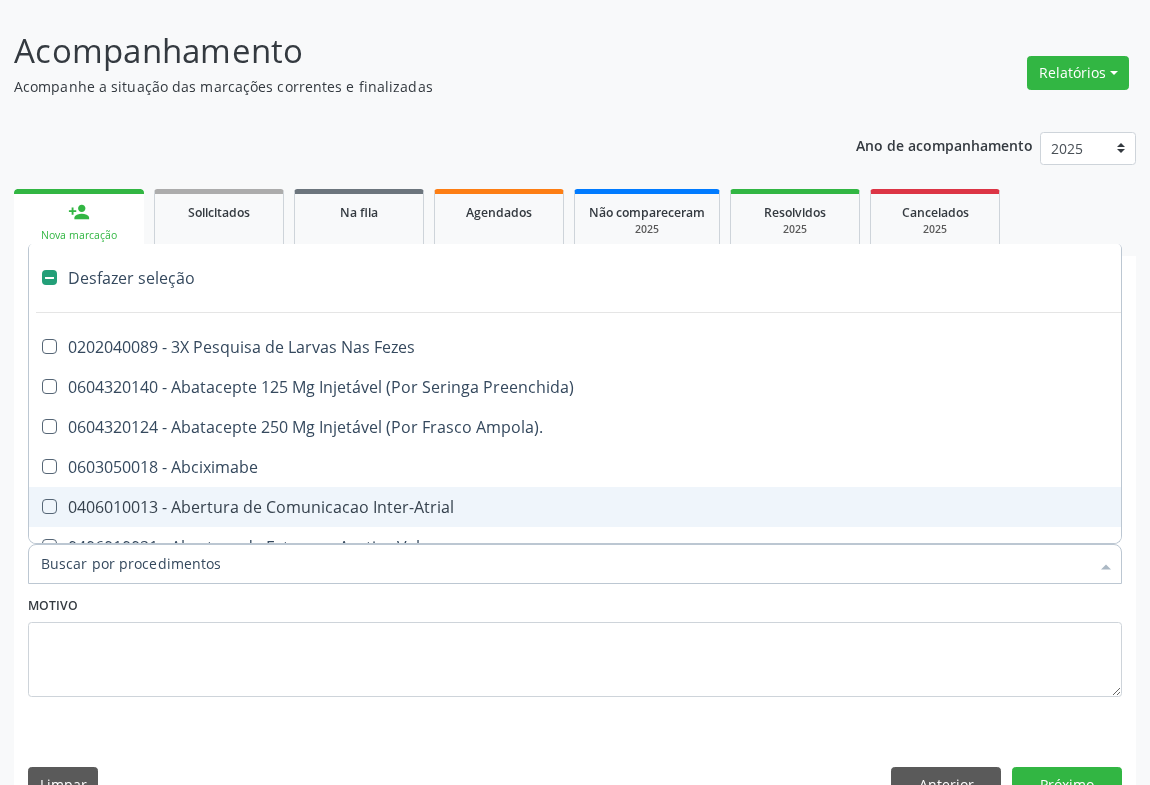 checkbox on "false" 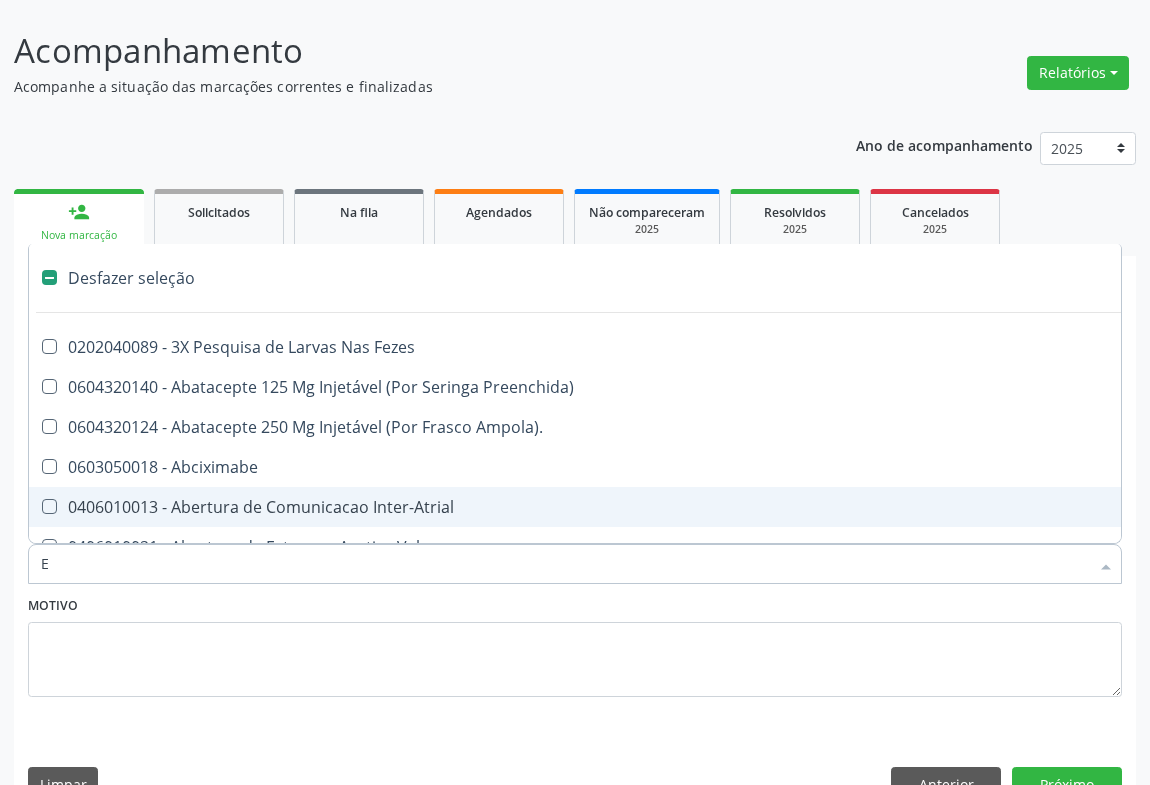 checkbox on "false" 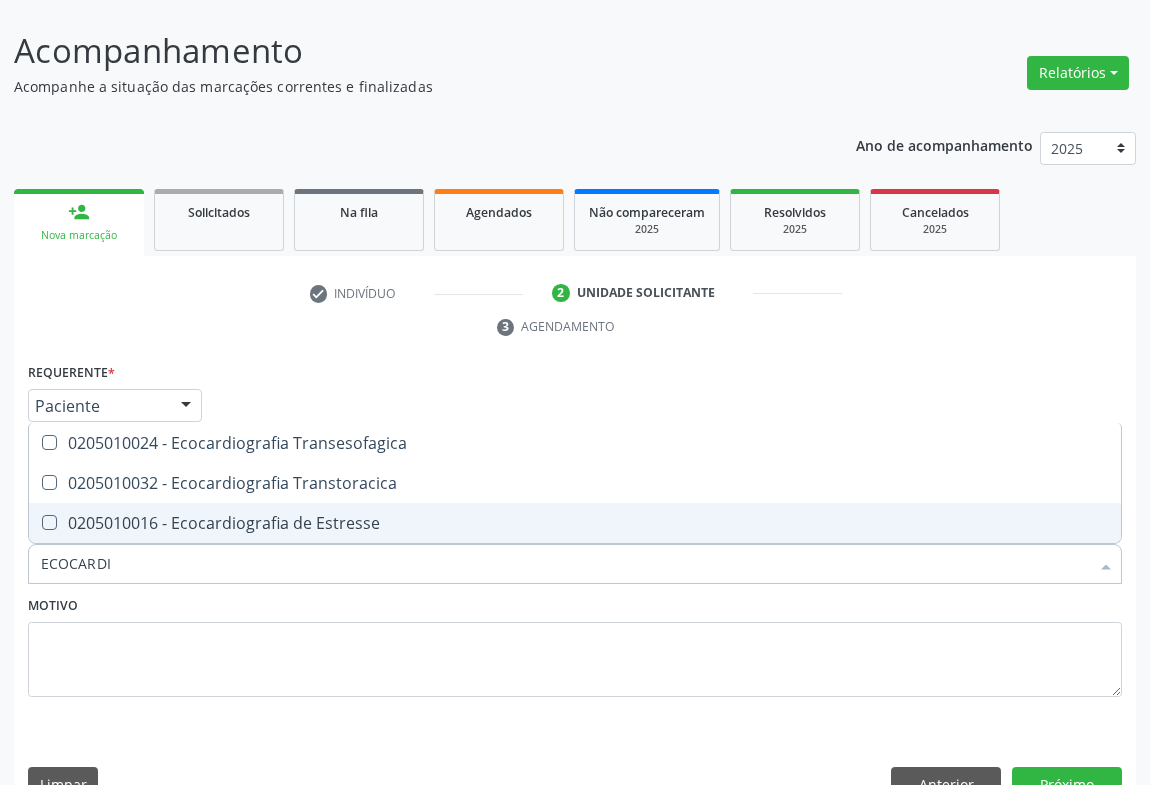 type on "ECOCARDIO" 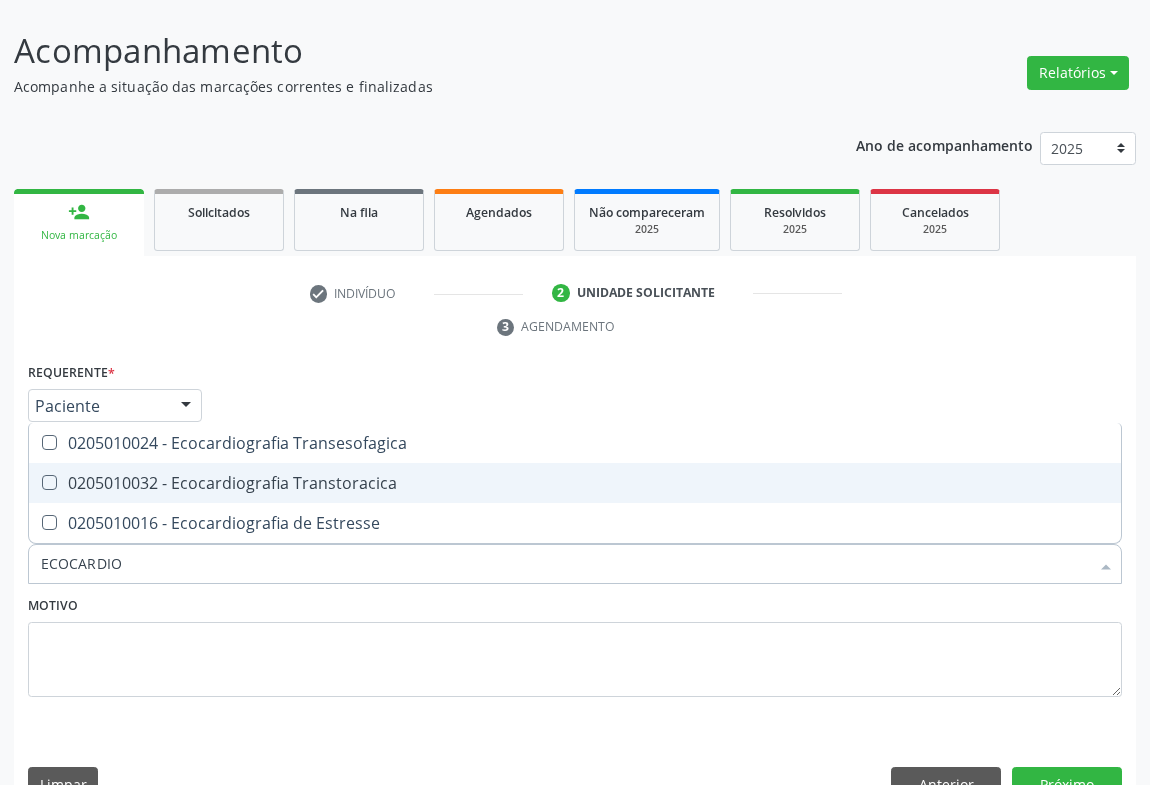 click at bounding box center (49, 482) 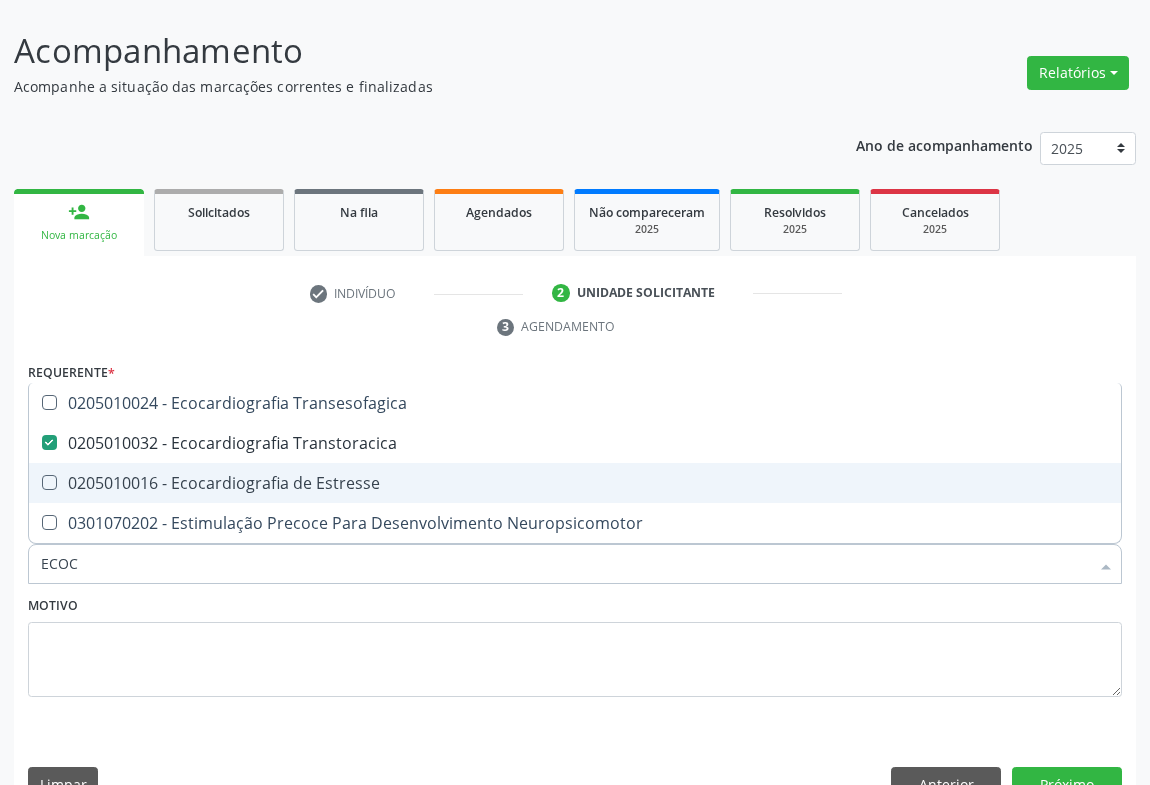 type on "ECO" 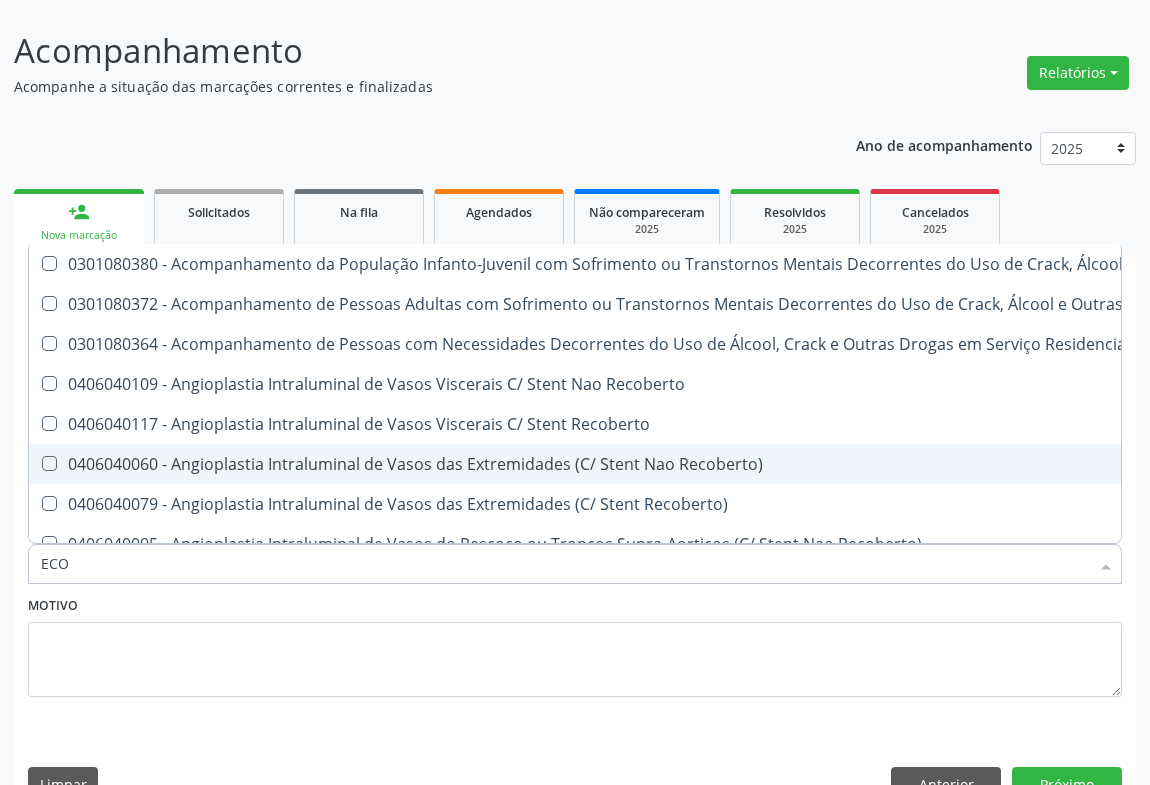 type on "EC" 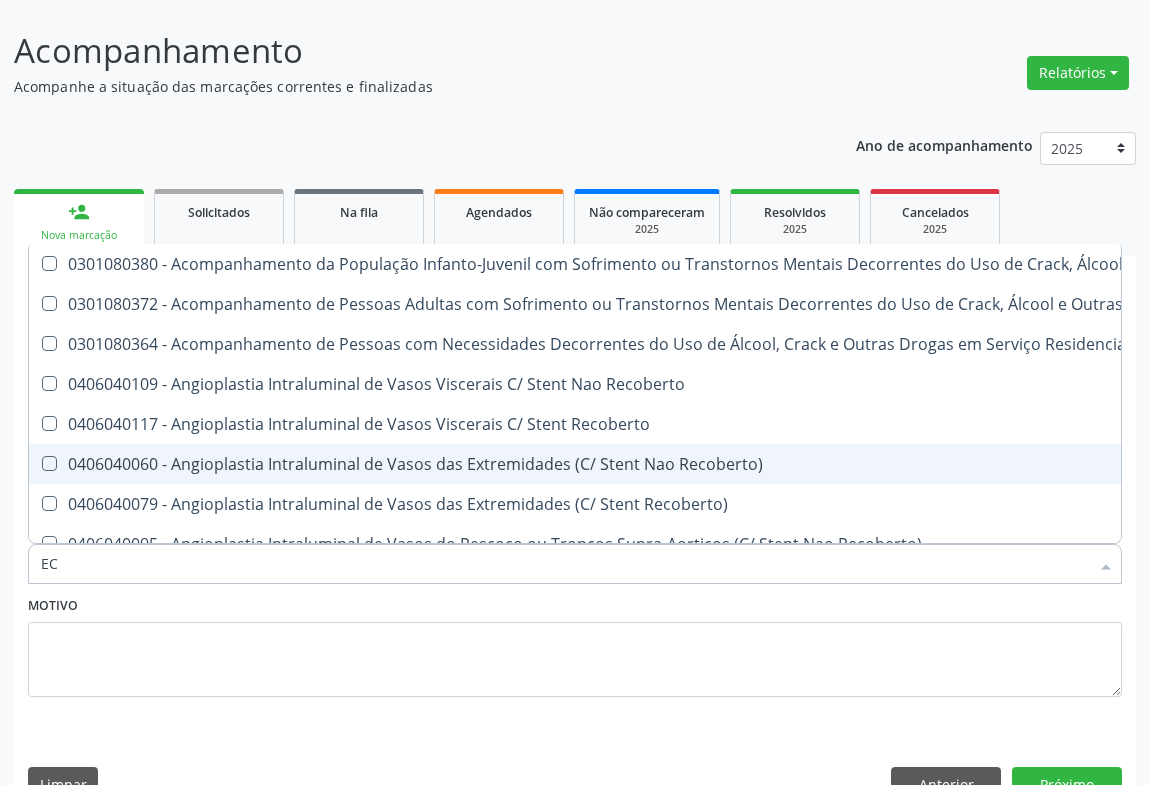 checkbox on "false" 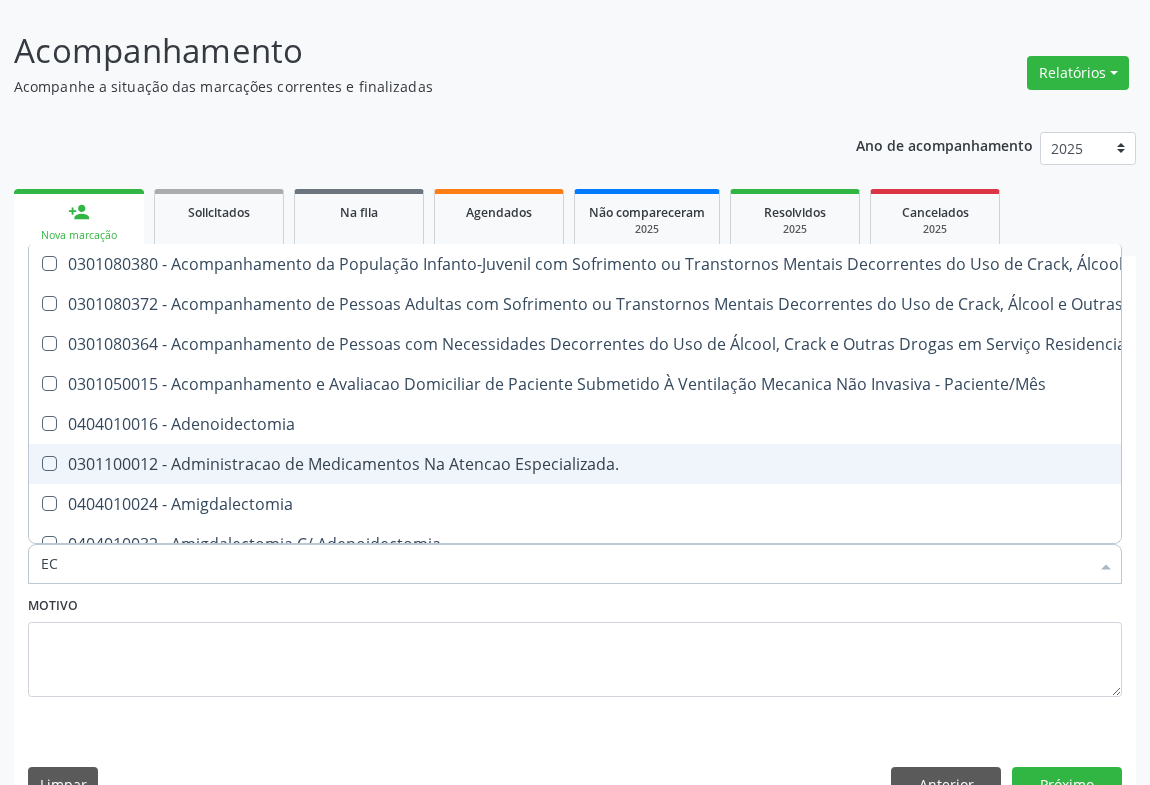type on "ECO" 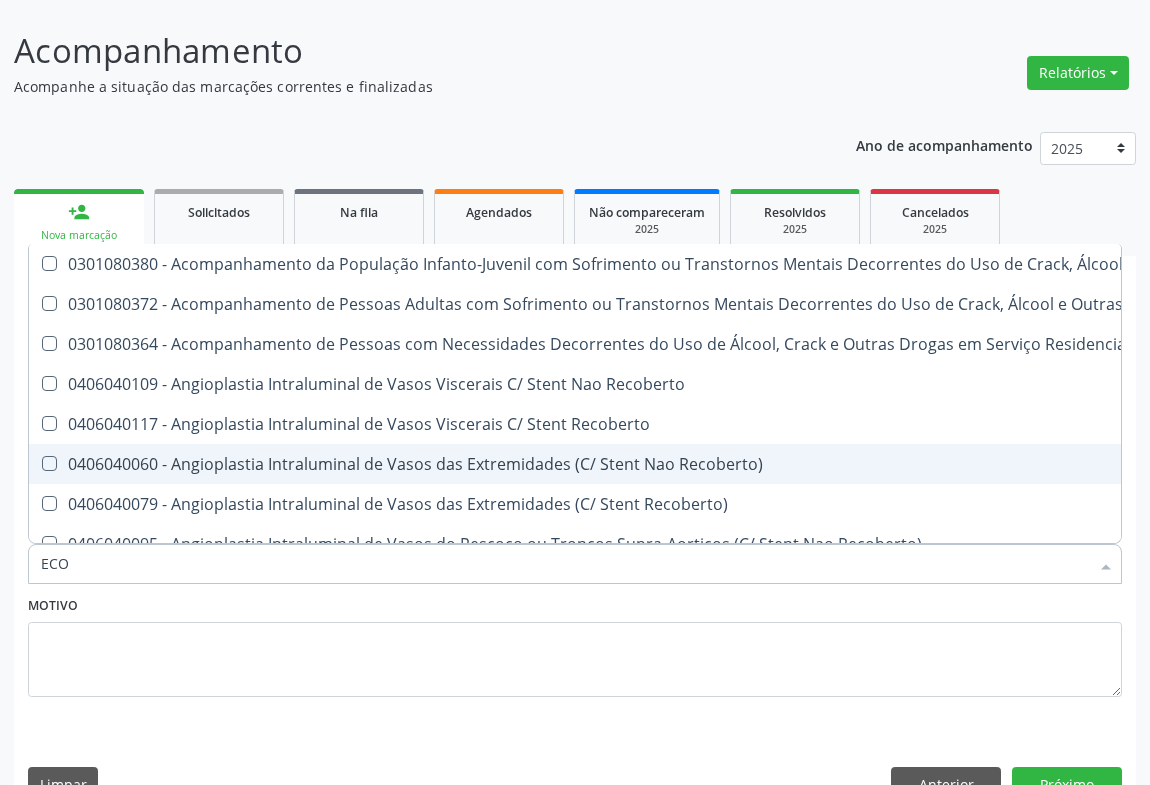 type on "ECOC" 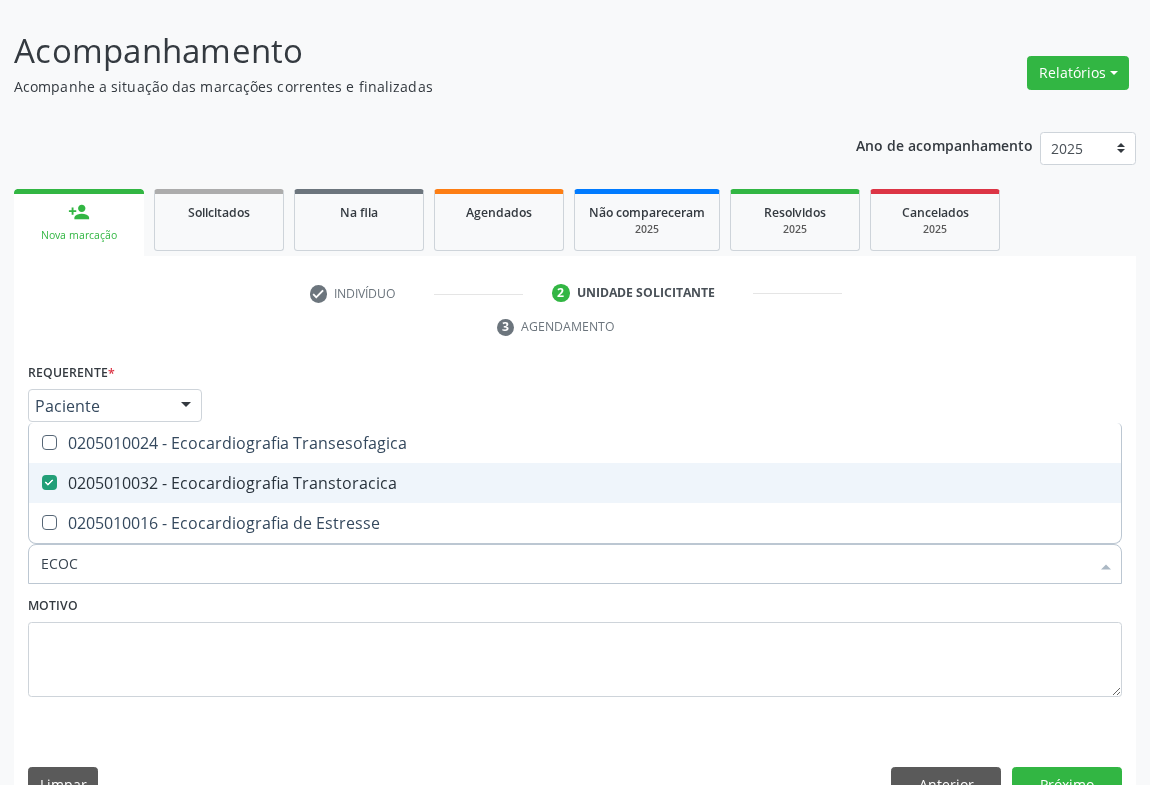 type on "ECO" 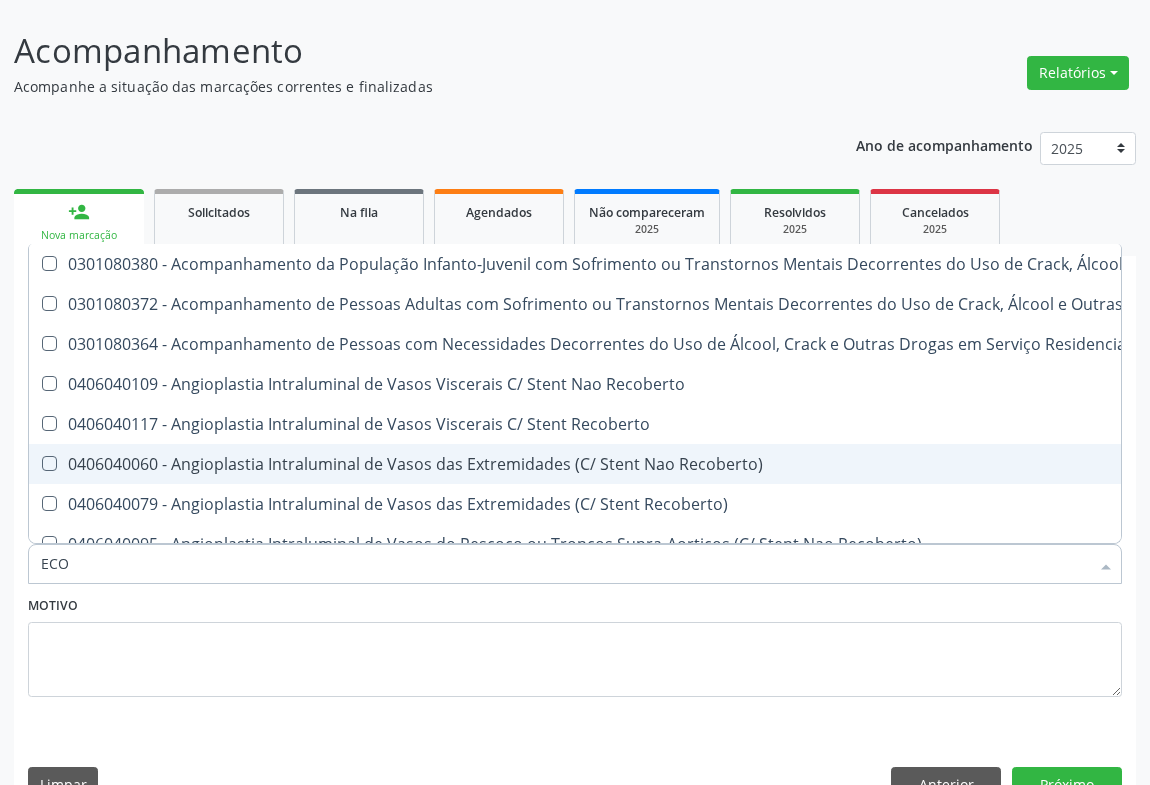type on "EC" 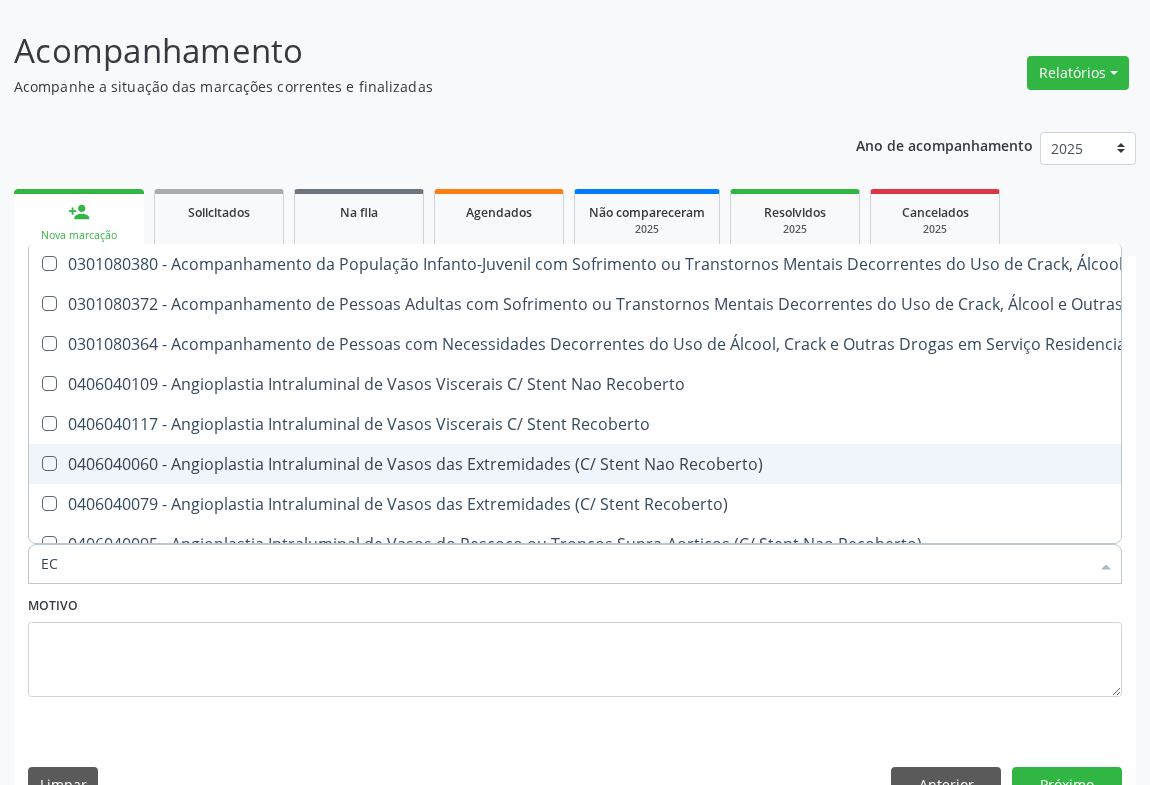 checkbox on "false" 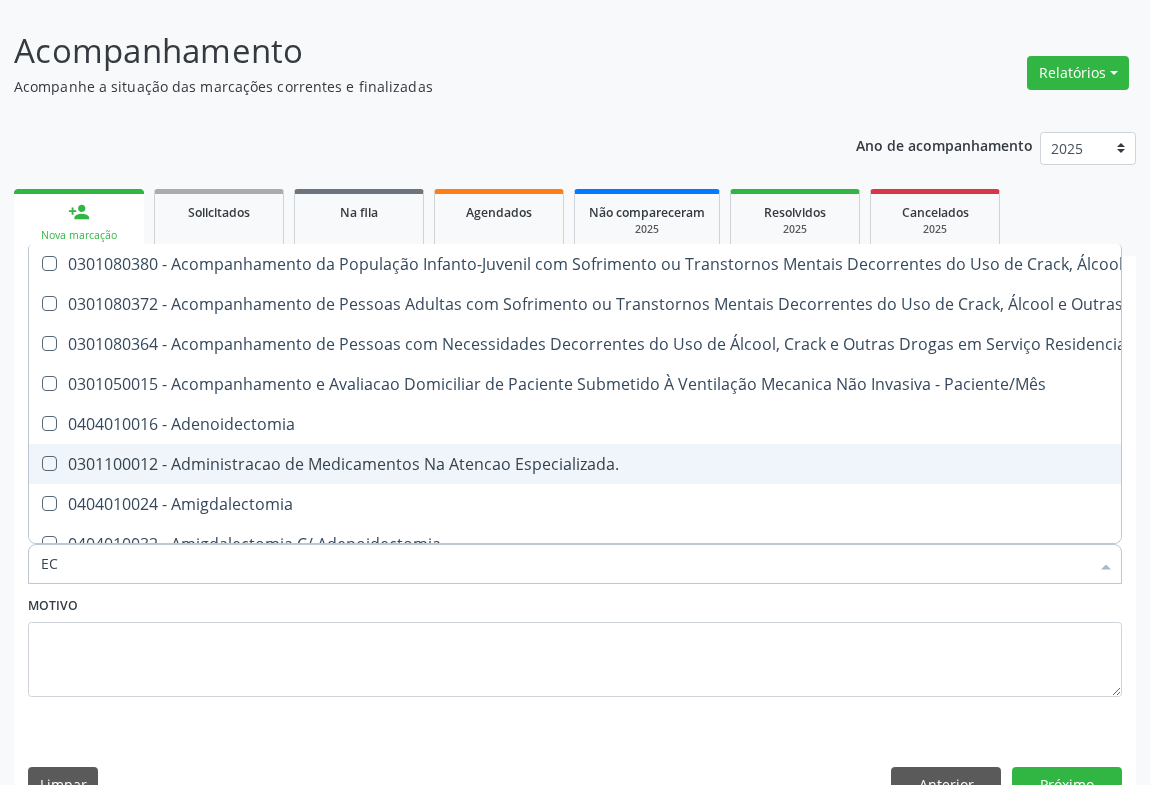 type on "E" 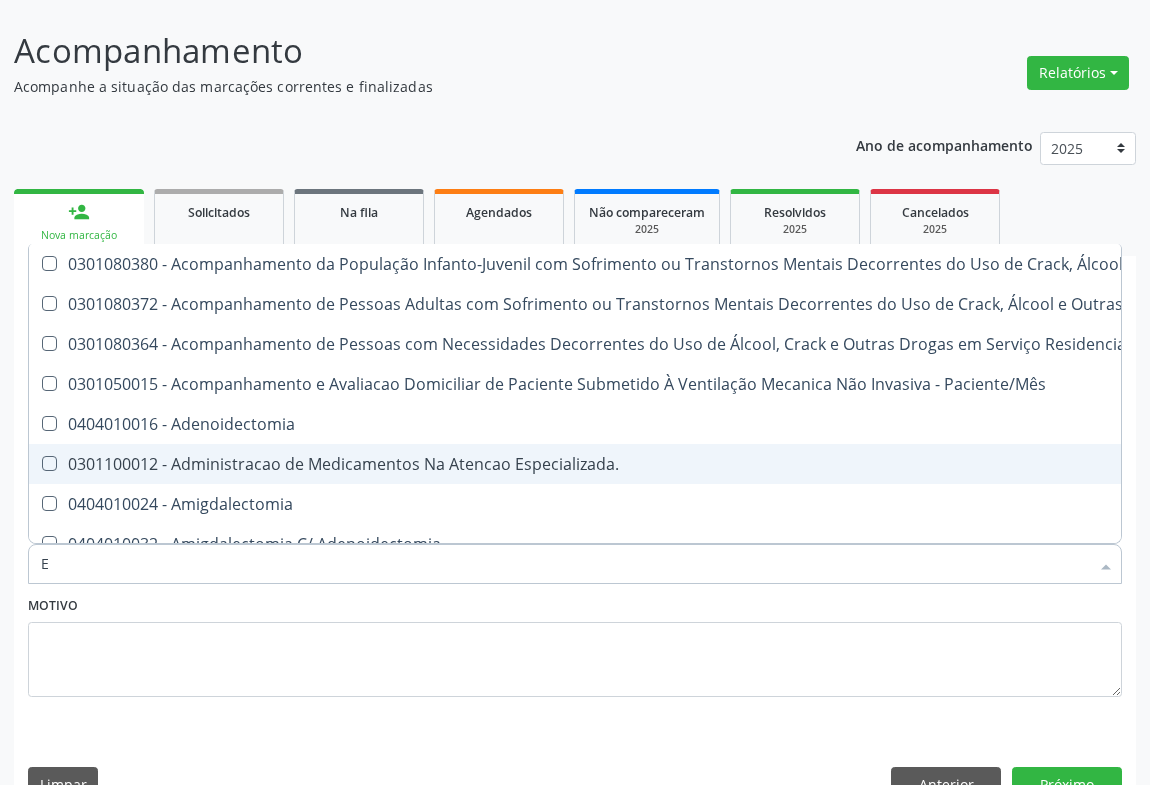 type 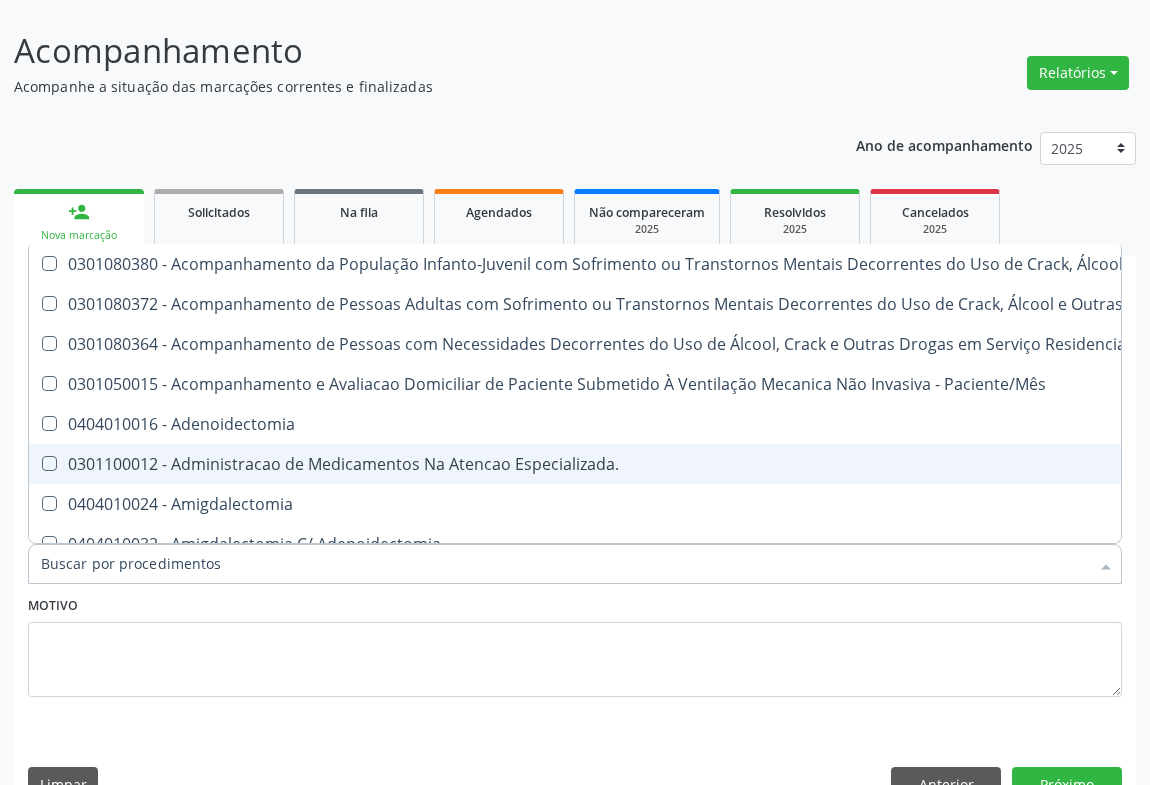 checkbox on "false" 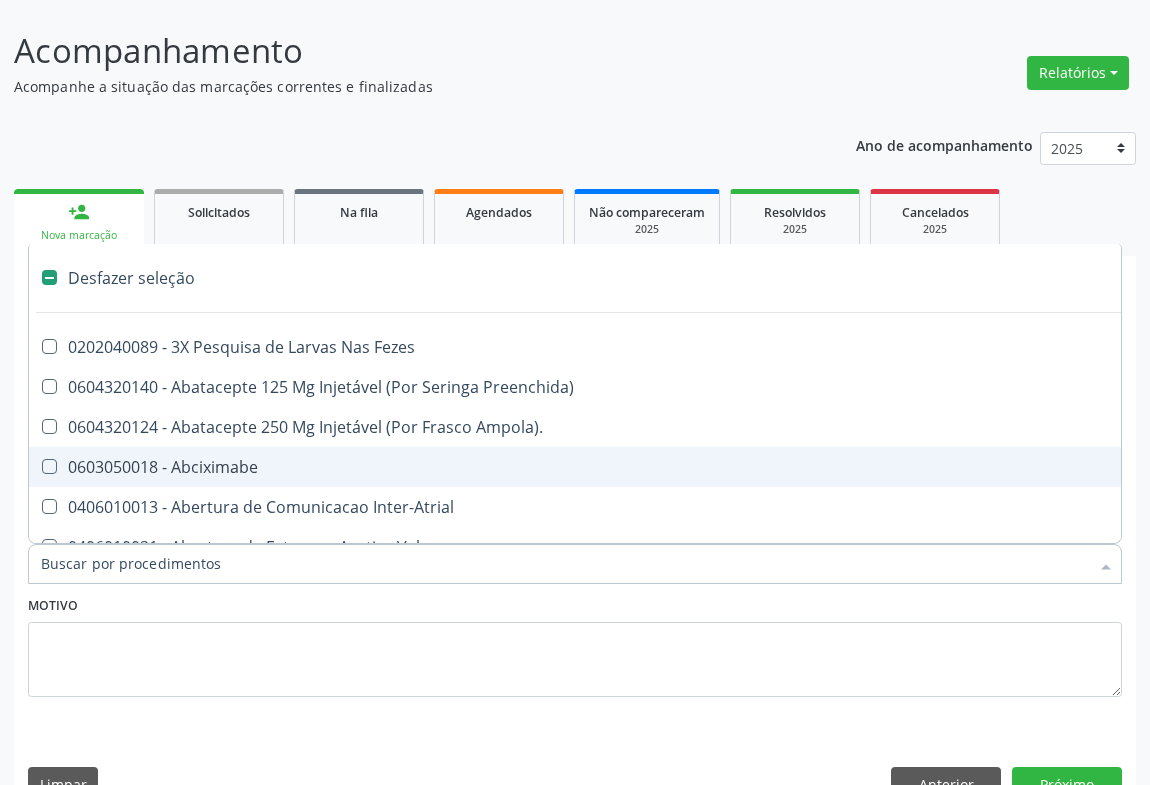 type on "M" 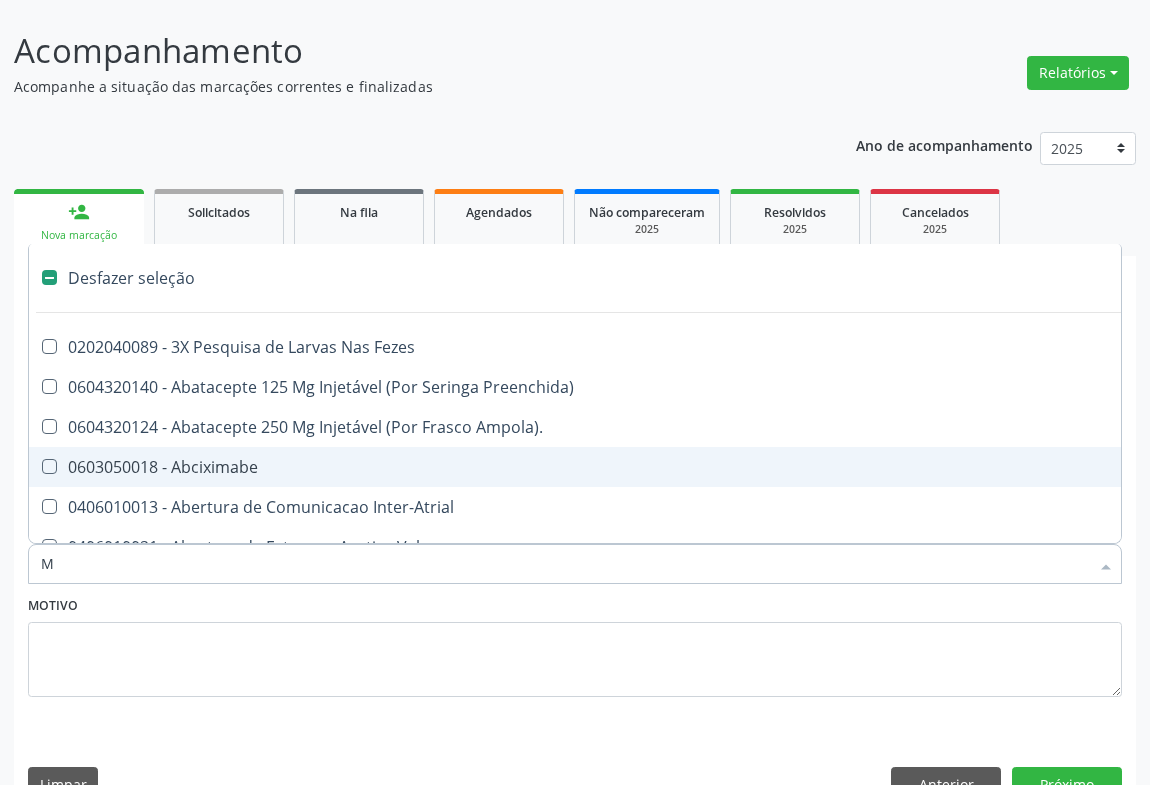 checkbox on "false" 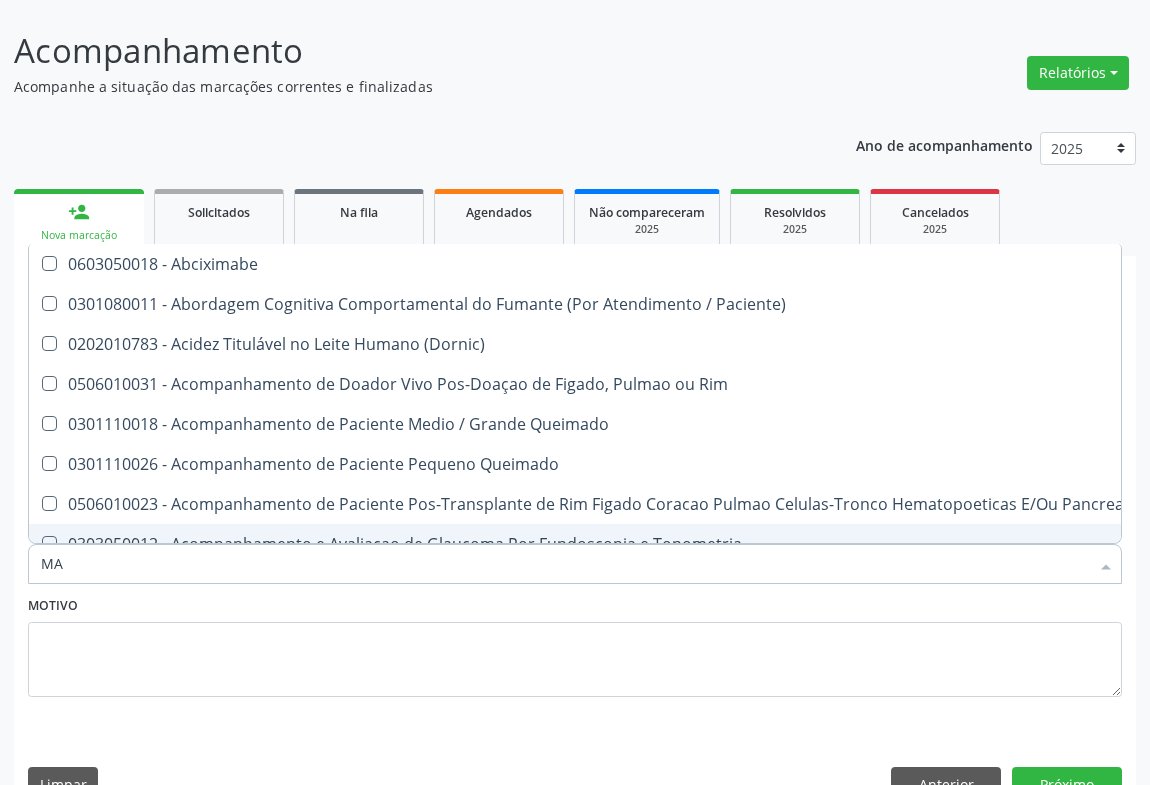 type on "M" 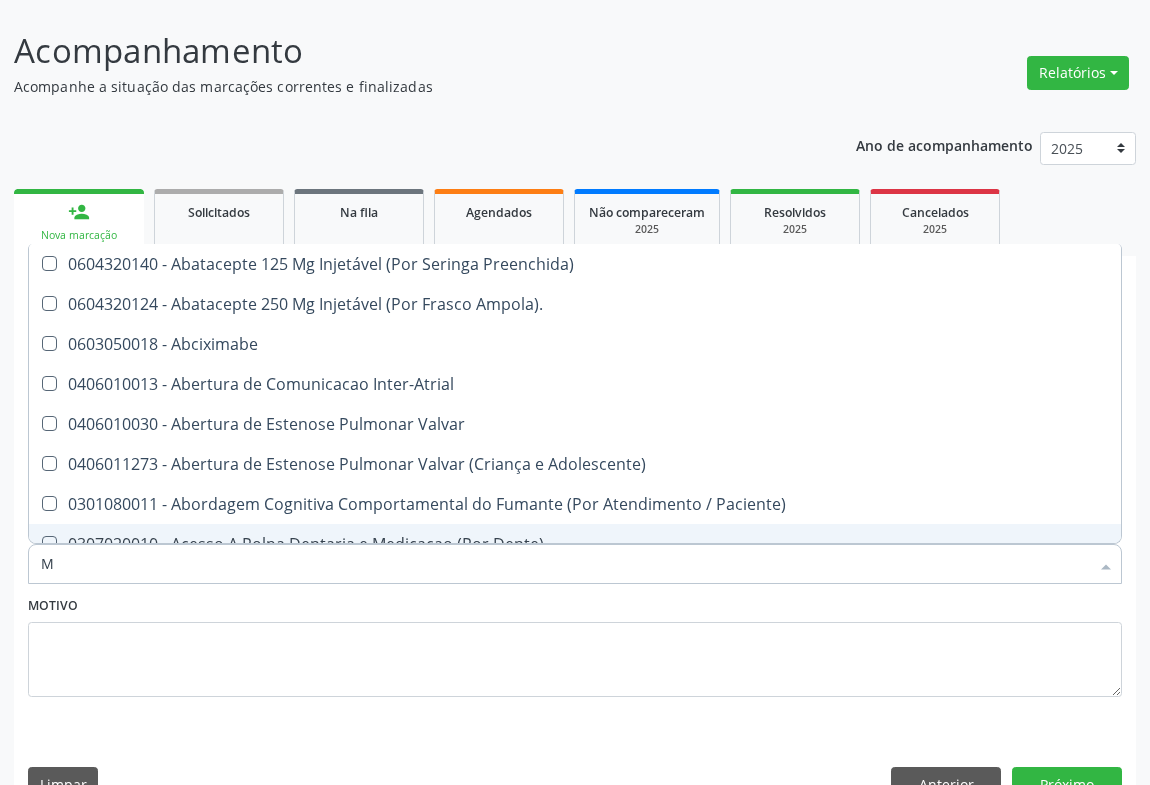 type 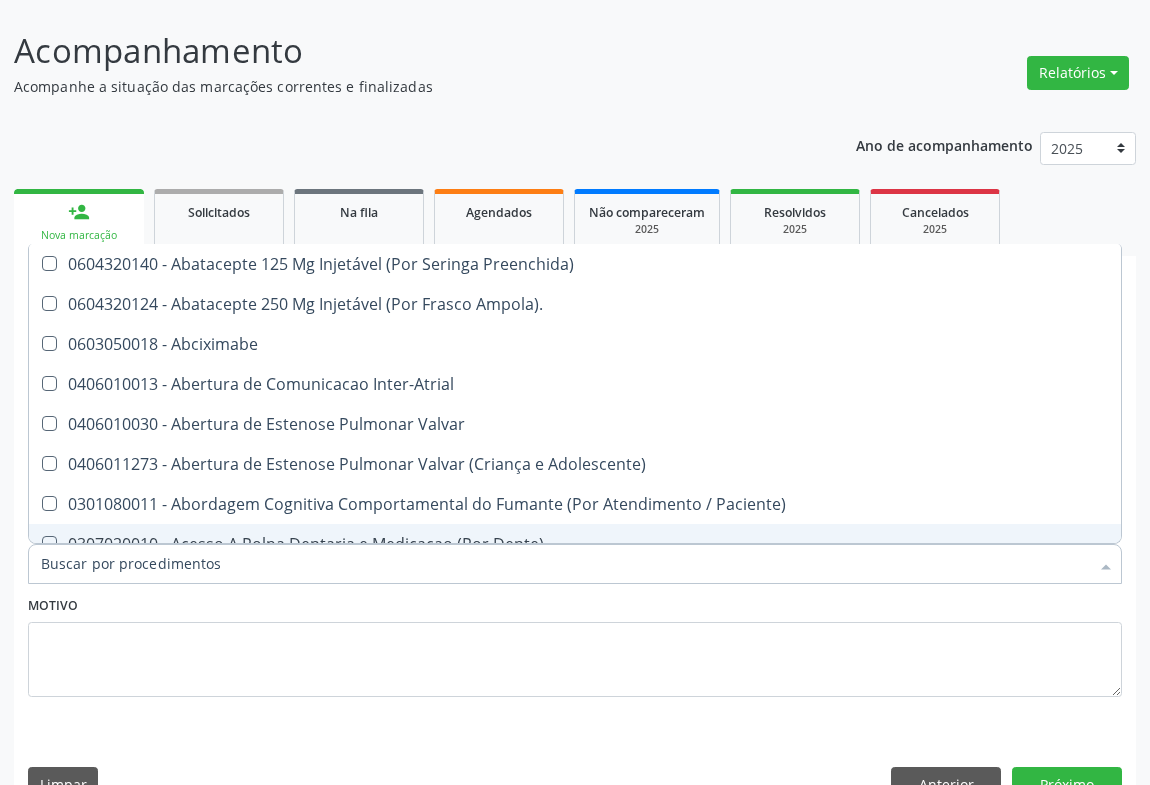 checkbox on "true" 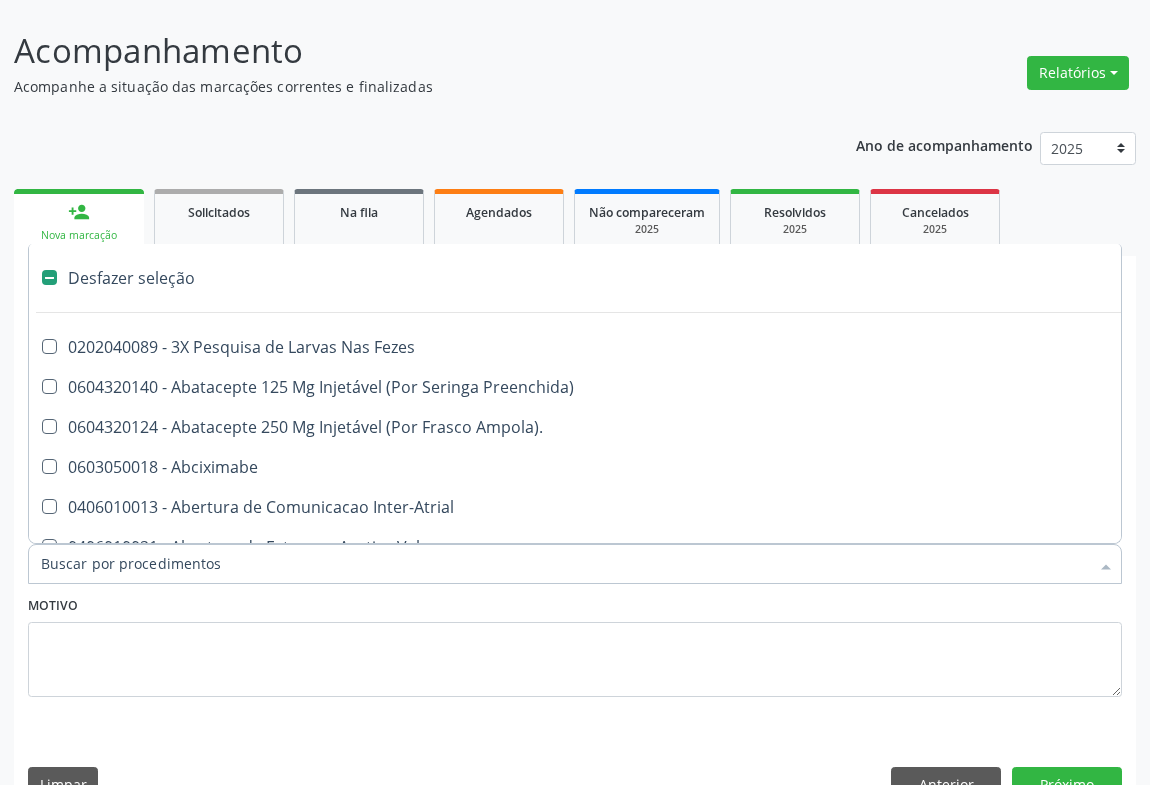 type on "U" 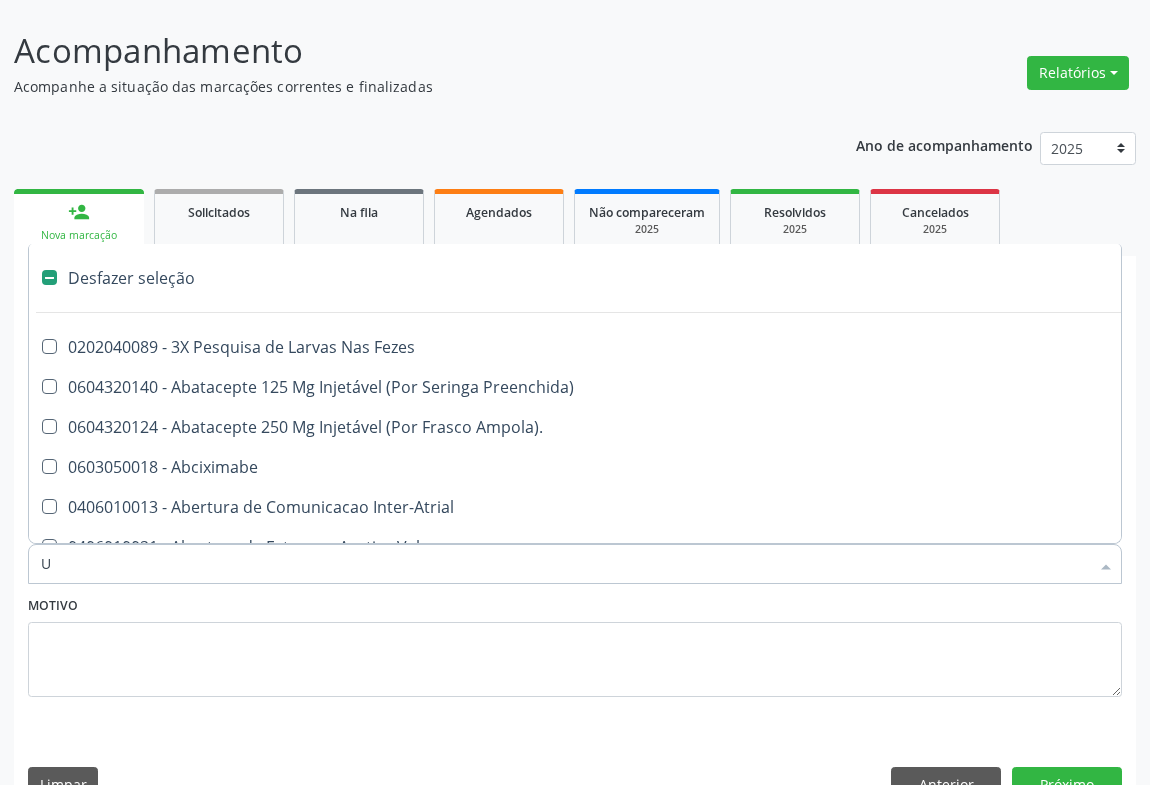 checkbox on "false" 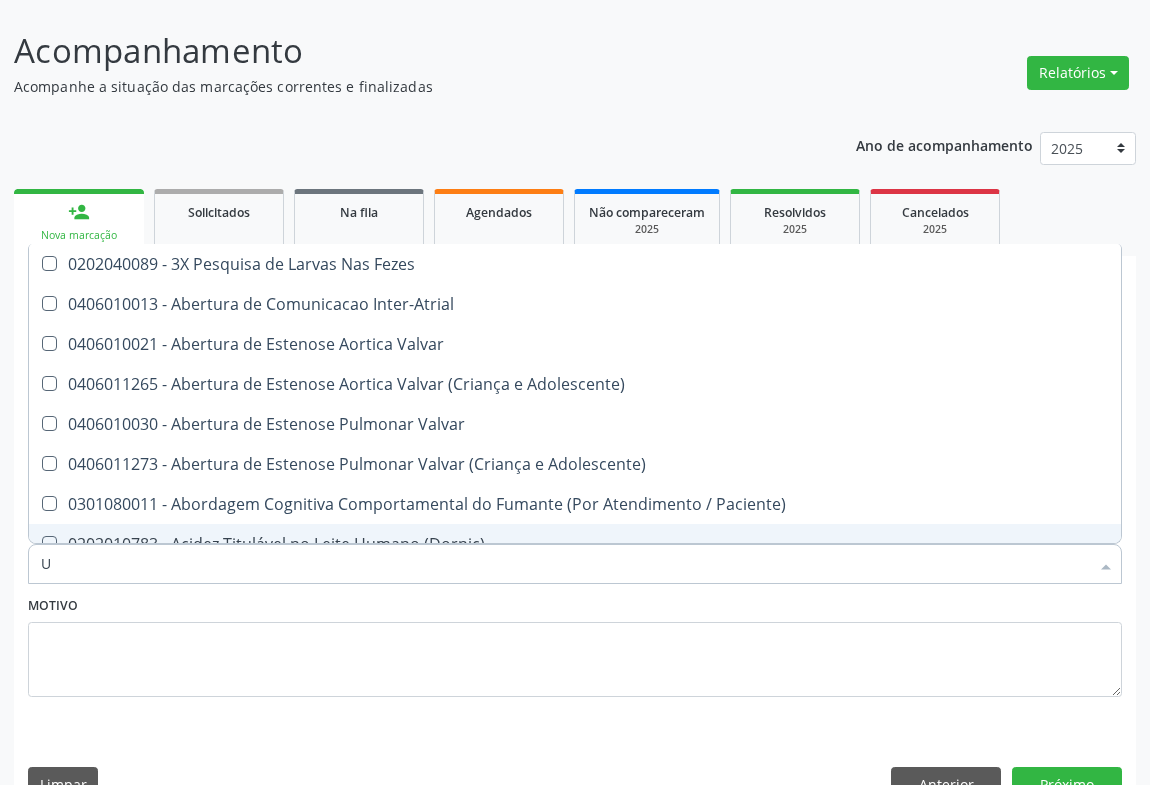 type on "UL" 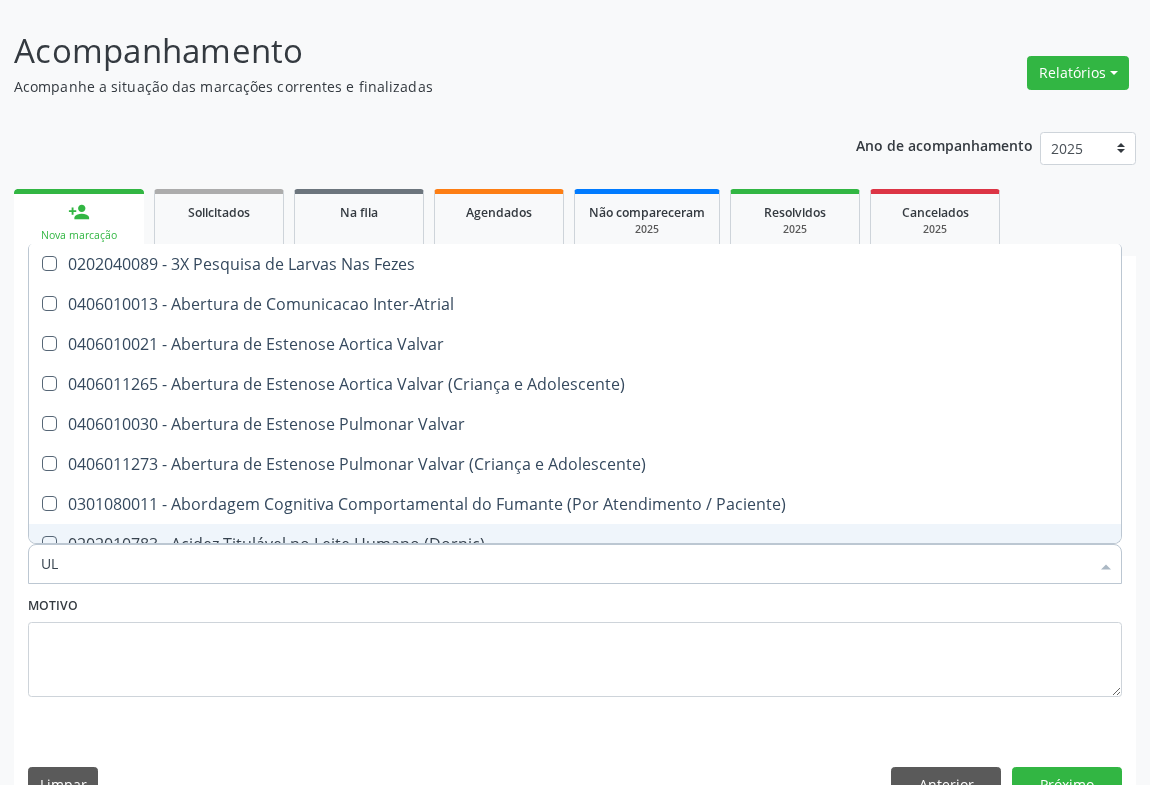 checkbox on "true" 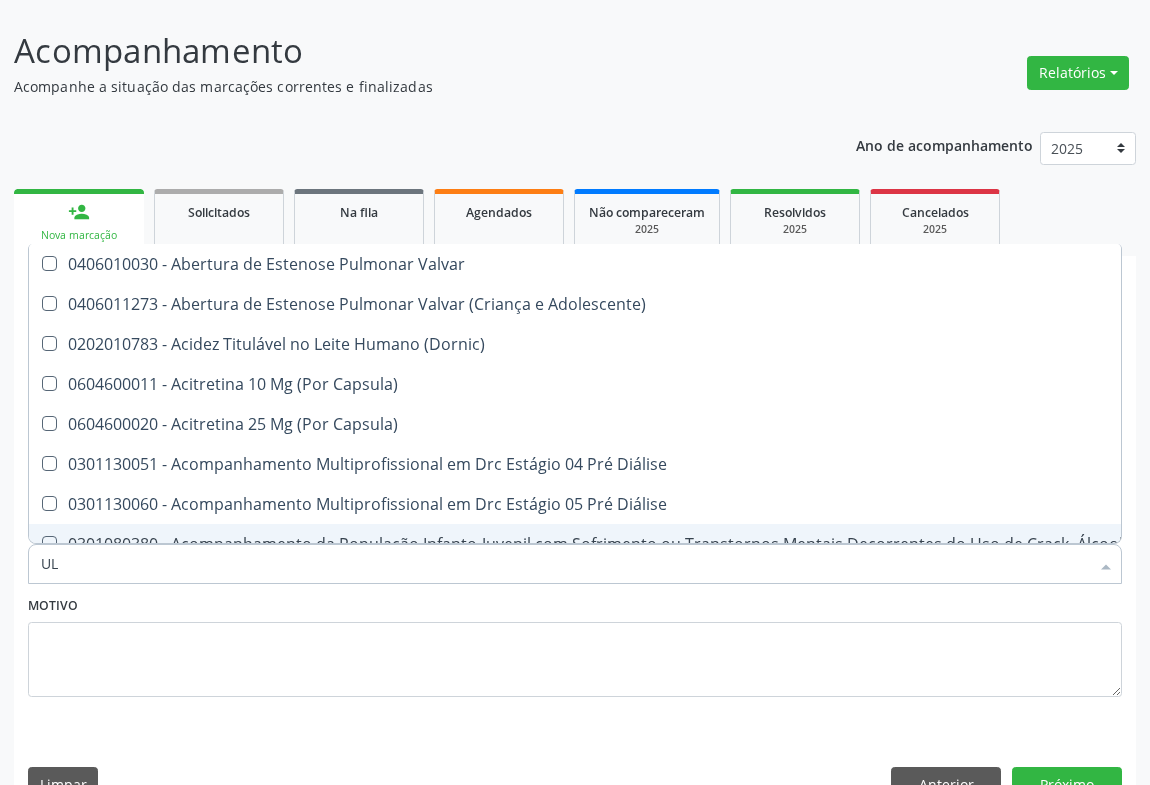 type on "ULT" 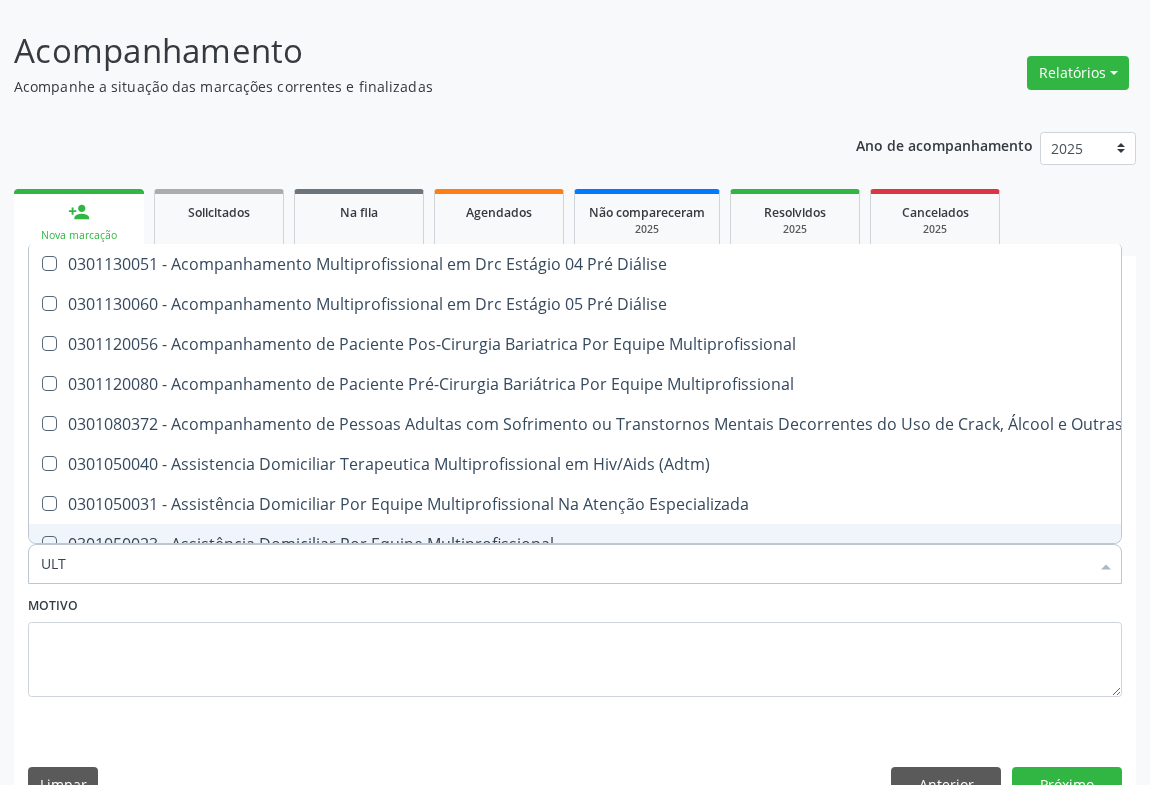 type on "ULTR" 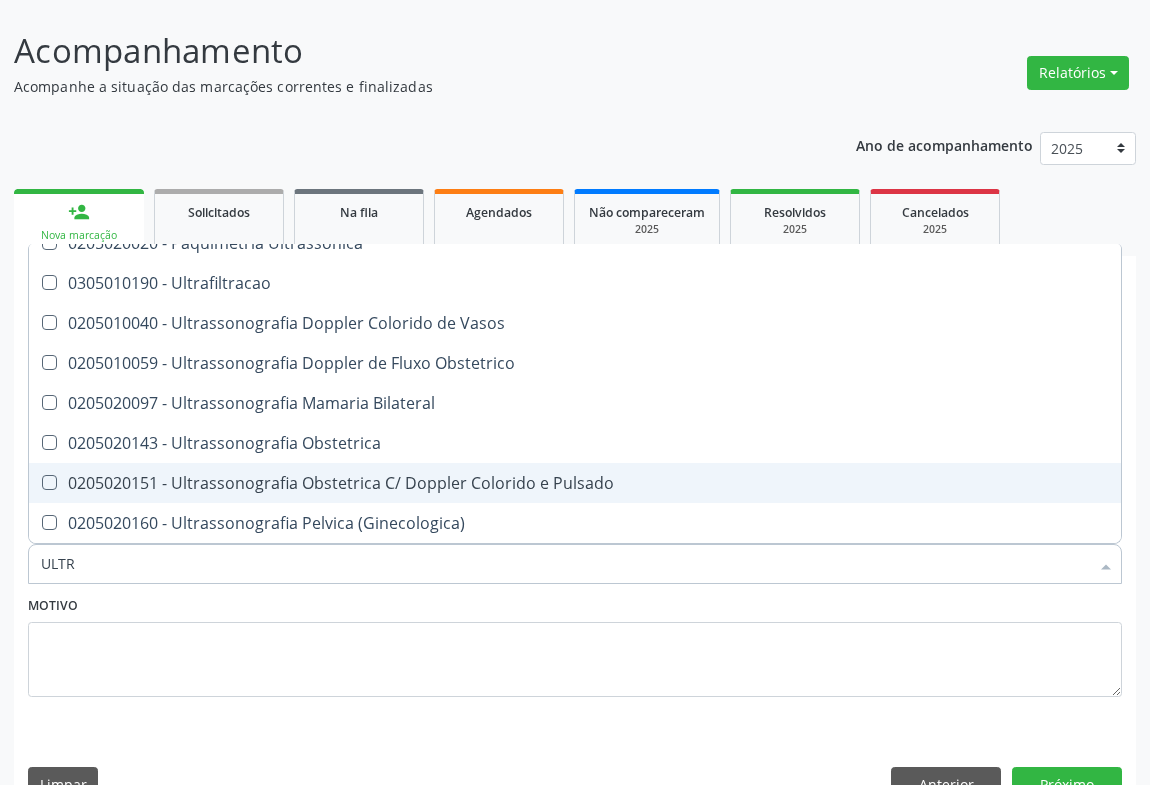 scroll, scrollTop: 272, scrollLeft: 0, axis: vertical 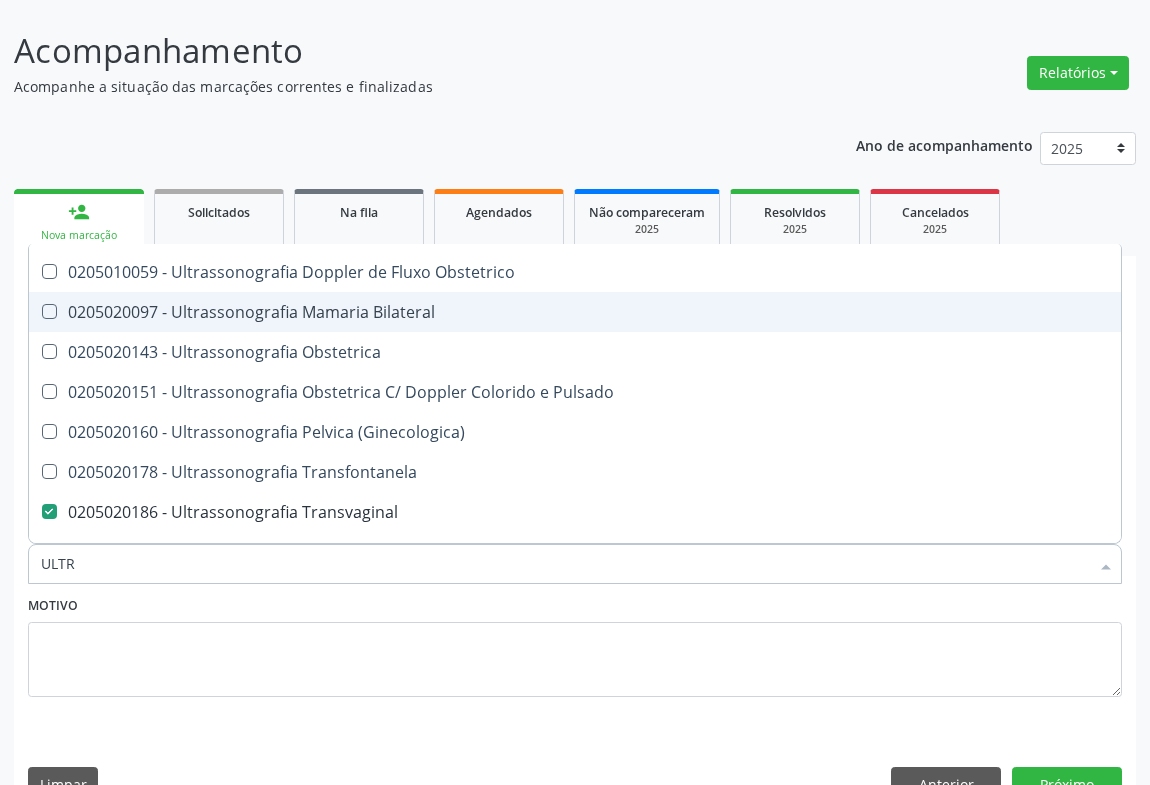 click on "0205020097 - Ultrassonografia Mamaria Bilateral" at bounding box center [575, 312] 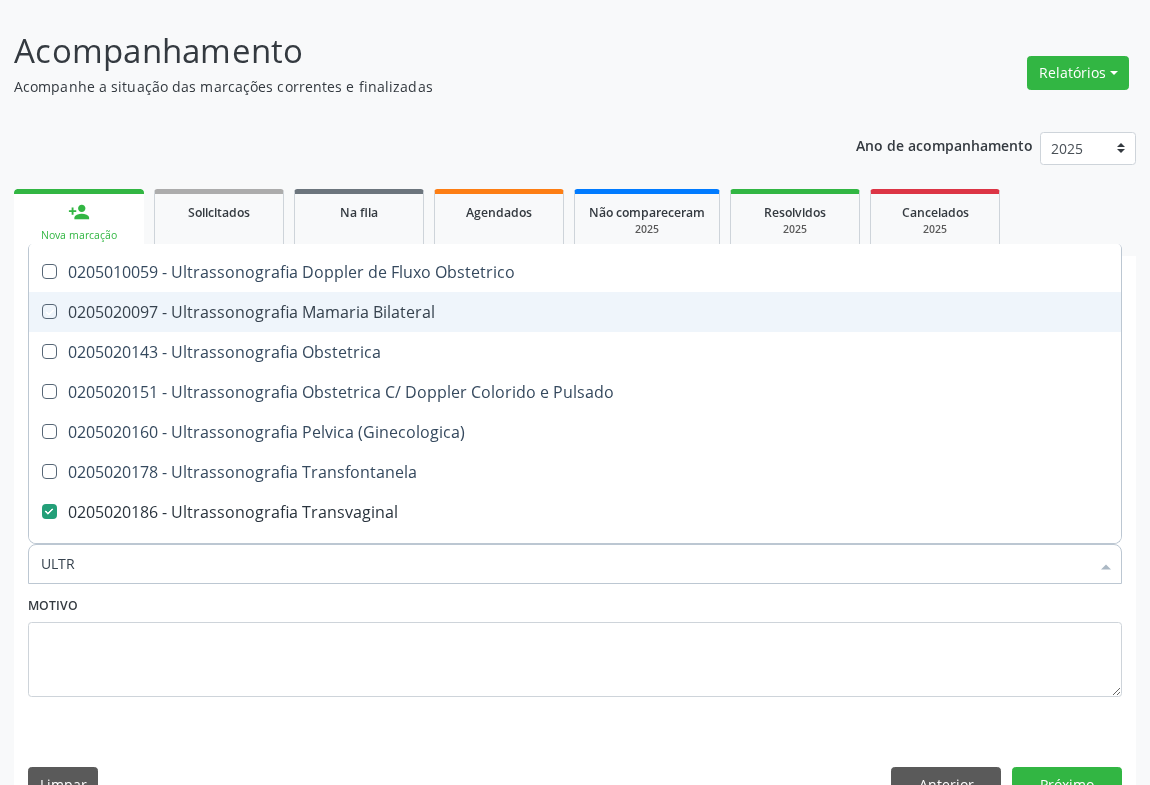 checkbox on "true" 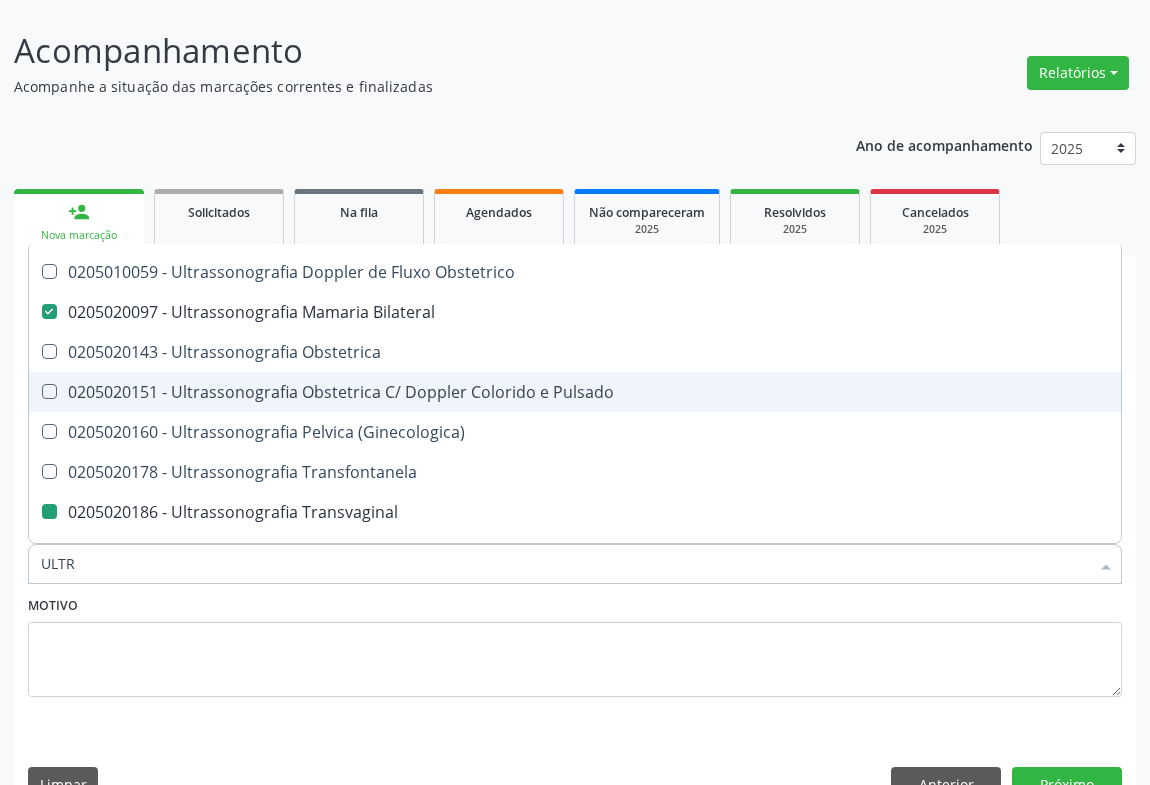type on "ULT" 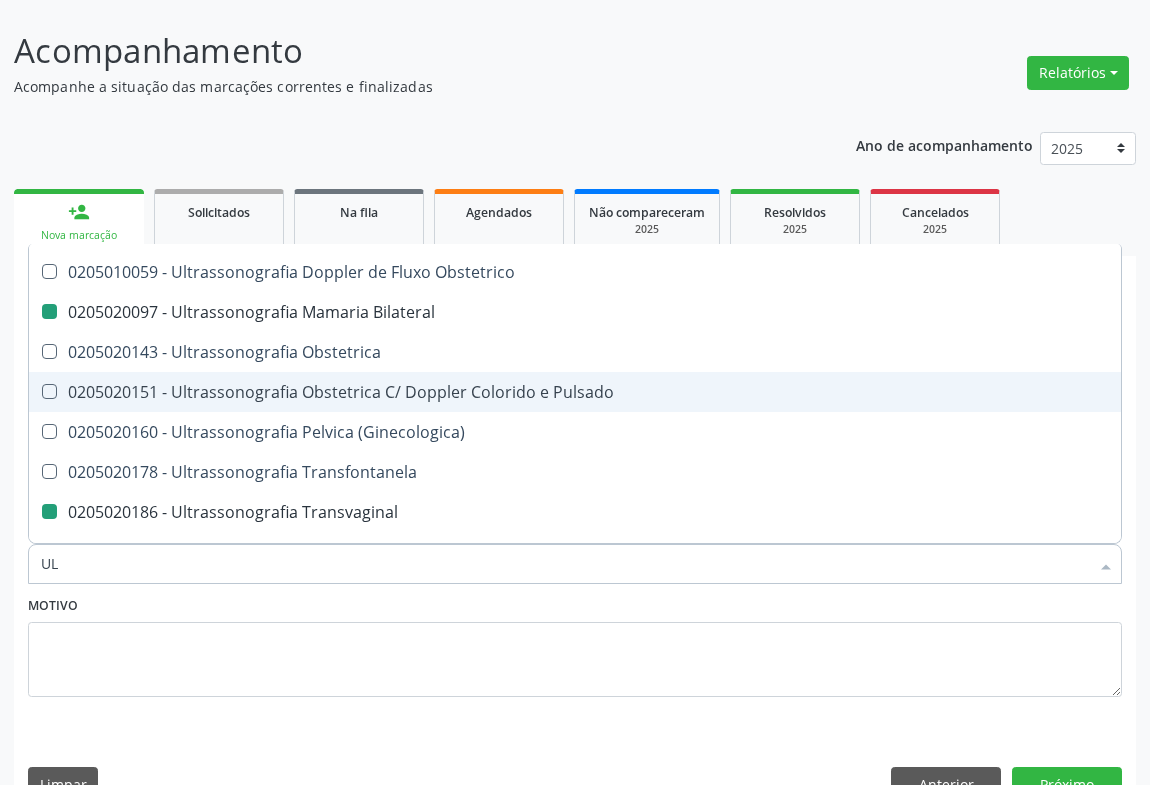 type on "U" 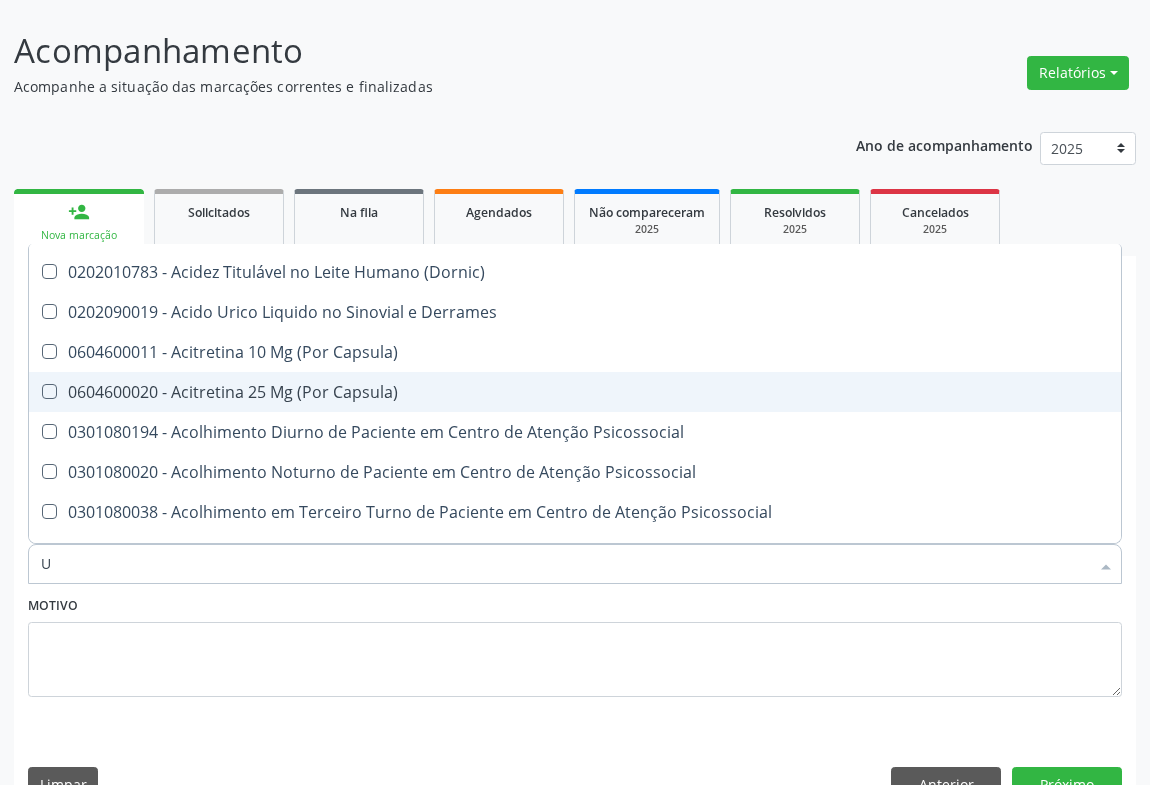 type 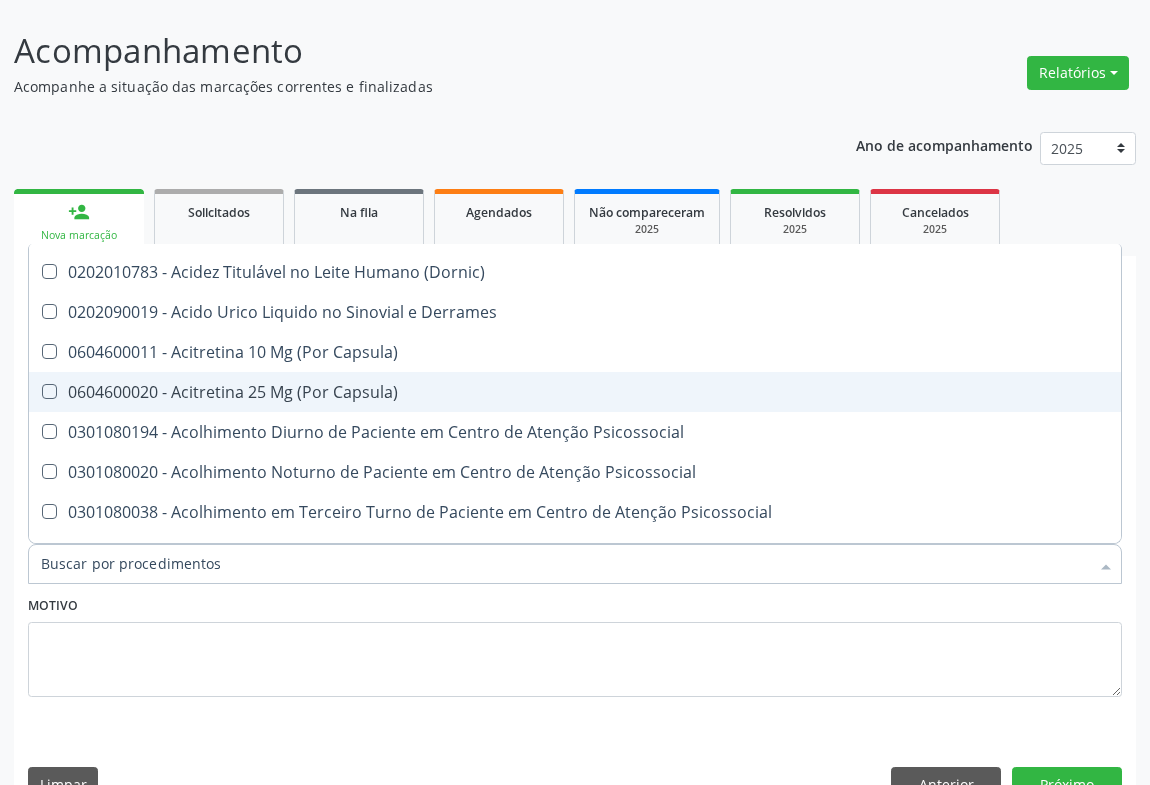 checkbox on "true" 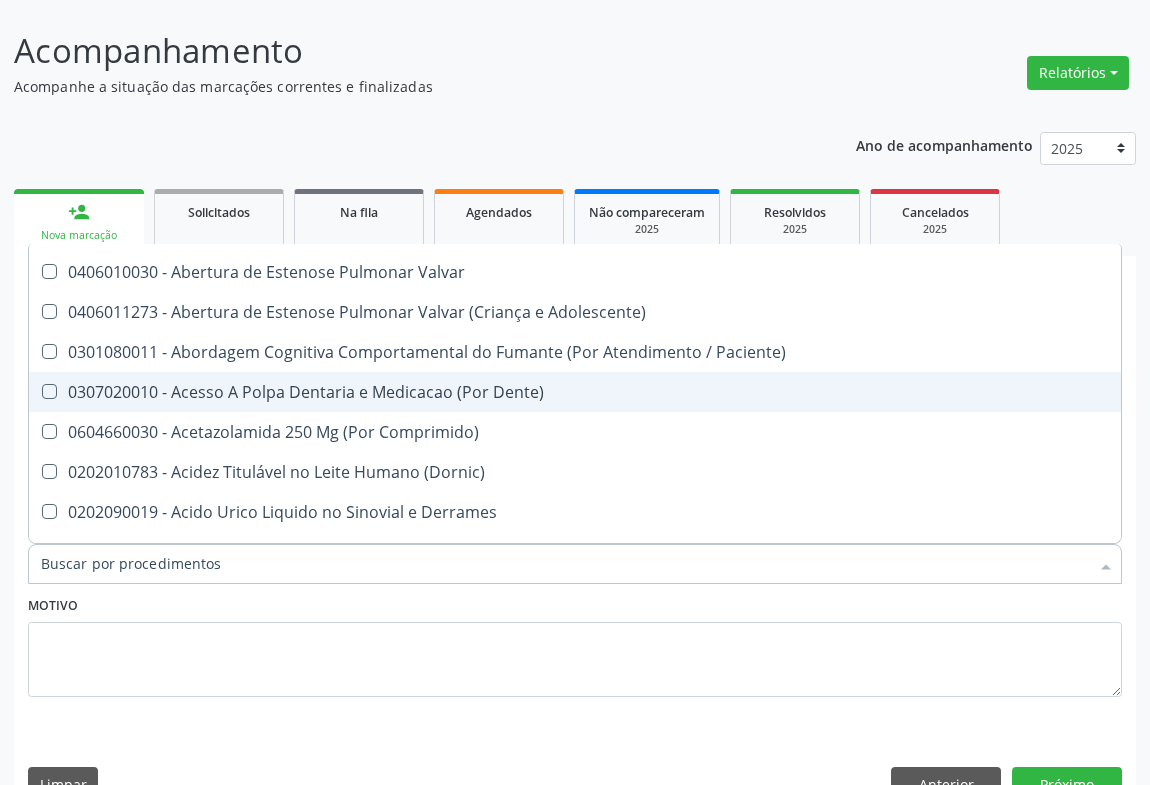 type on "A" 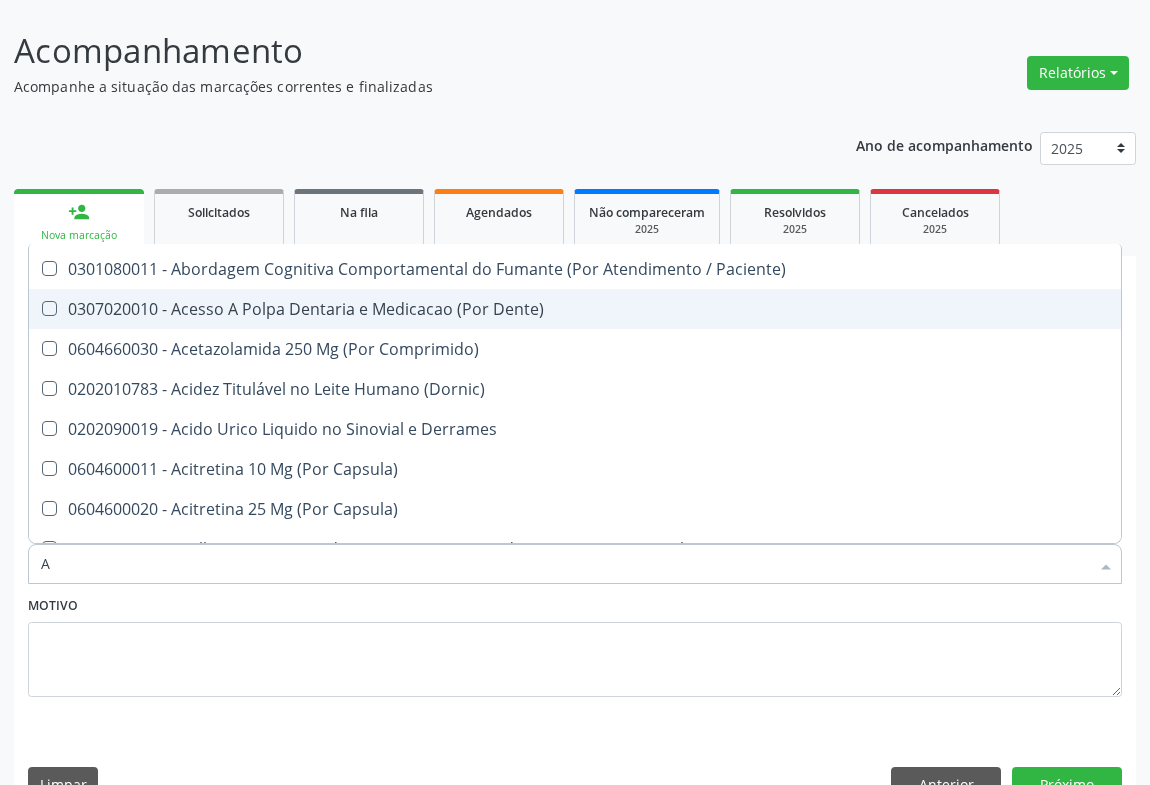 scroll, scrollTop: 272, scrollLeft: 0, axis: vertical 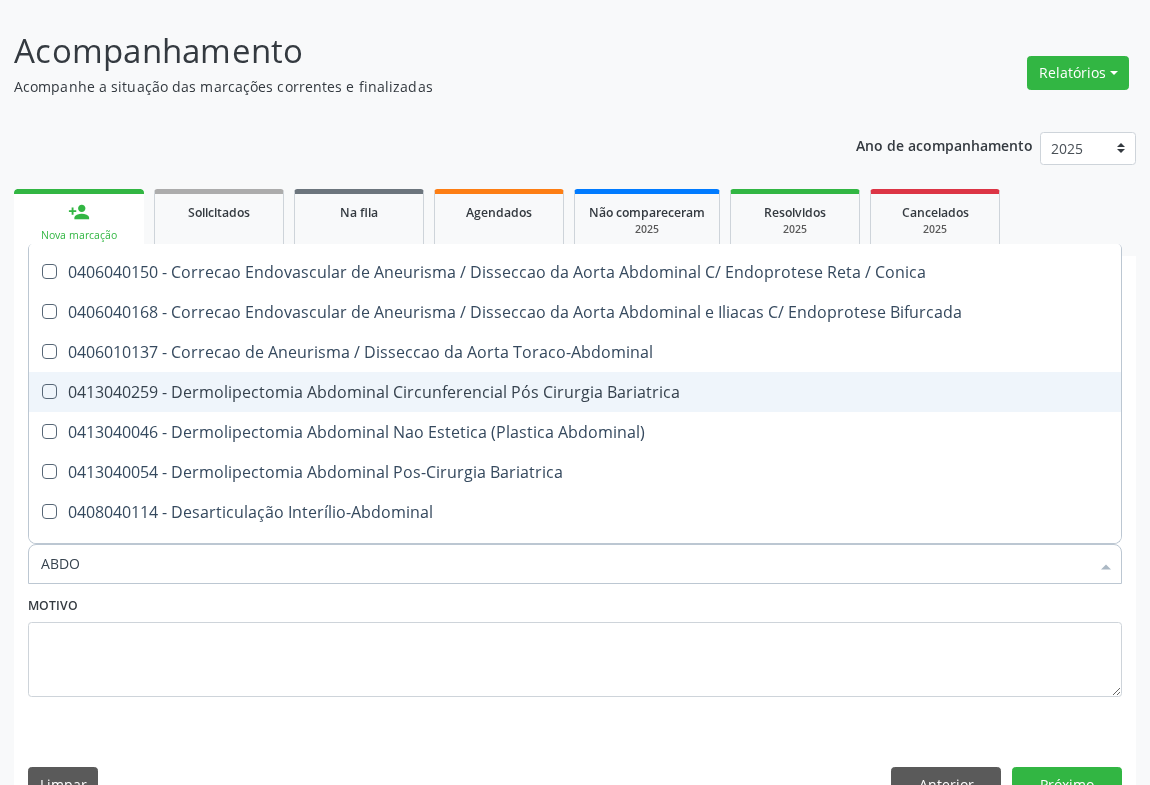 type on "ABDOM" 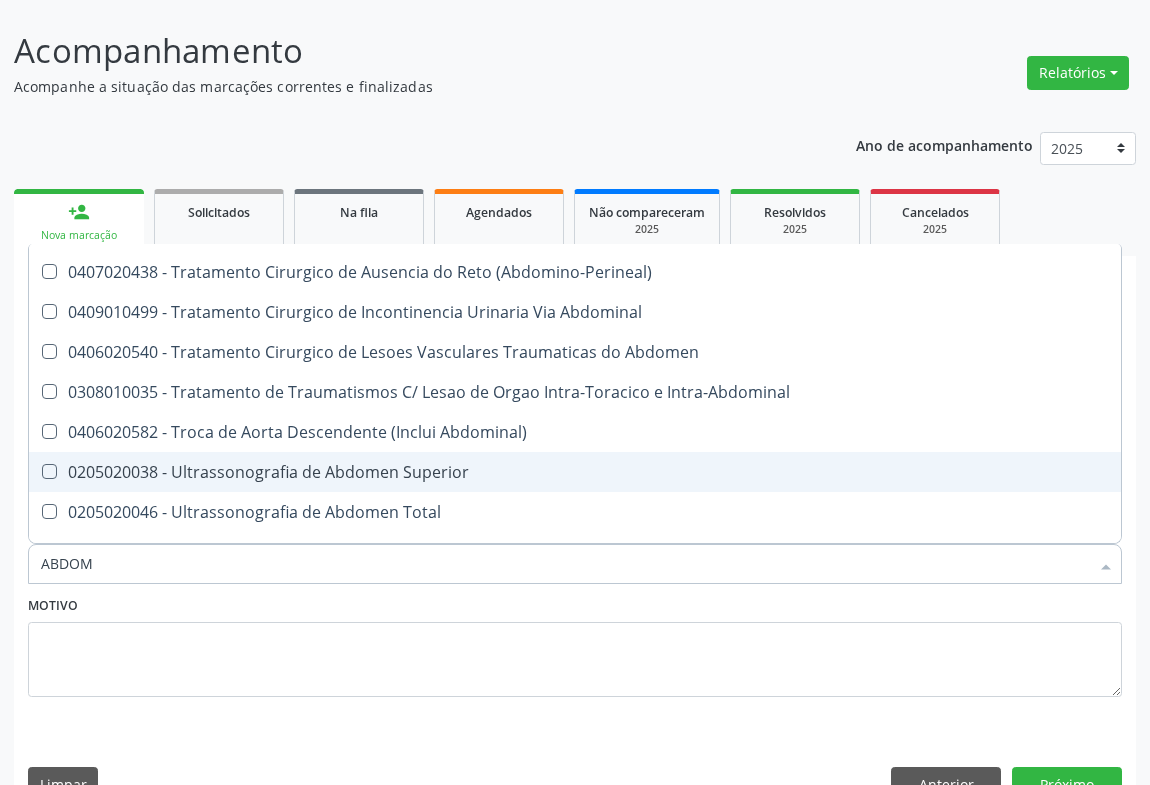 scroll, scrollTop: 1300, scrollLeft: 0, axis: vertical 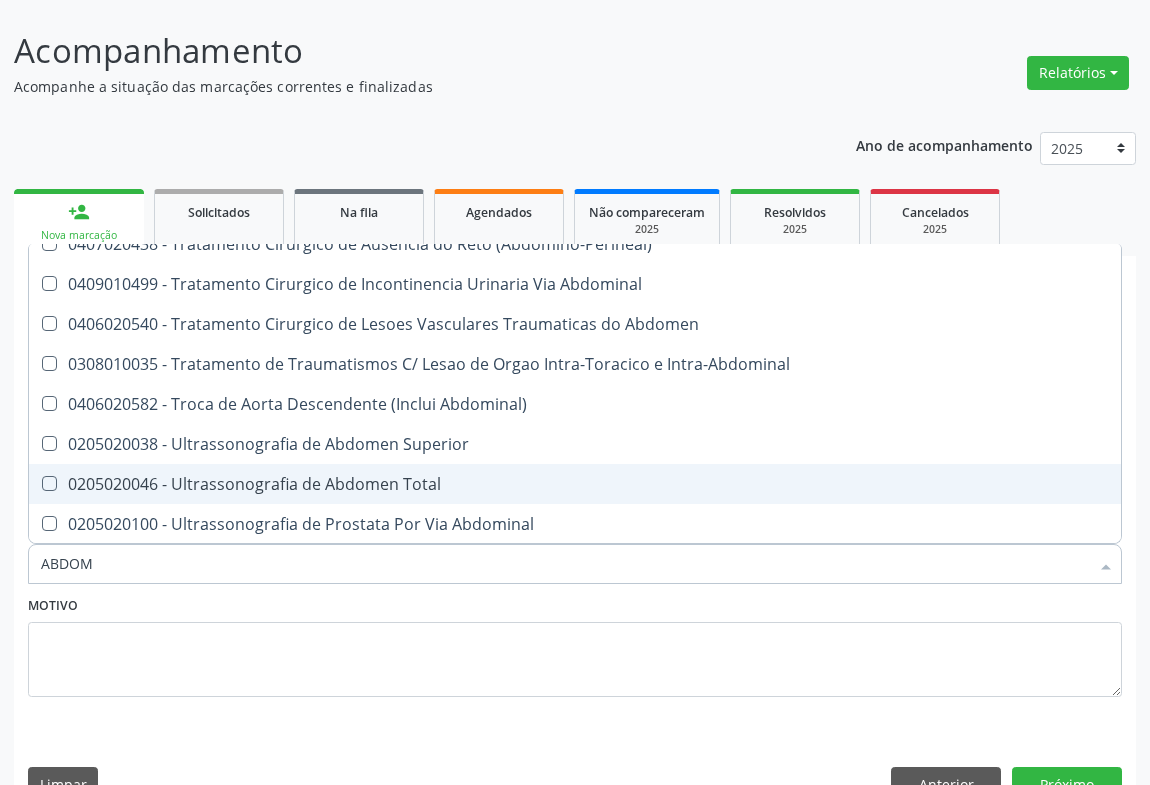 click on "0205020046 - Ultrassonografia de Abdomen Total" at bounding box center (575, 484) 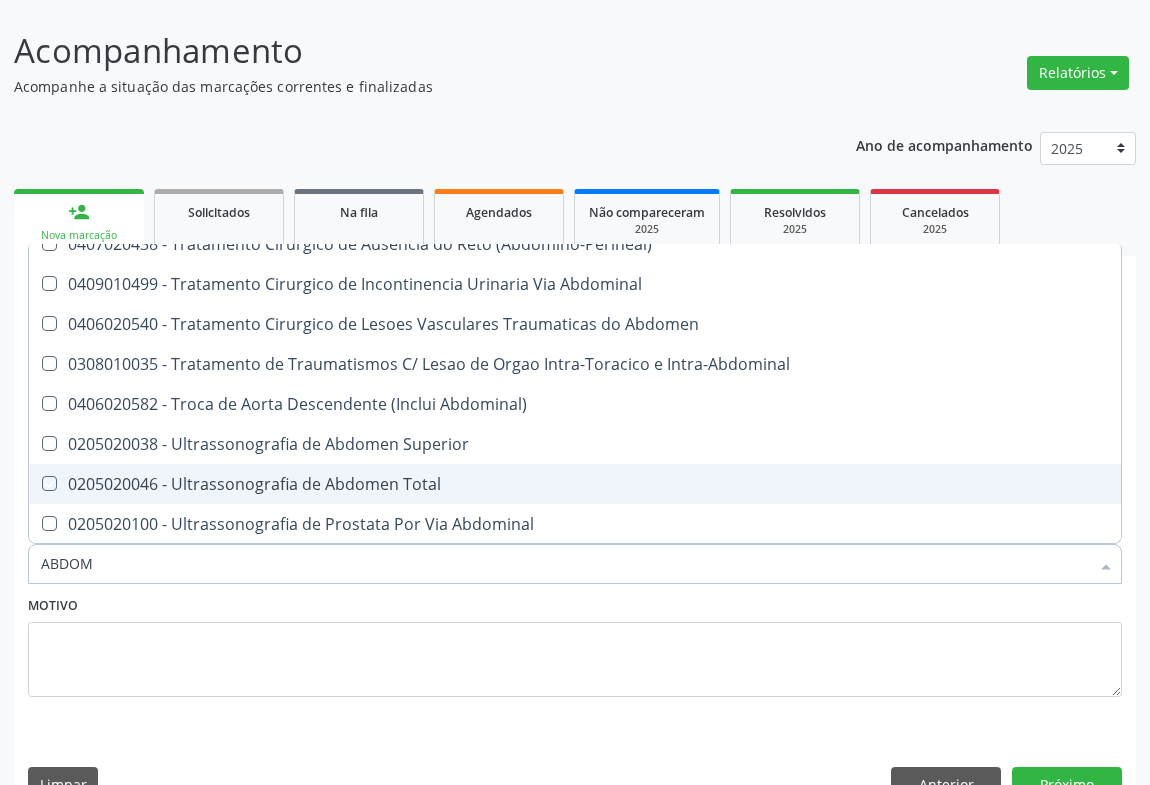 checkbox on "true" 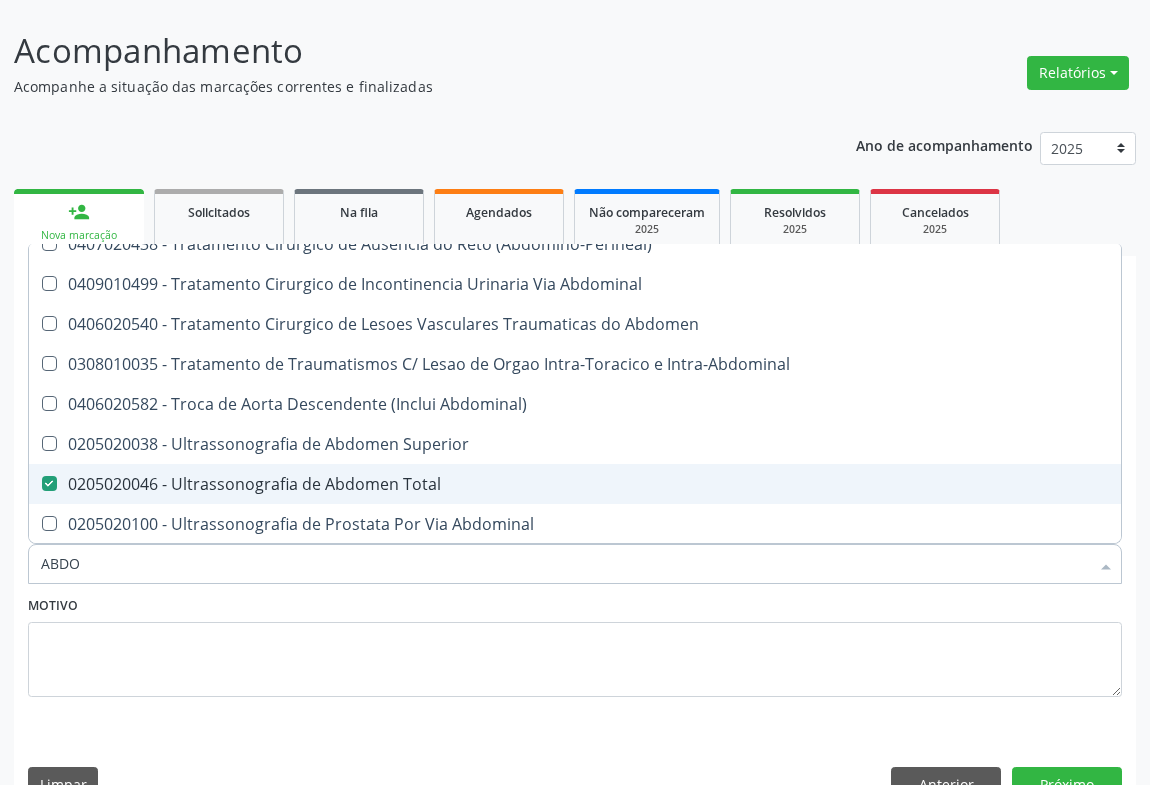 type on "ABD" 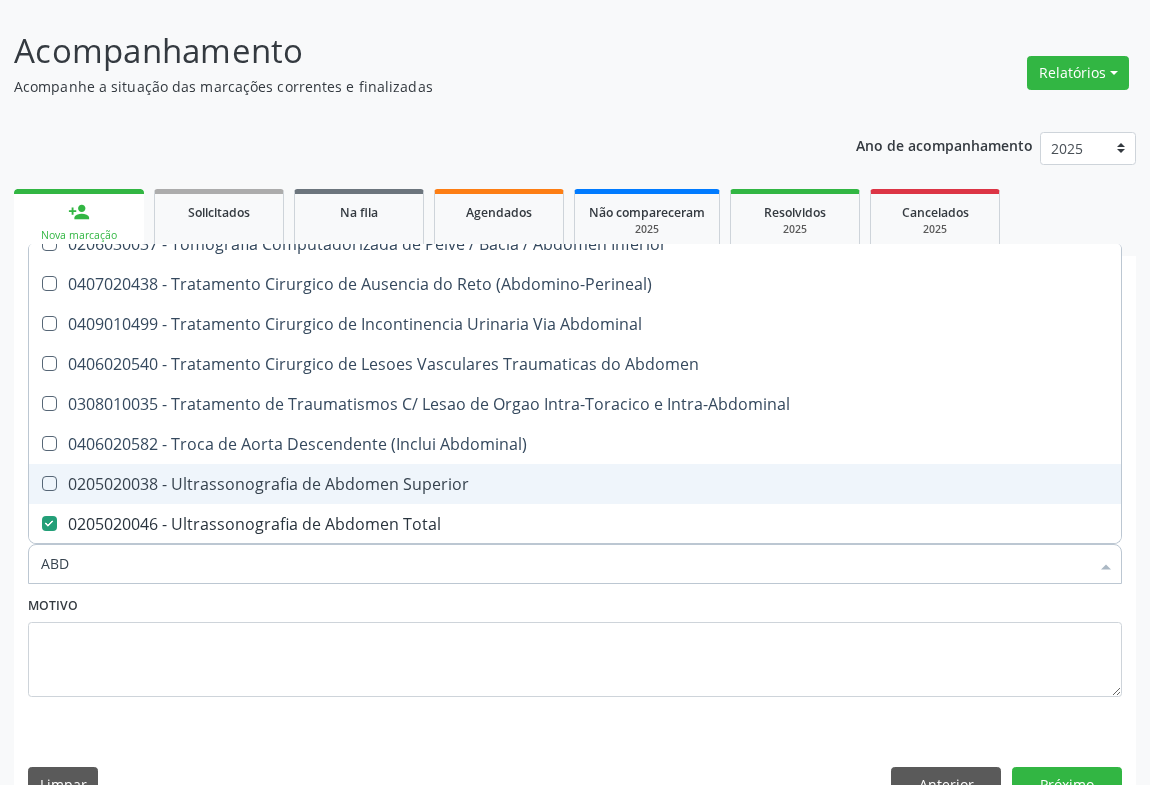 type on "AB" 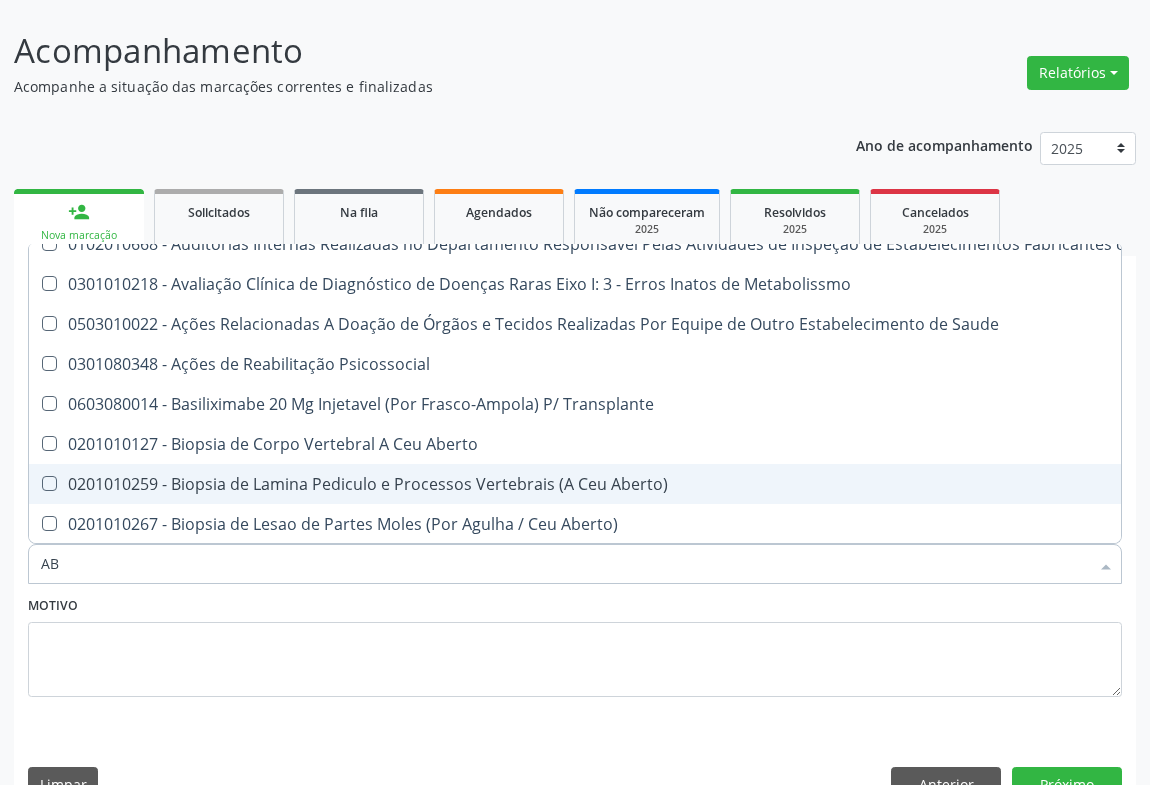 type on "A" 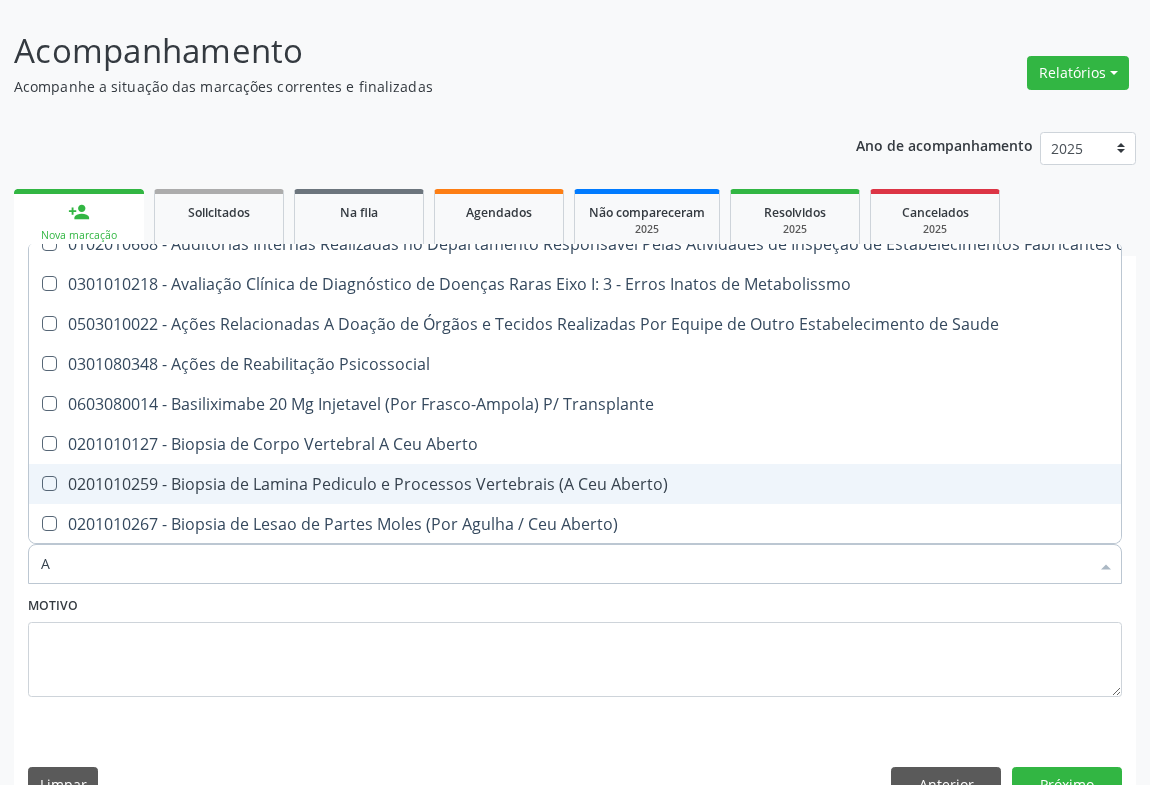 type 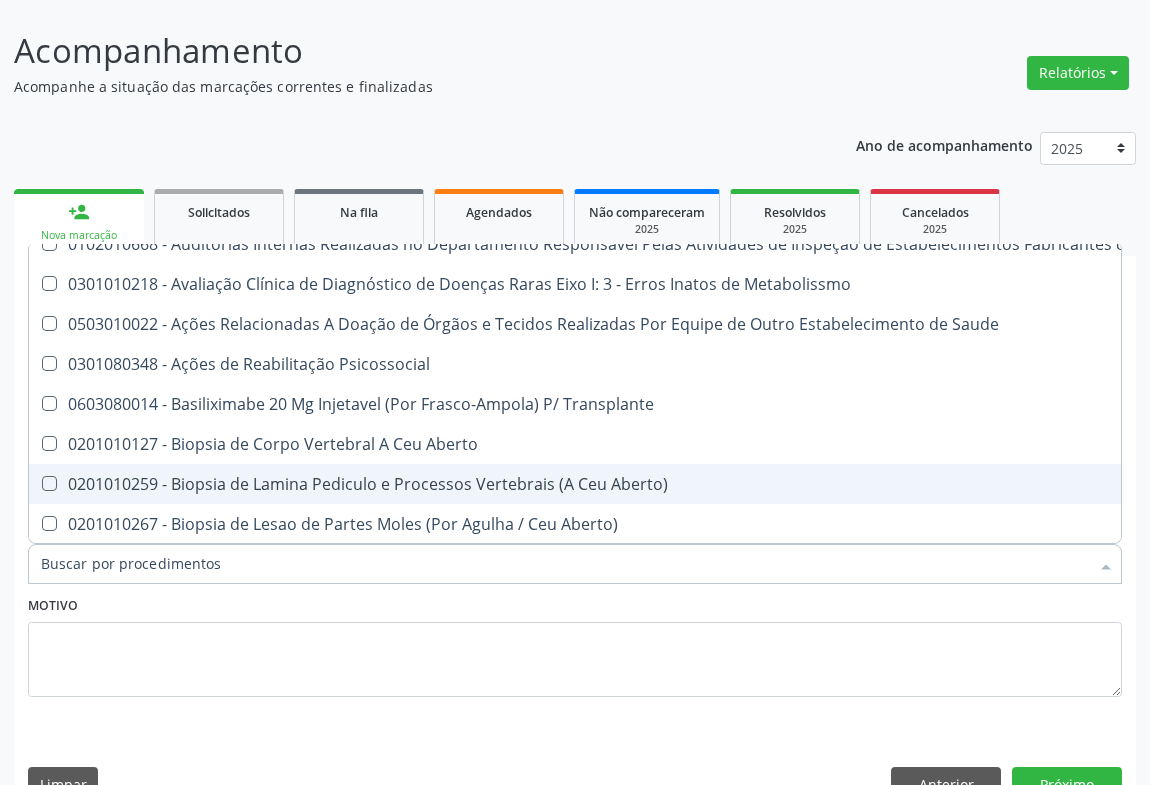 checkbox on "false" 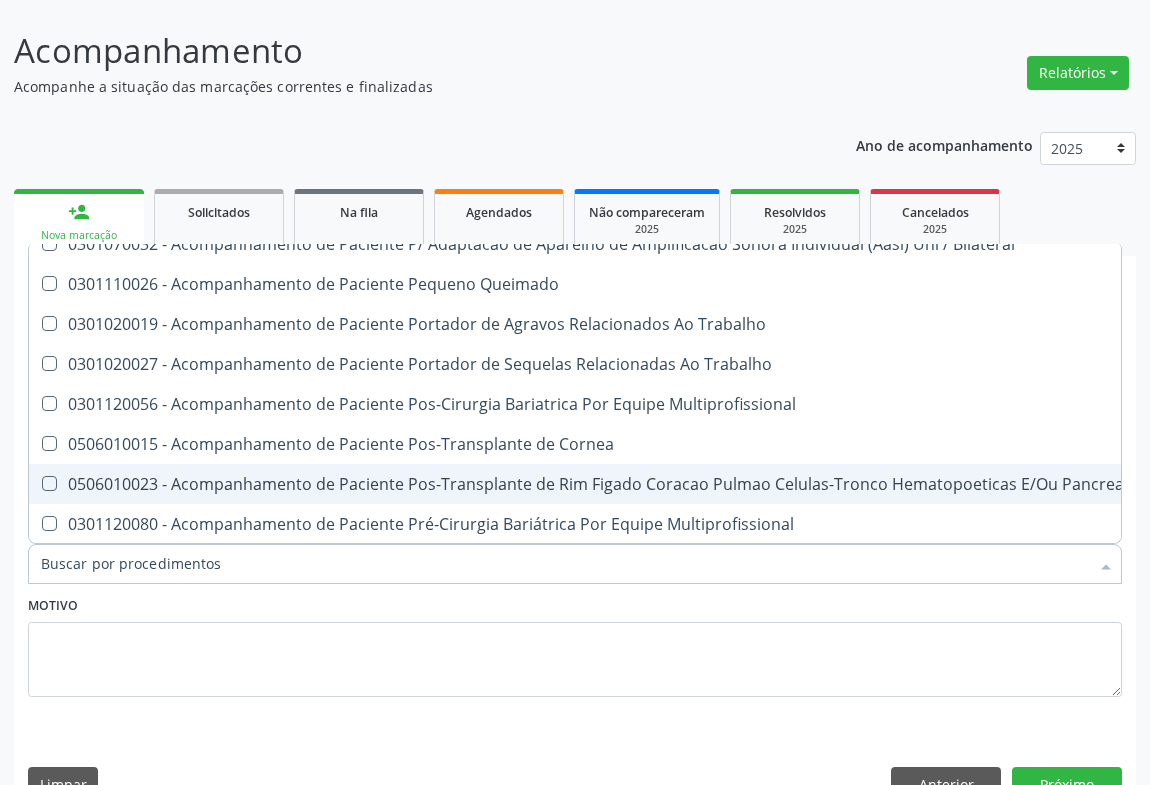 type on "C" 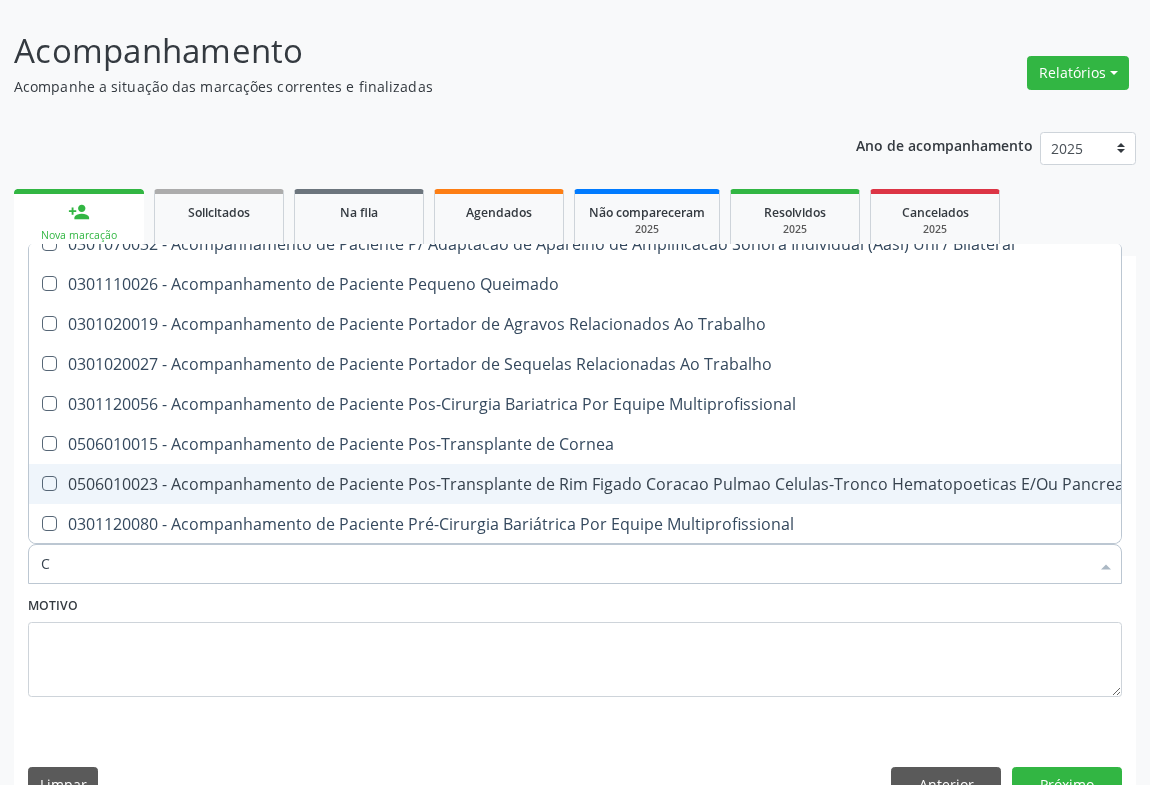 checkbox on "true" 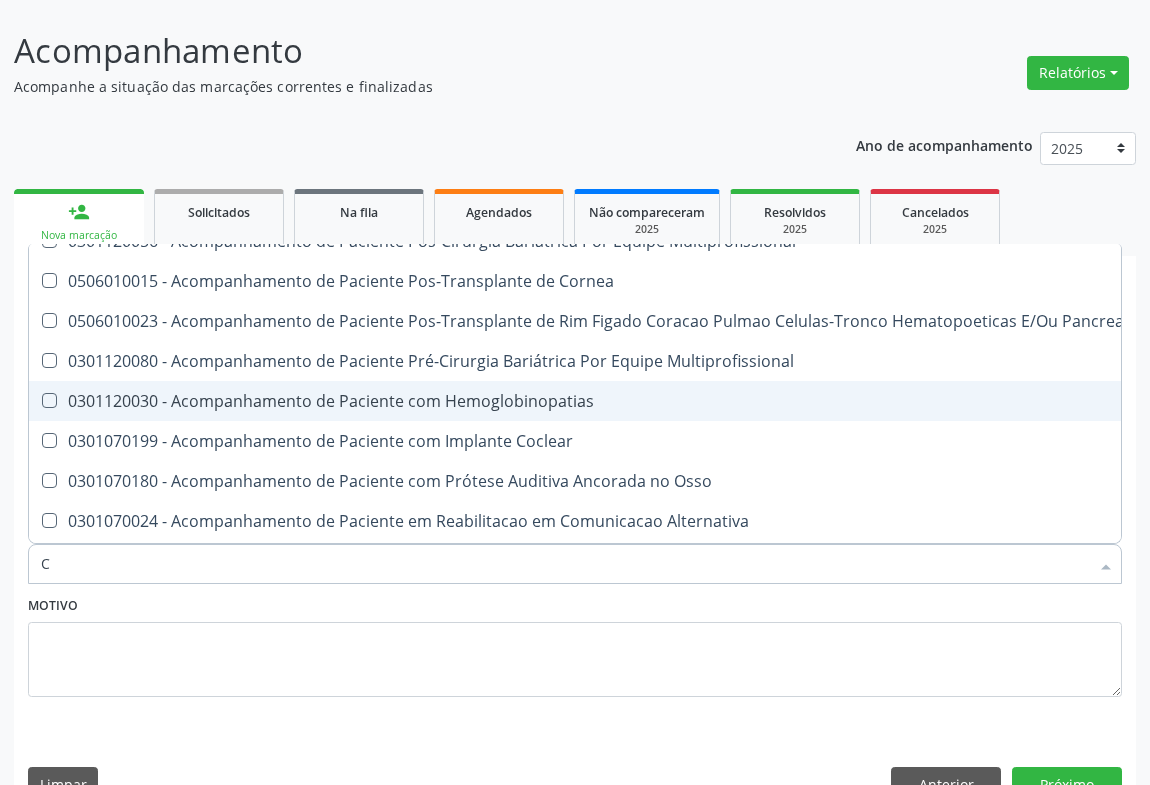 scroll, scrollTop: 1300, scrollLeft: 0, axis: vertical 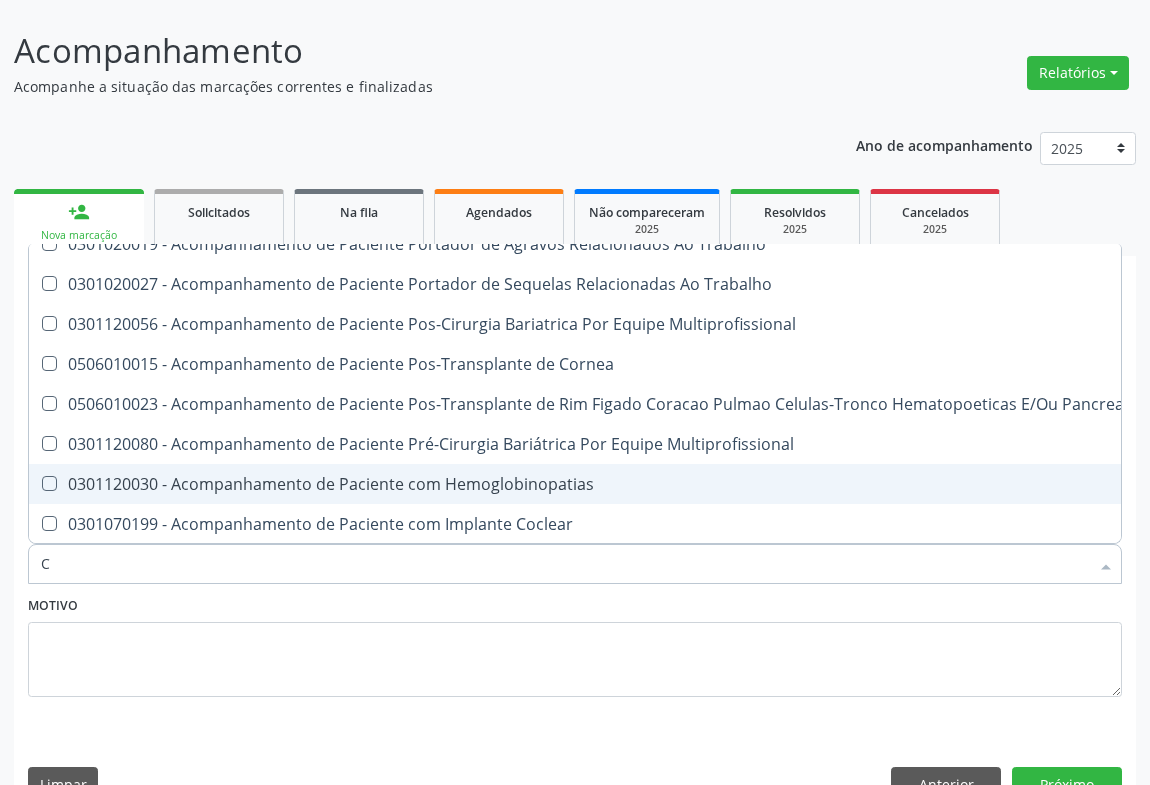 type on "CA" 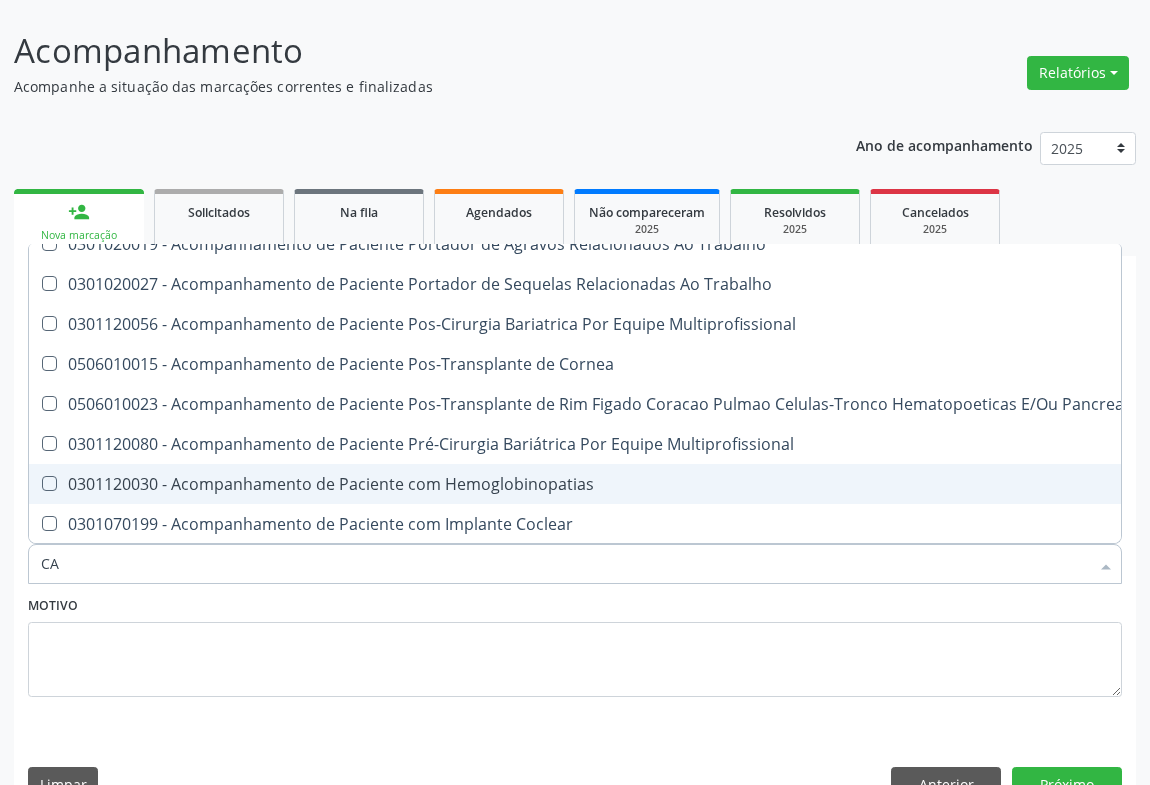 checkbox on "true" 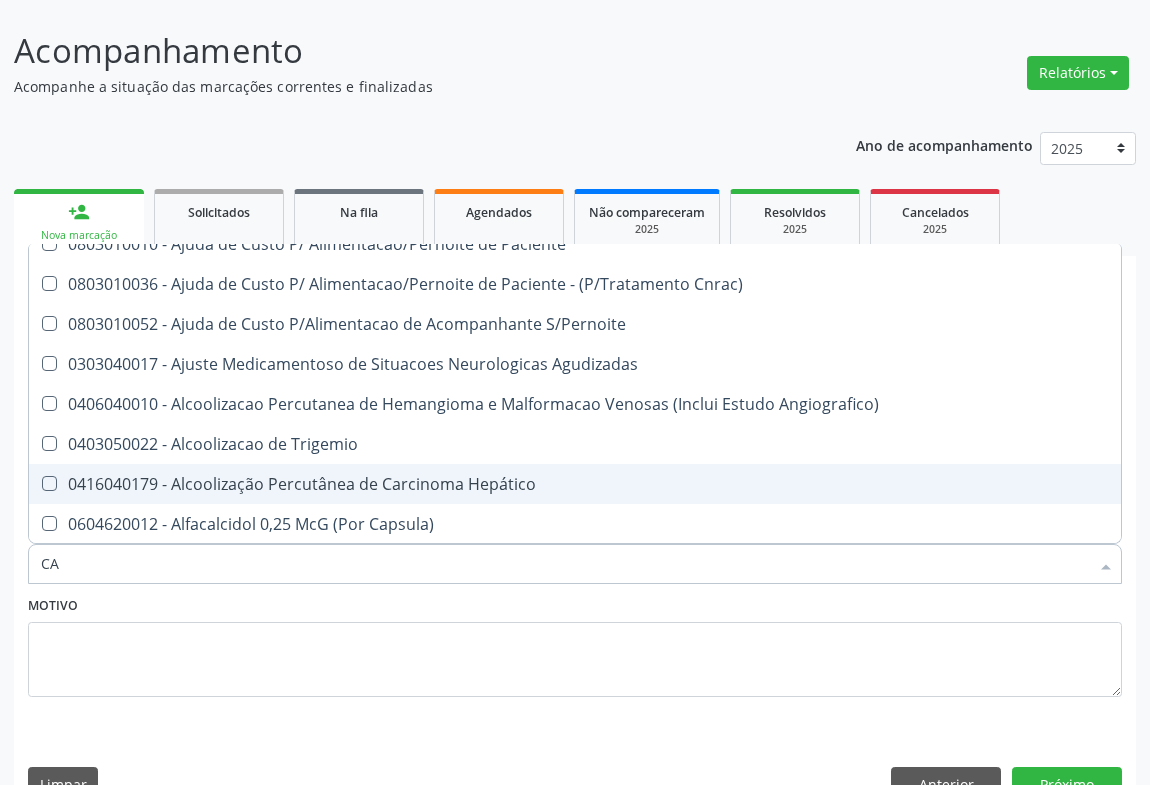type on "CAR" 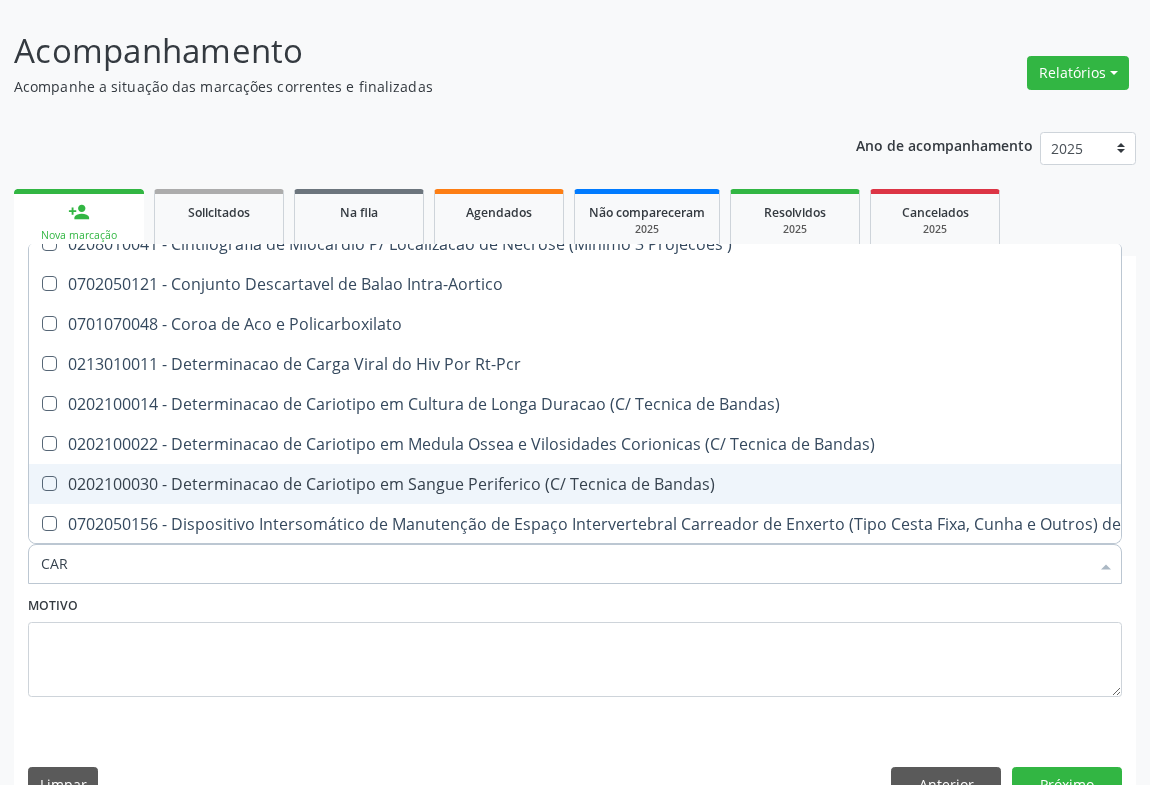 type on "CARD" 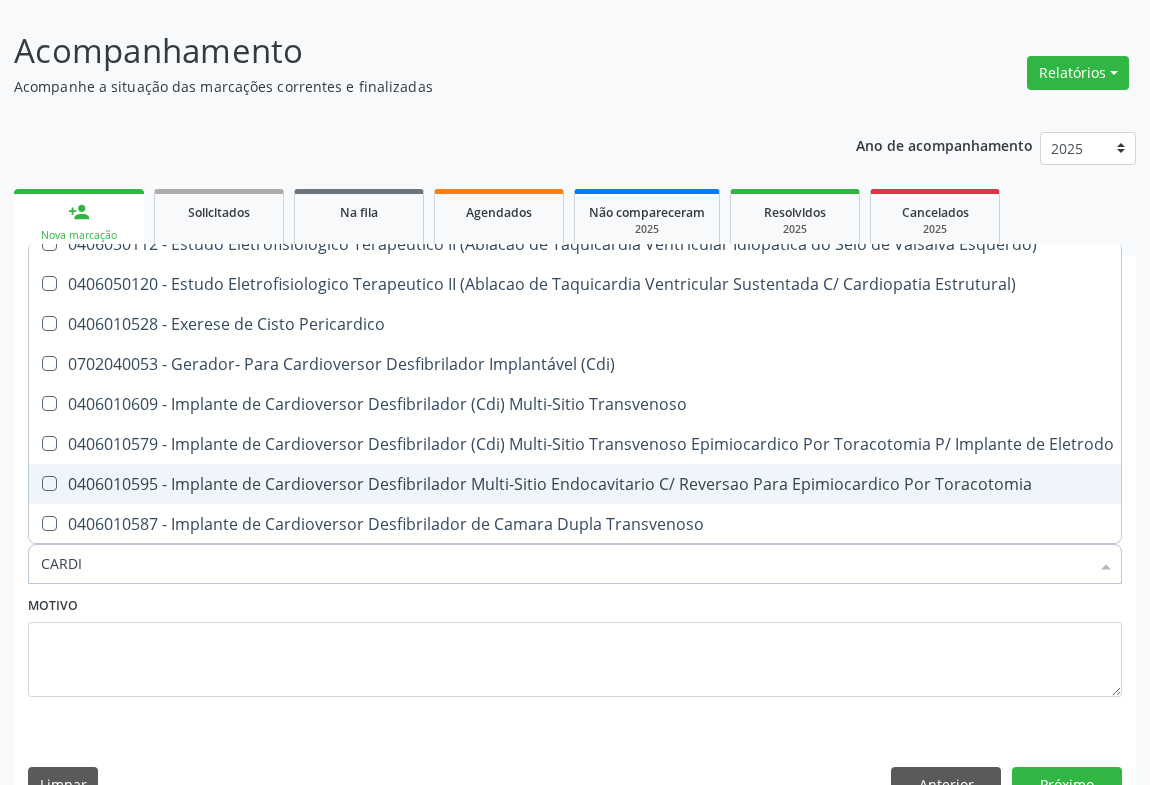type on "CARDIO" 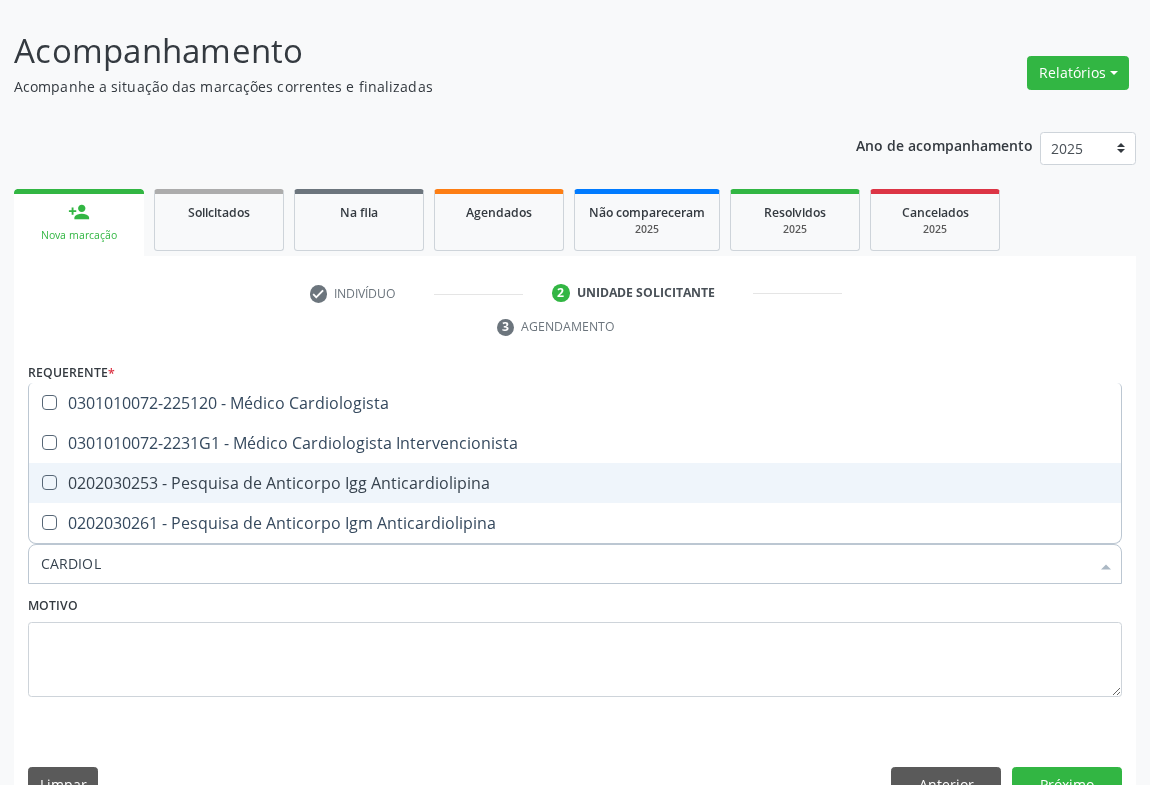 scroll, scrollTop: 0, scrollLeft: 0, axis: both 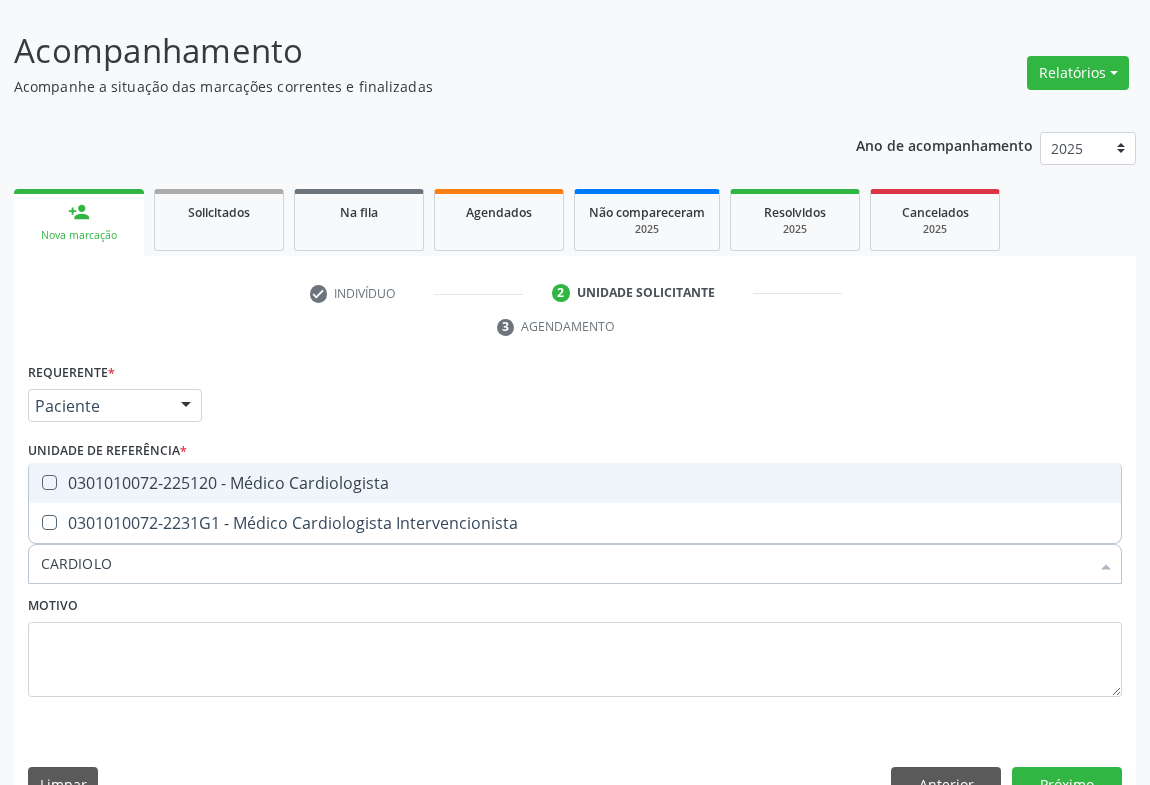 click at bounding box center (49, 482) 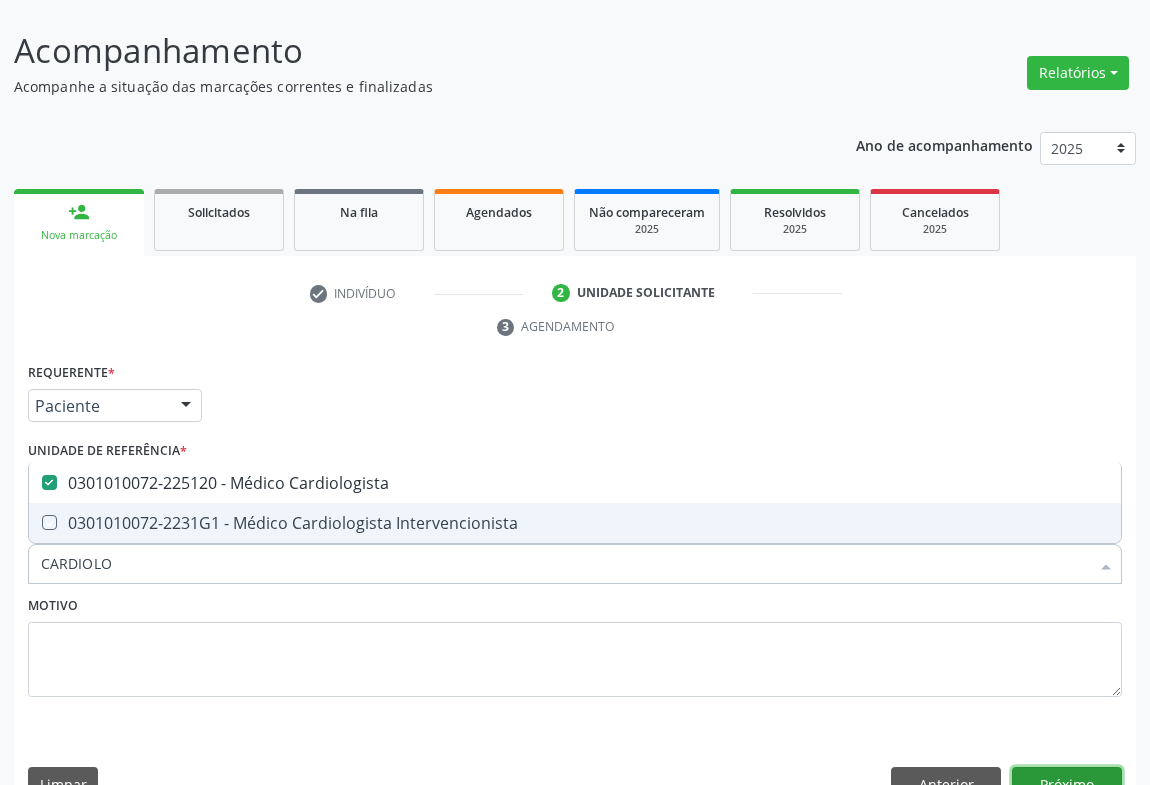 click on "Próximo" at bounding box center [1067, 784] 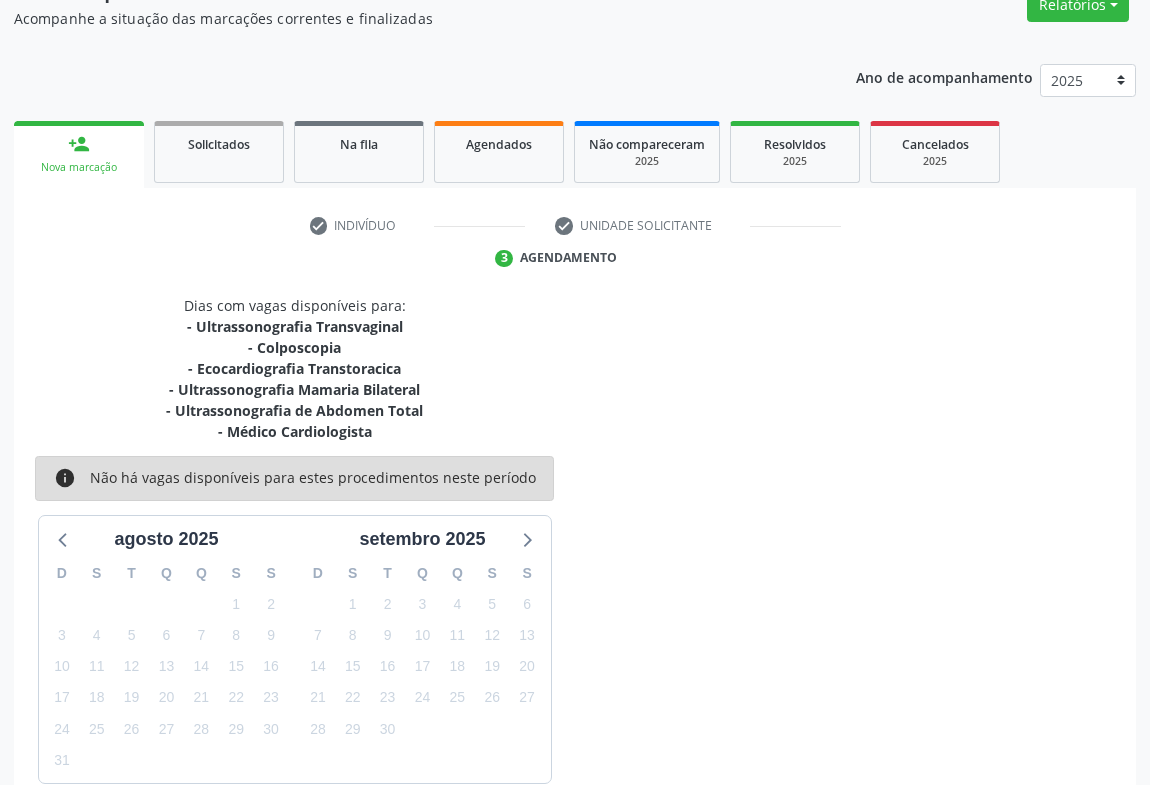 scroll, scrollTop: 280, scrollLeft: 0, axis: vertical 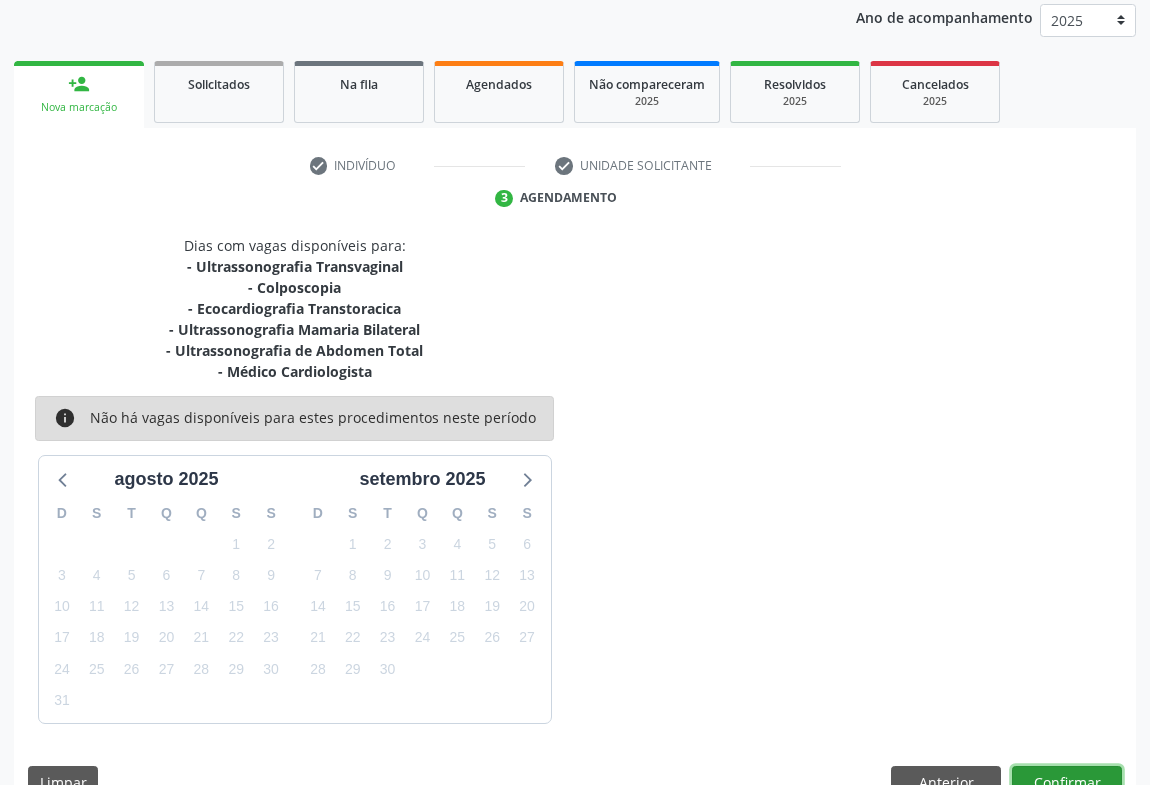 click on "Confirmar" at bounding box center (1067, 783) 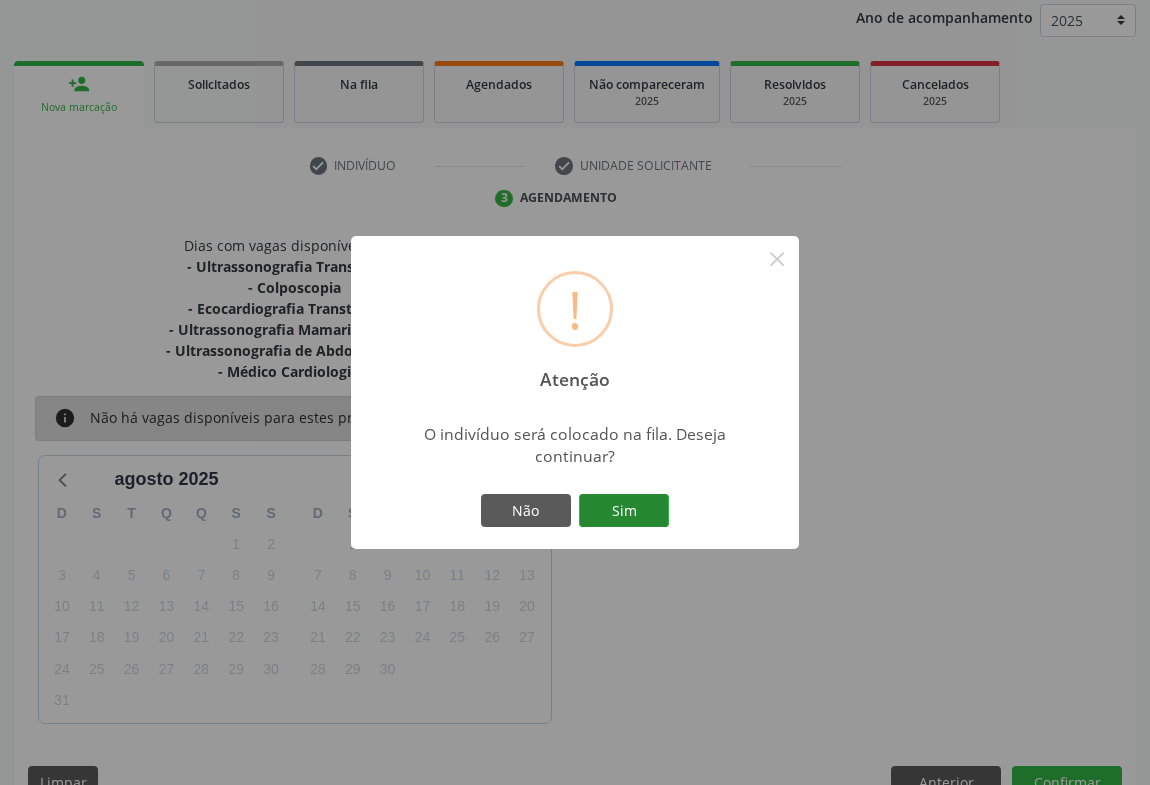 click on "Sim" at bounding box center [624, 511] 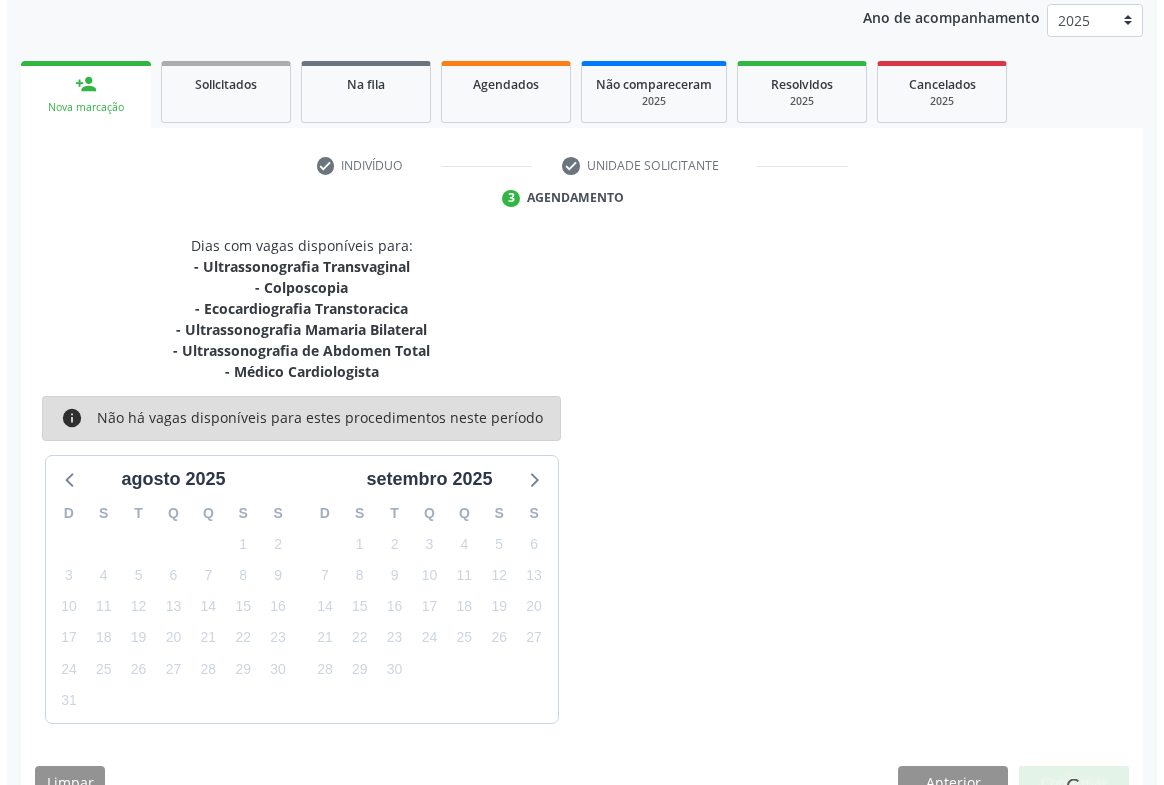 scroll, scrollTop: 0, scrollLeft: 0, axis: both 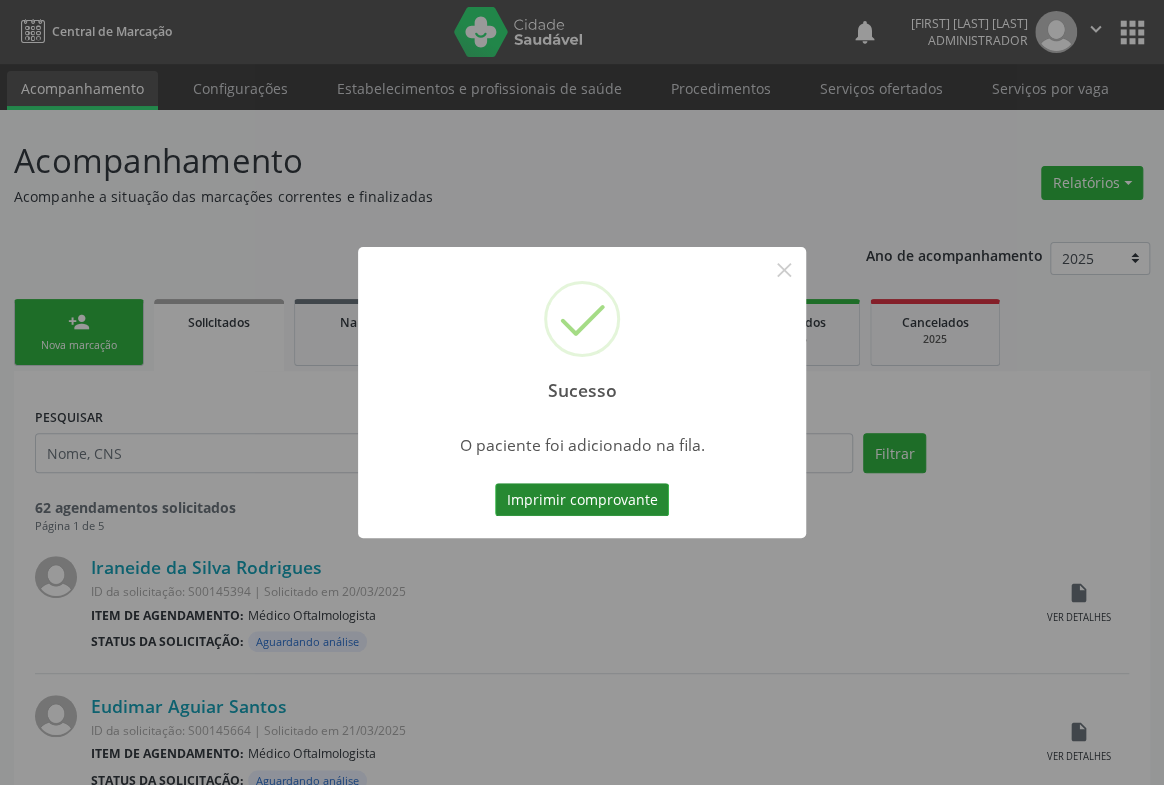 click on "Imprimir comprovante" at bounding box center [582, 500] 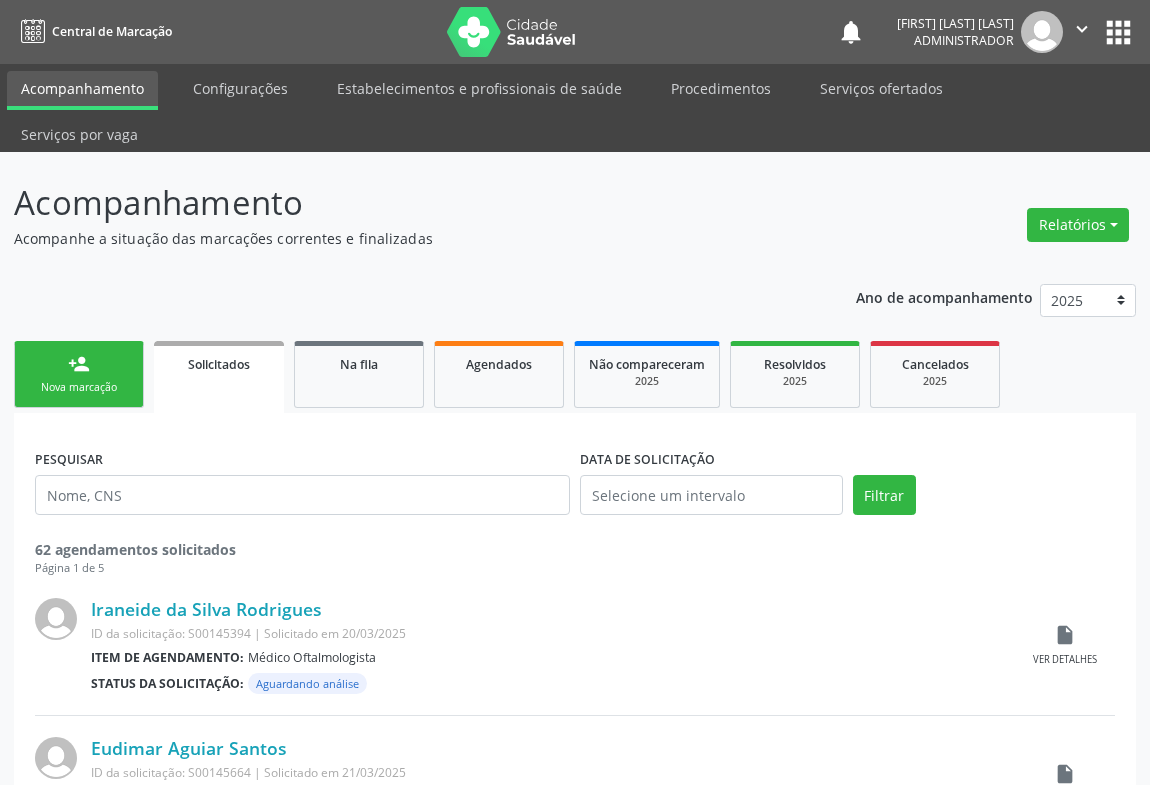 scroll, scrollTop: 0, scrollLeft: 0, axis: both 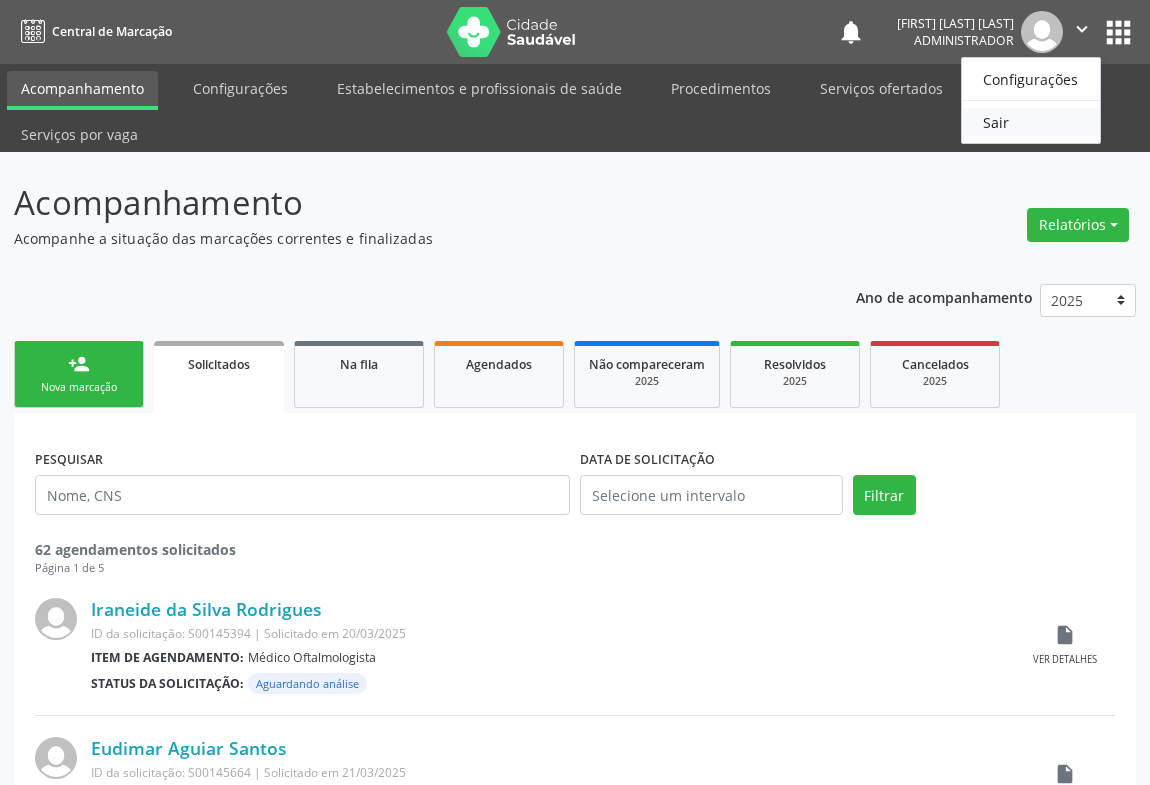 click on "Sair" at bounding box center [1031, 122] 